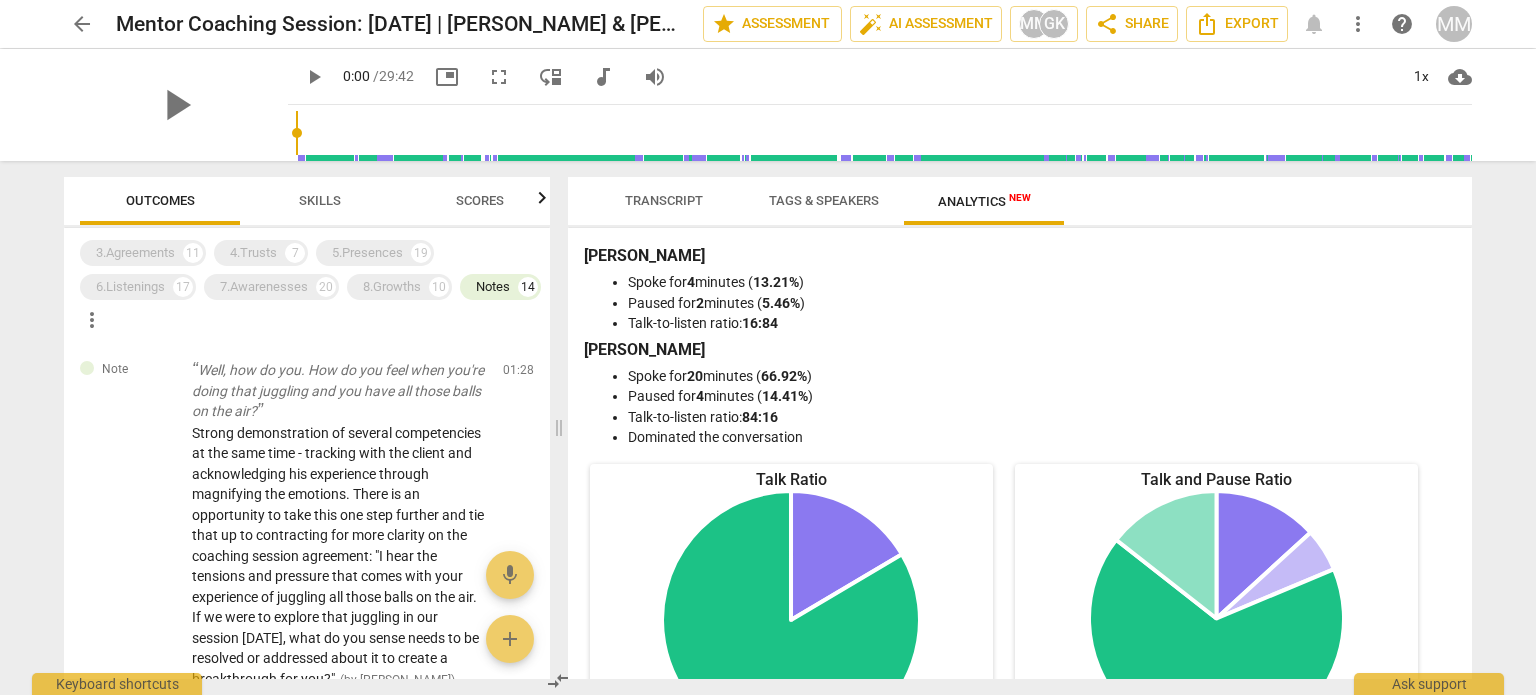 scroll, scrollTop: 0, scrollLeft: 0, axis: both 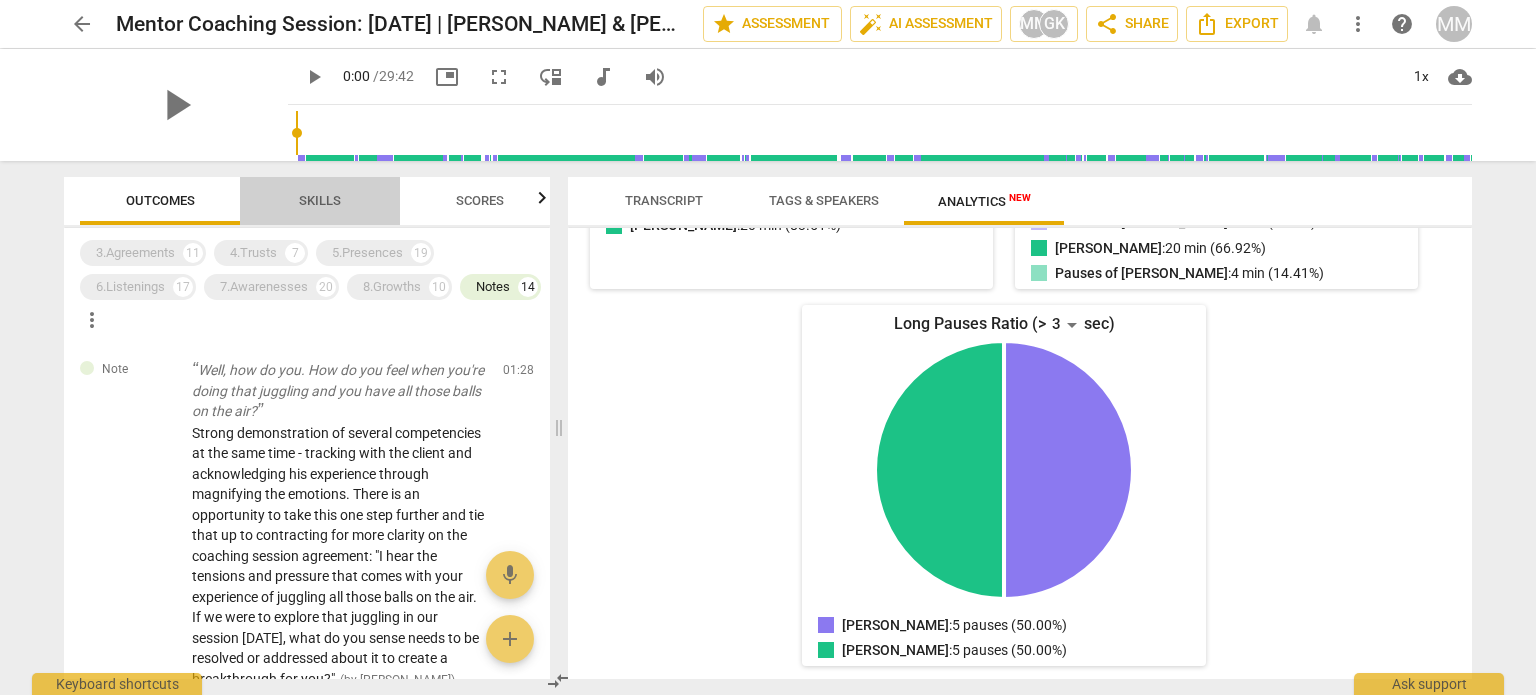 click on "Skills" at bounding box center (320, 200) 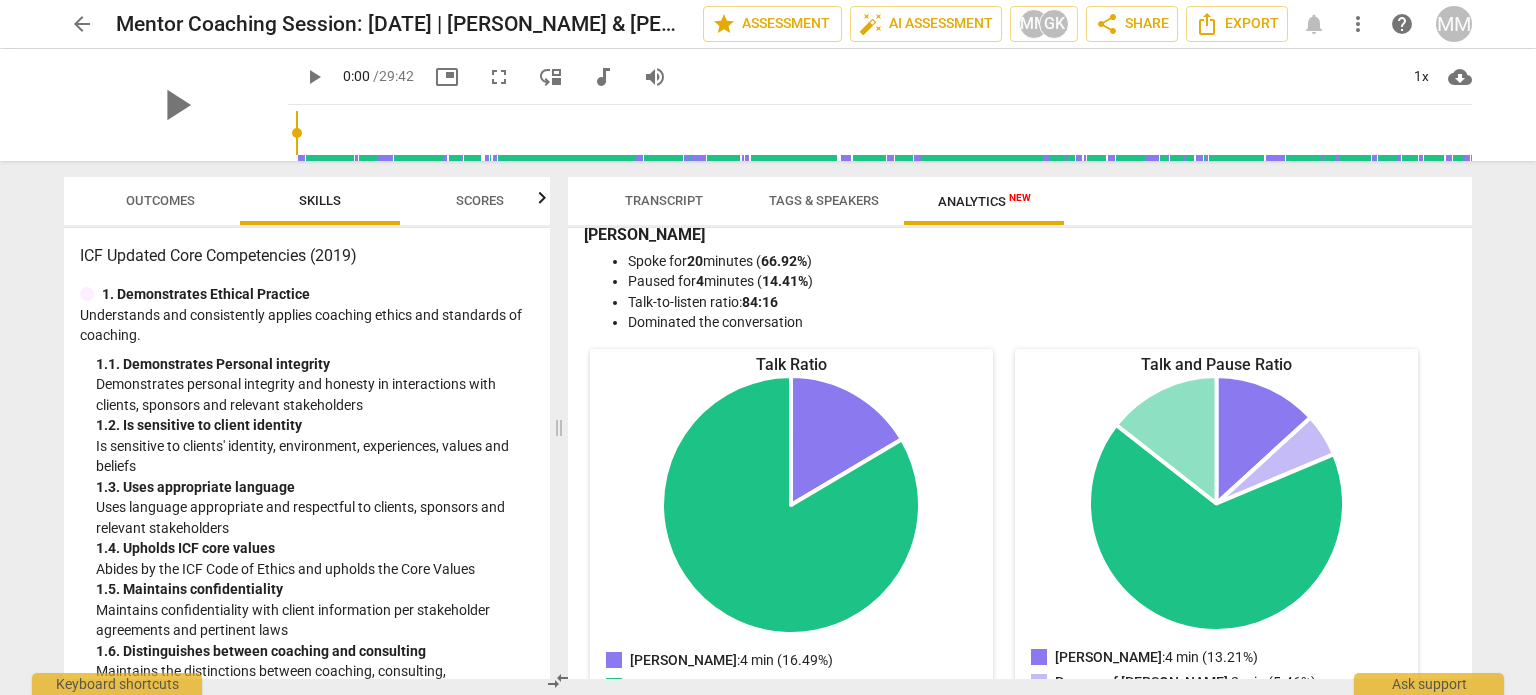 scroll, scrollTop: 0, scrollLeft: 0, axis: both 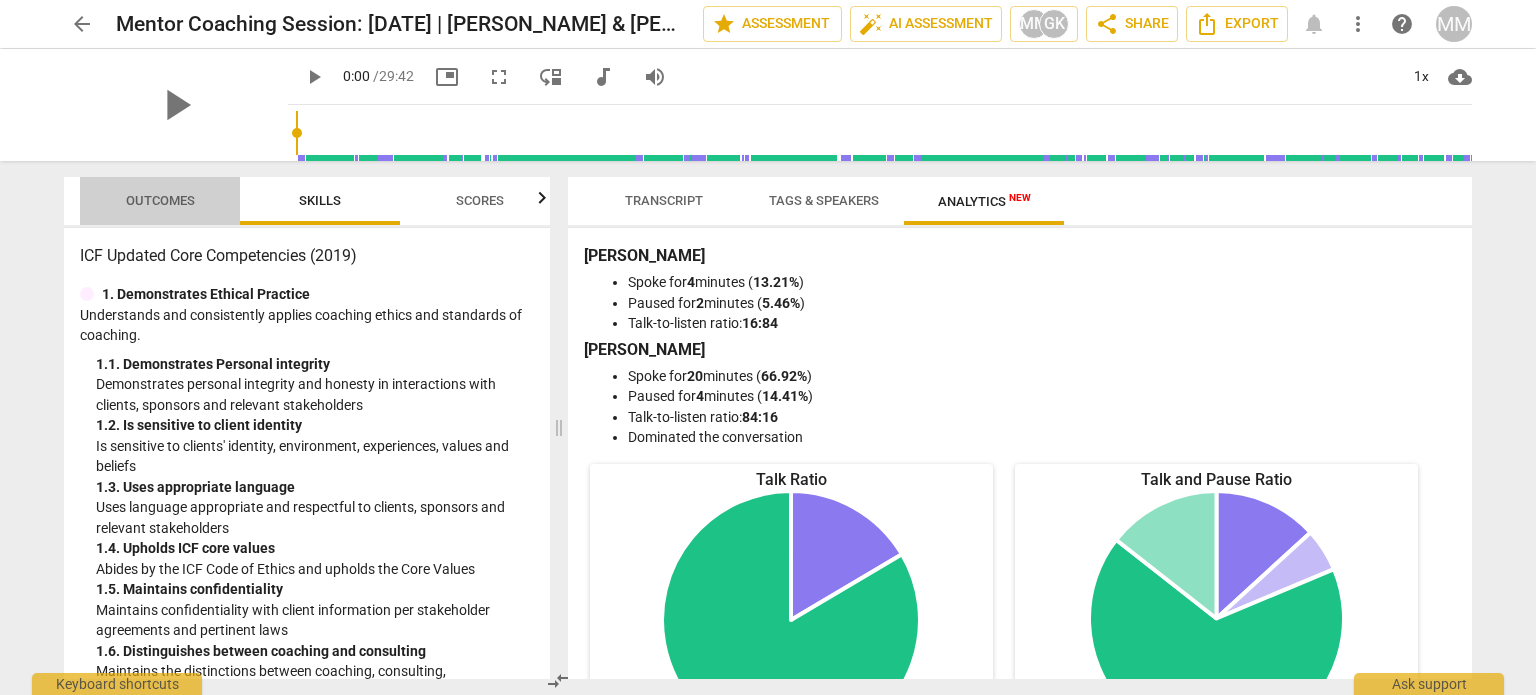 click on "Outcomes" at bounding box center (160, 201) 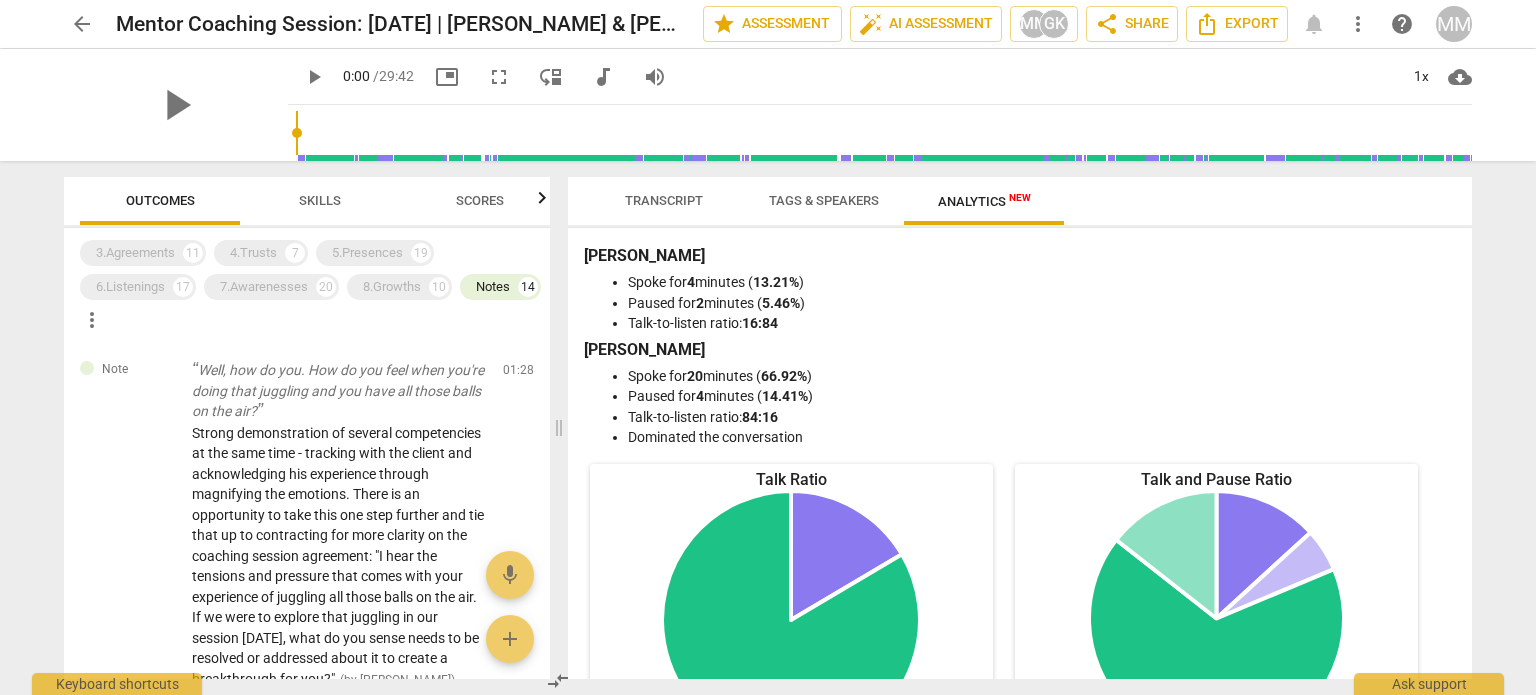 click on "Scores" at bounding box center [480, 200] 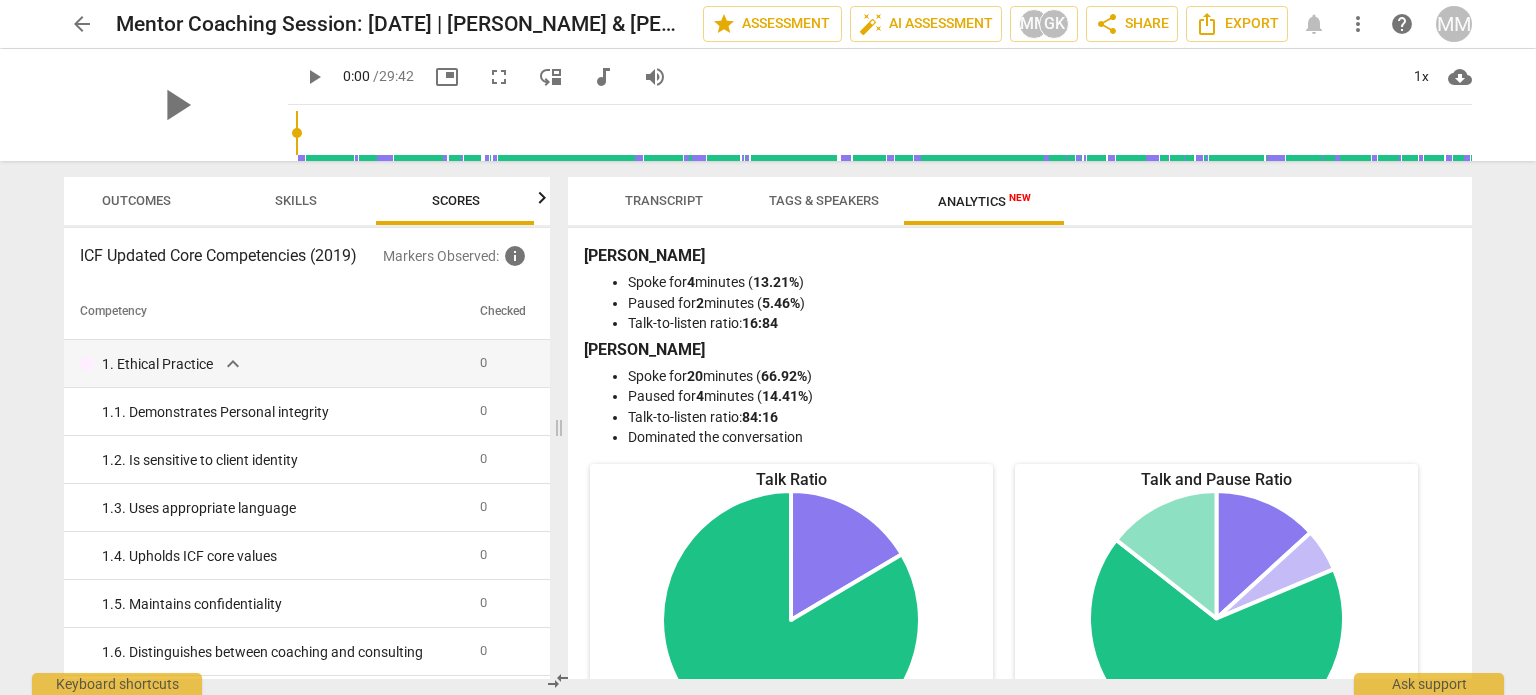 scroll, scrollTop: 0, scrollLeft: 25, axis: horizontal 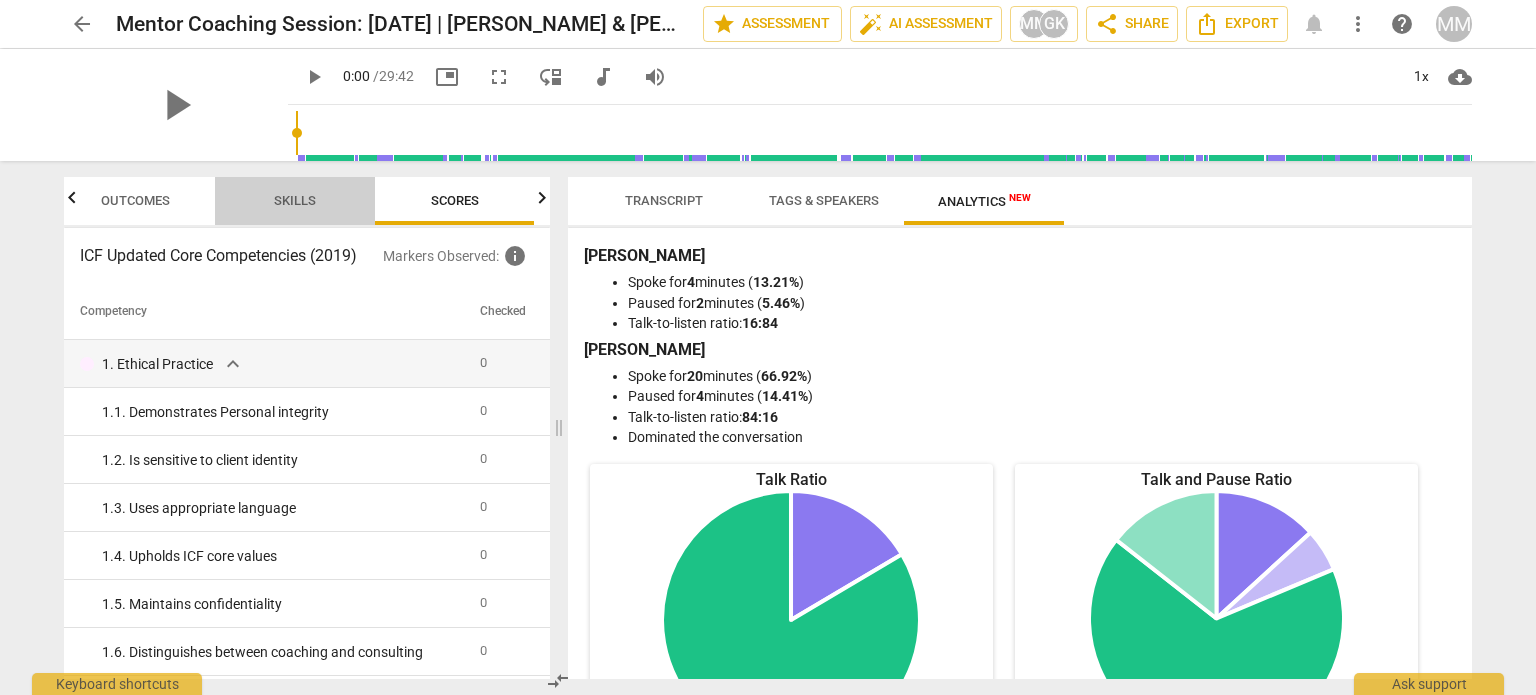 click on "Skills" at bounding box center [295, 200] 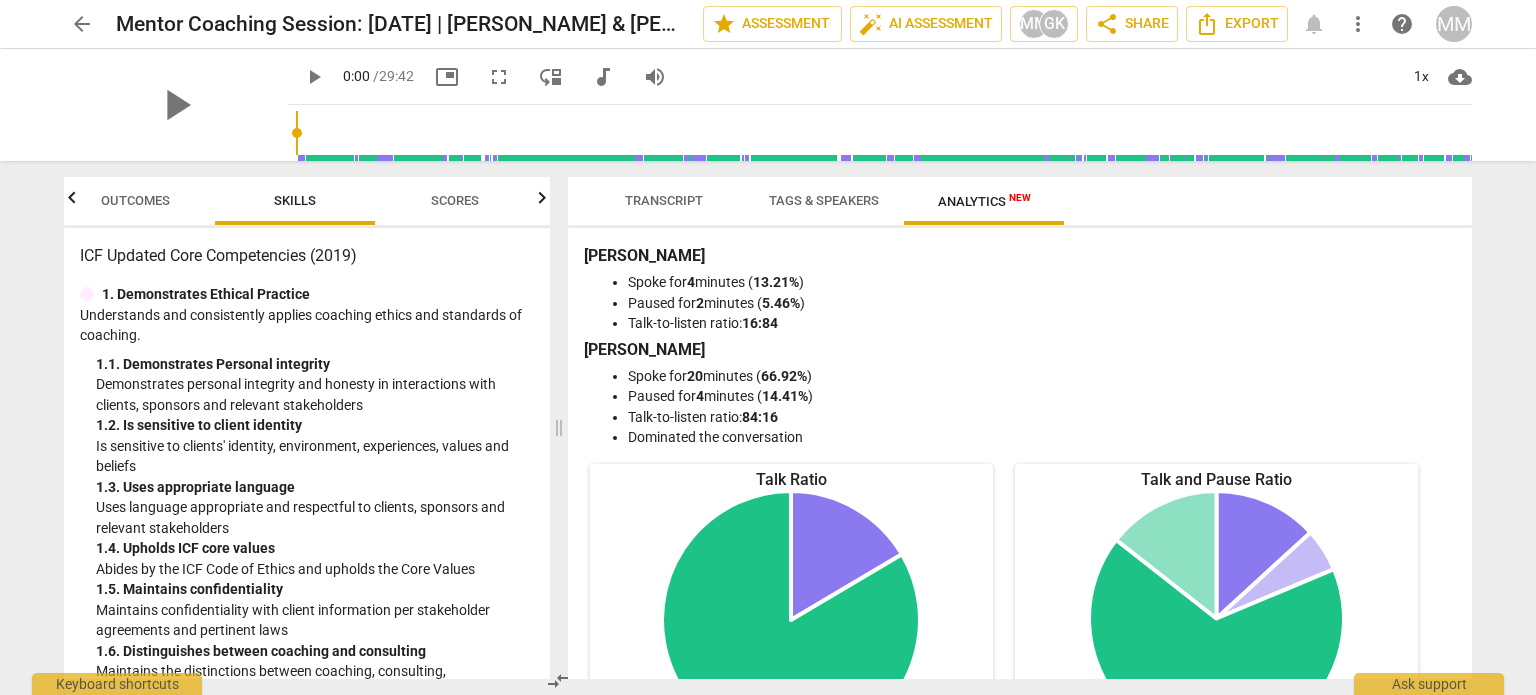 click on "Transcript" at bounding box center [664, 201] 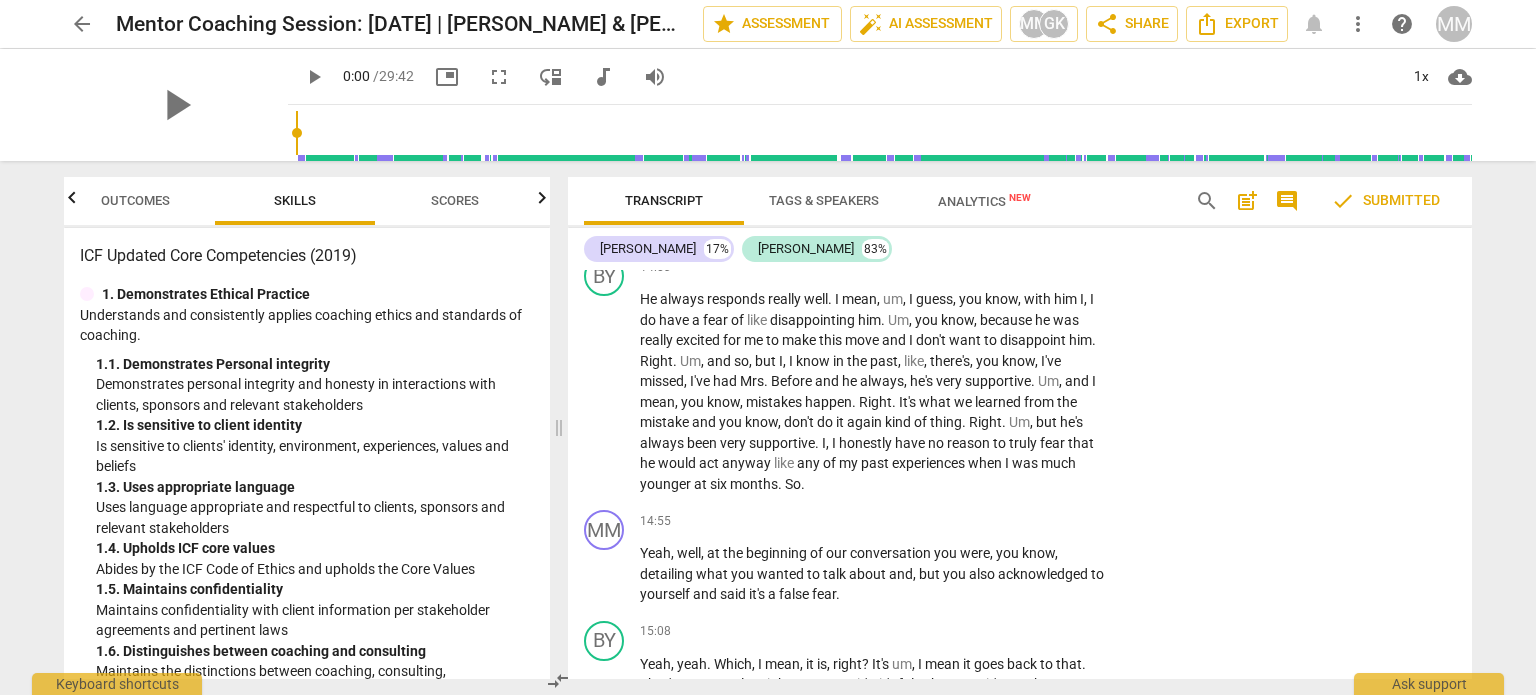 scroll, scrollTop: 5394, scrollLeft: 0, axis: vertical 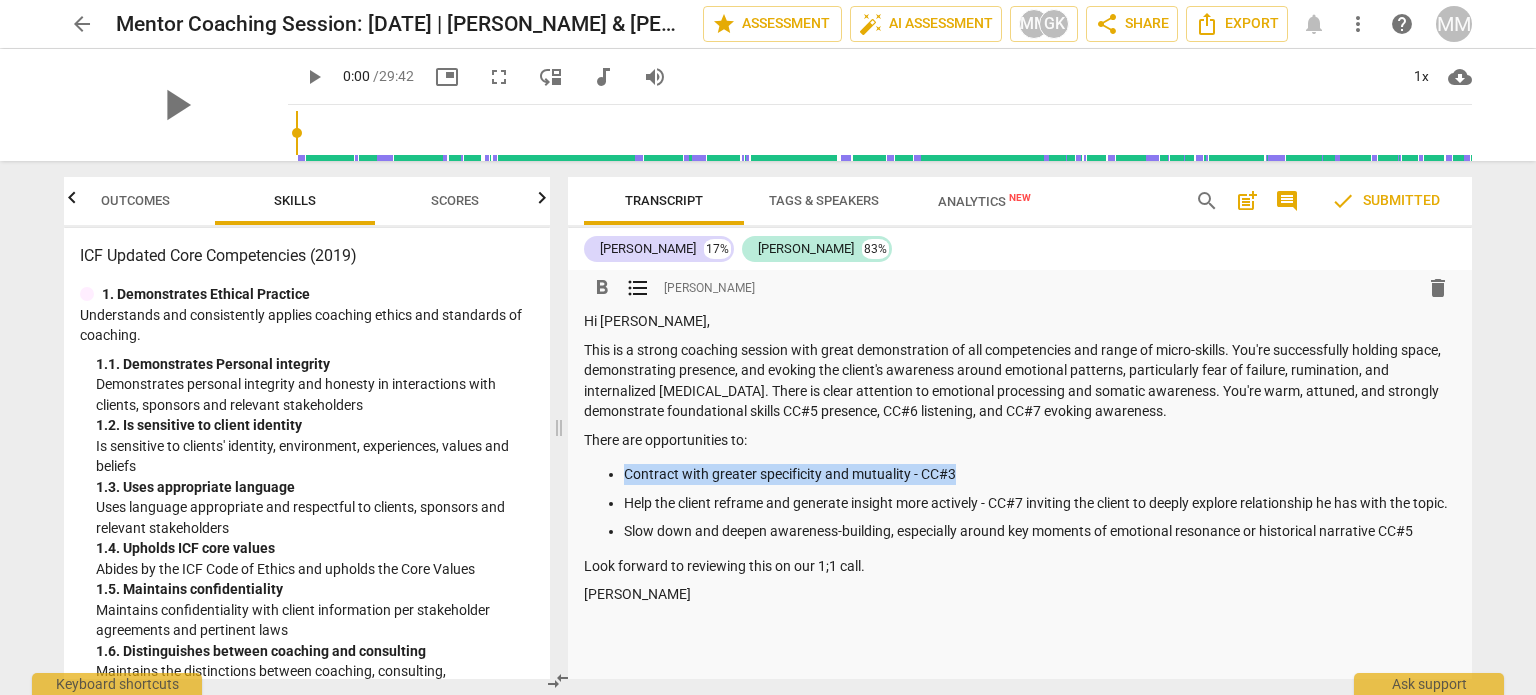 drag, startPoint x: 963, startPoint y: 479, endPoint x: 614, endPoint y: 453, distance: 349.96713 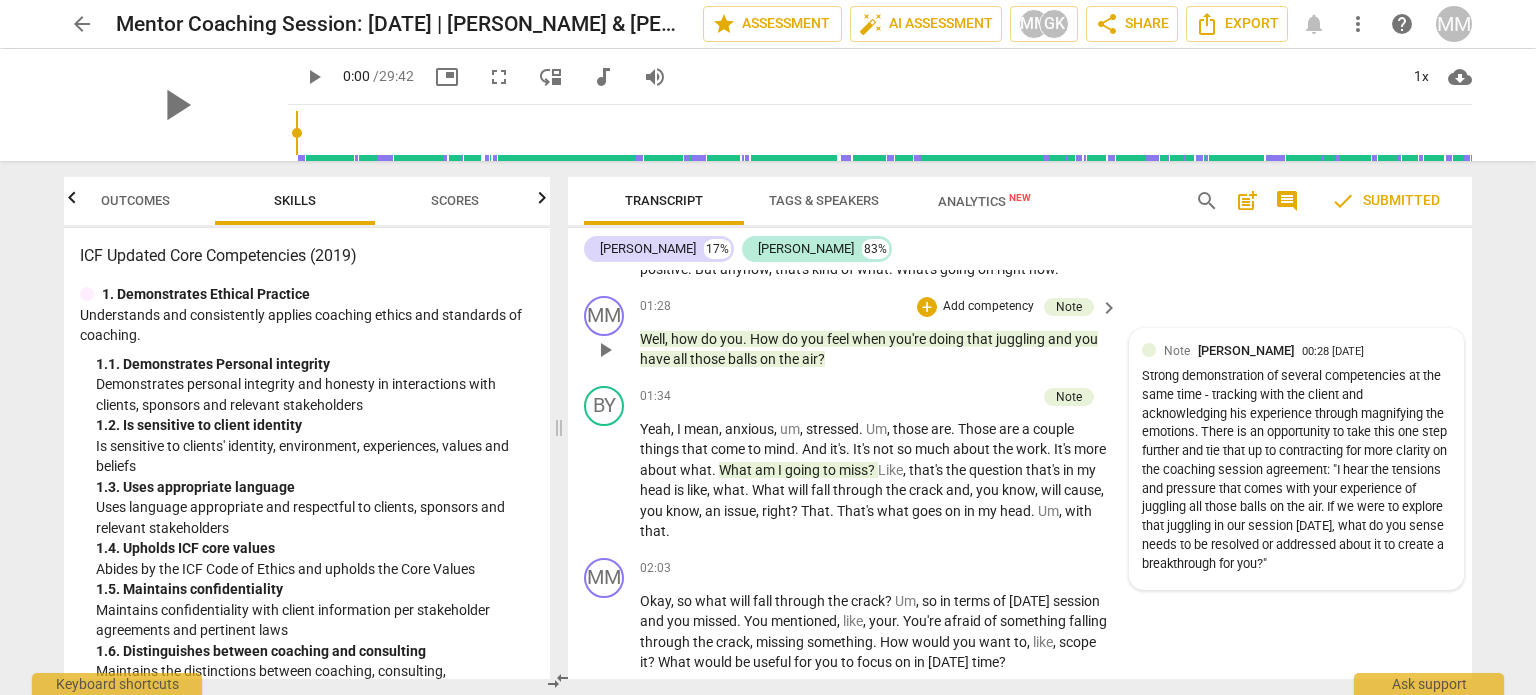 scroll, scrollTop: 1262, scrollLeft: 0, axis: vertical 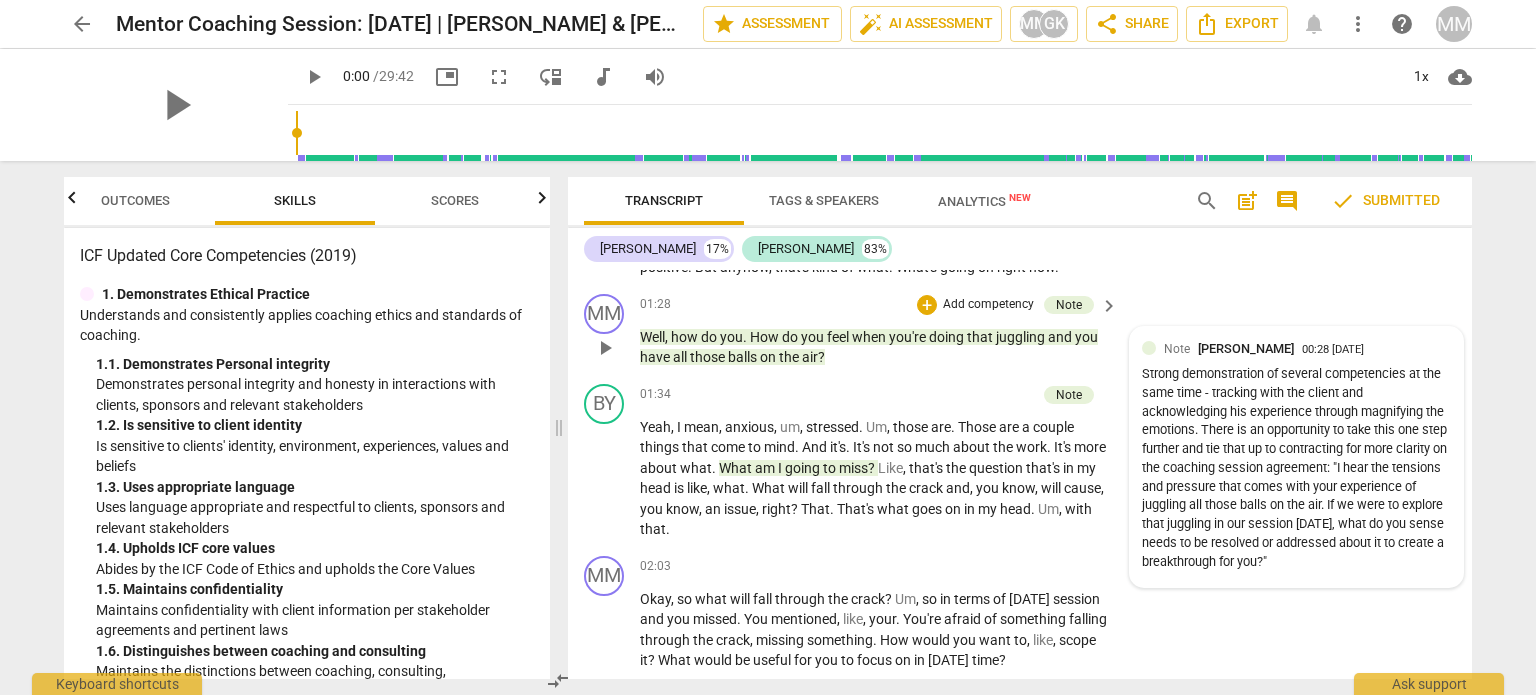 click on "Strong demonstration of several competencies at the same time - tracking with the client and acknowledging his experience through magnifying the emotions. There is an opportunity to take this one step further and tie that up to contracting for more clarity on the coaching session agreement: "I hear the tensions and pressure that comes with your experience of juggling all those balls on the air. If we were to explore that juggling in our session [DATE], what do you sense needs to be resolved or addressed about it to create a breakthrough for you?"" at bounding box center [1296, 468] 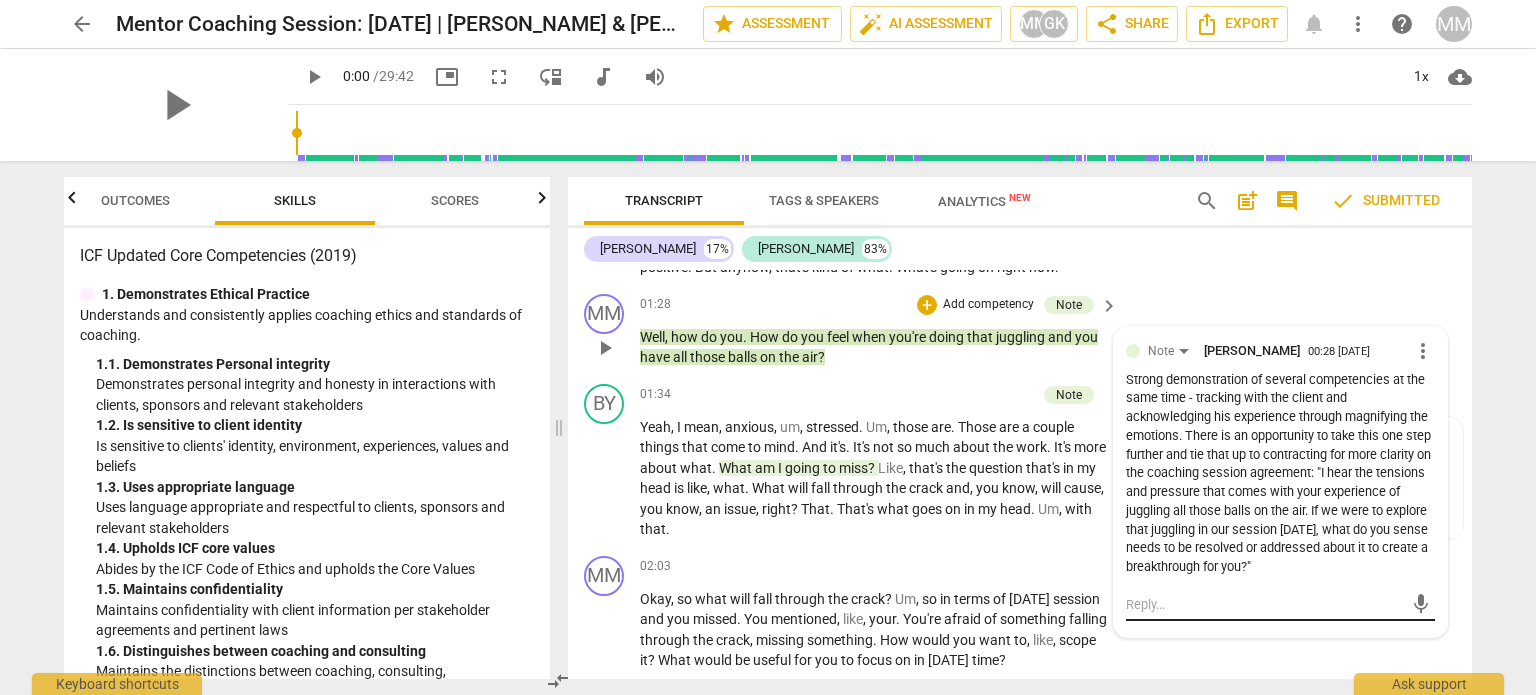 click on "mic" at bounding box center [1280, 605] 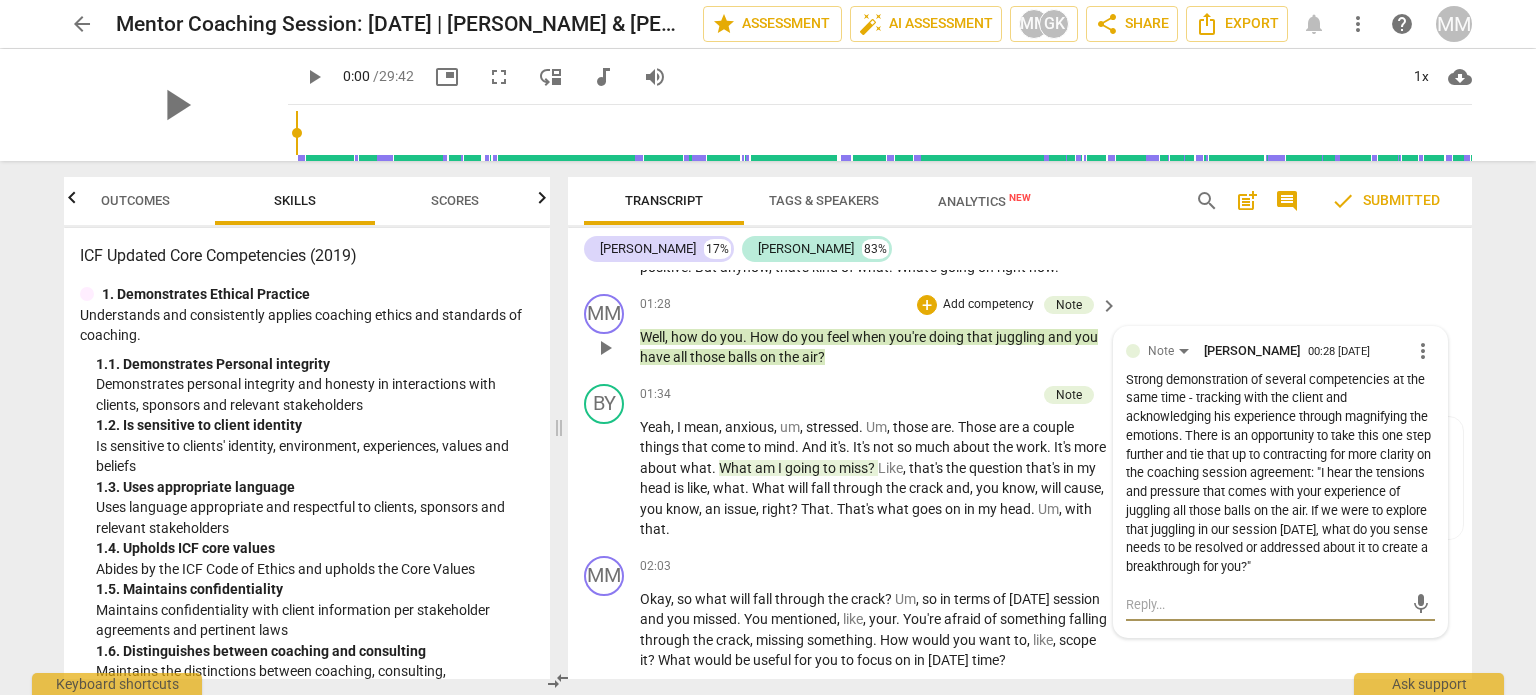 click at bounding box center (1264, 604) 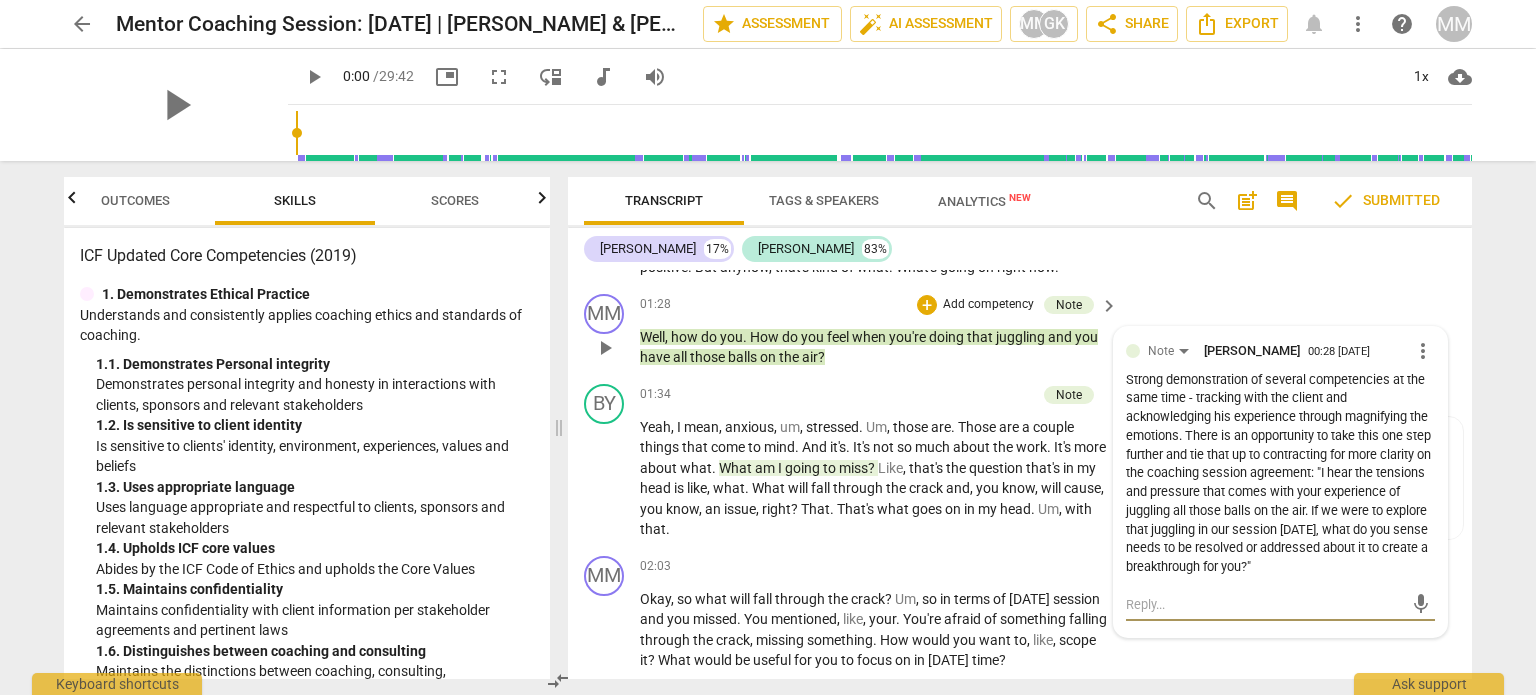 type on "I" 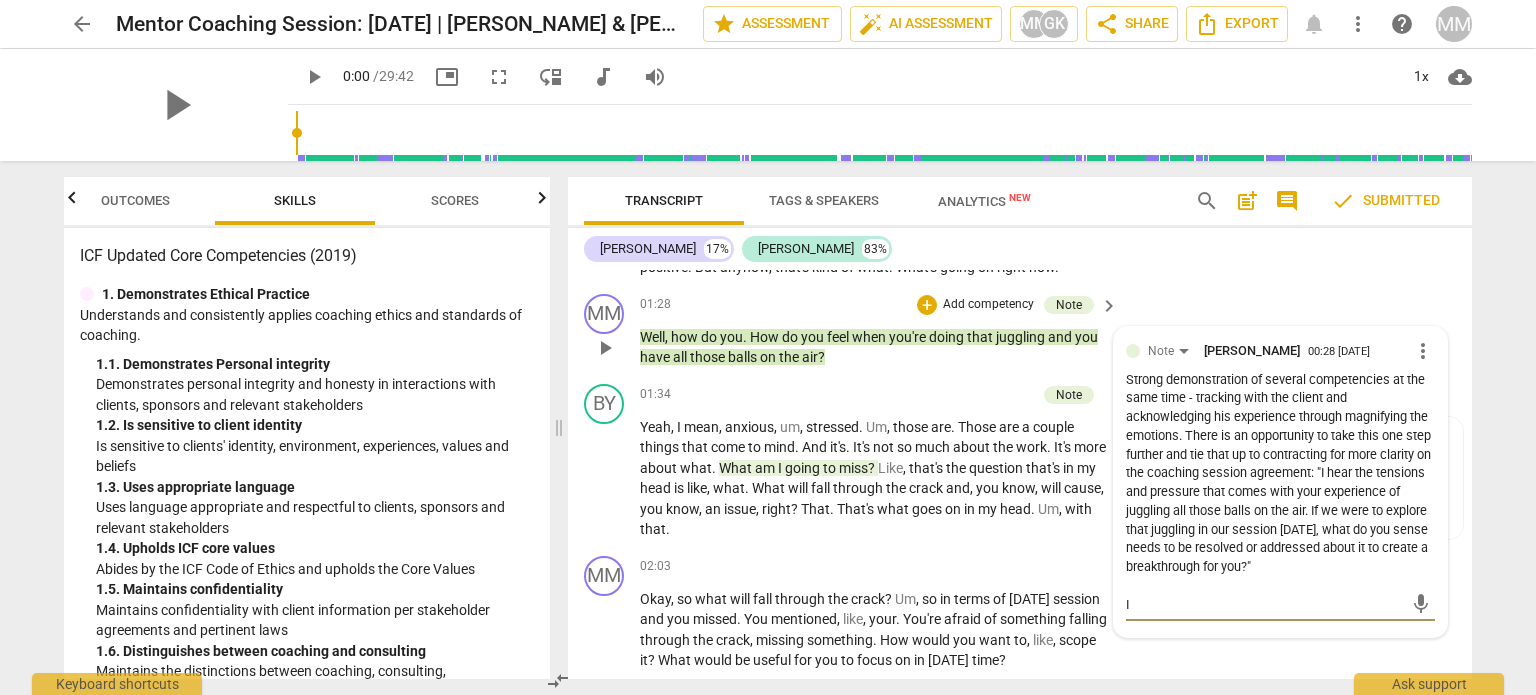 type on "I" 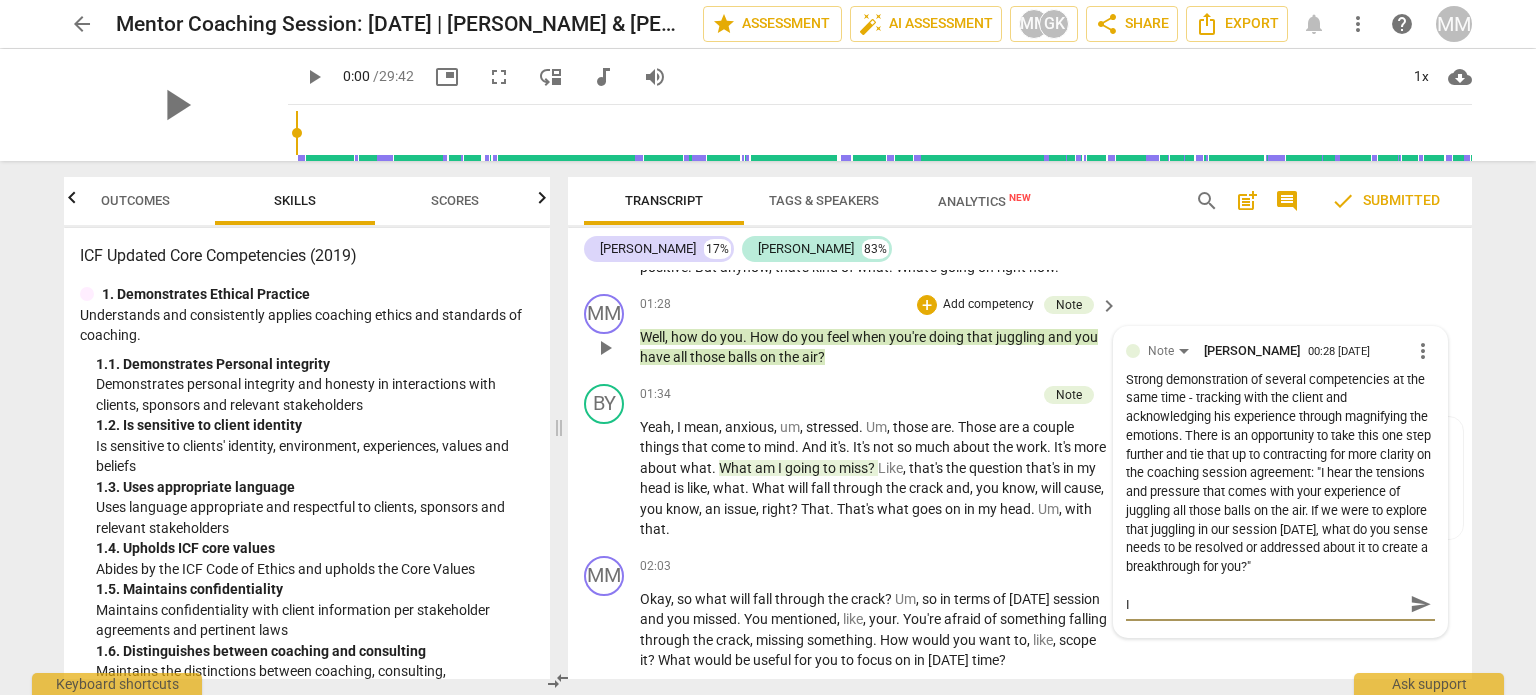 type on "I n" 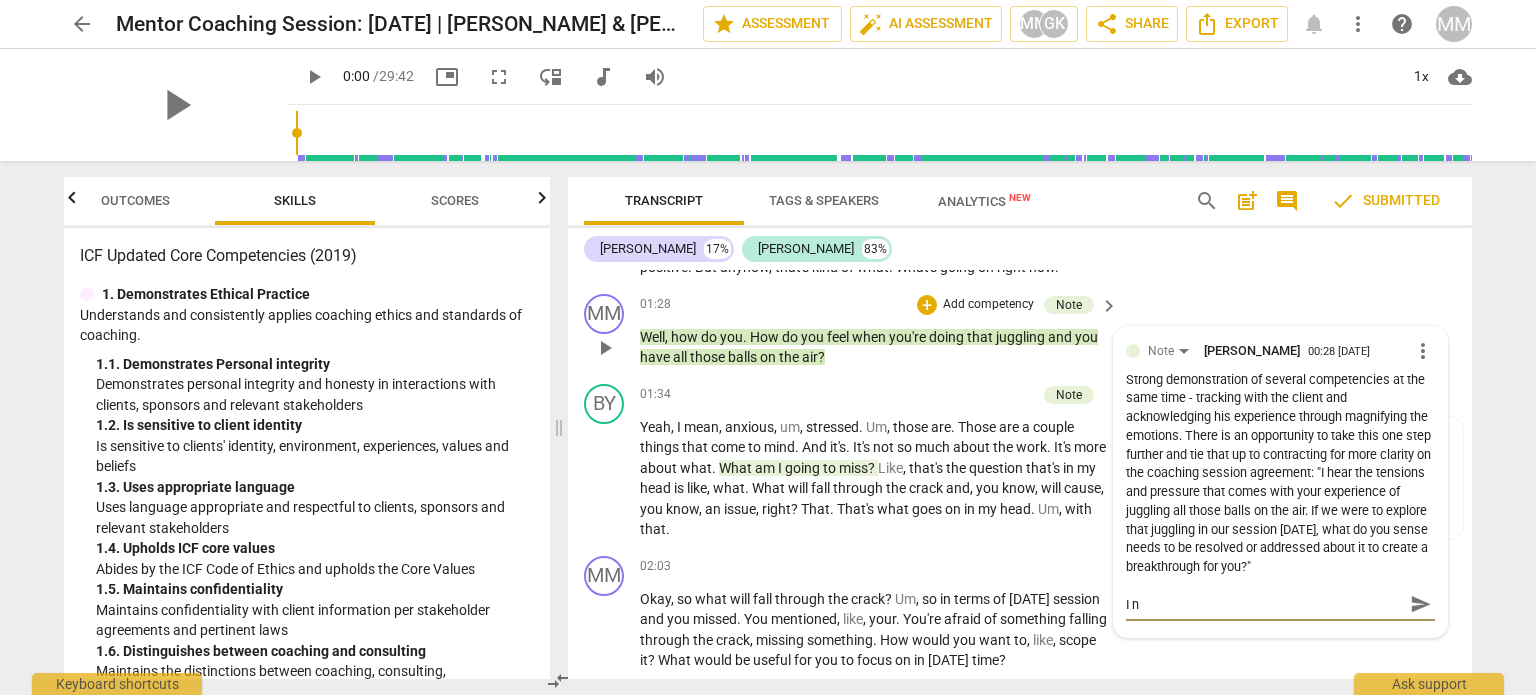 type on "I ne" 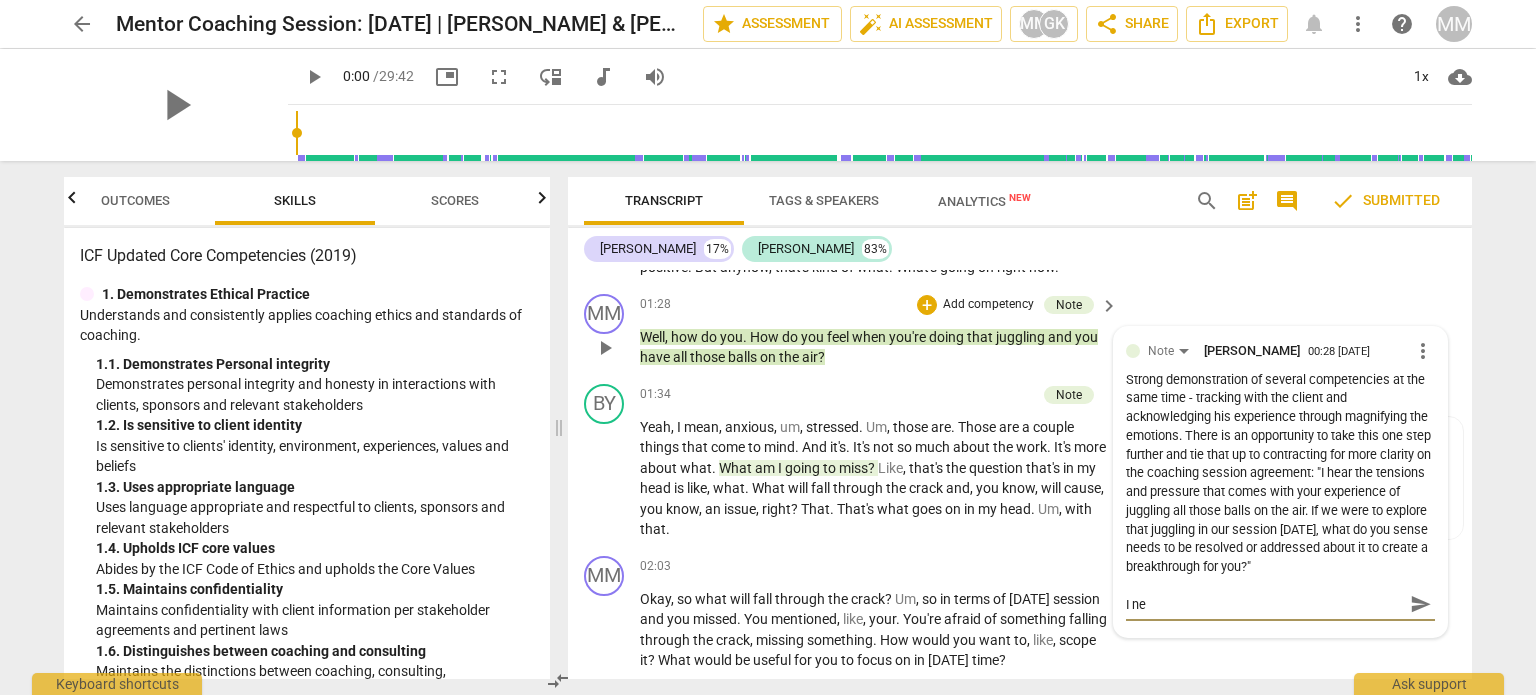 type on "I nev" 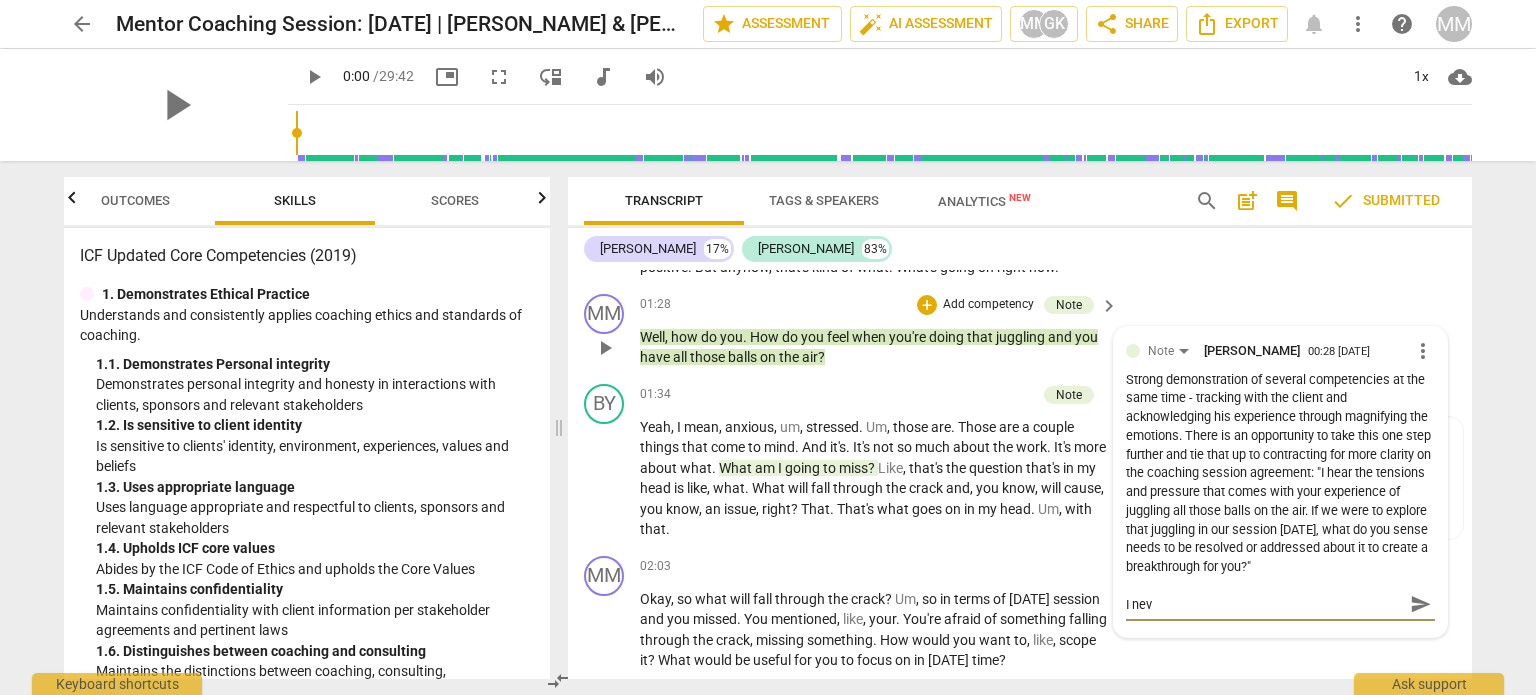 type on "I neve" 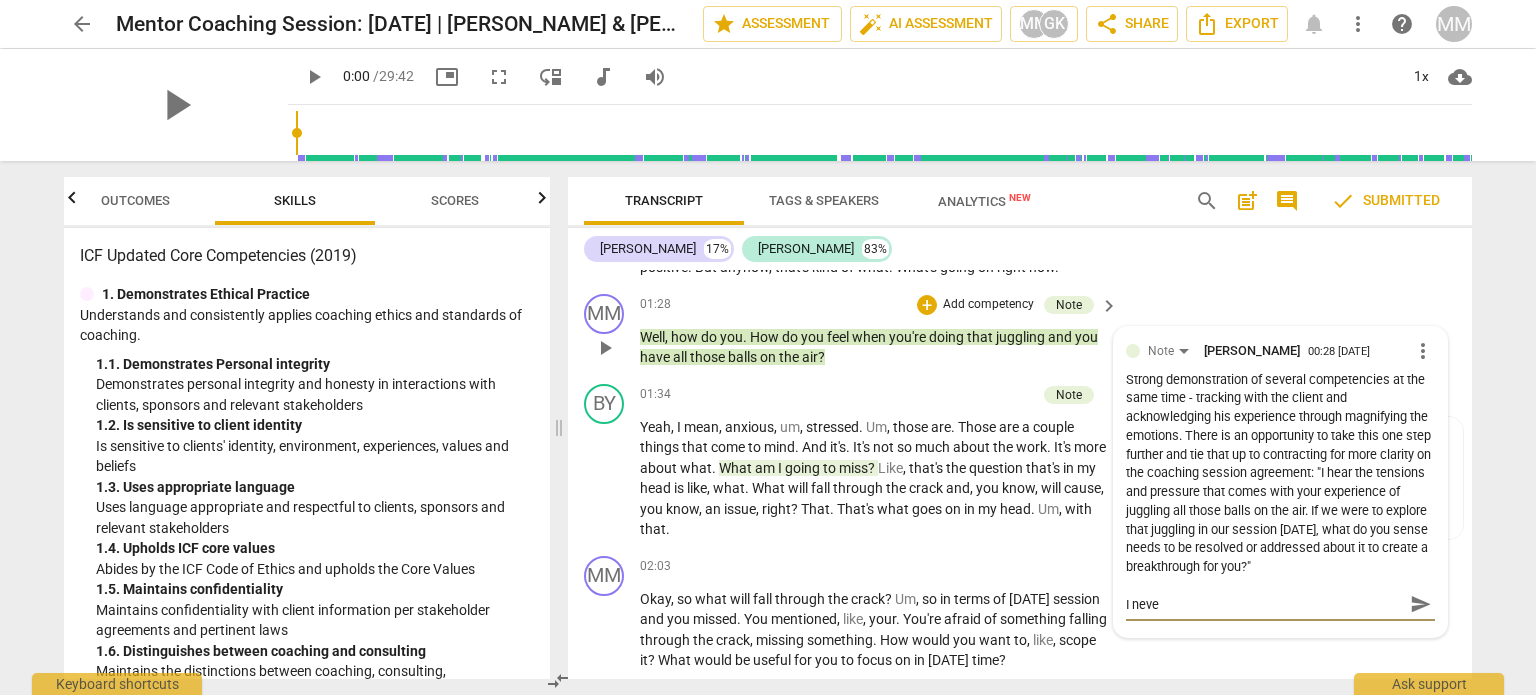 type on "I never" 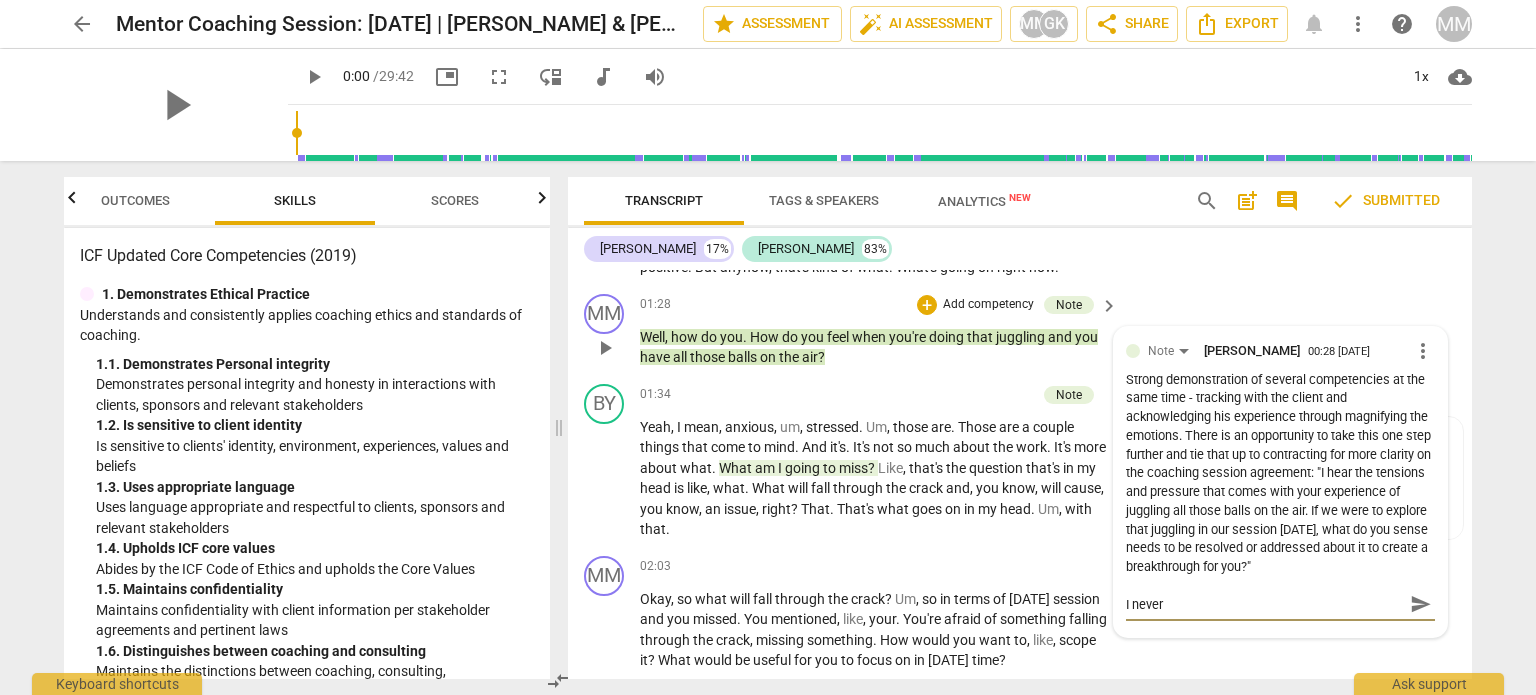 type on "I never" 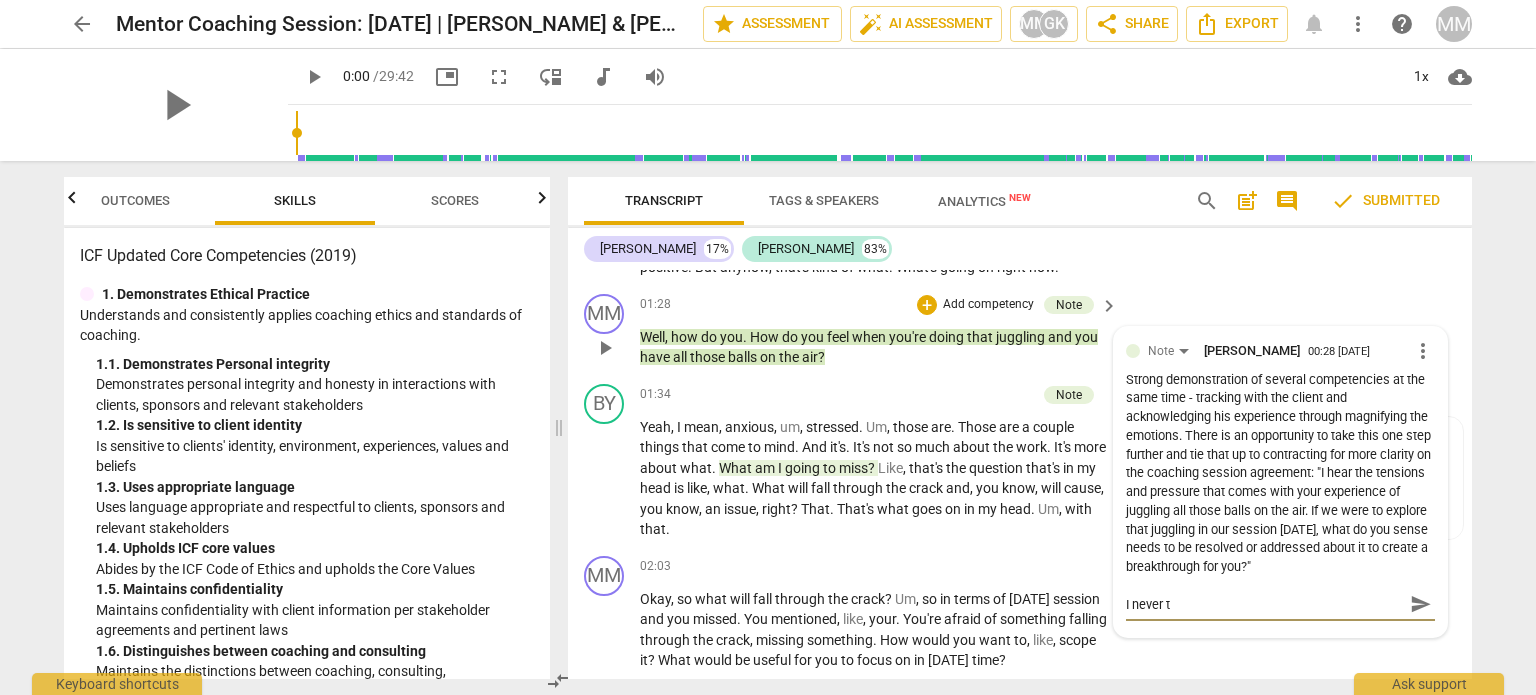type on "I never th" 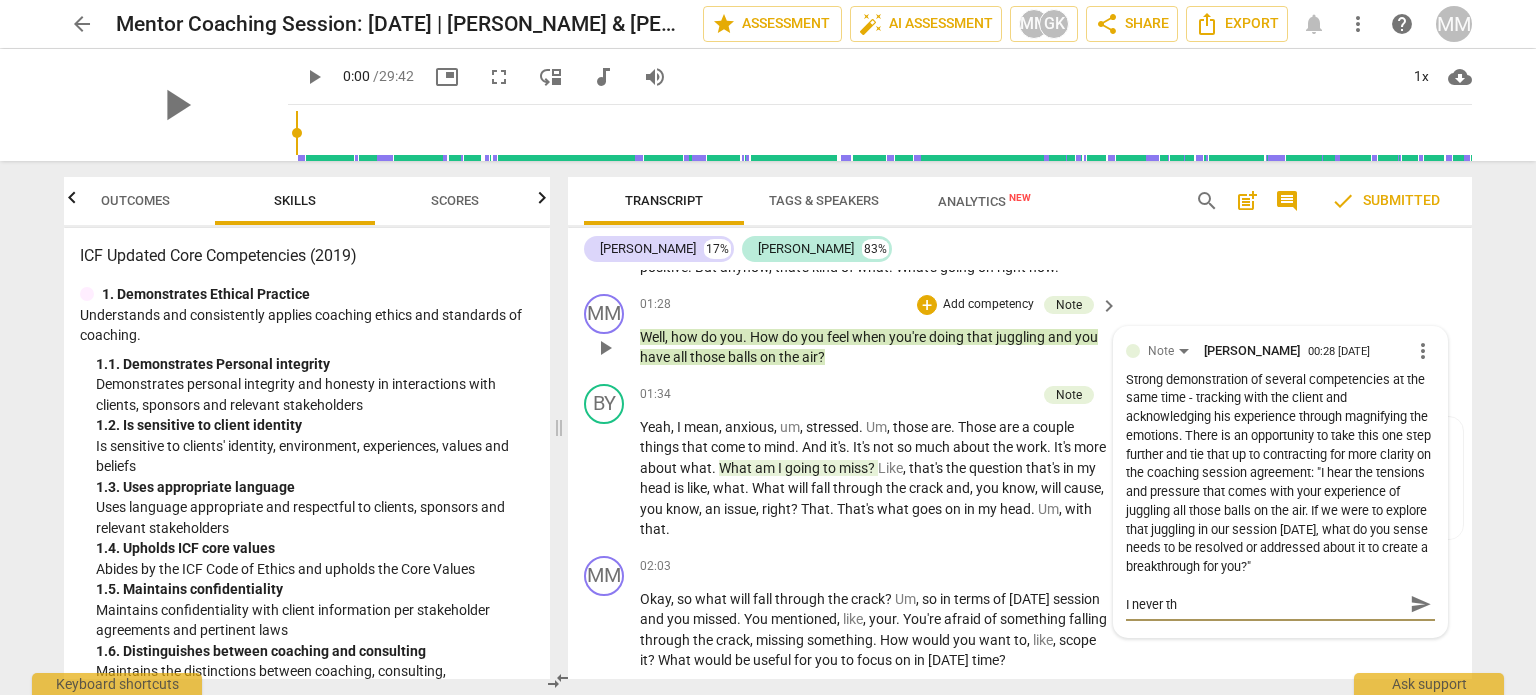 type on "I never tho" 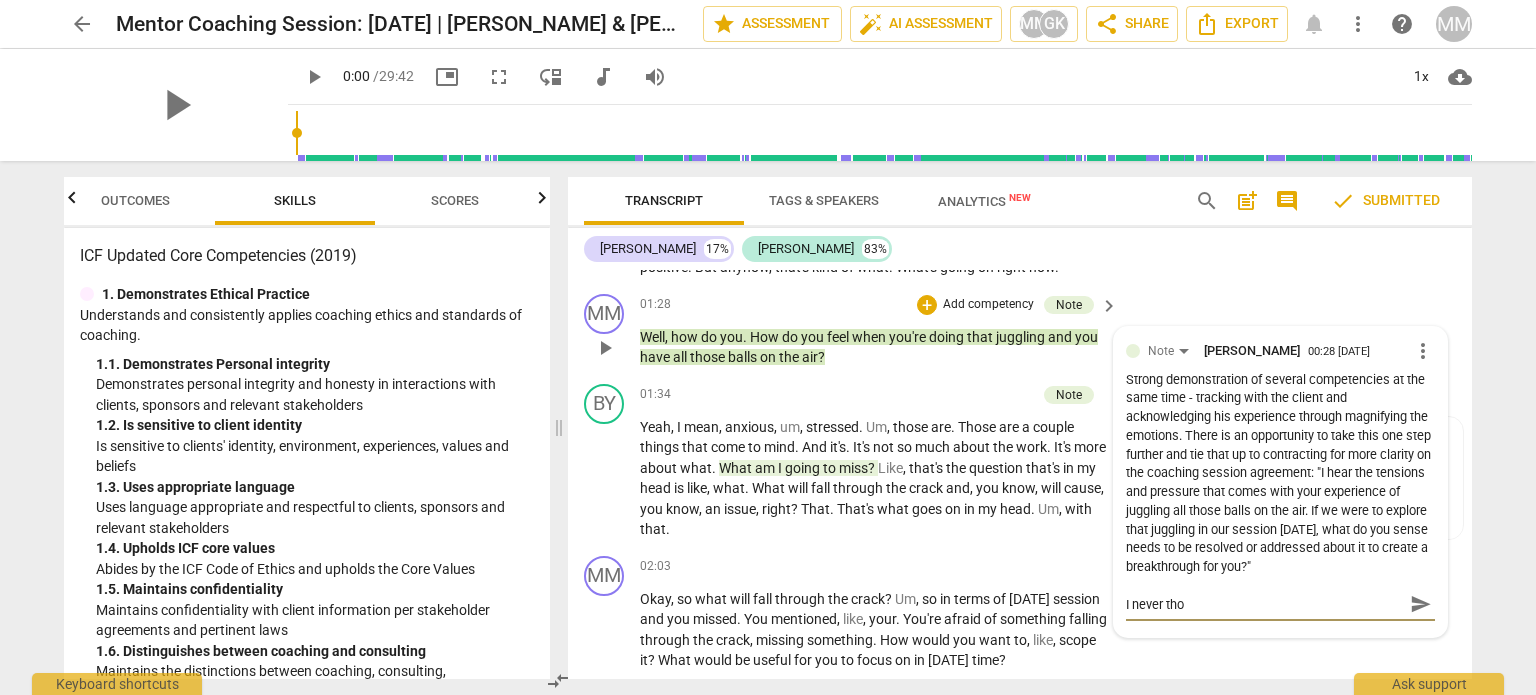 type on "I never thou" 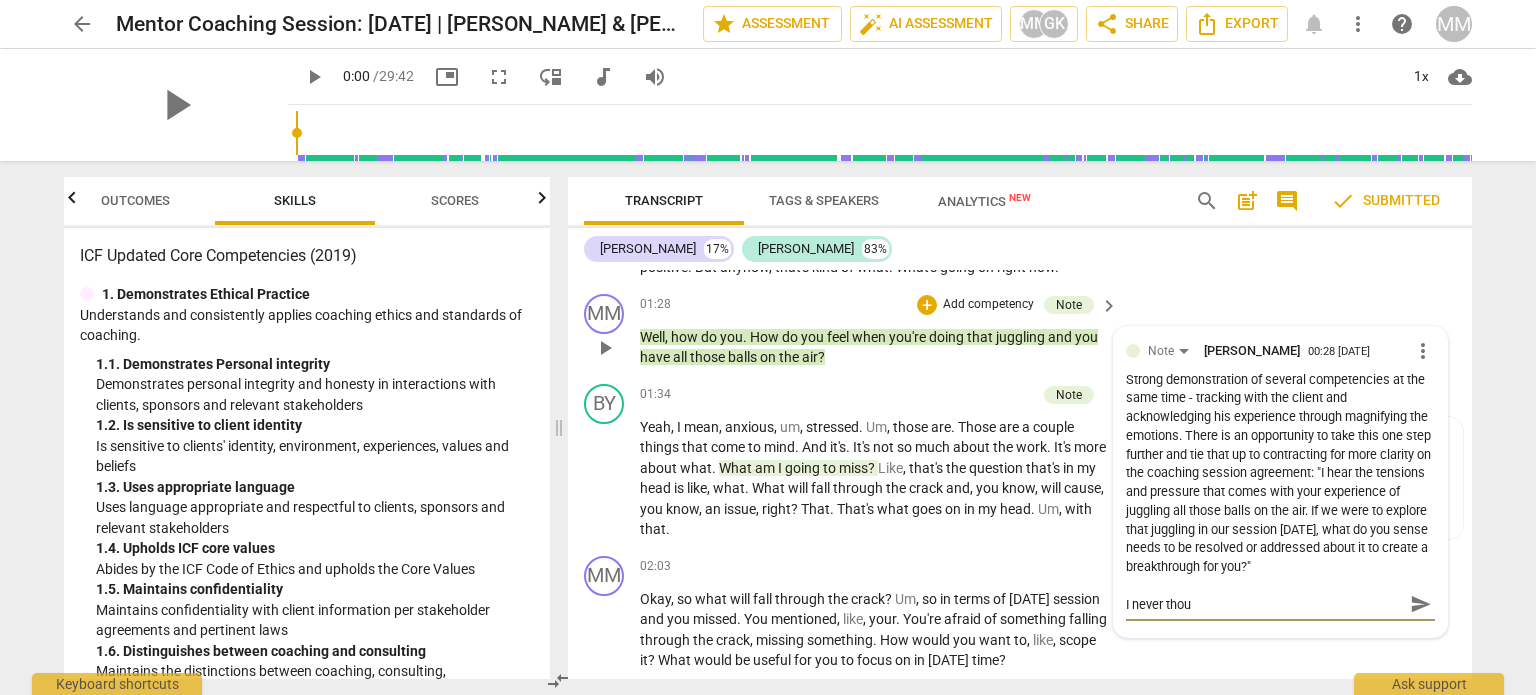 type on "I never thoug" 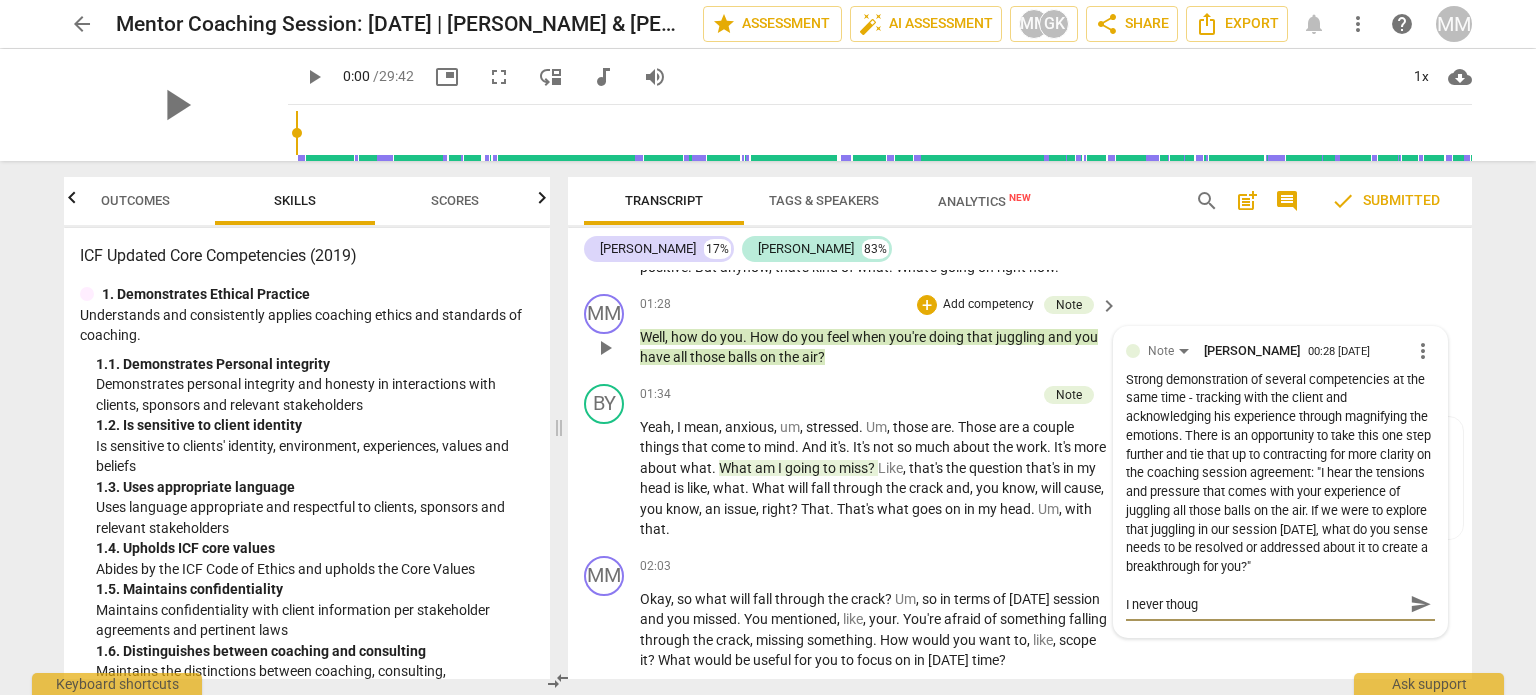 type on "I never though" 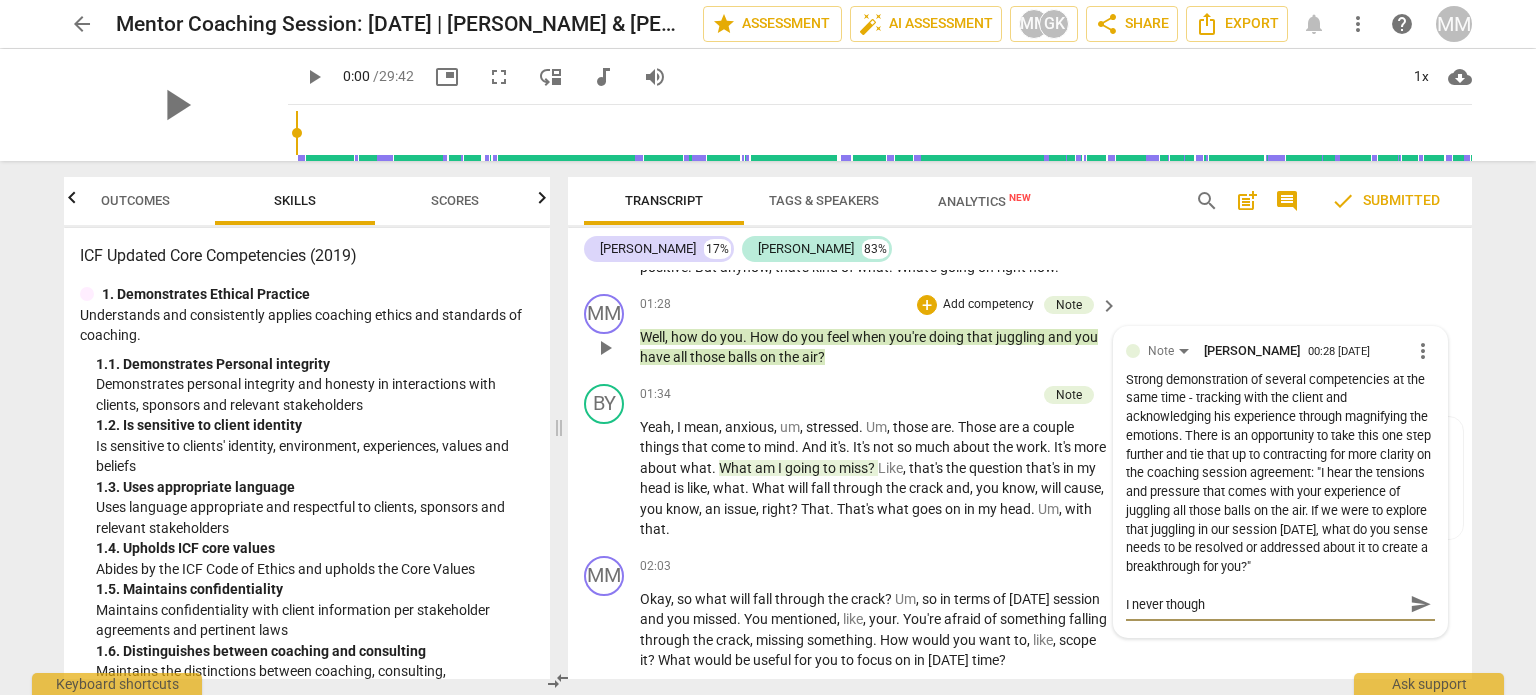 type on "I never thought" 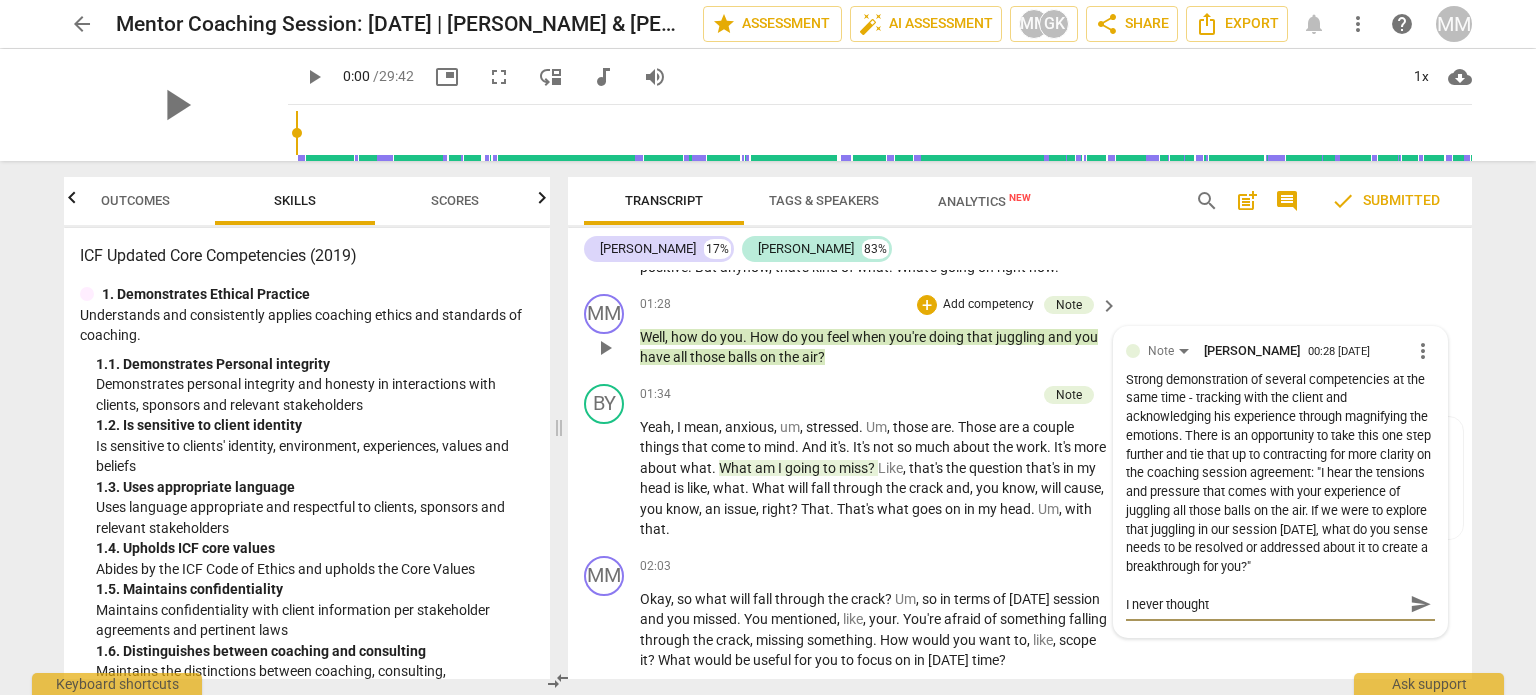 type on "I never thought" 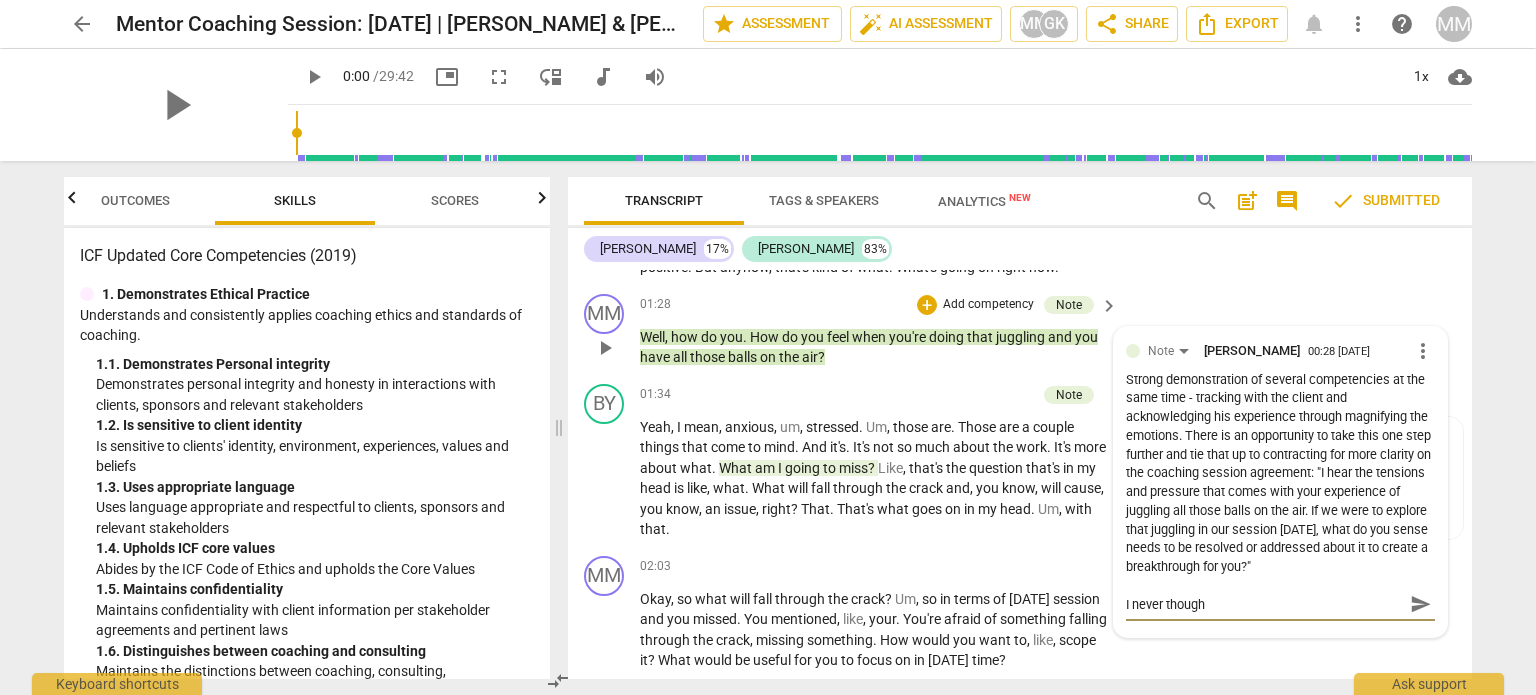 type on "I never thoug" 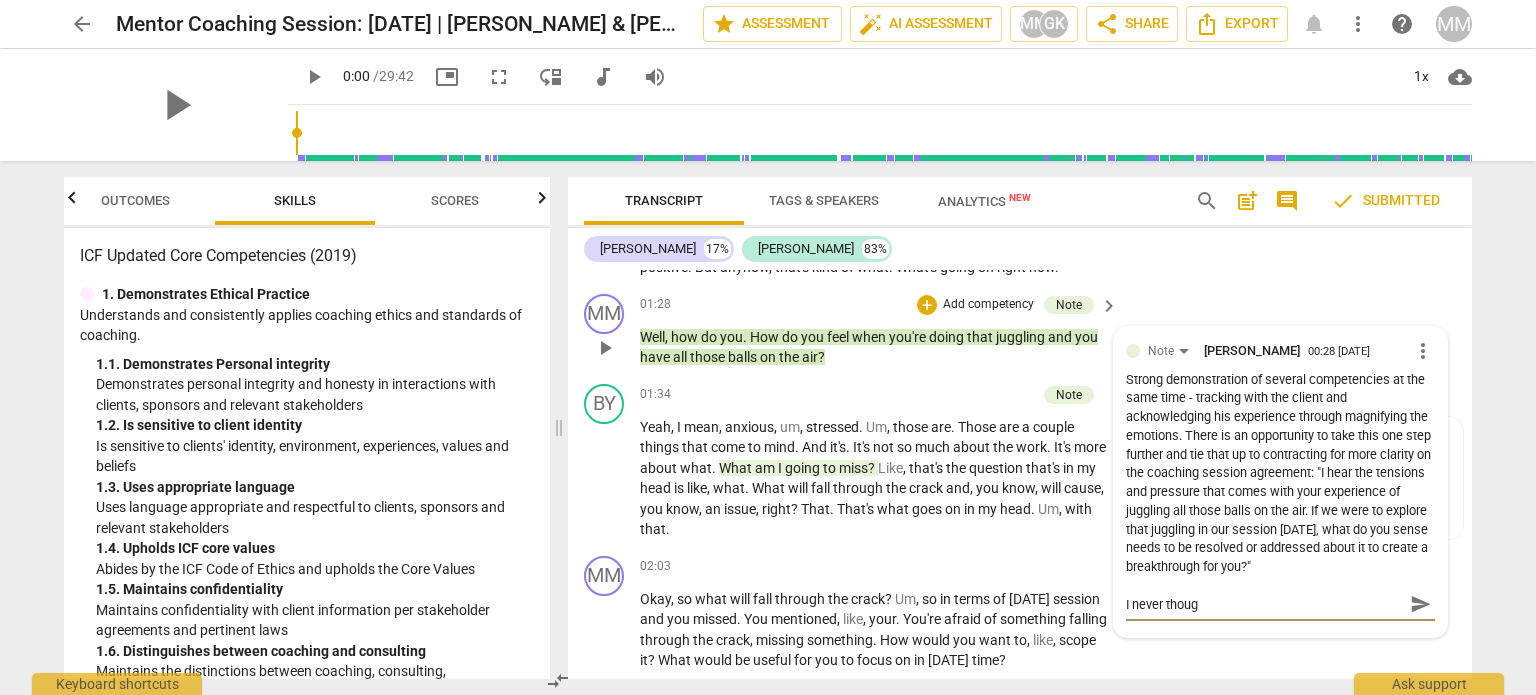 type on "I never thou" 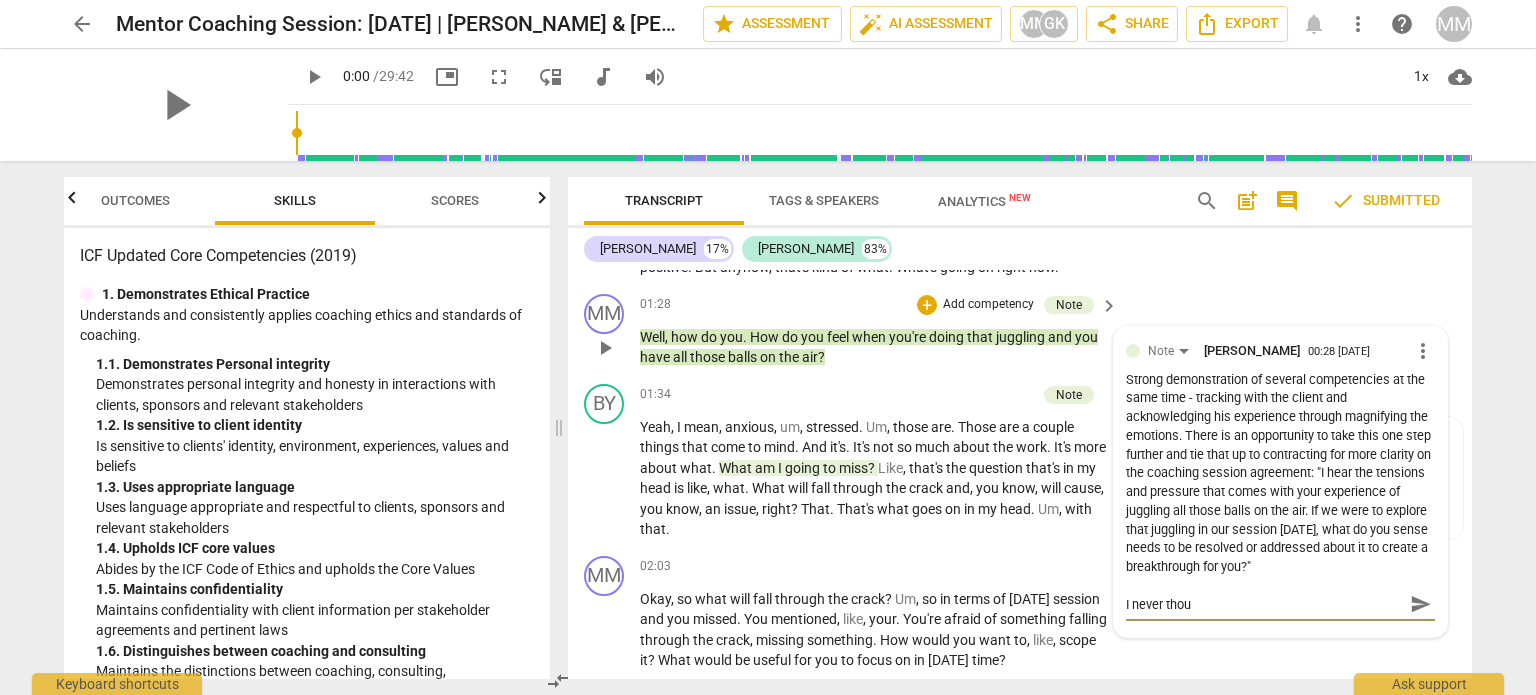type on "I never tho" 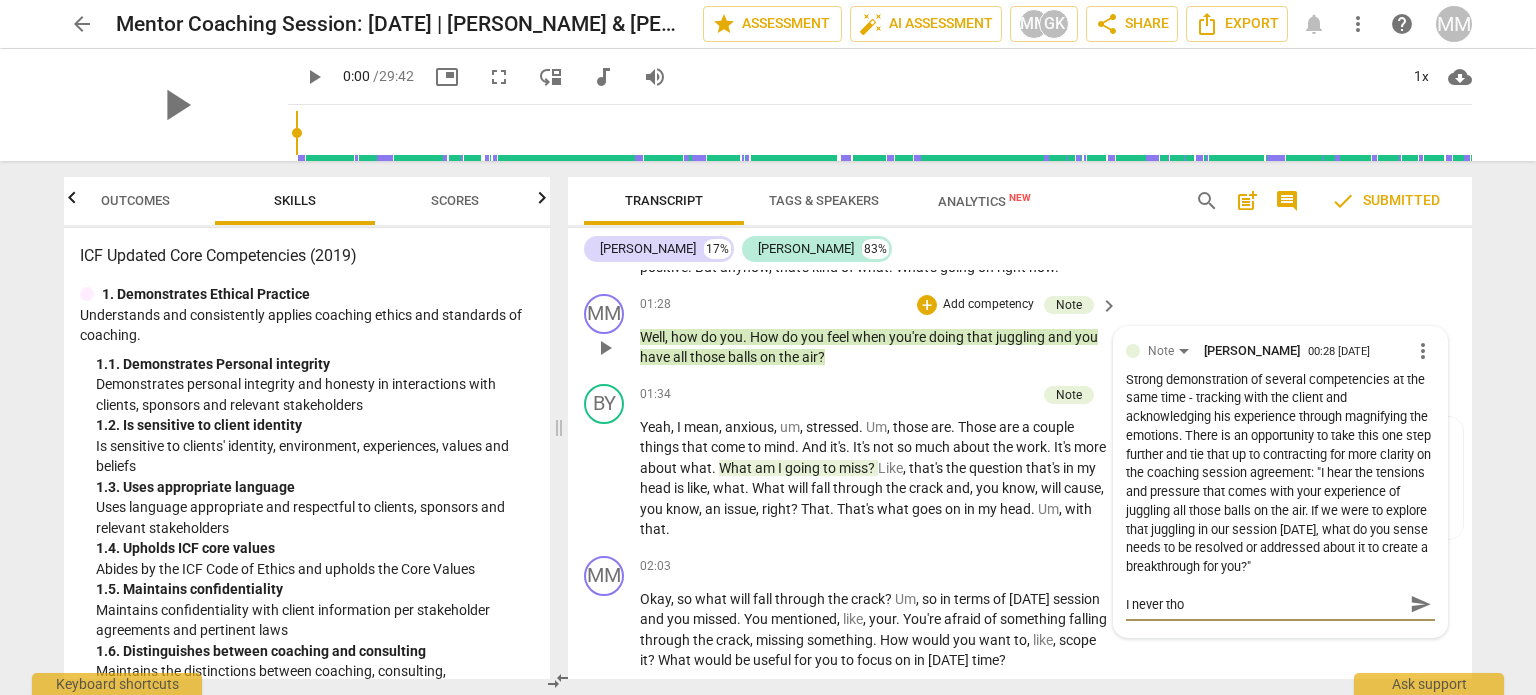 type on "I never th" 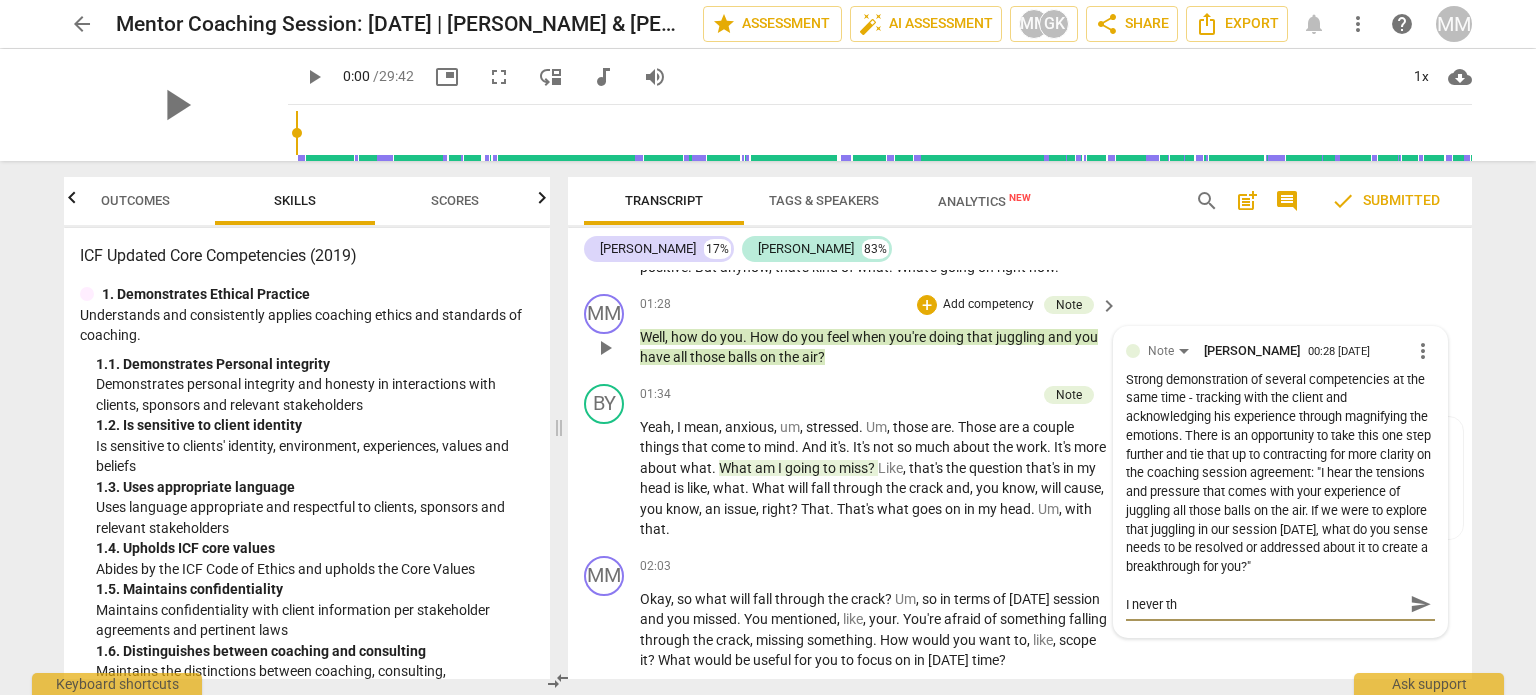 type on "I never t" 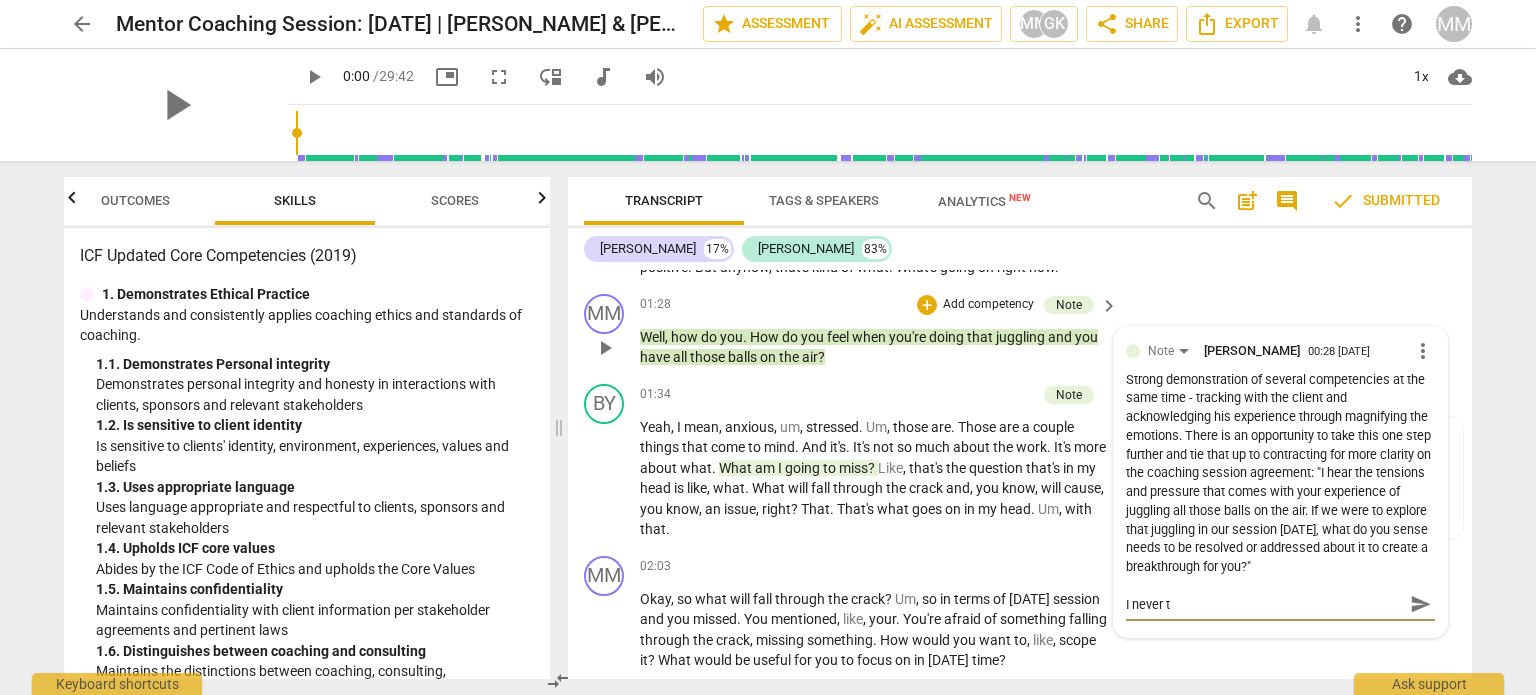 type on "I never" 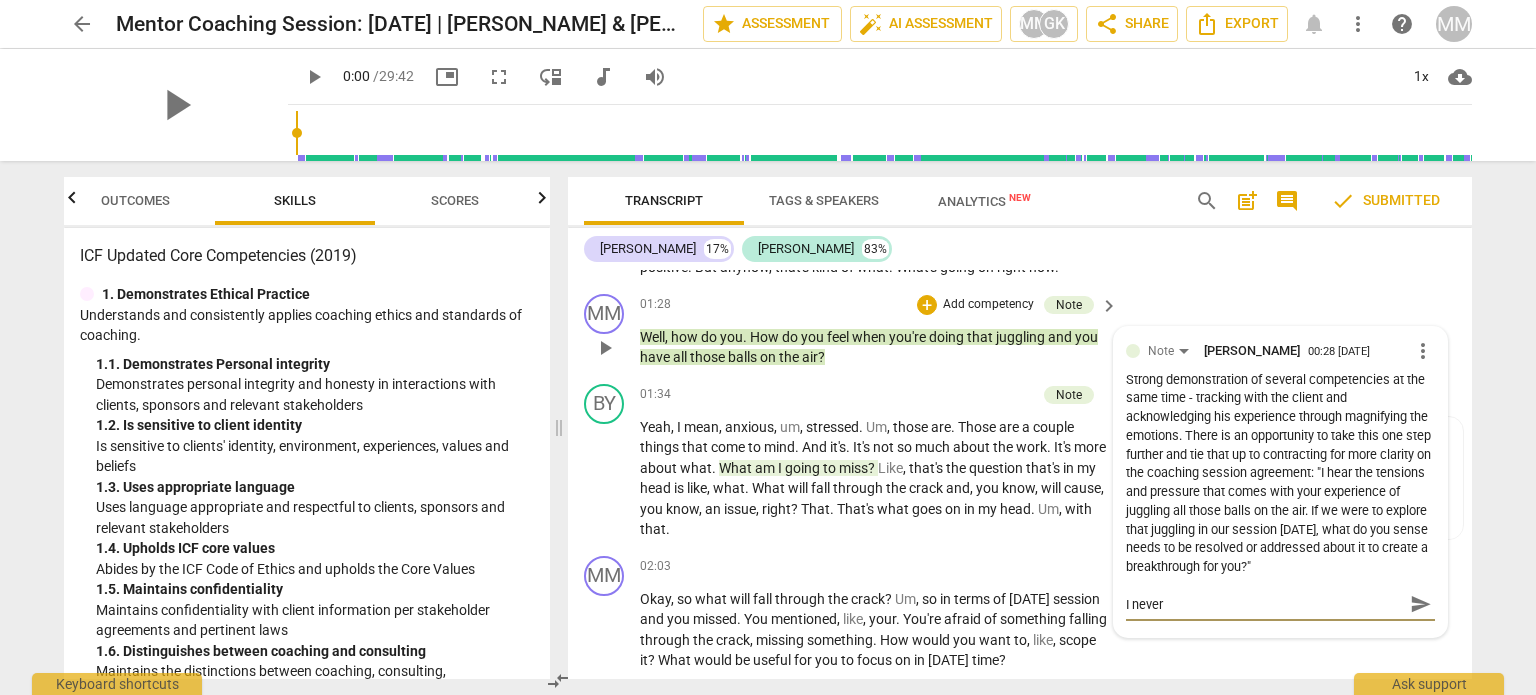 type on "I never" 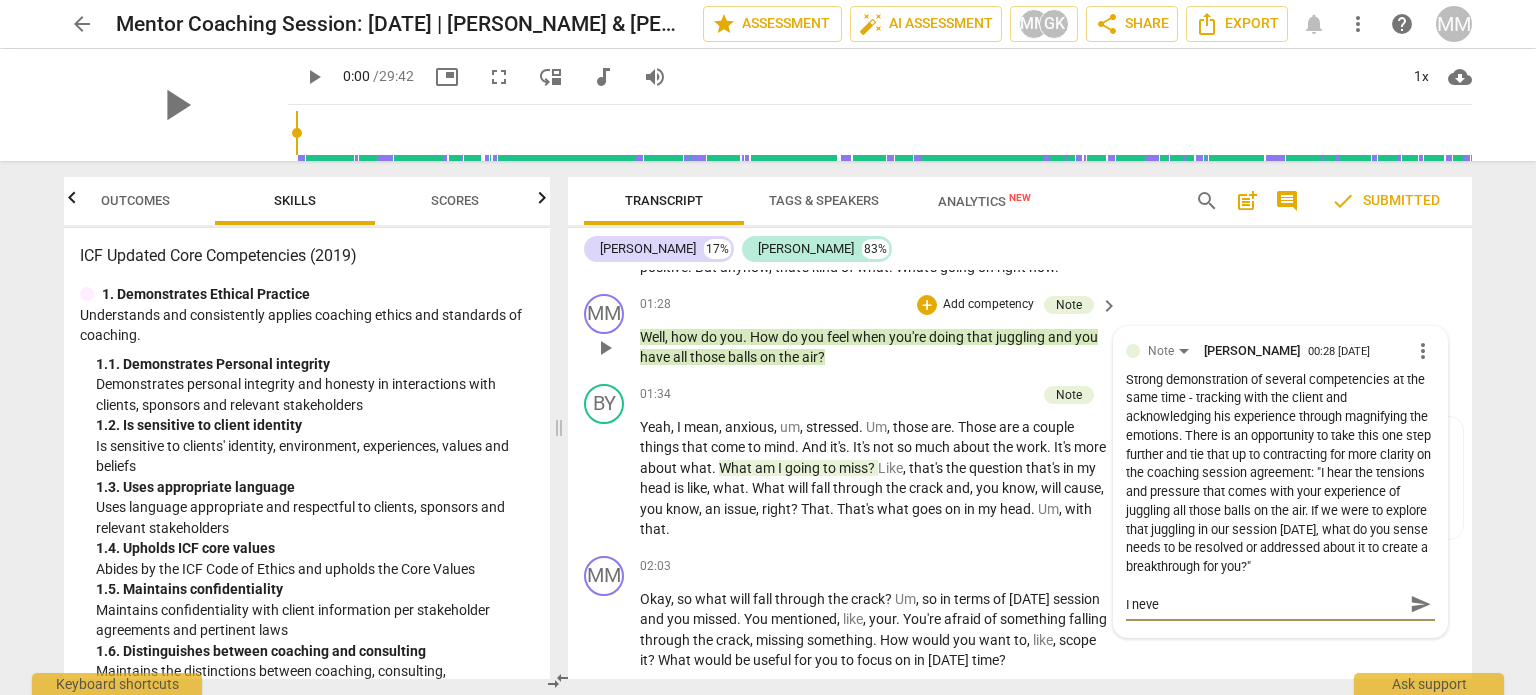 type on "I nev" 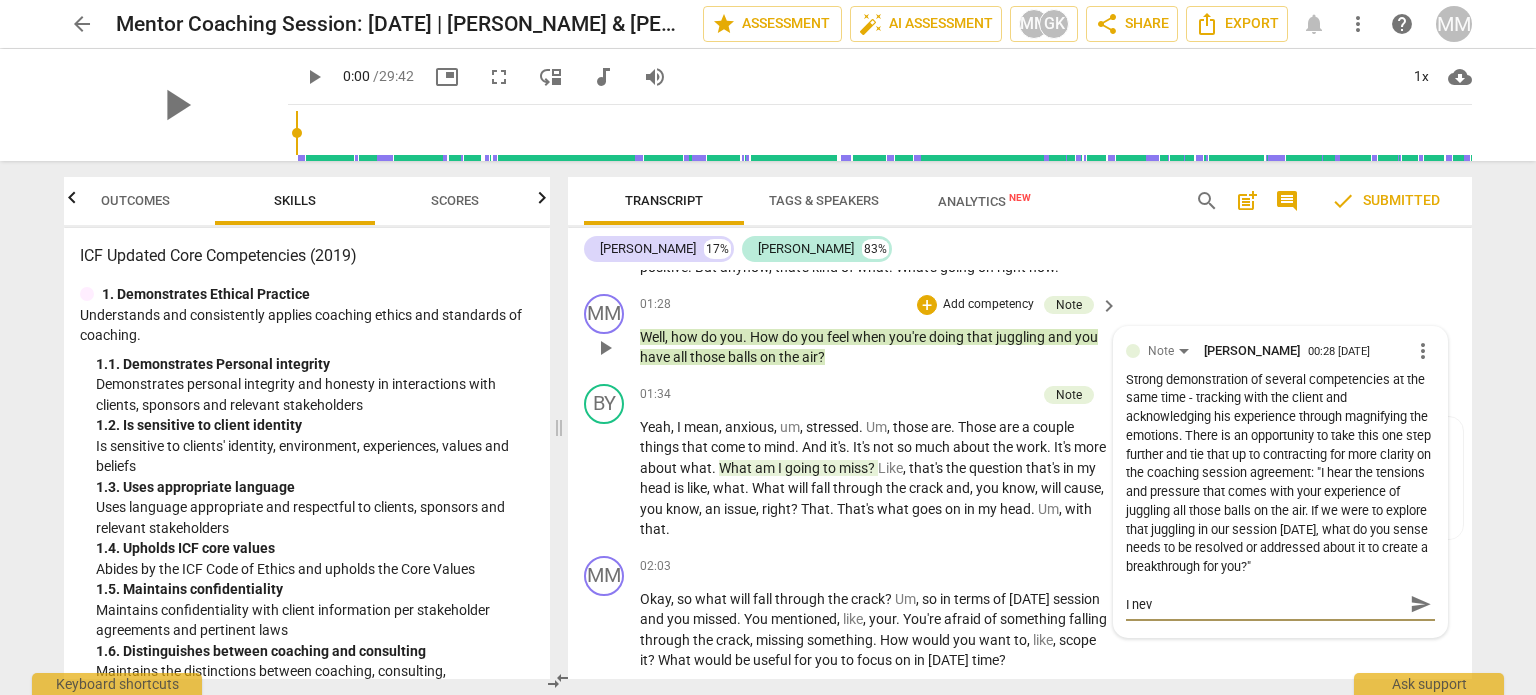 type on "I ne" 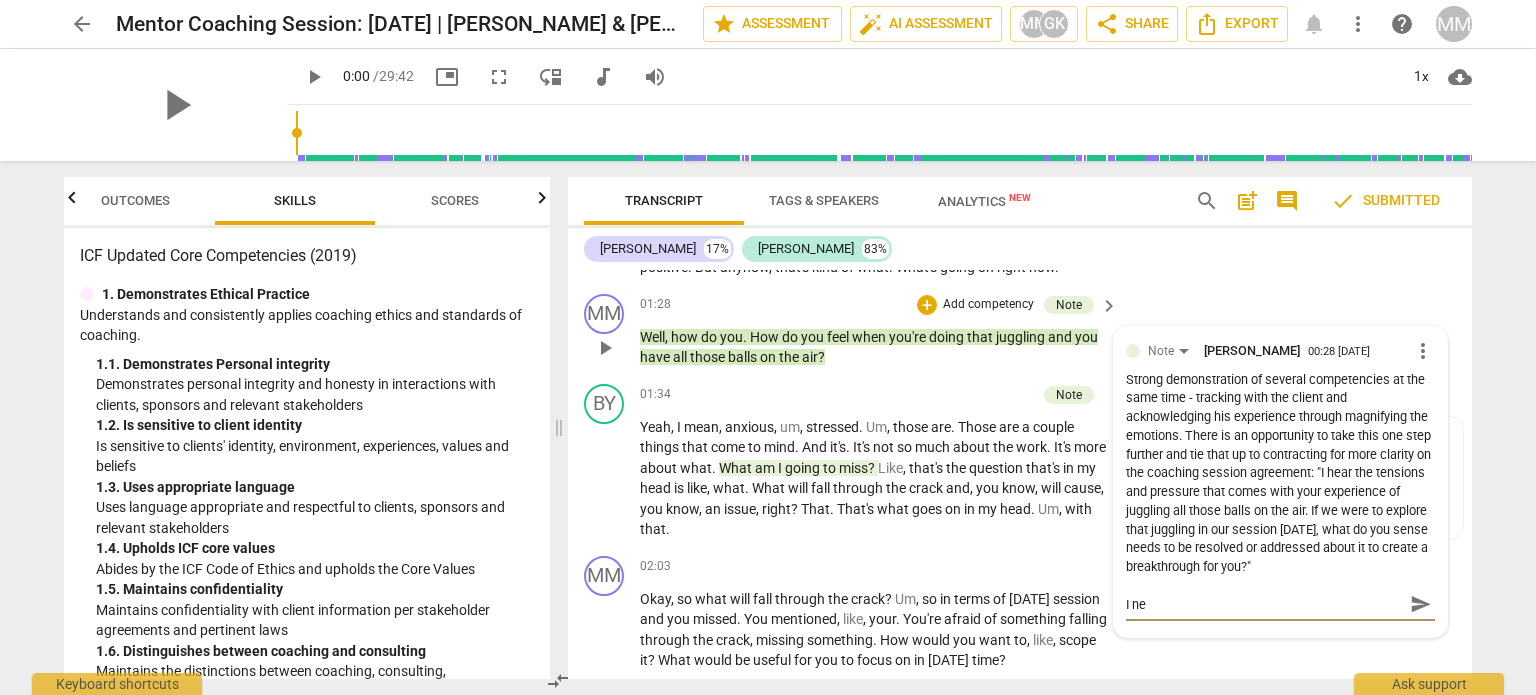 type on "I n" 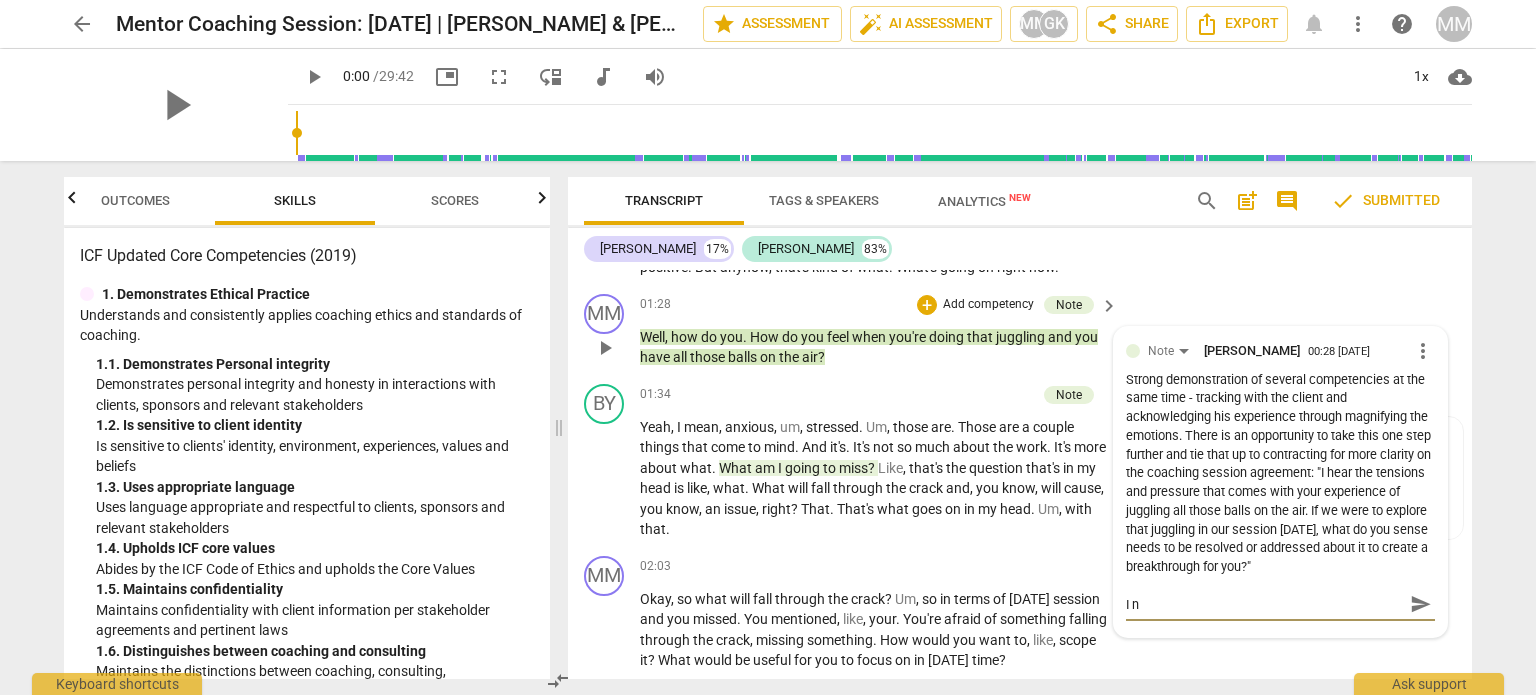 type on "I" 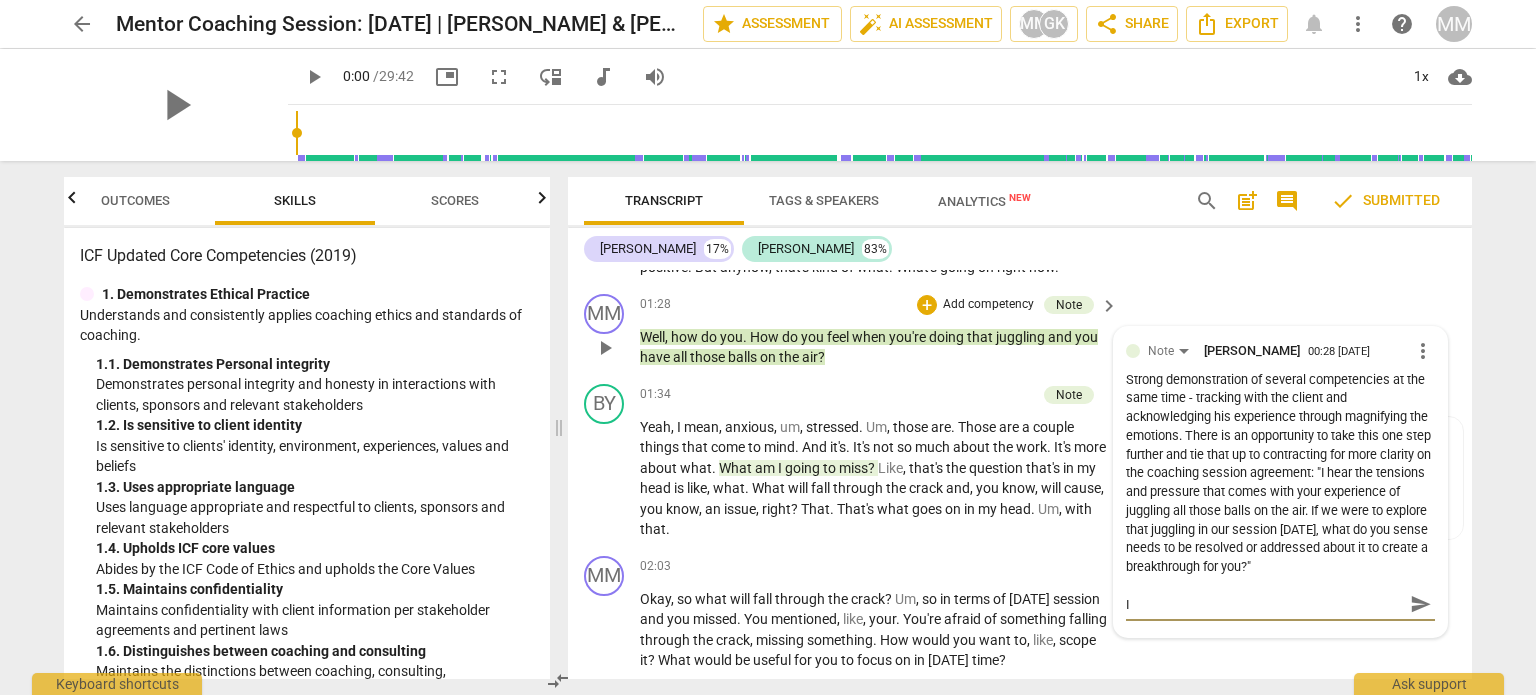 type on "I a" 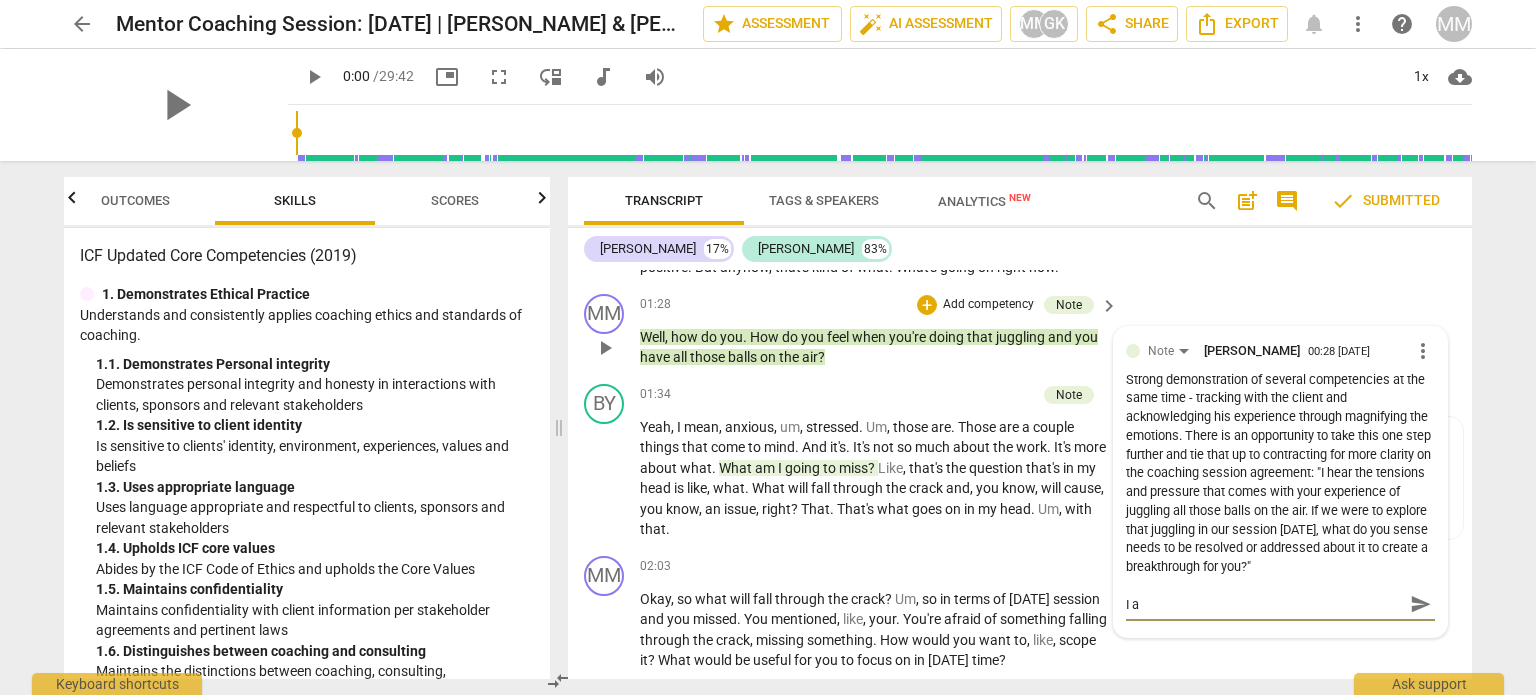 type on "I" 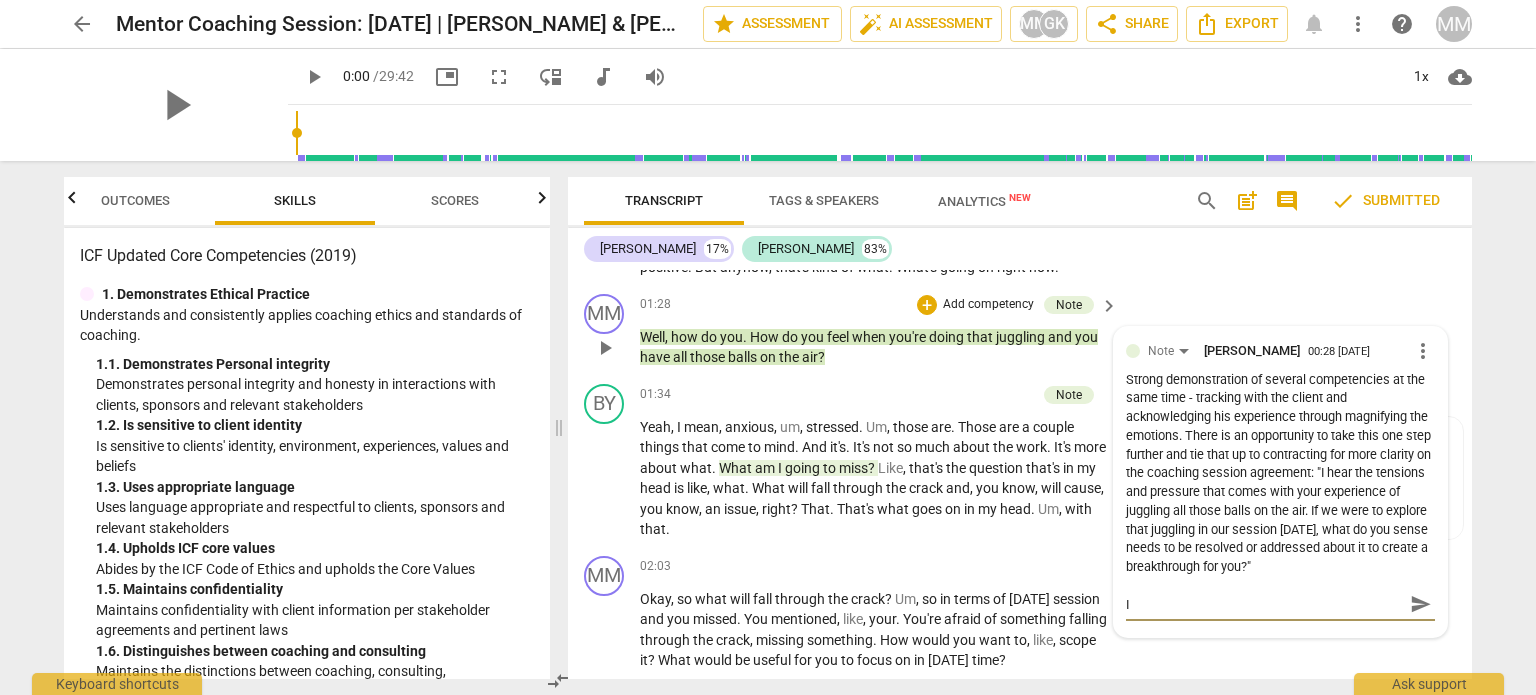 type on "I l" 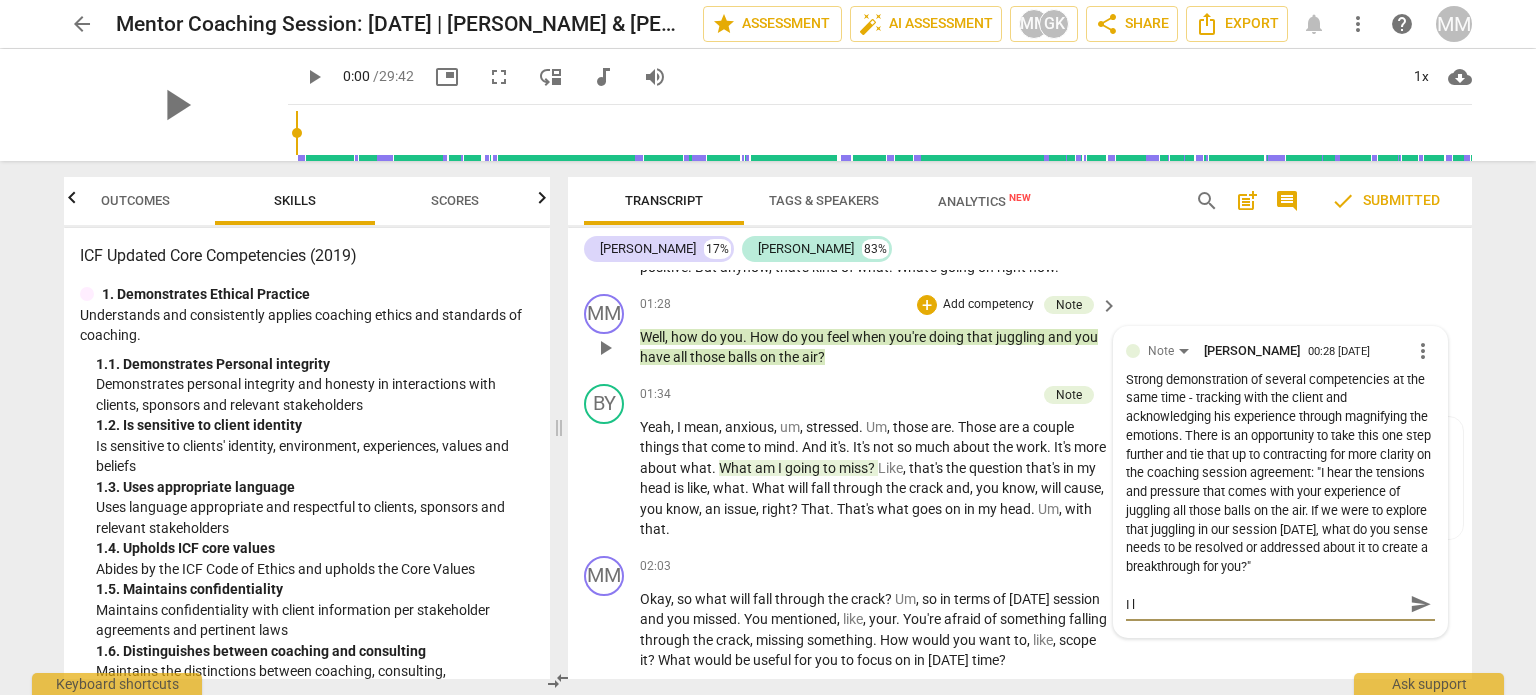 type on "I lo" 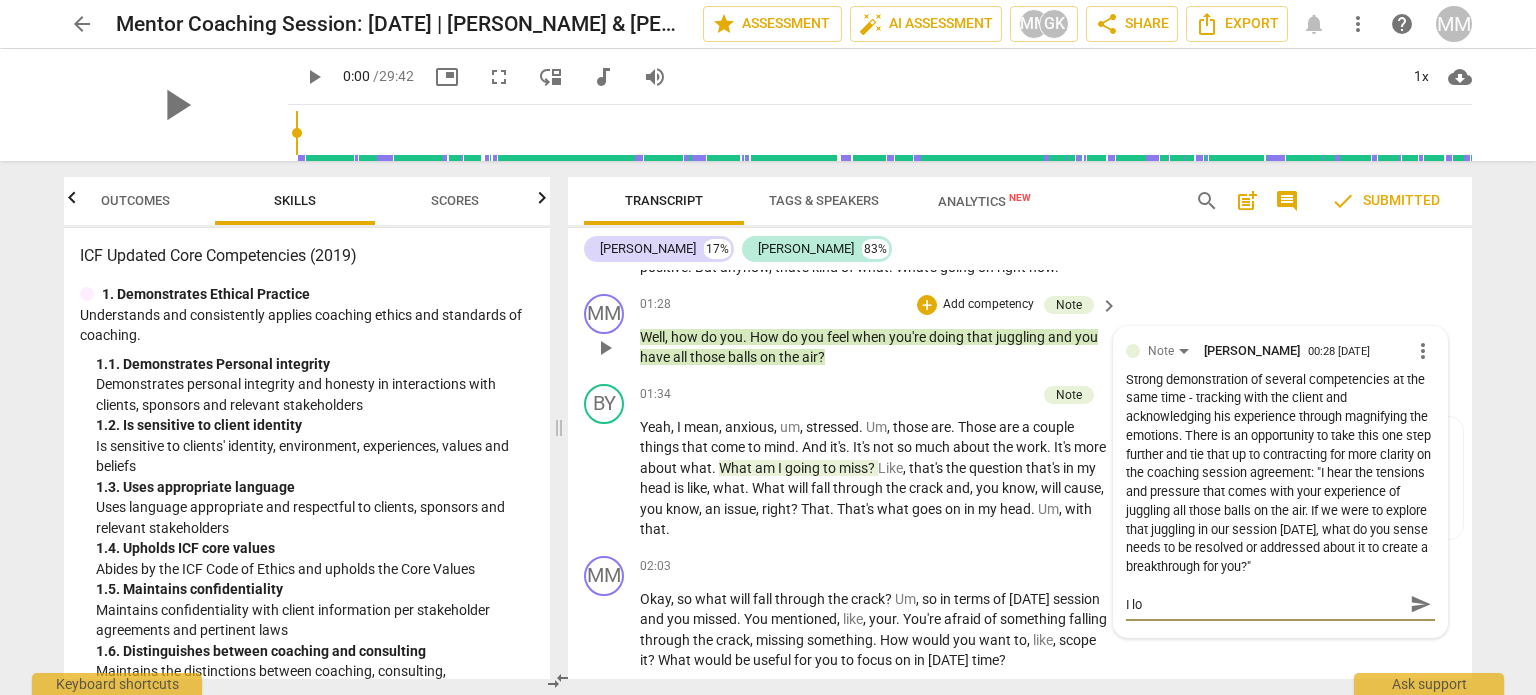 type on "I lov" 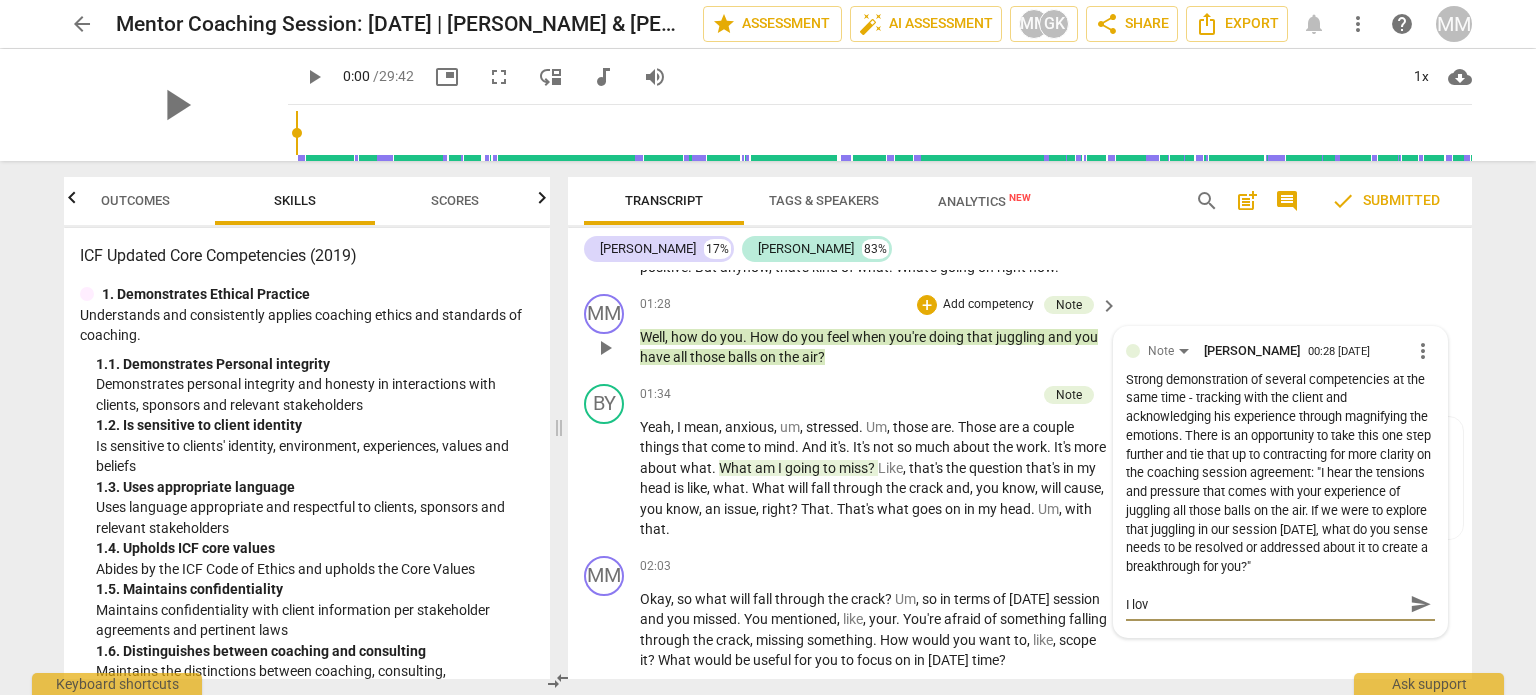 type on "I love" 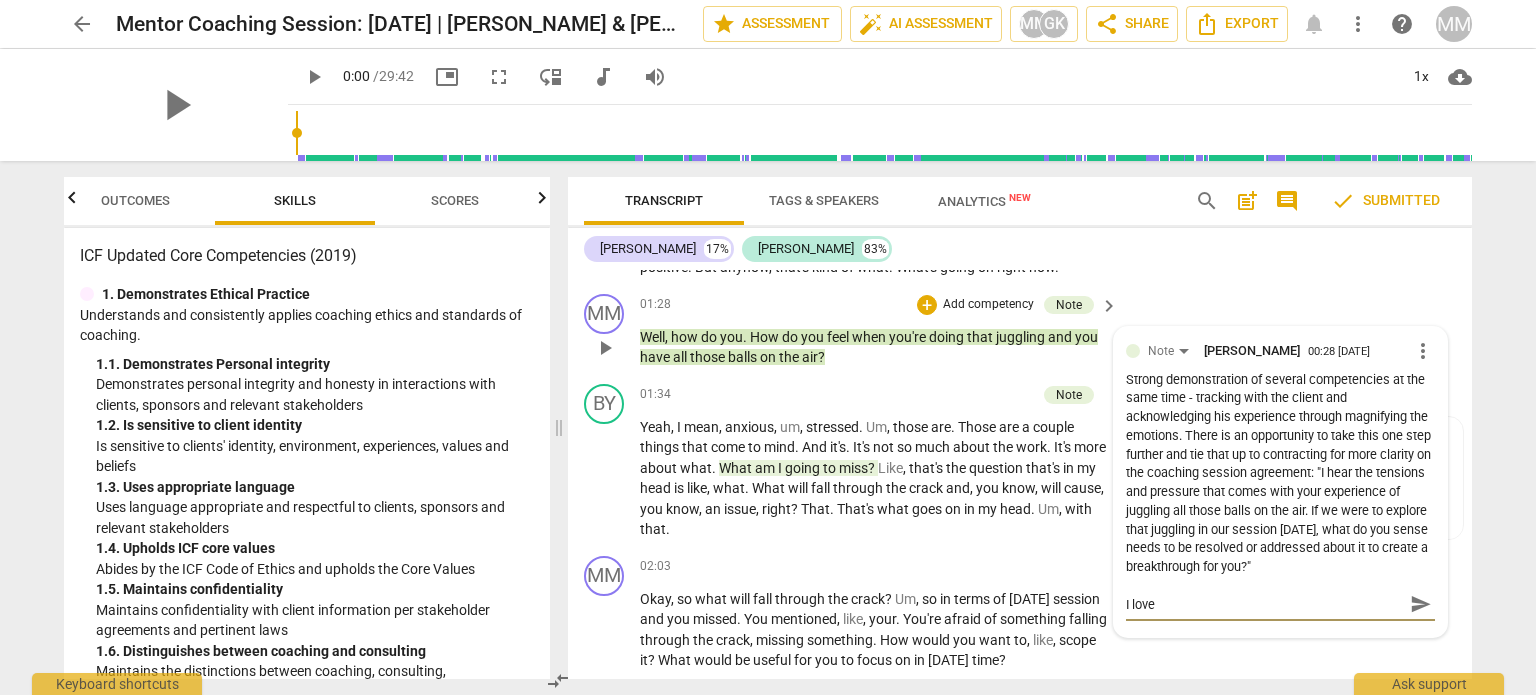 type on "I love" 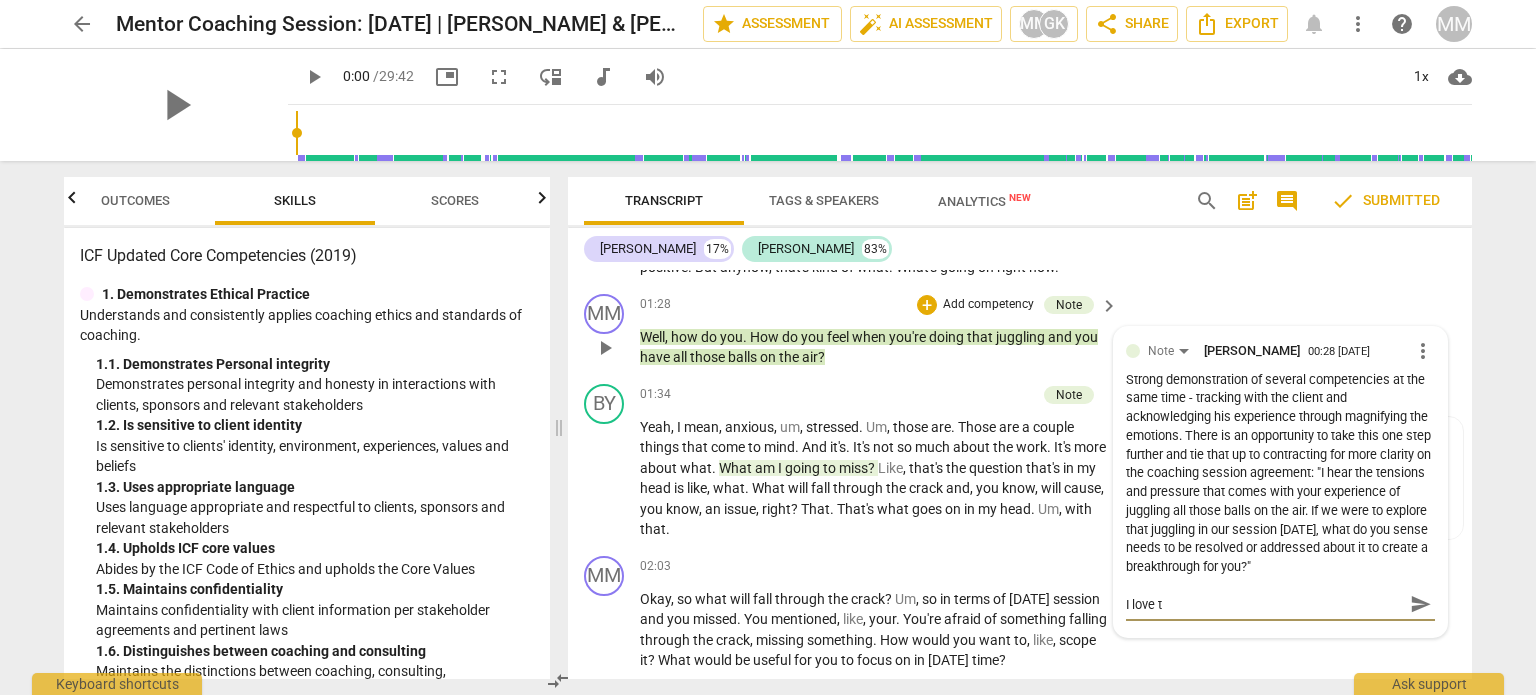 type on "I love th" 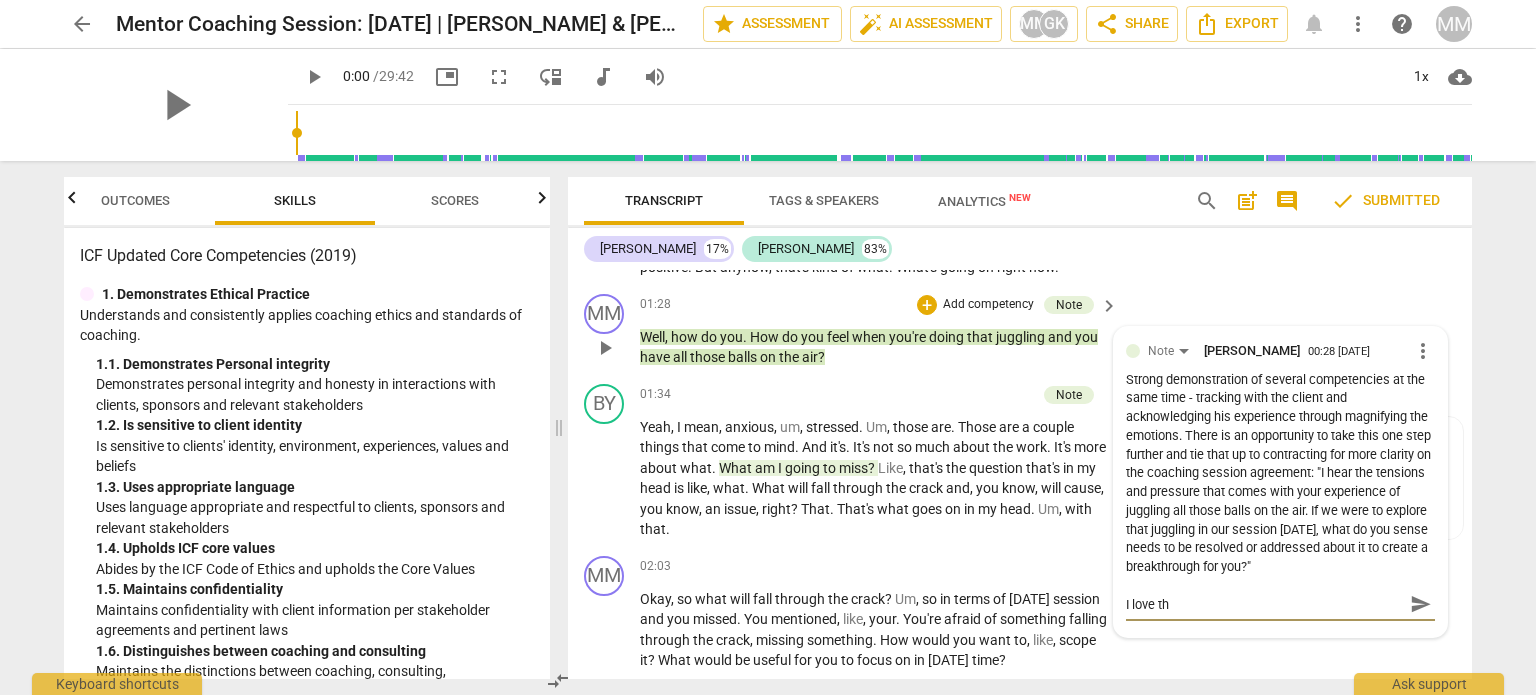 type on "I love tha" 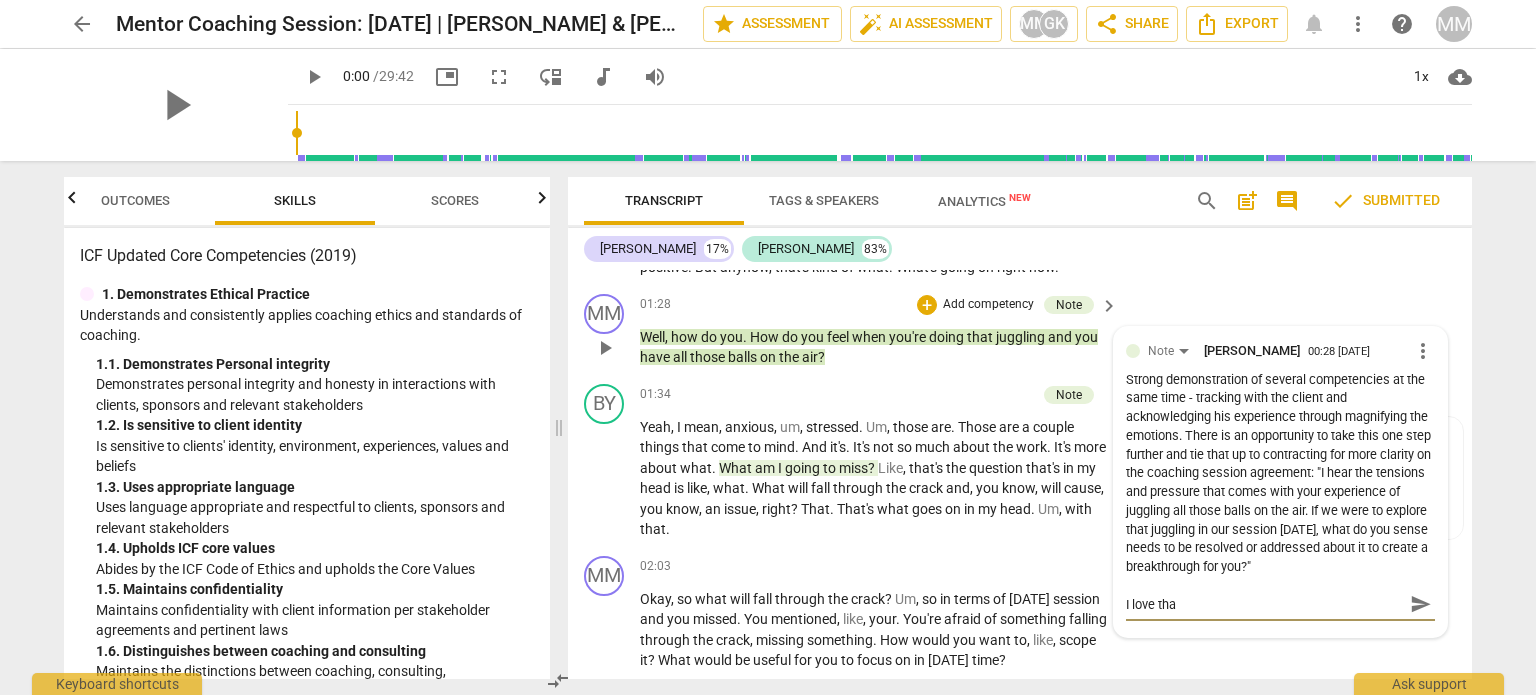 type on "I love that" 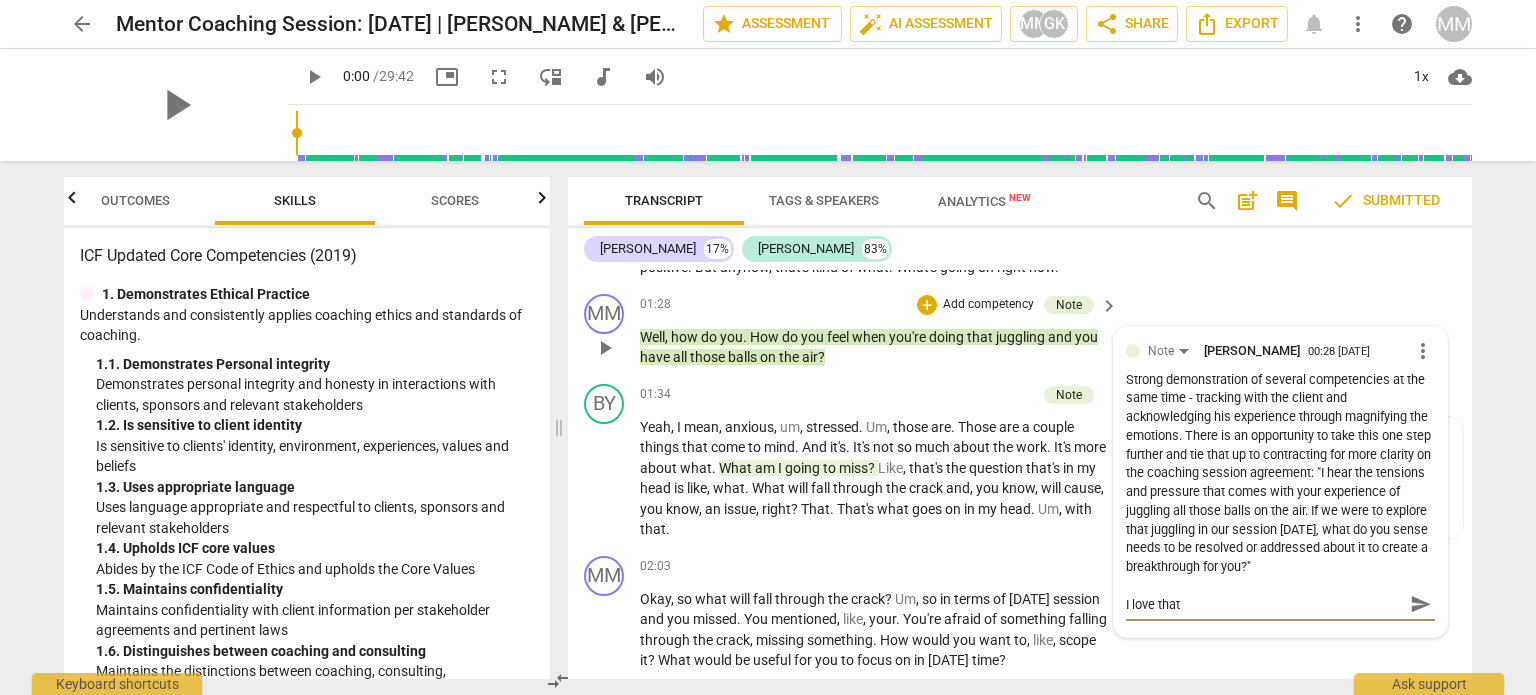 type on "I love that" 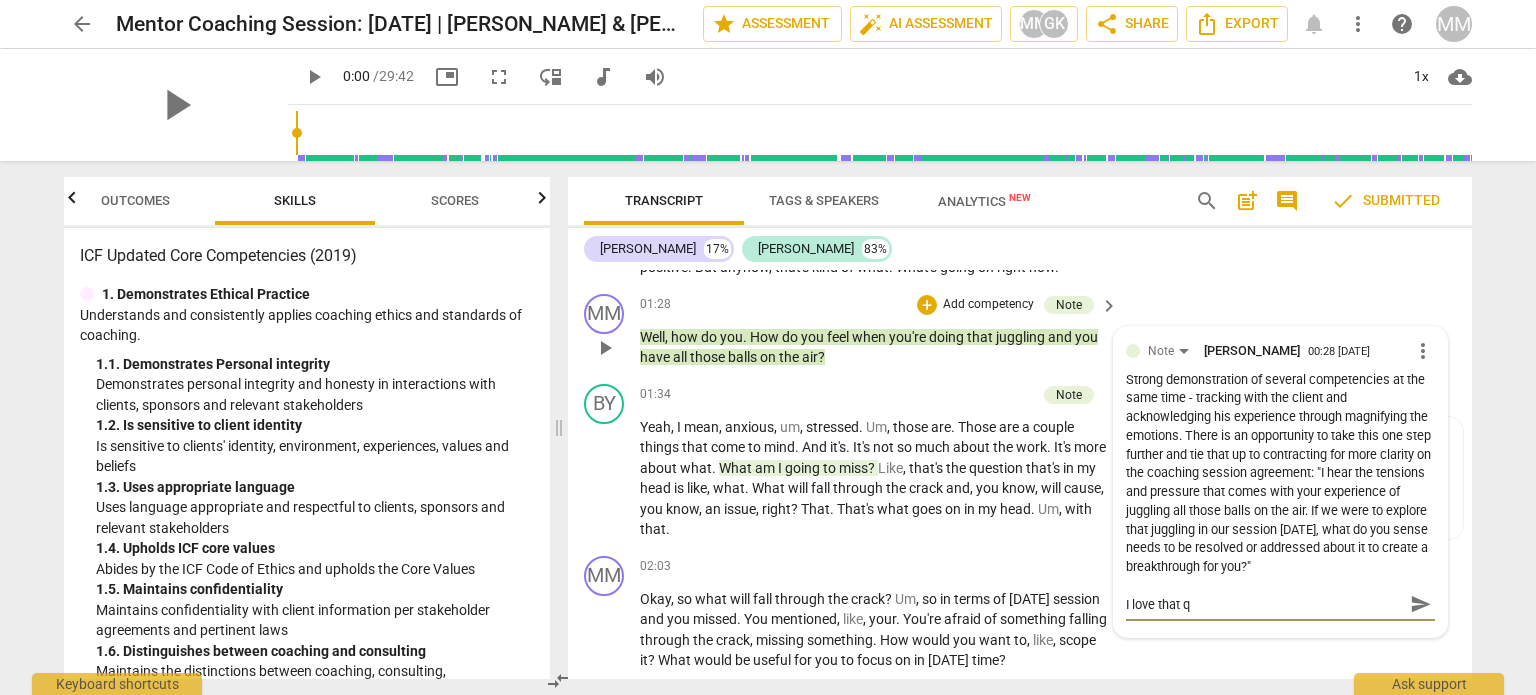 type on "I love that qu" 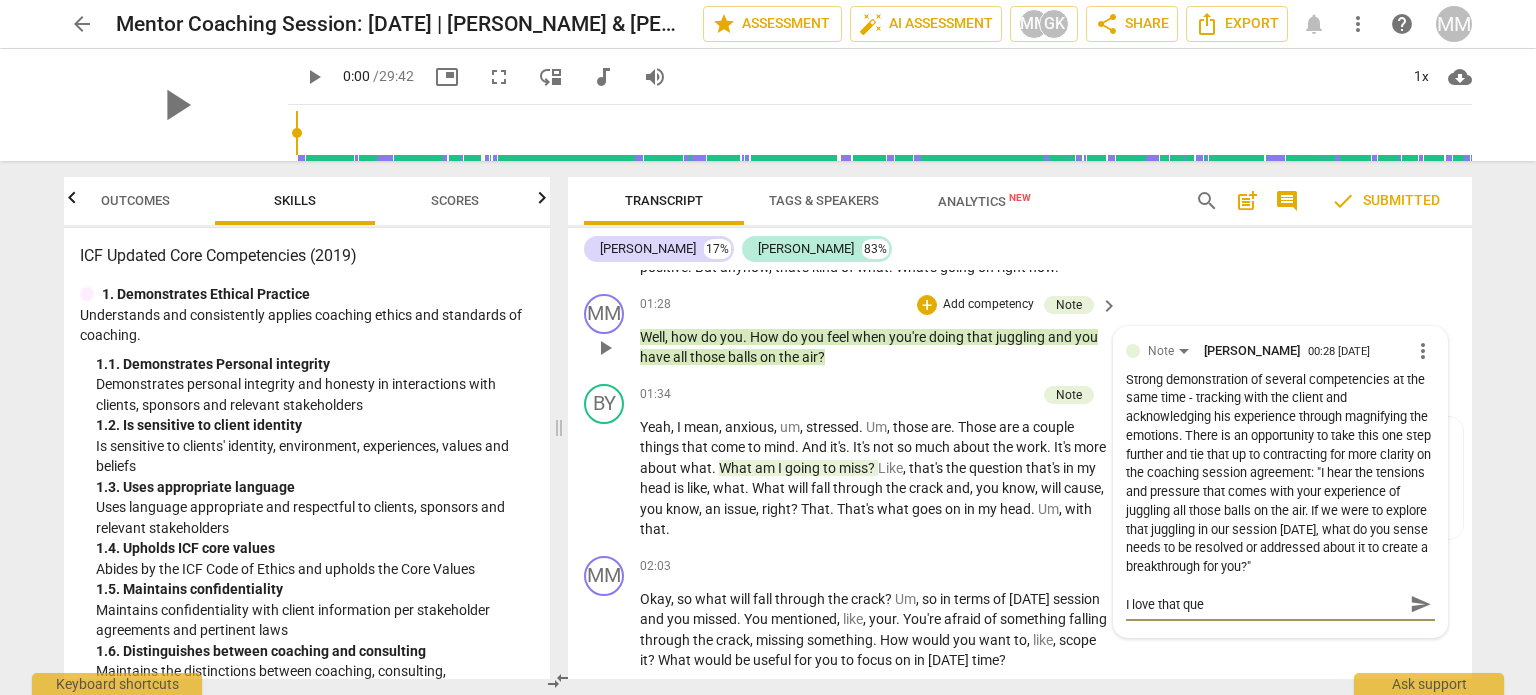 type on "I love that ques" 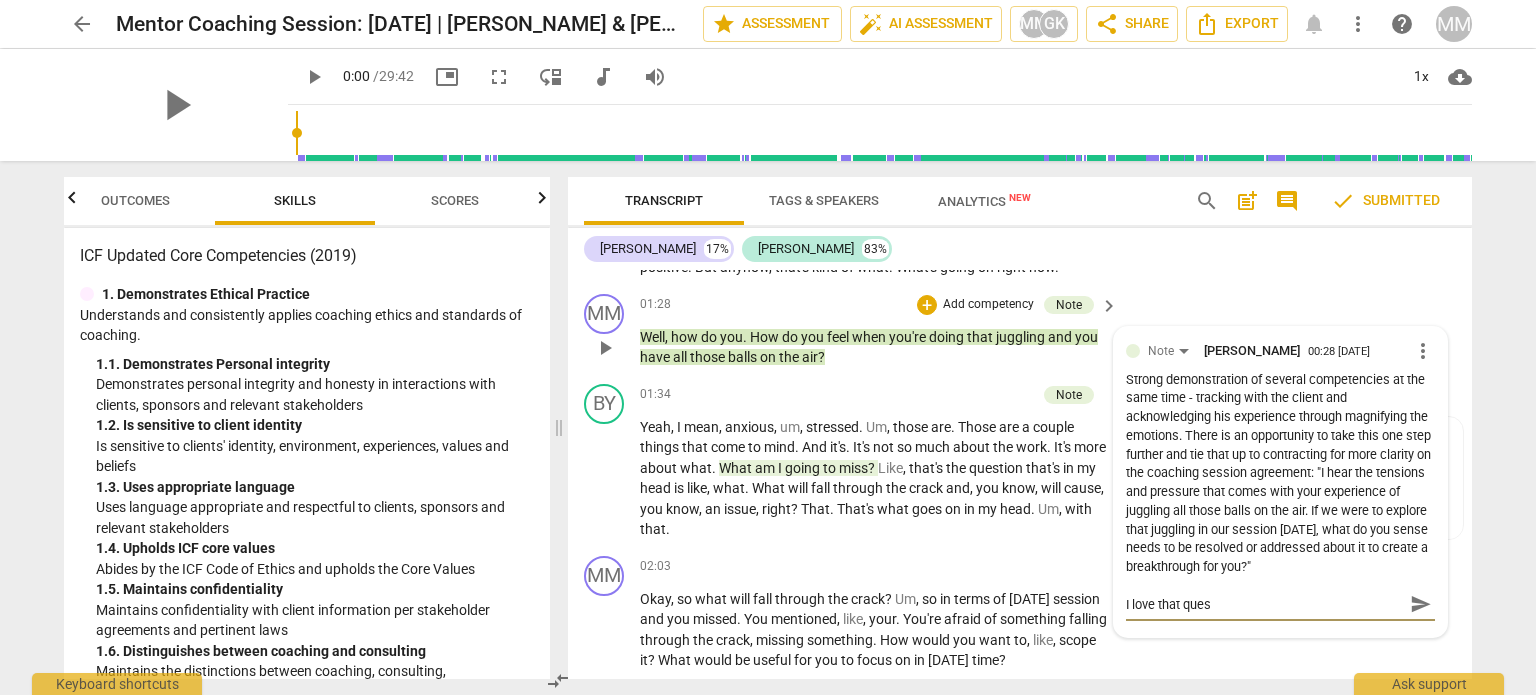 type on "I love that quest" 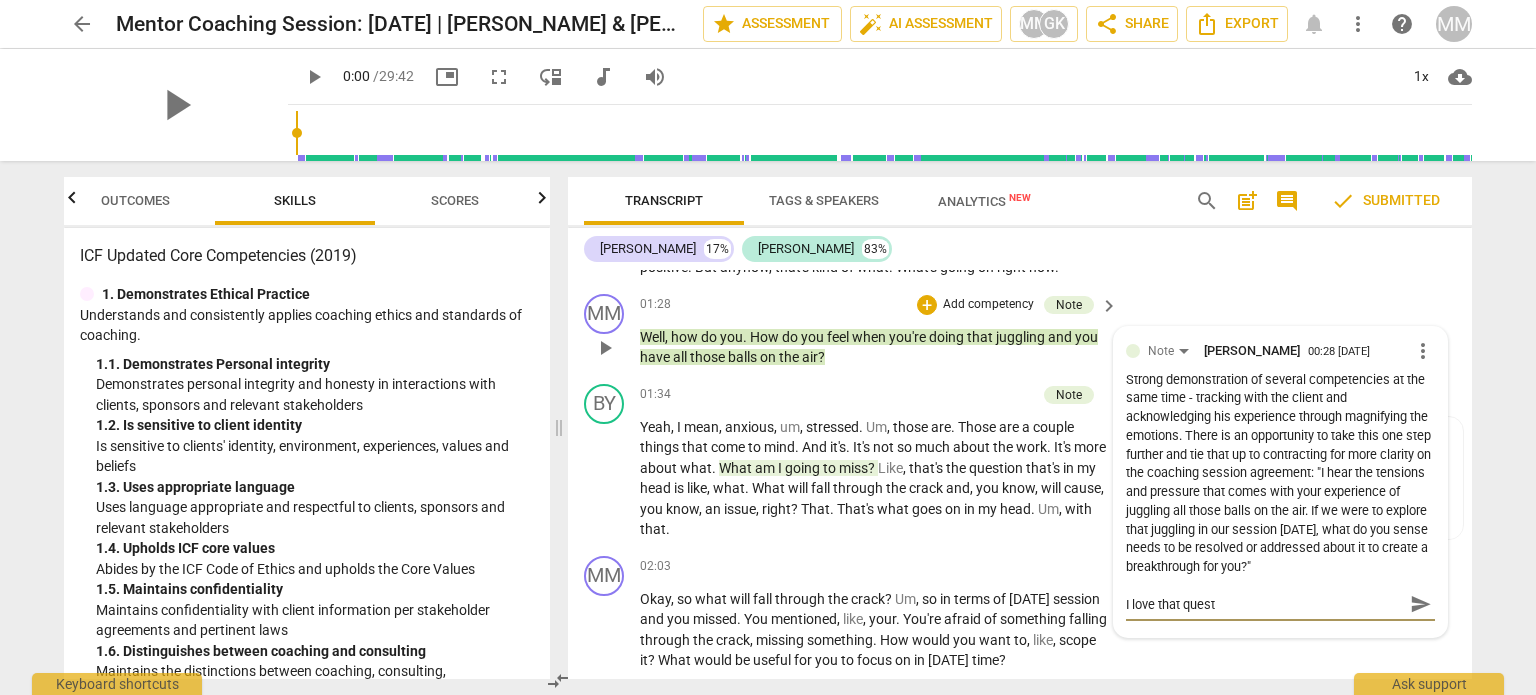 type on "I love that questi" 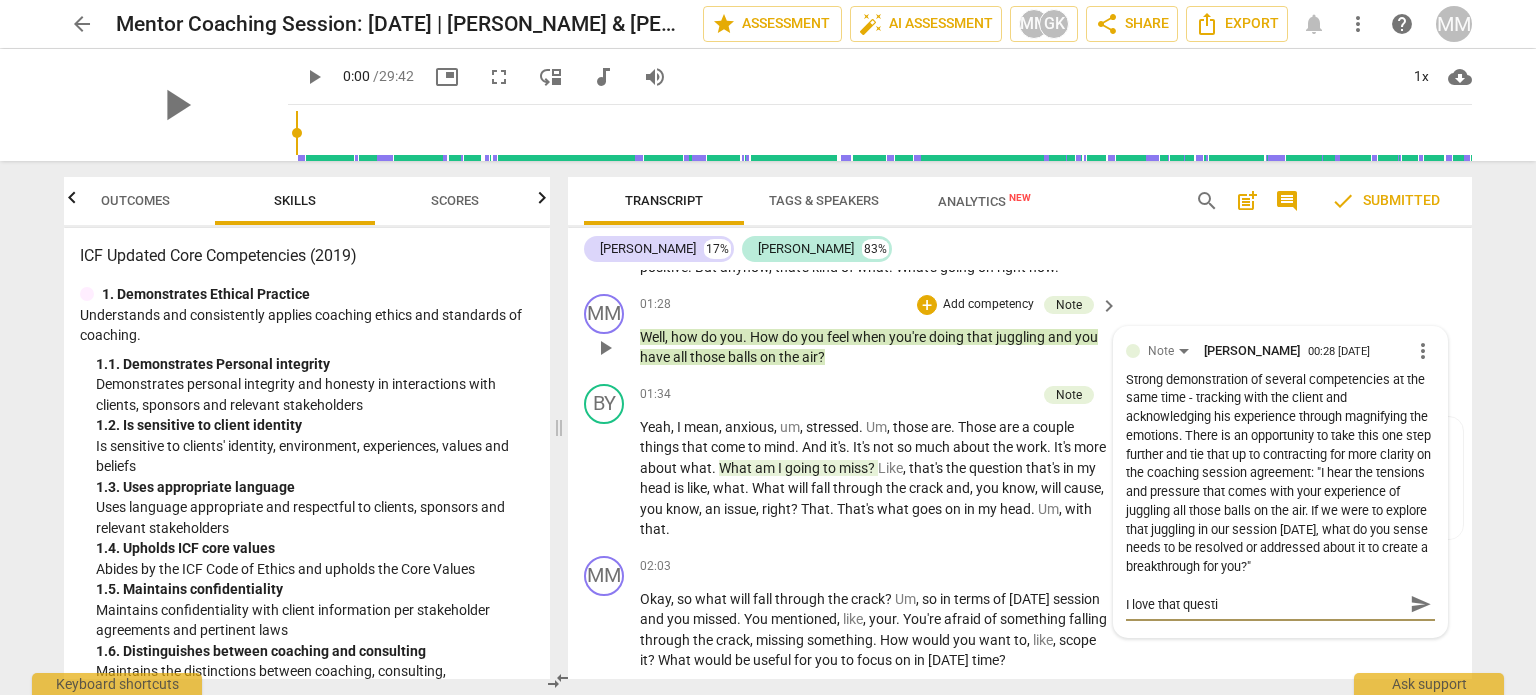 type on "I love that questio" 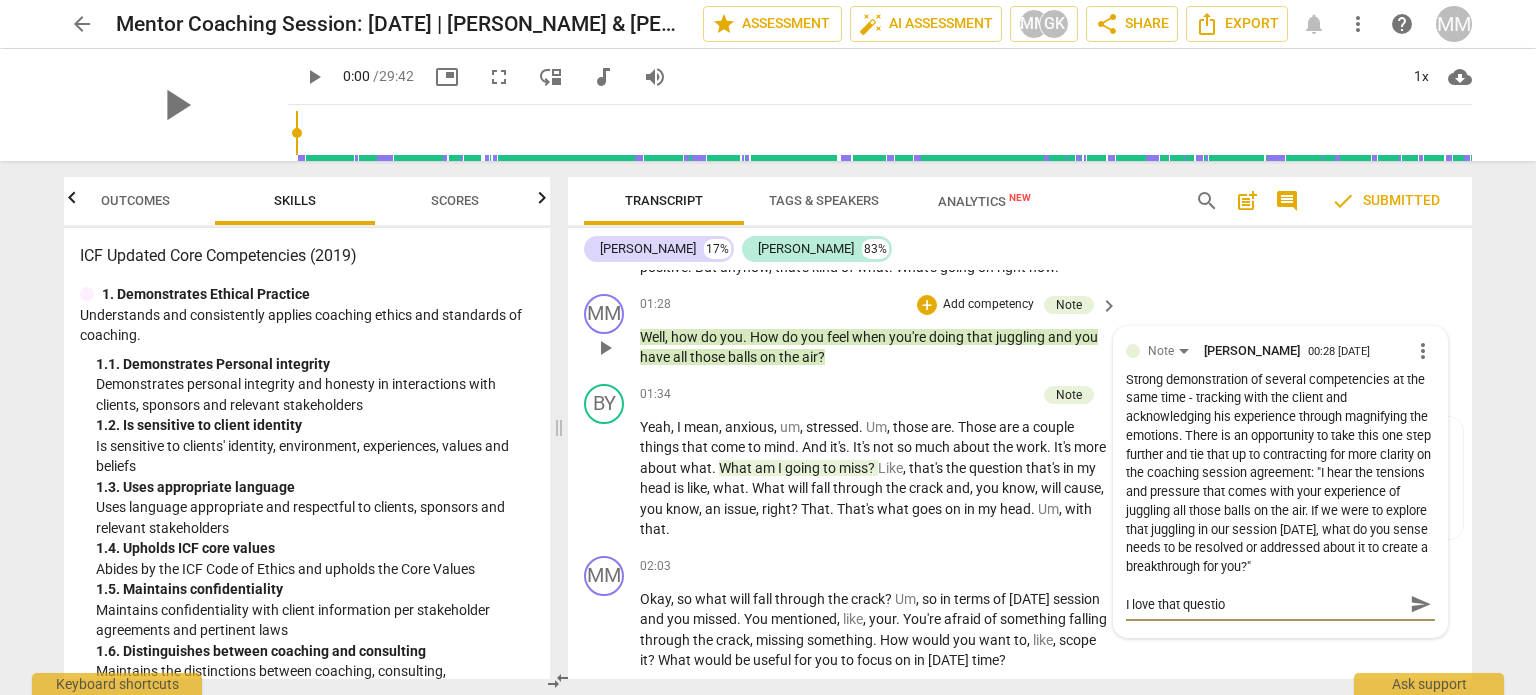 type on "I love that question" 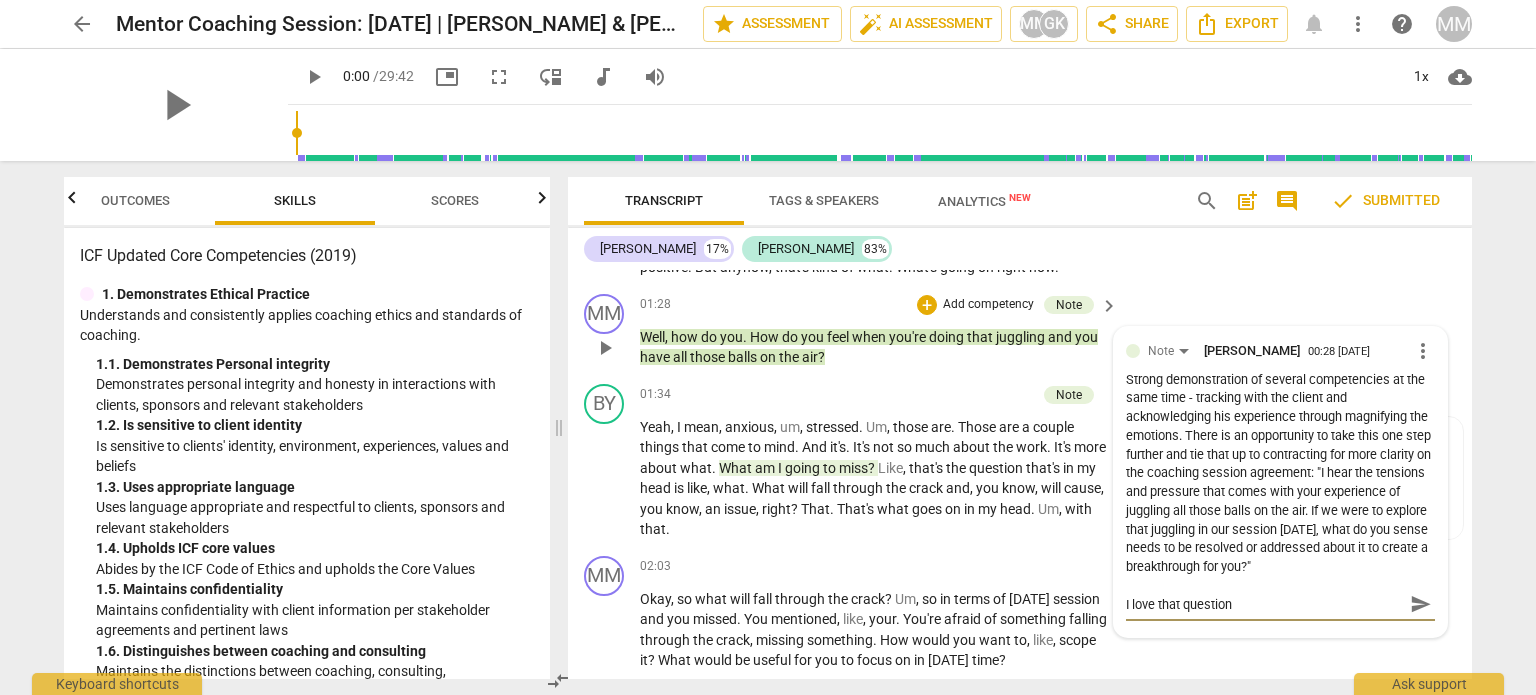 type on "I love that question." 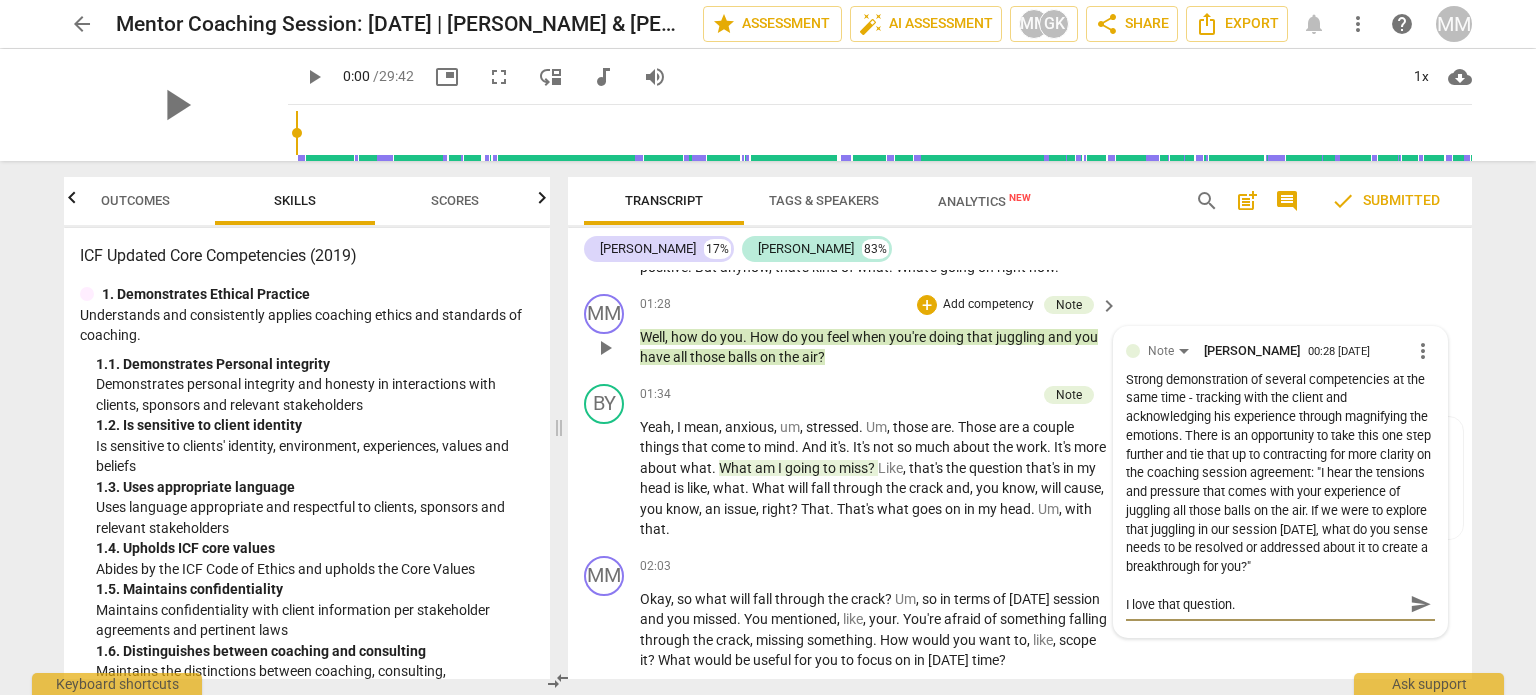 type on "I love that question." 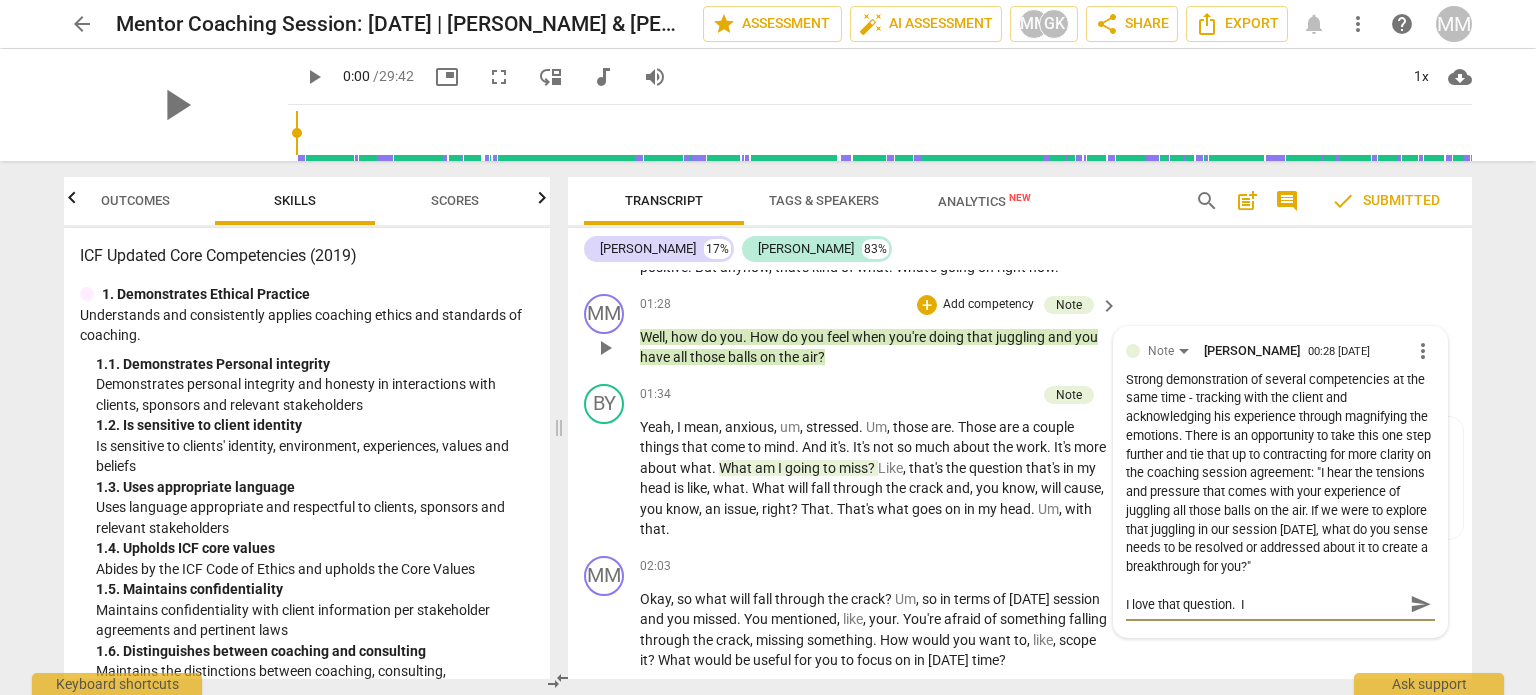 type on "I love that question.  I" 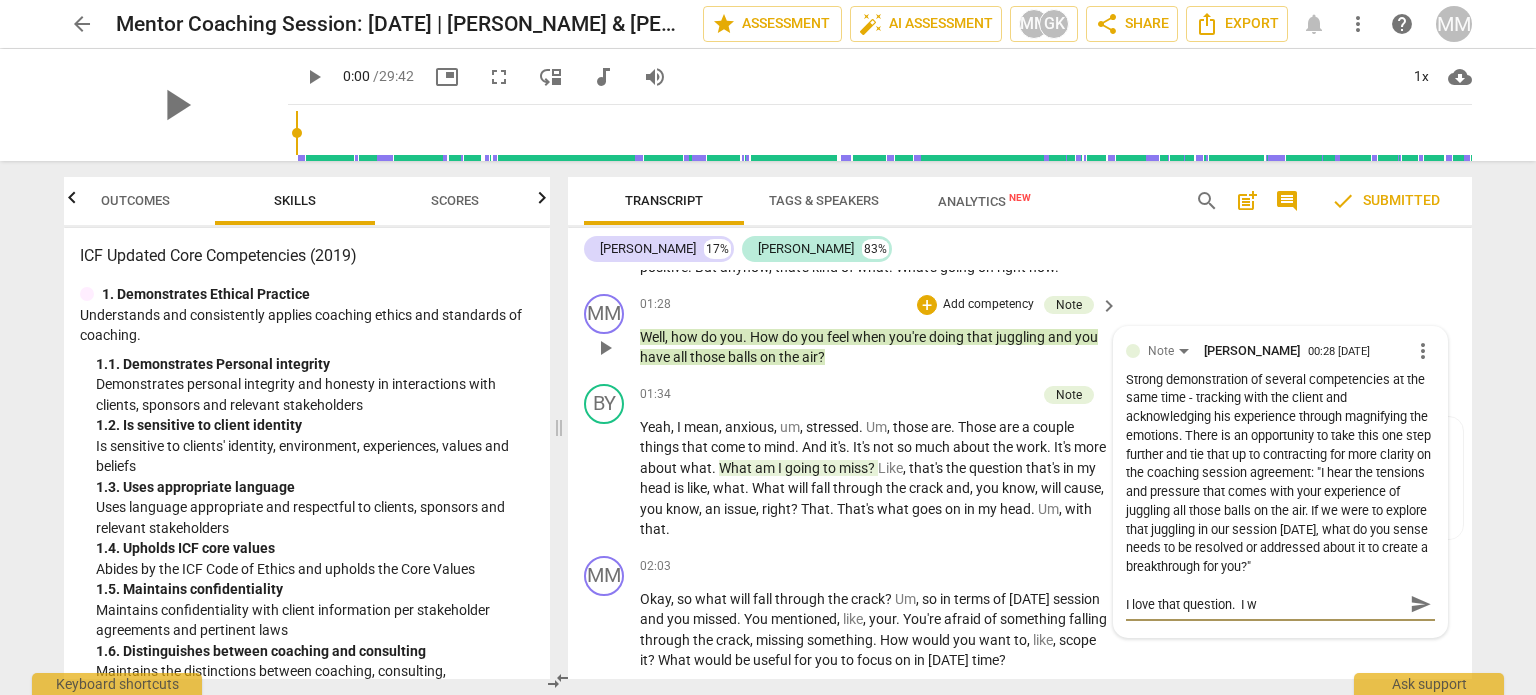 type on "I love that question.  I wa" 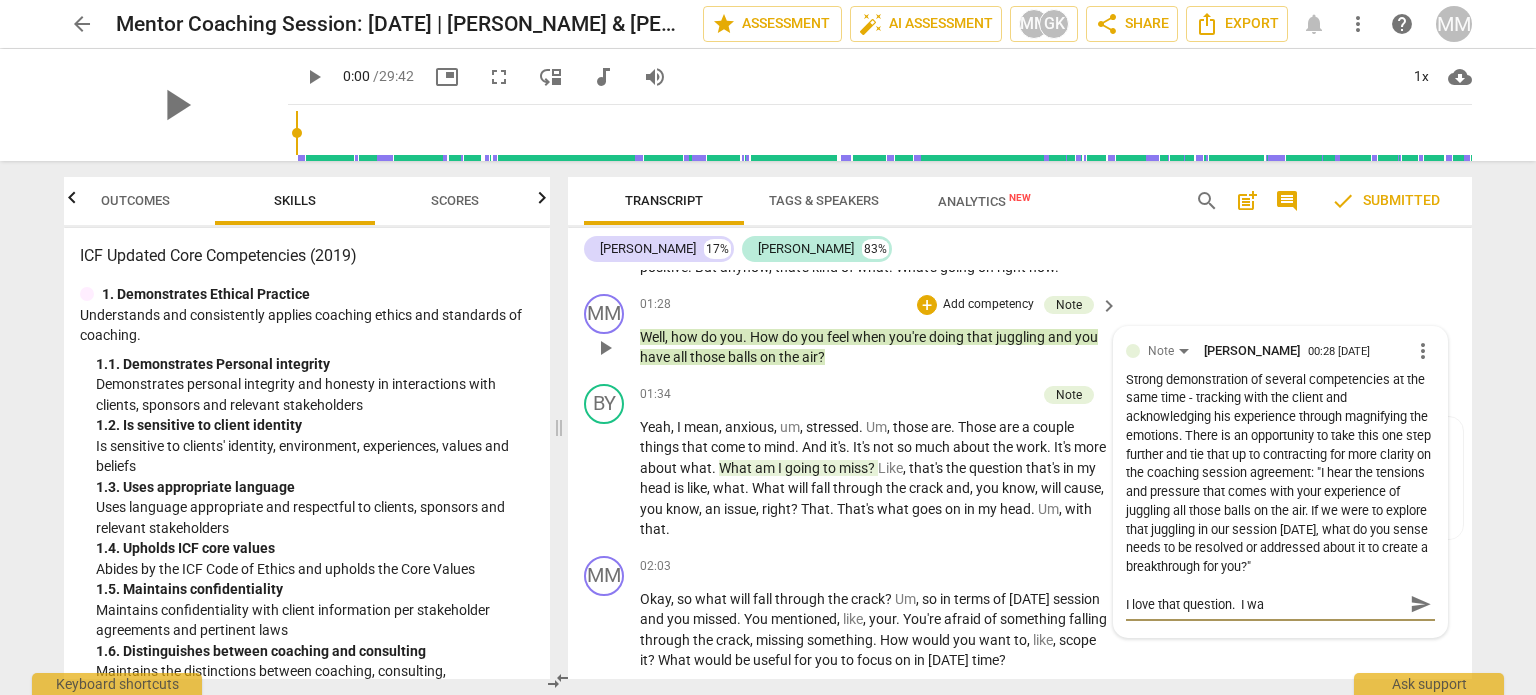 type on "I love that question.  I was" 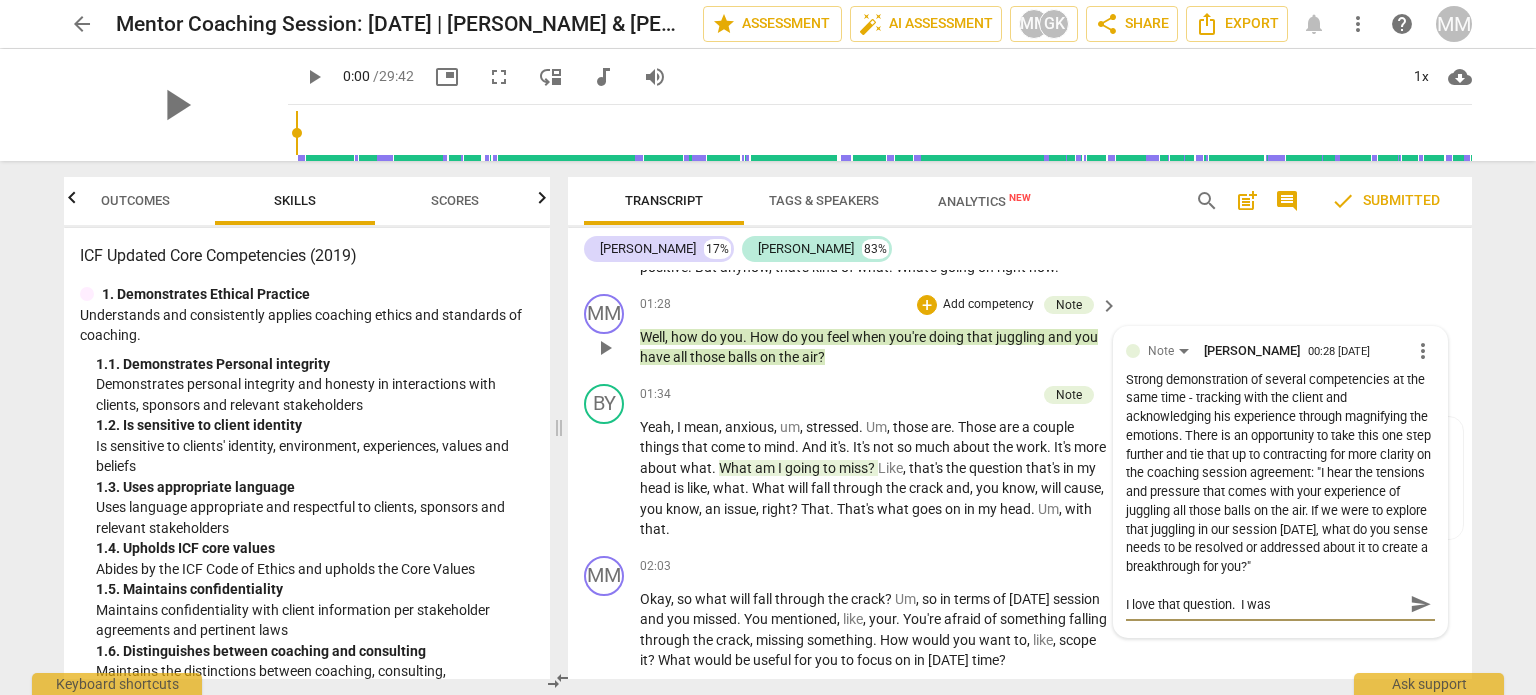 type on "I love that question.  I was" 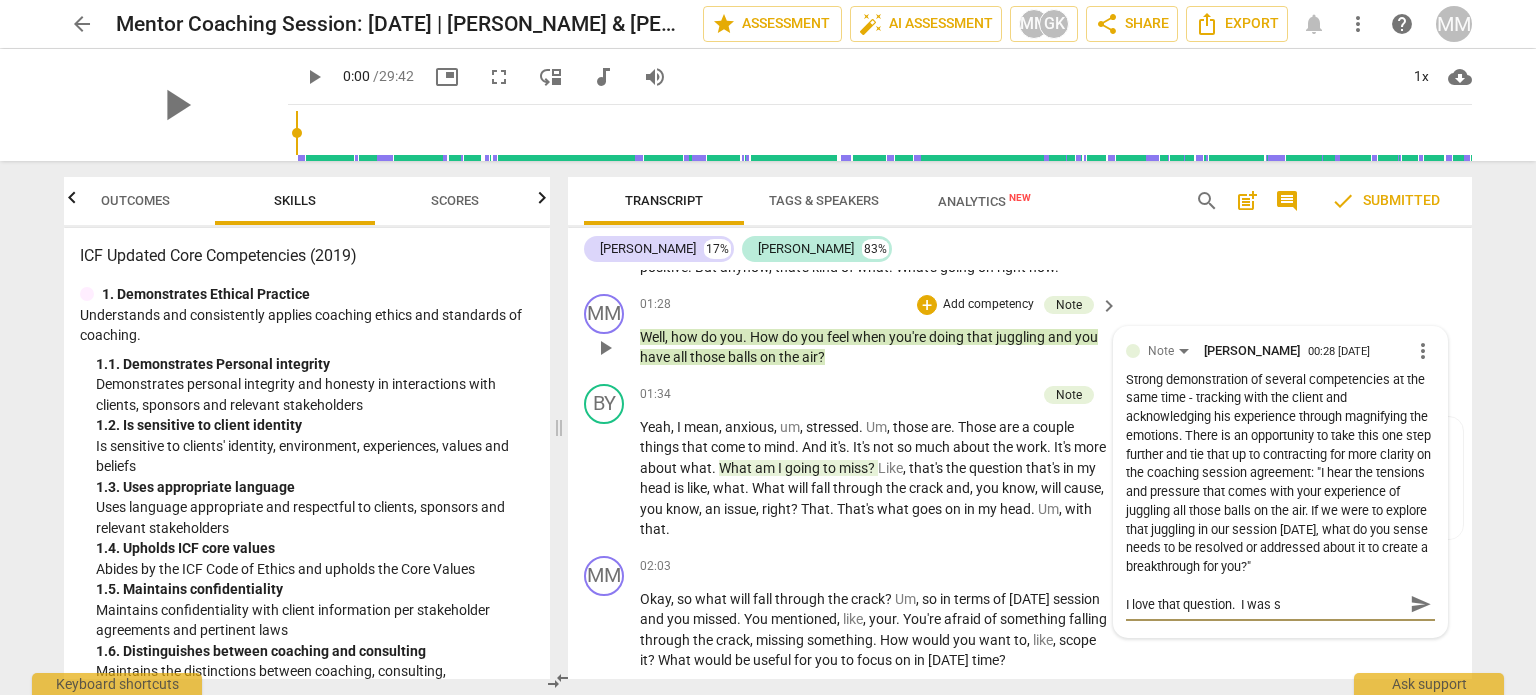 type on "I love that question.  I was st" 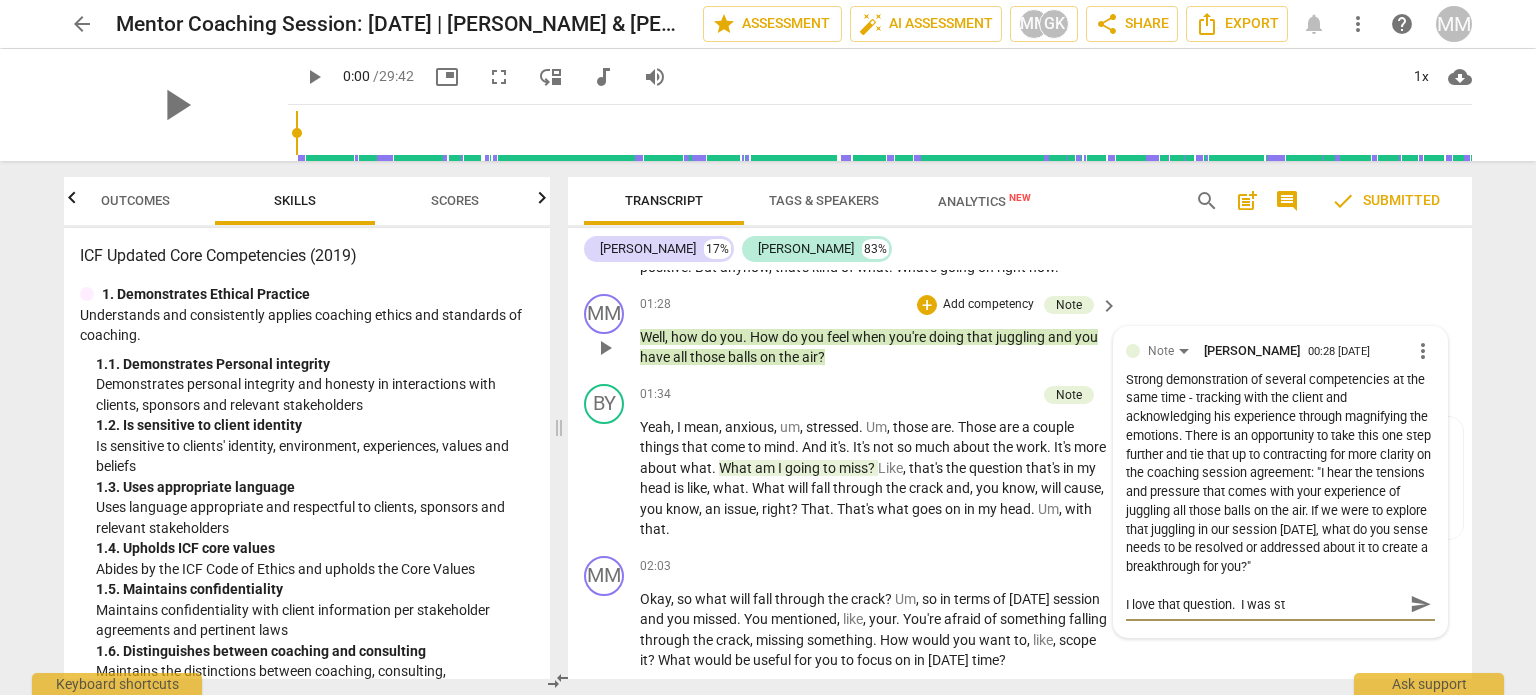type on "I love that question.  I was sti" 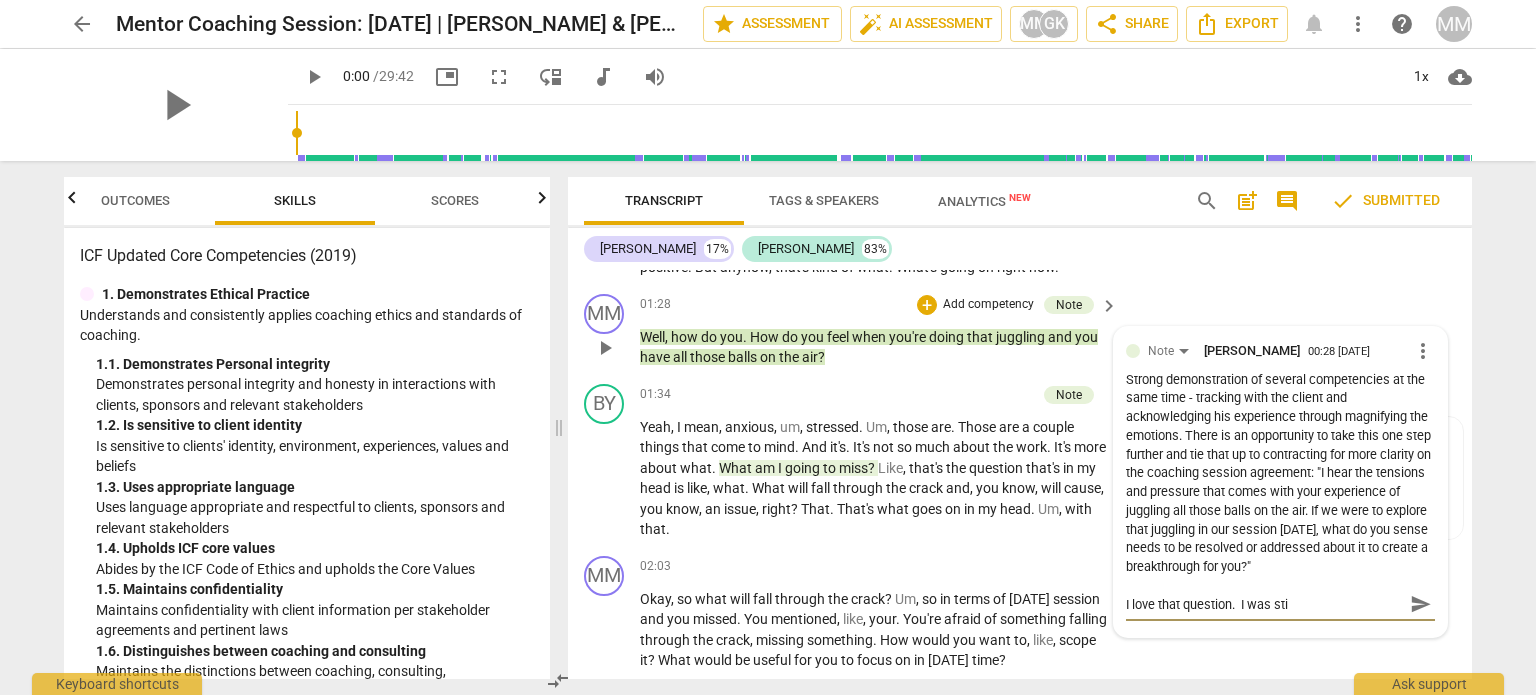 type on "I love that question.  I was stil" 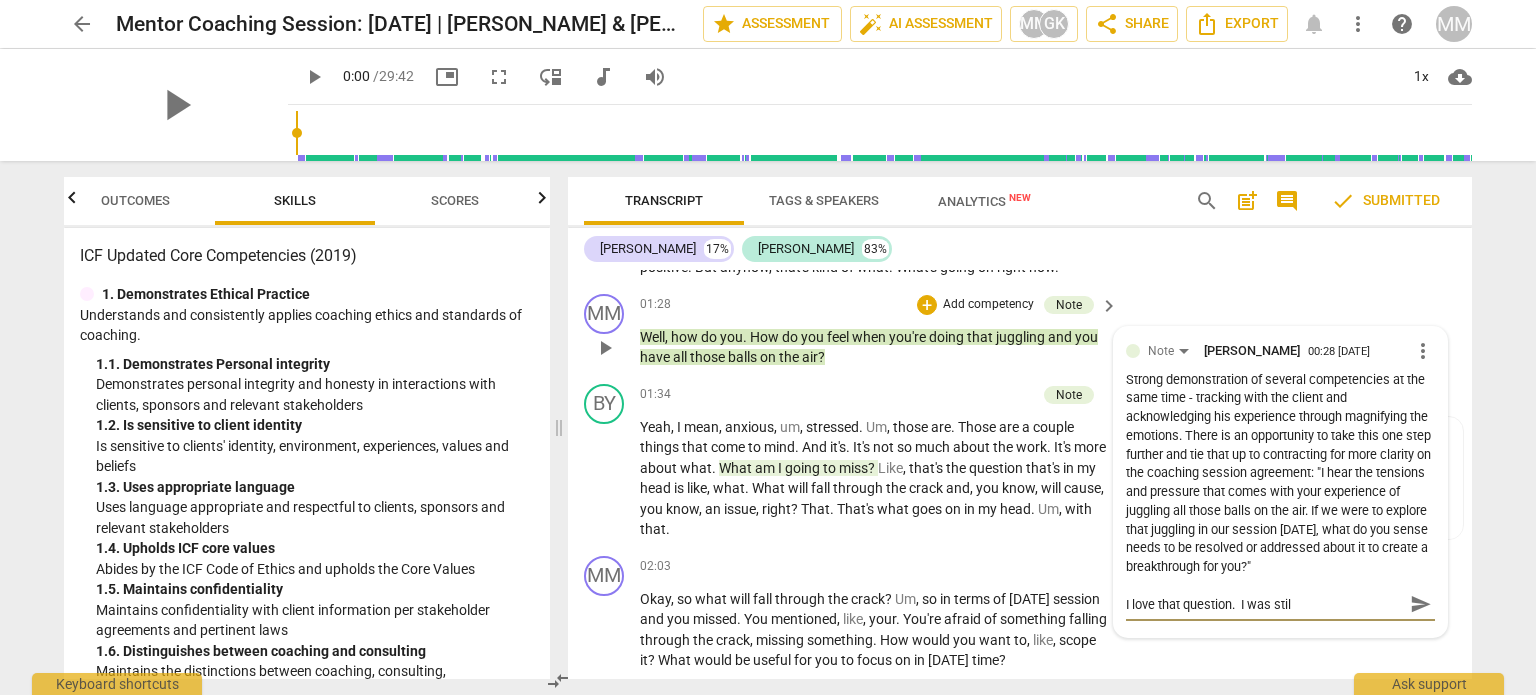 type on "I love that question.  I was still" 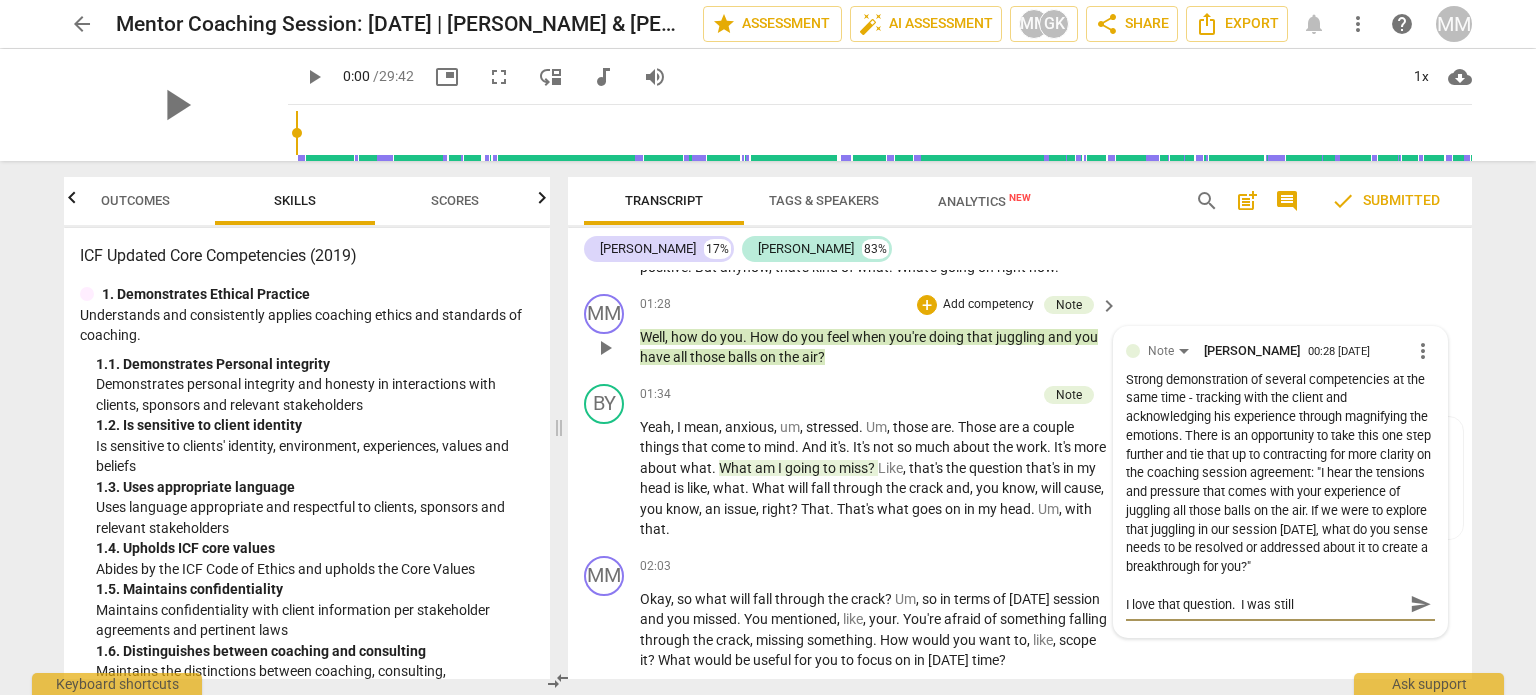 type on "I love that question.  I was still" 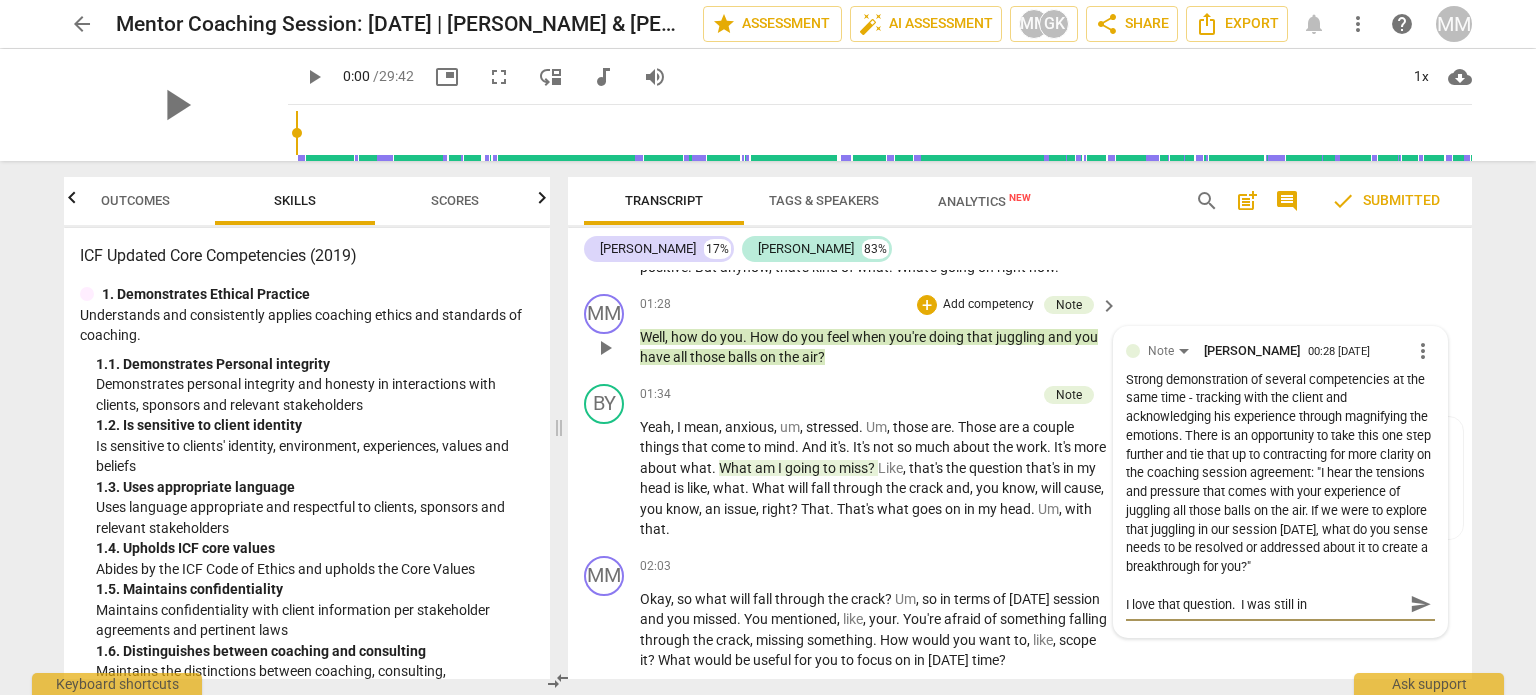 type on "I love that question.  I was still in" 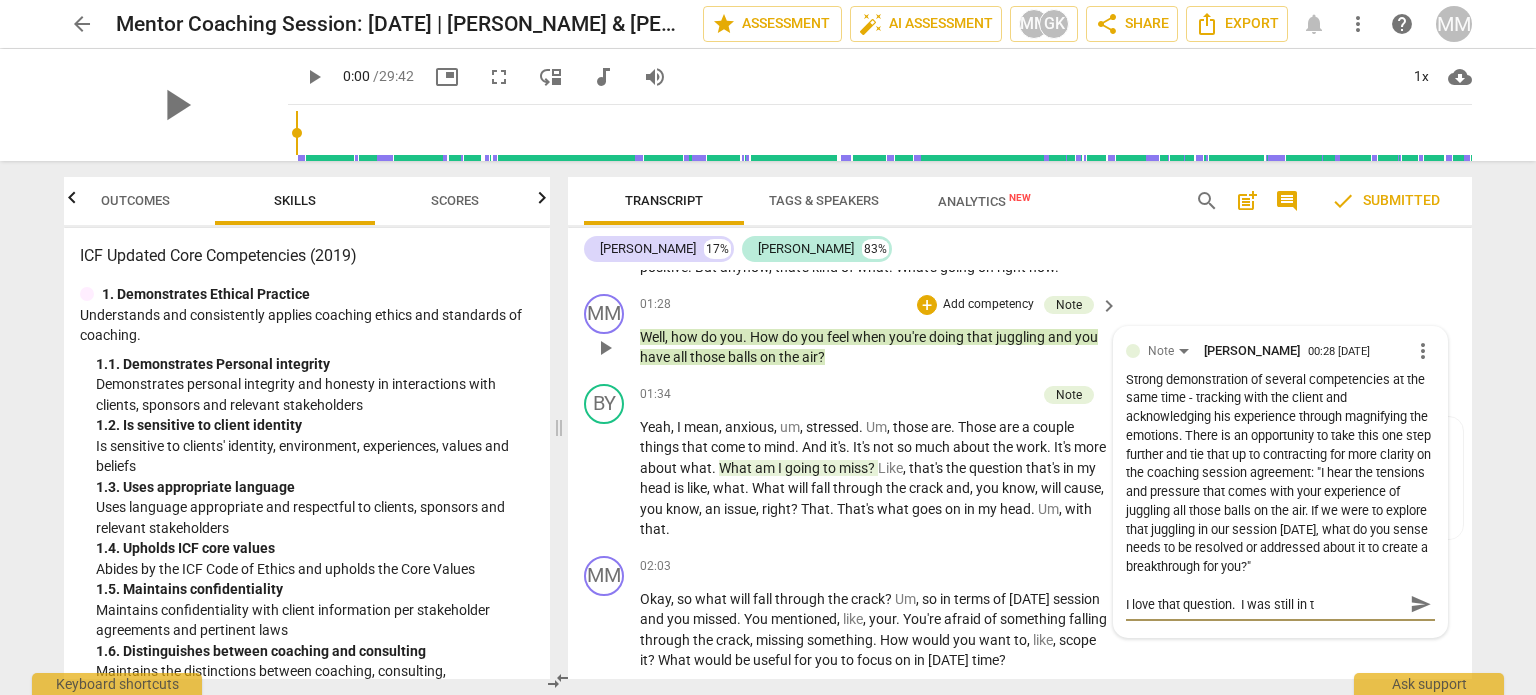 type on "I love that question.  I was still in th" 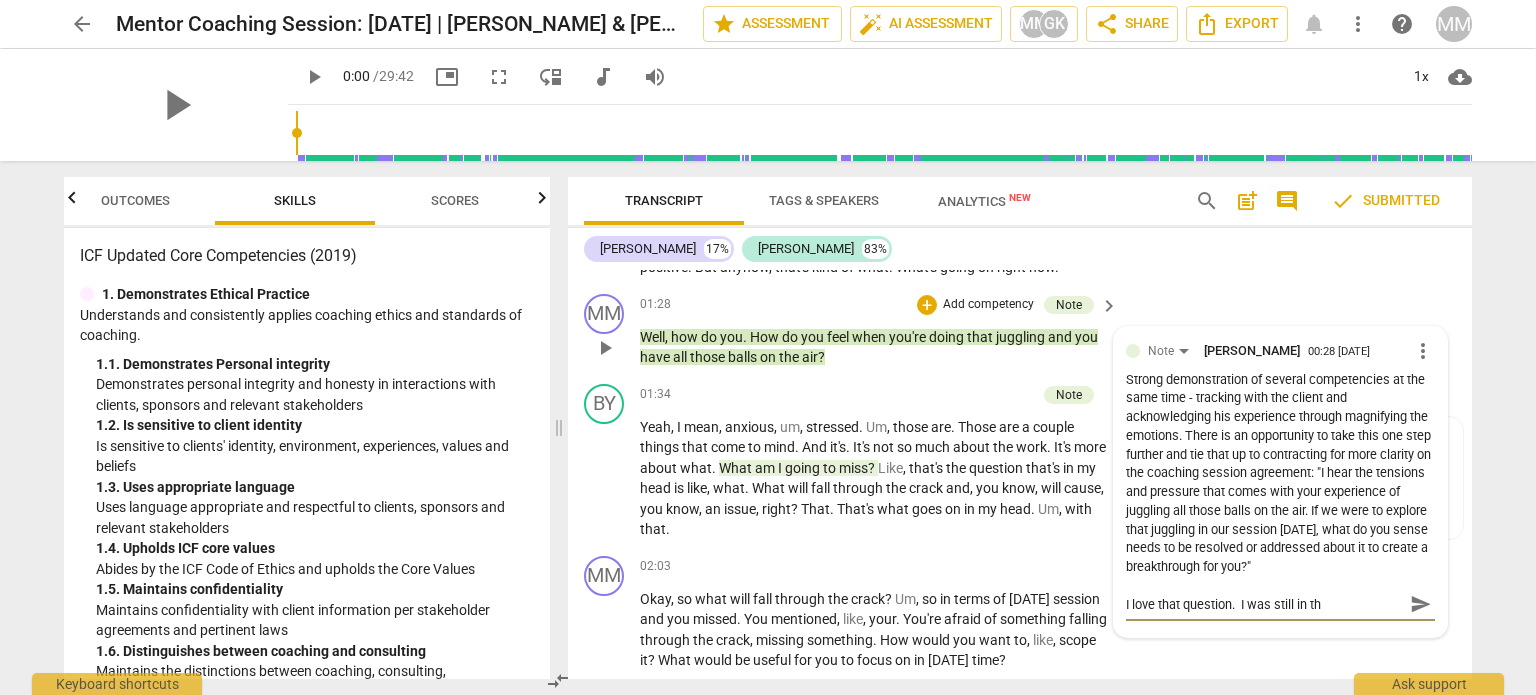 type on "I love that question.  I was still in the" 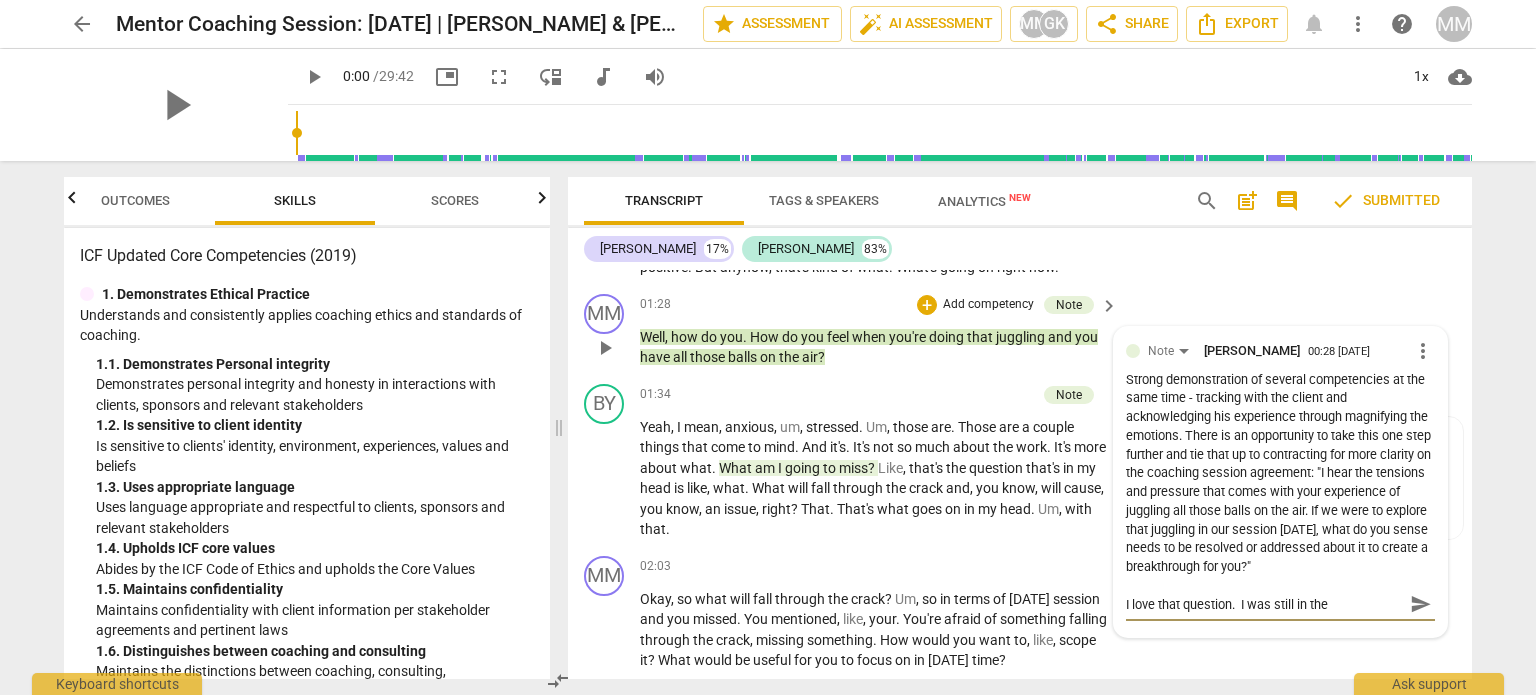 type on "I love that question.  I was still in the" 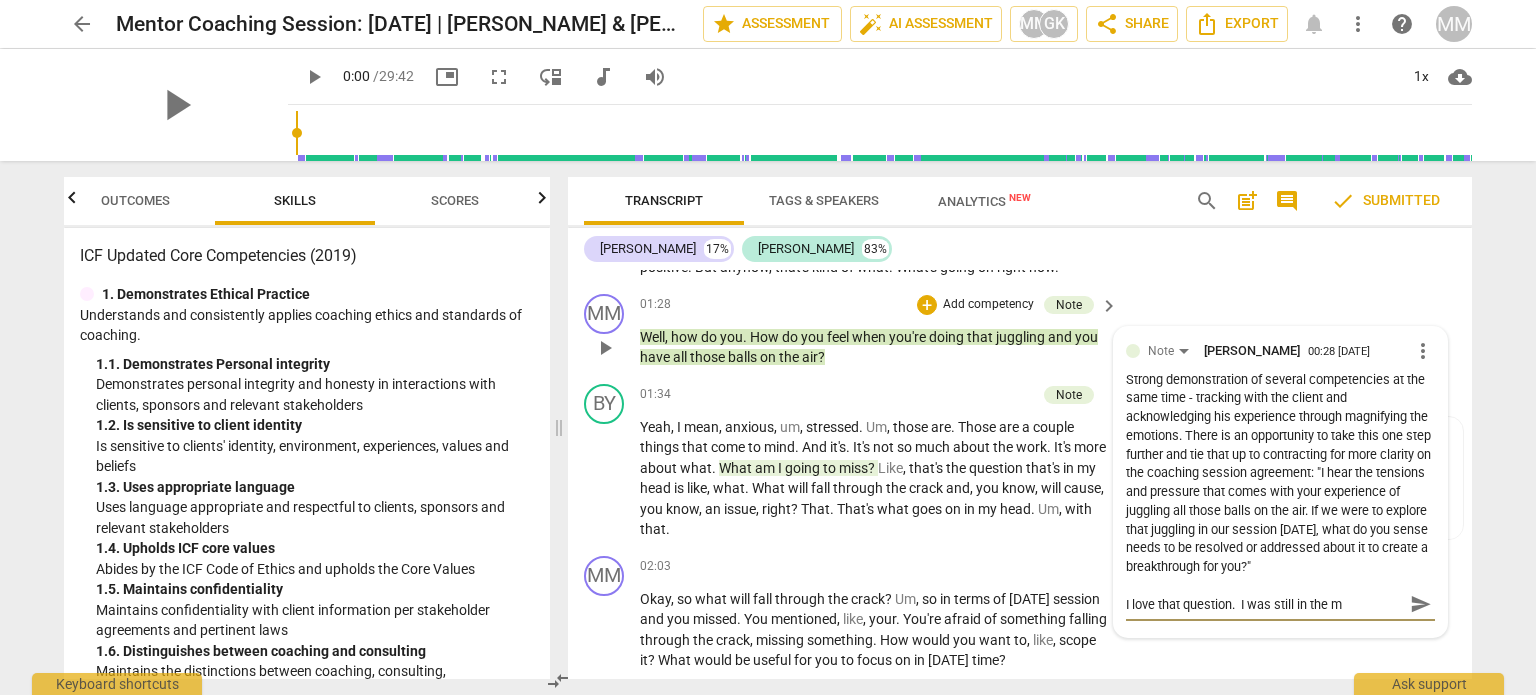 type on "I love that question.  I was still in the mi" 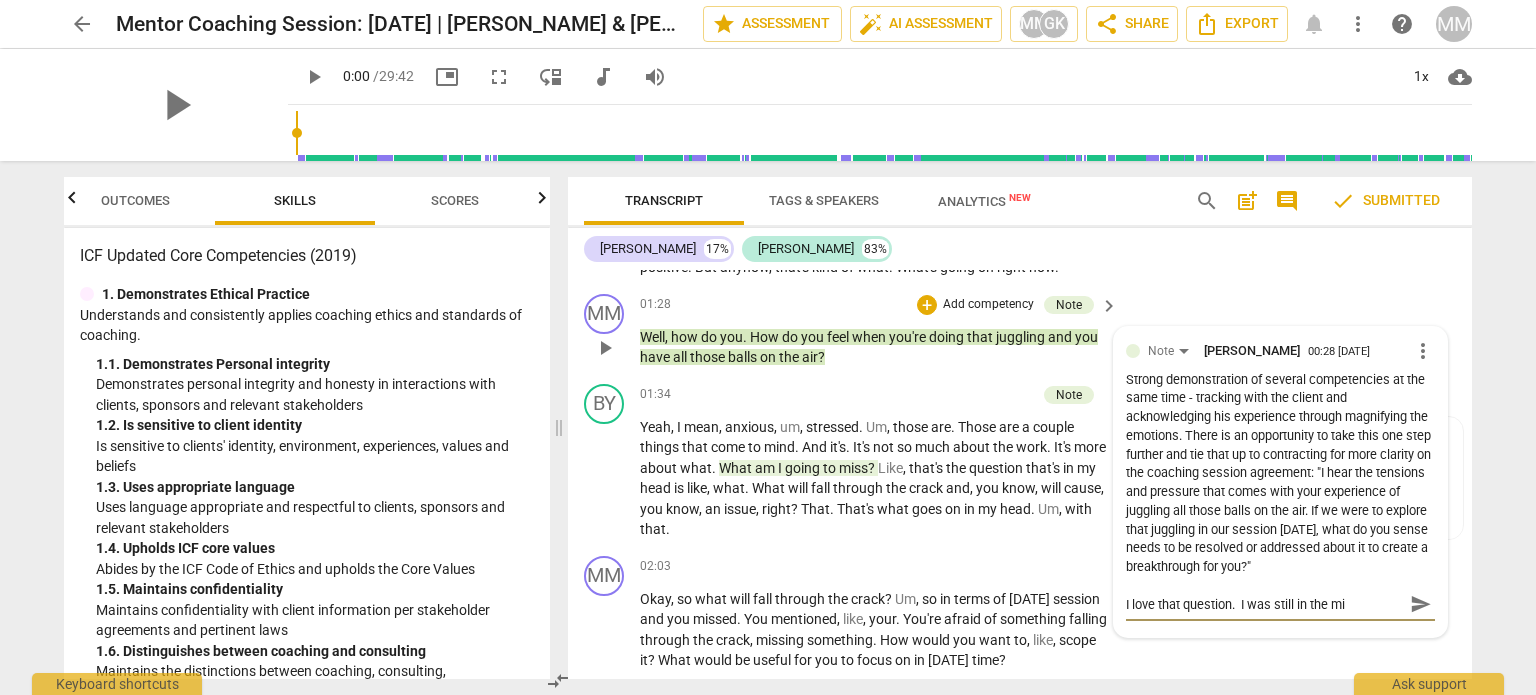 type on "I love that question.  I was still in the min" 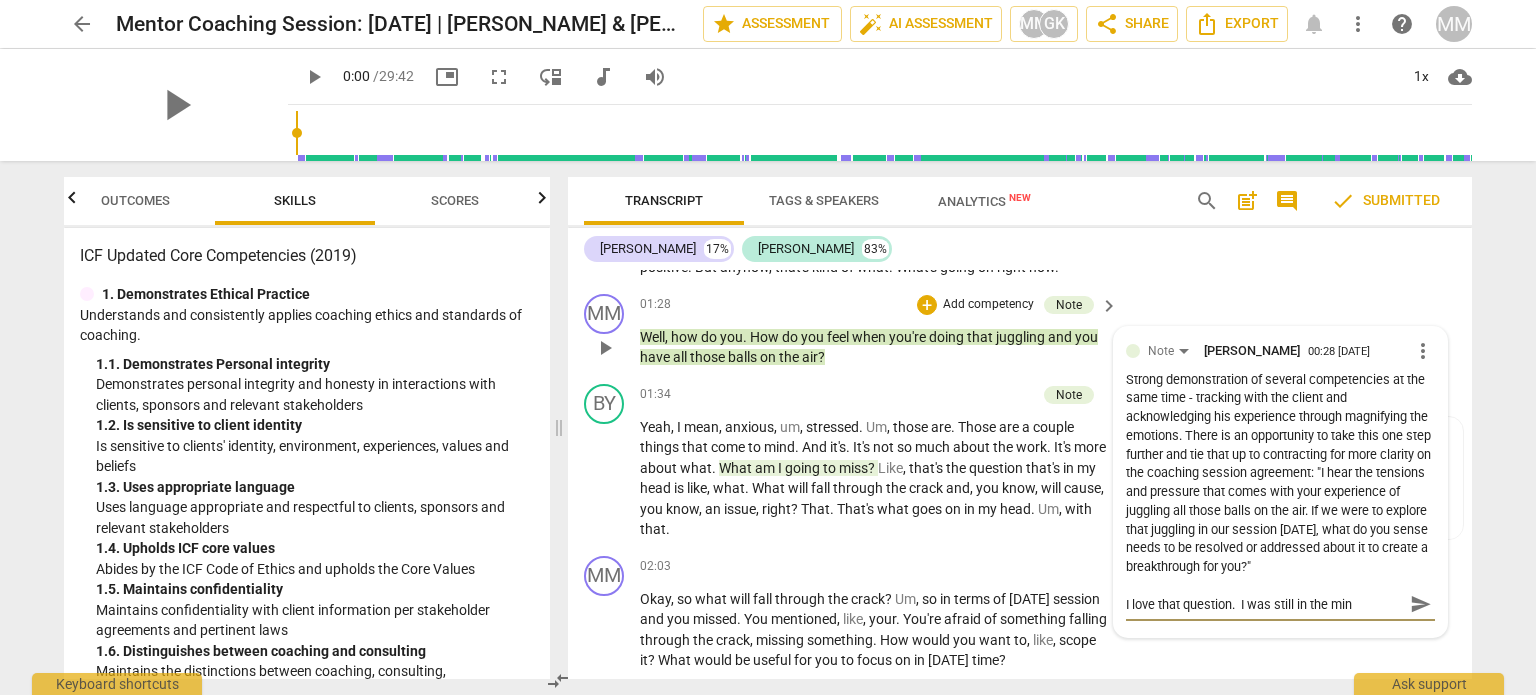 type on "I love that question.  I was still in the mind" 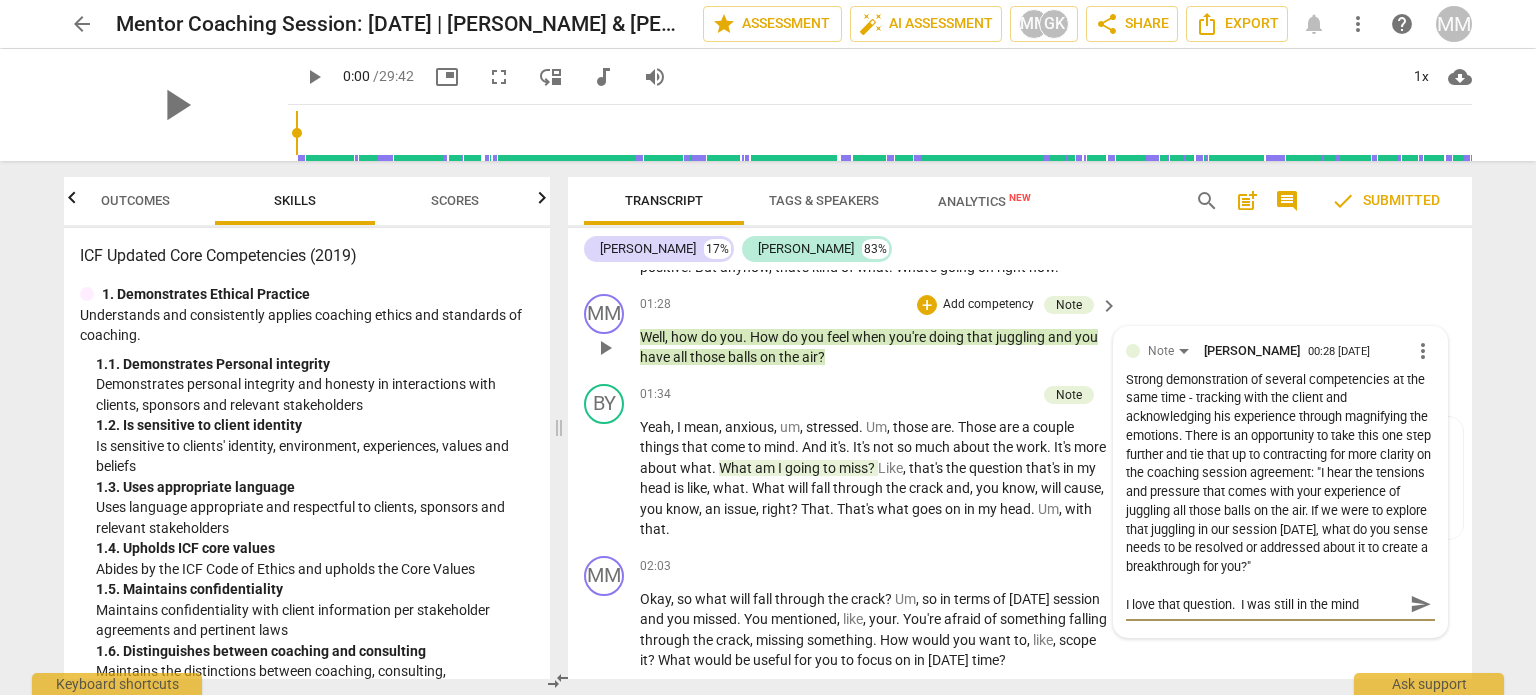 type on "I love that question.  I was still in the minds" 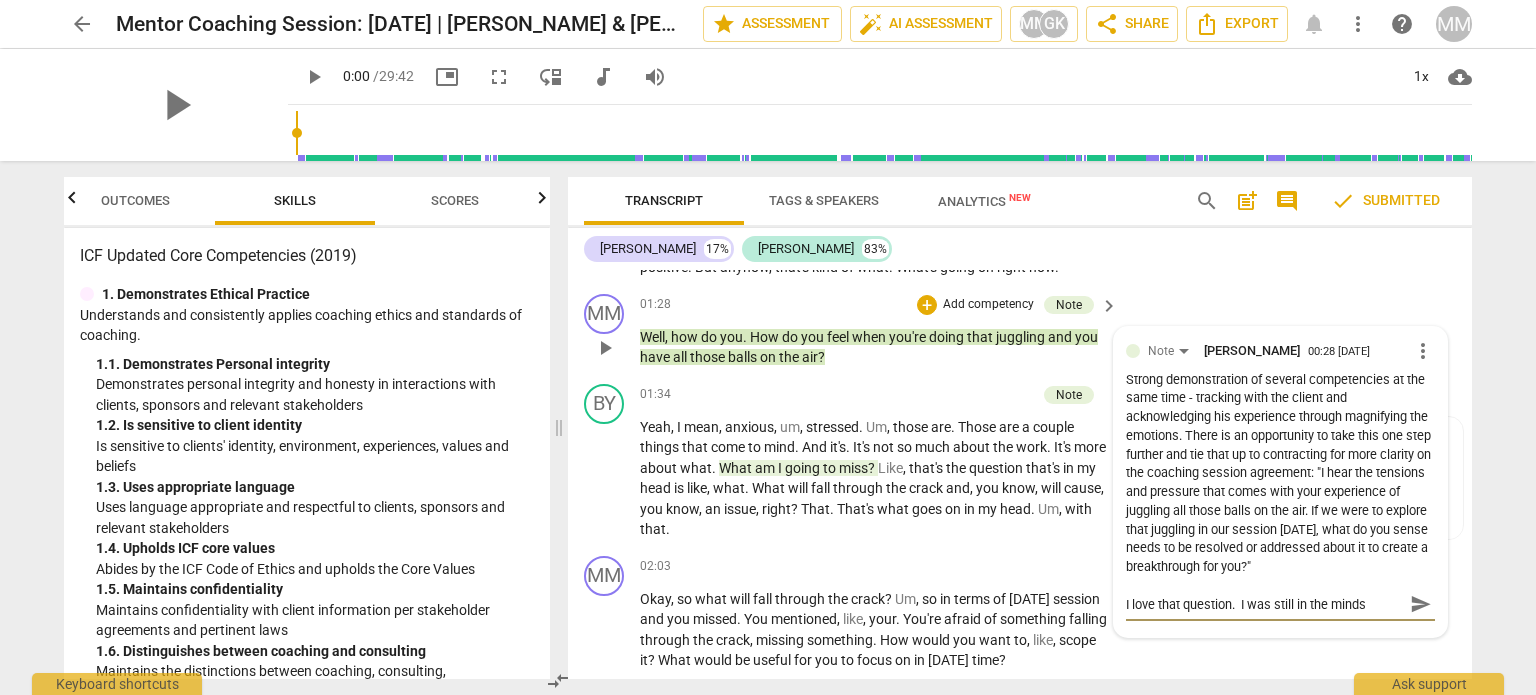 type on "I love that question.  I was still in the mindst" 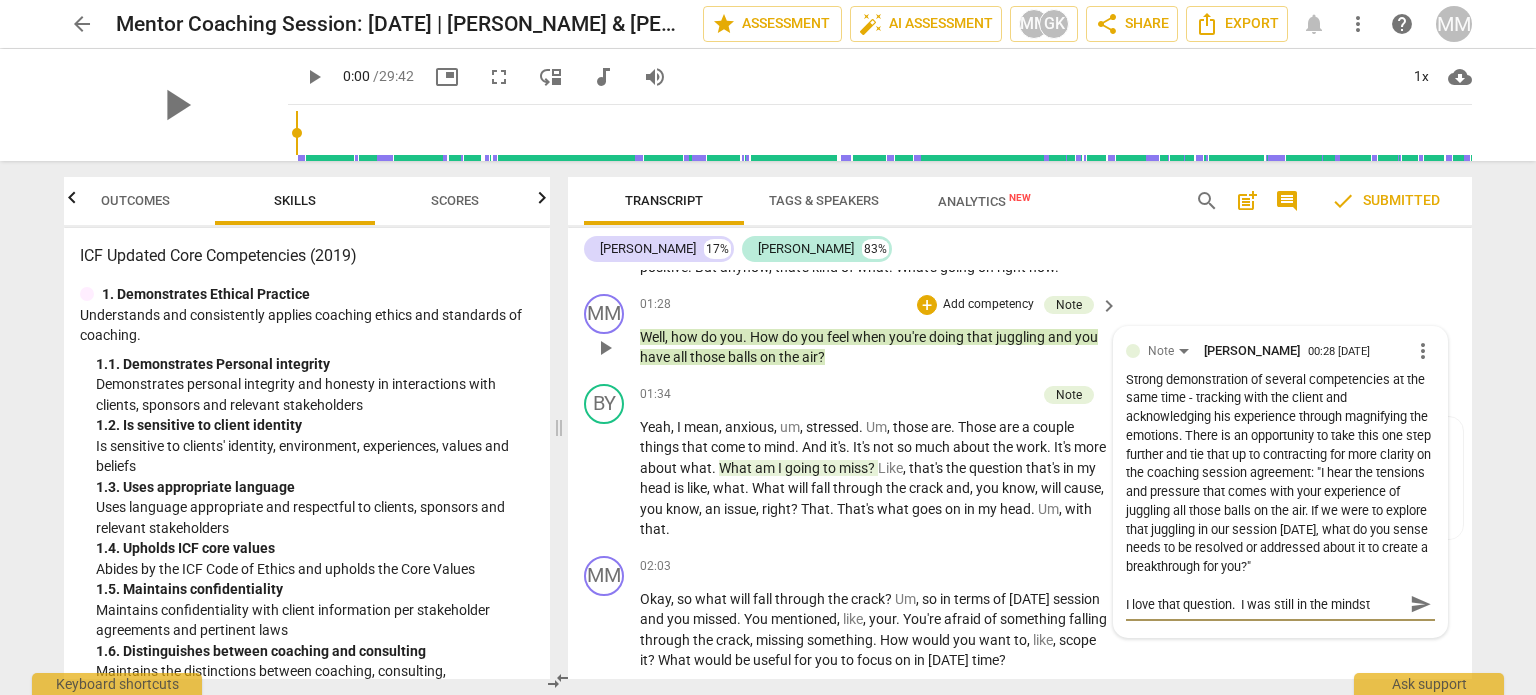 type on "I love that question.  I was still in the mindste" 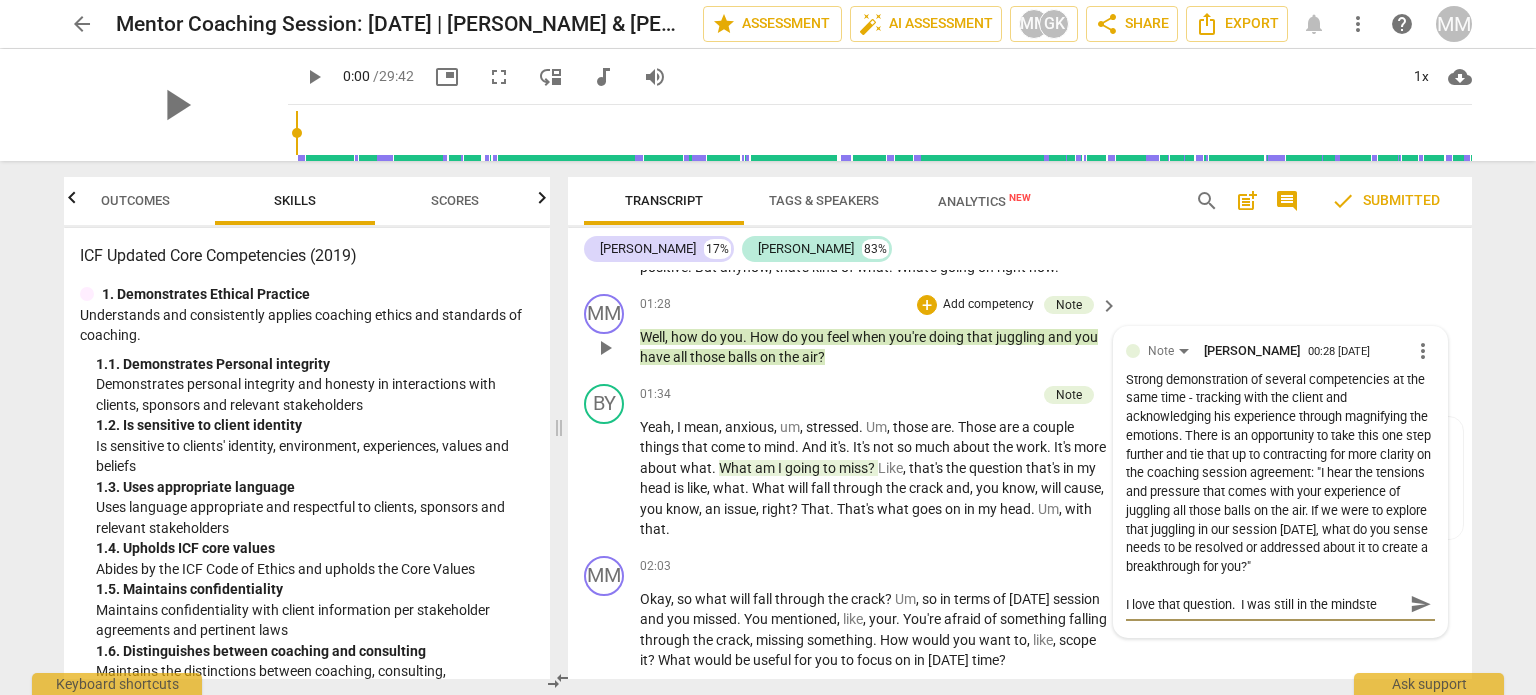 type on "I love that question.  I was still in the mindst" 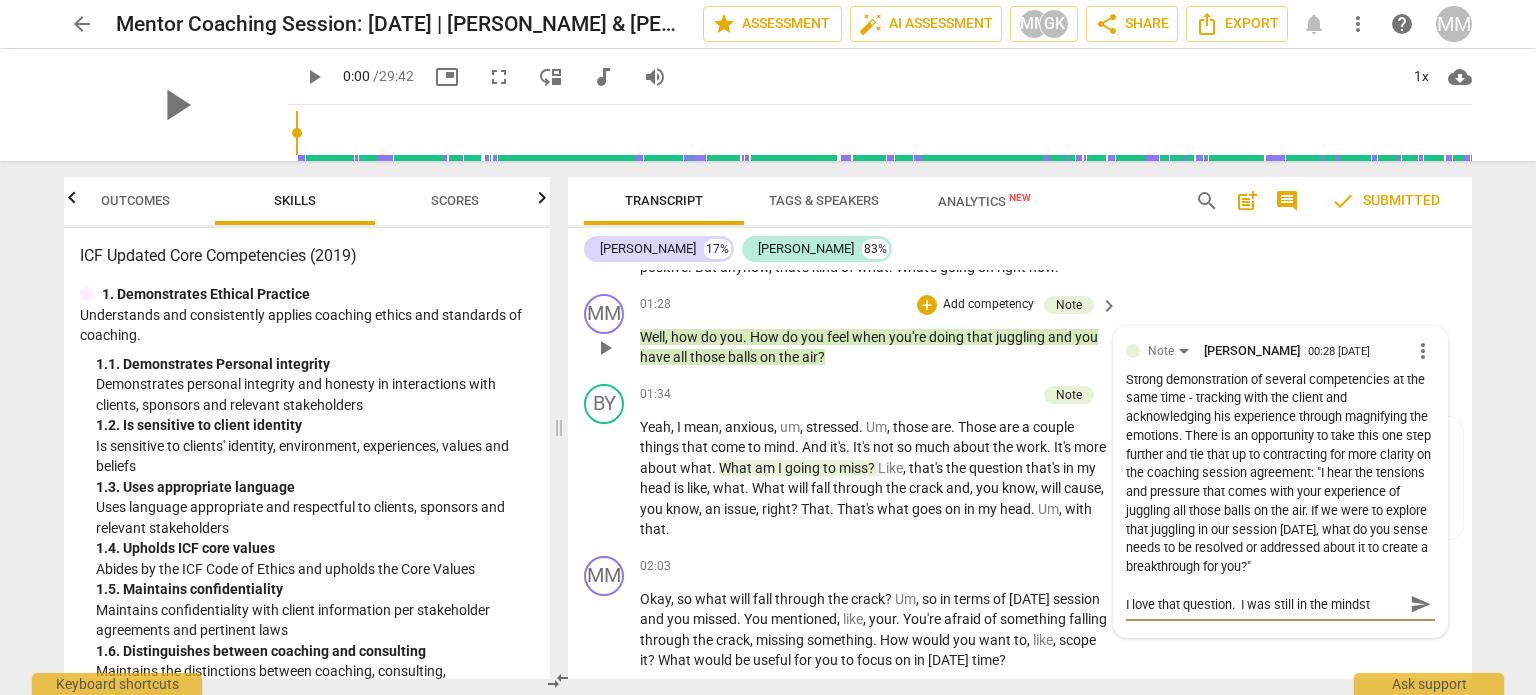 type on "I love that question.  I was still in the minds" 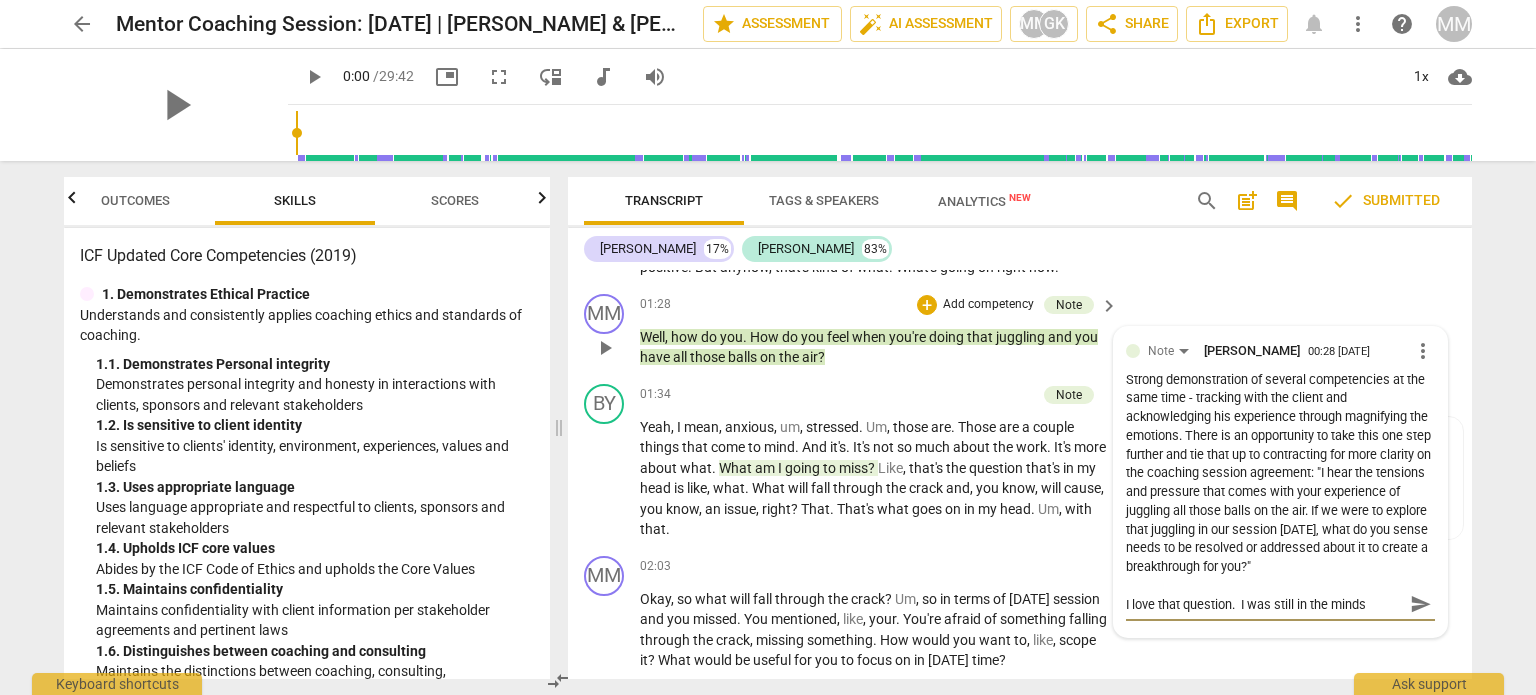 type on "I love that question.  I was still in the mindse" 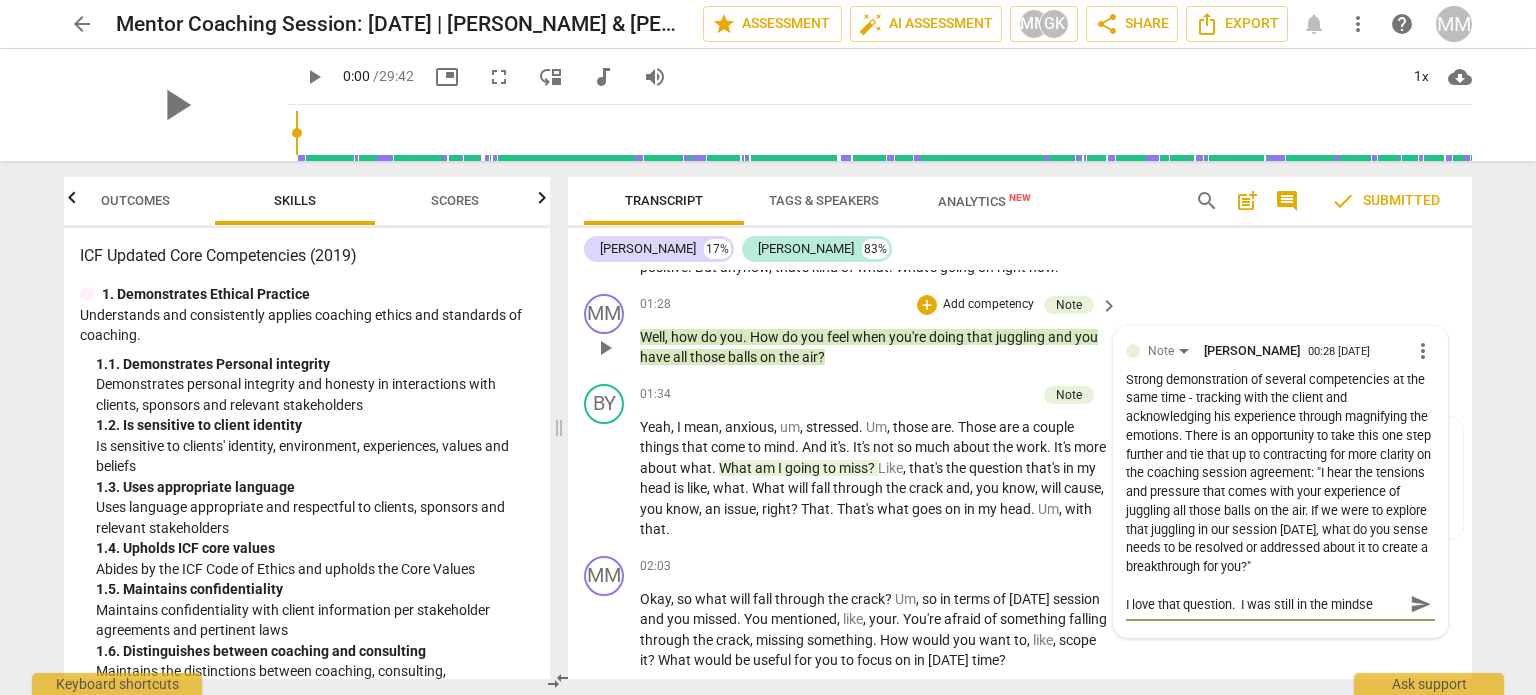 type on "I love that question.  I was still in the mindse" 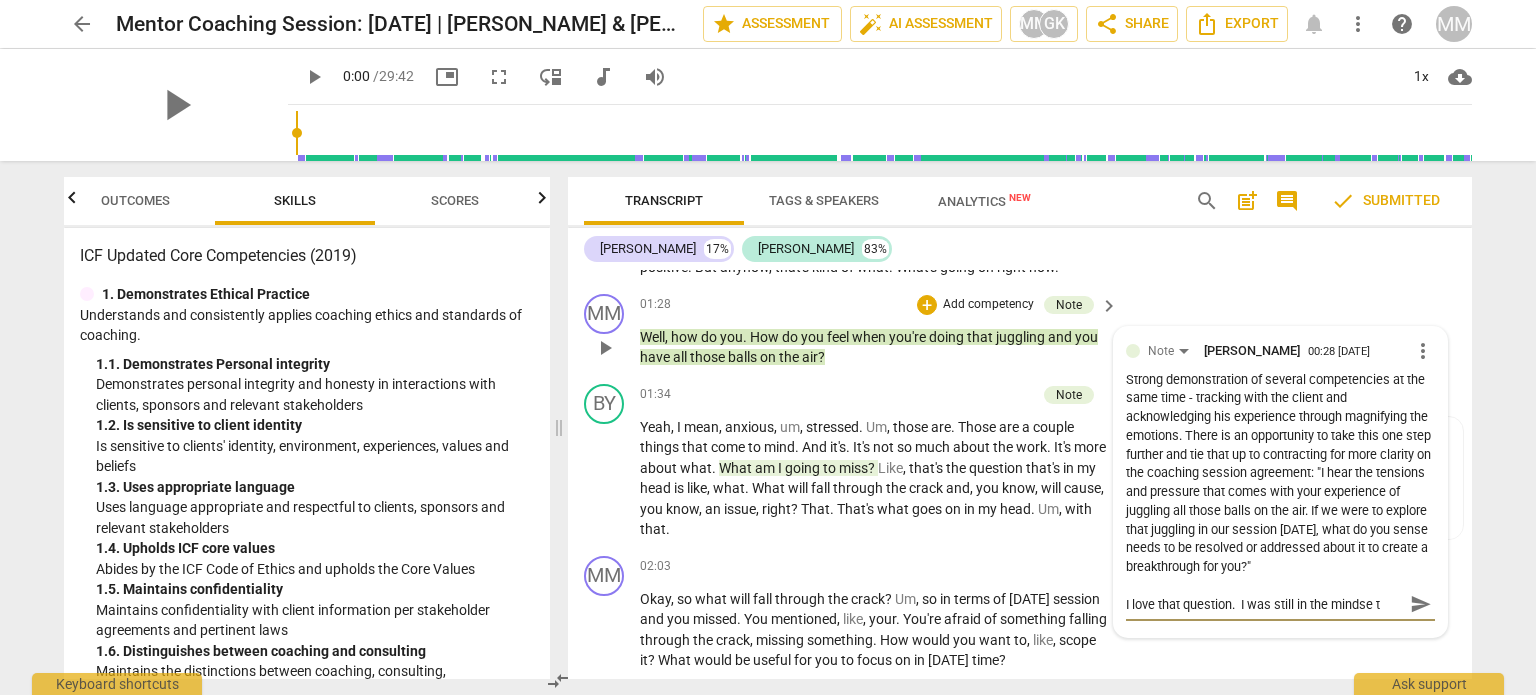type on "I love that question.  I was still in the mindse" 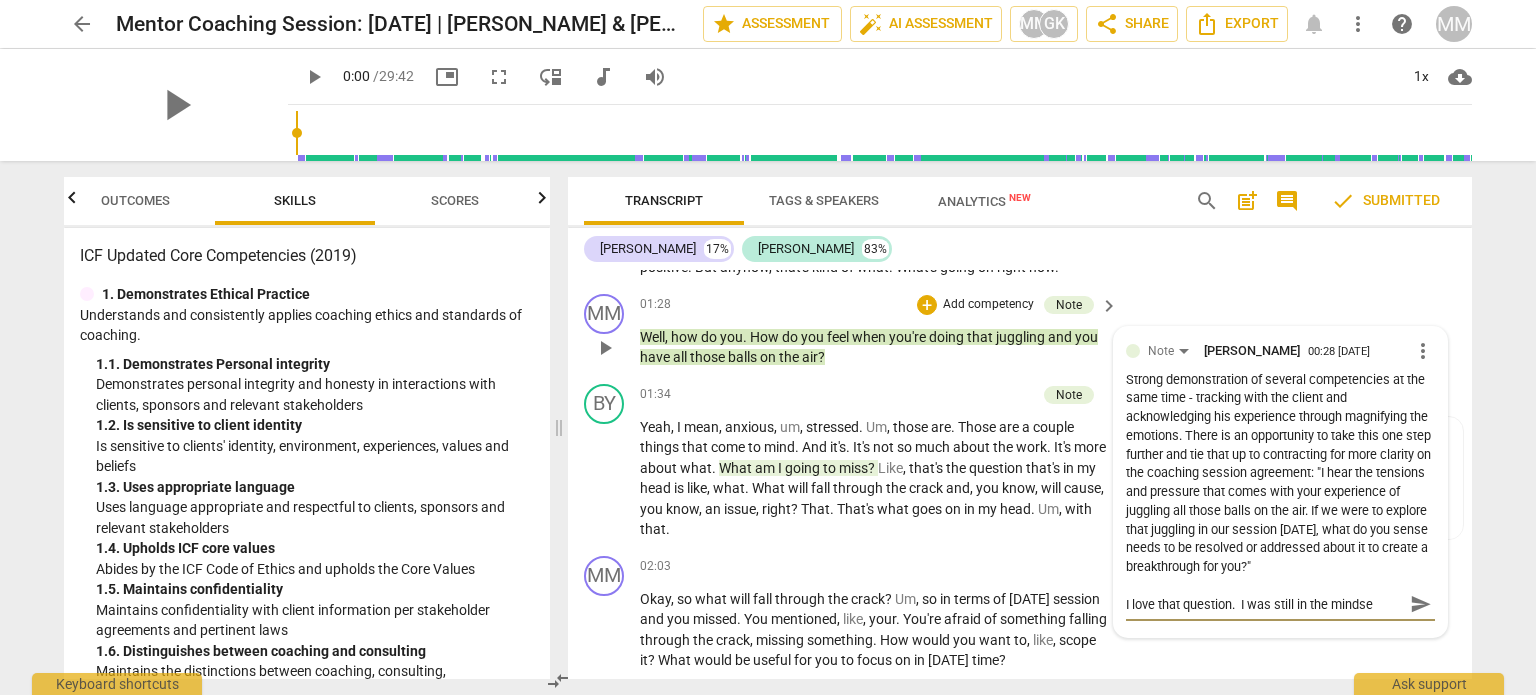 type on "I love that question.  I was still in the mindse" 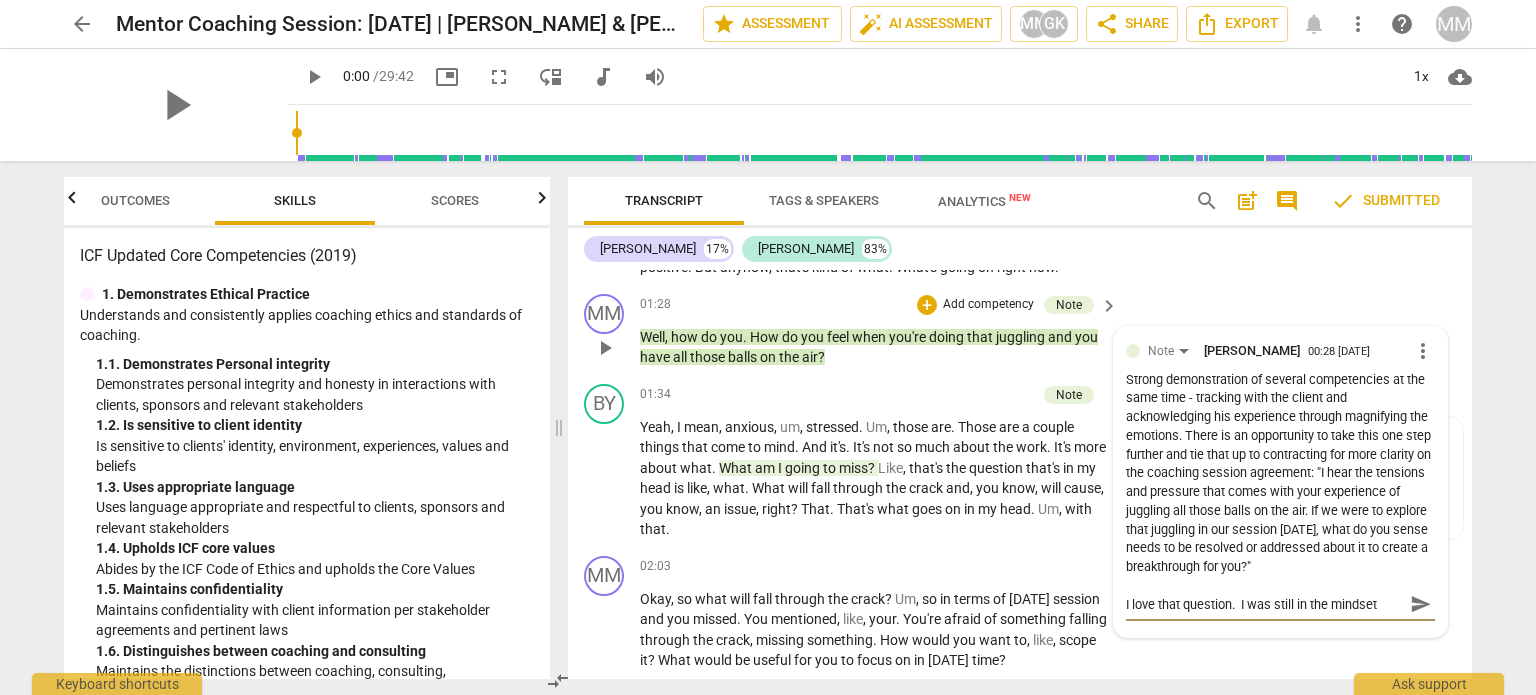type on "I love that question.  I was still in the mindset" 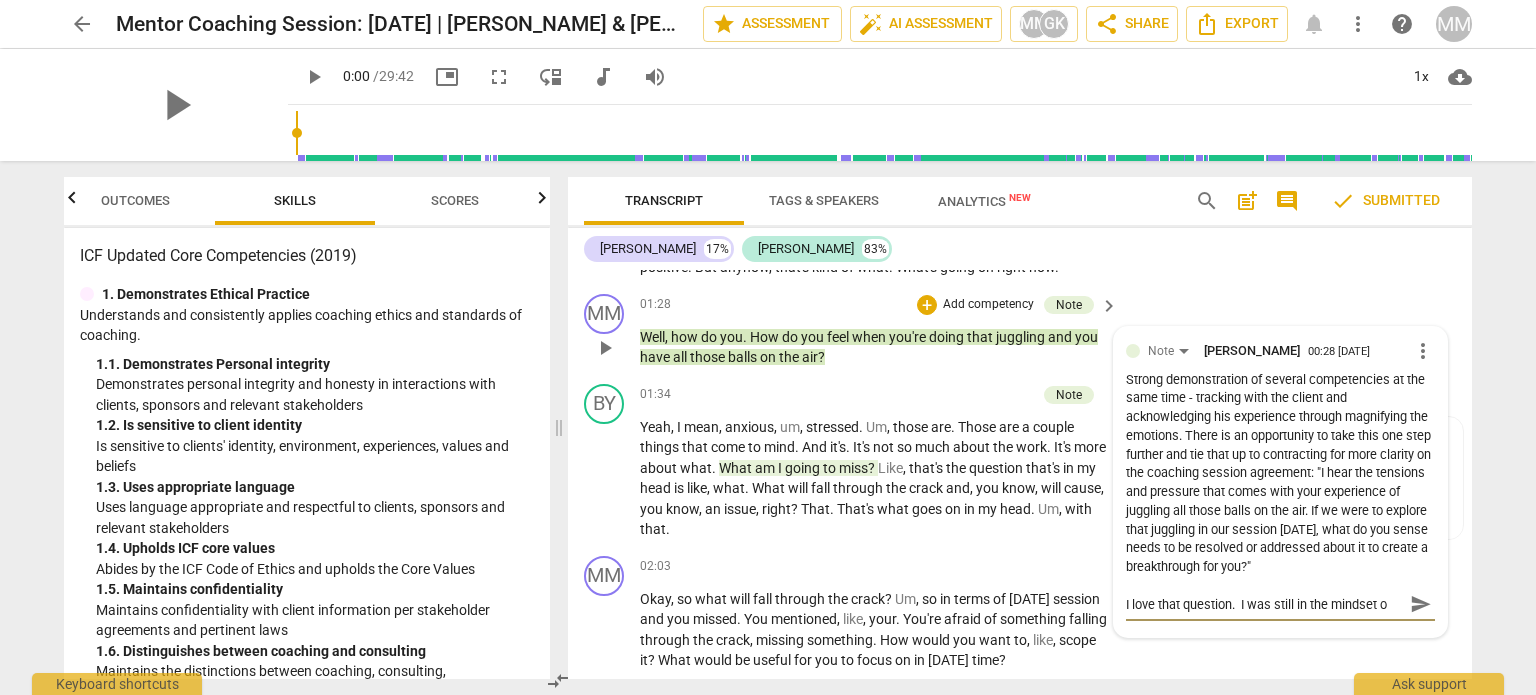 type on "I love that question.  I was still in the mindset of" 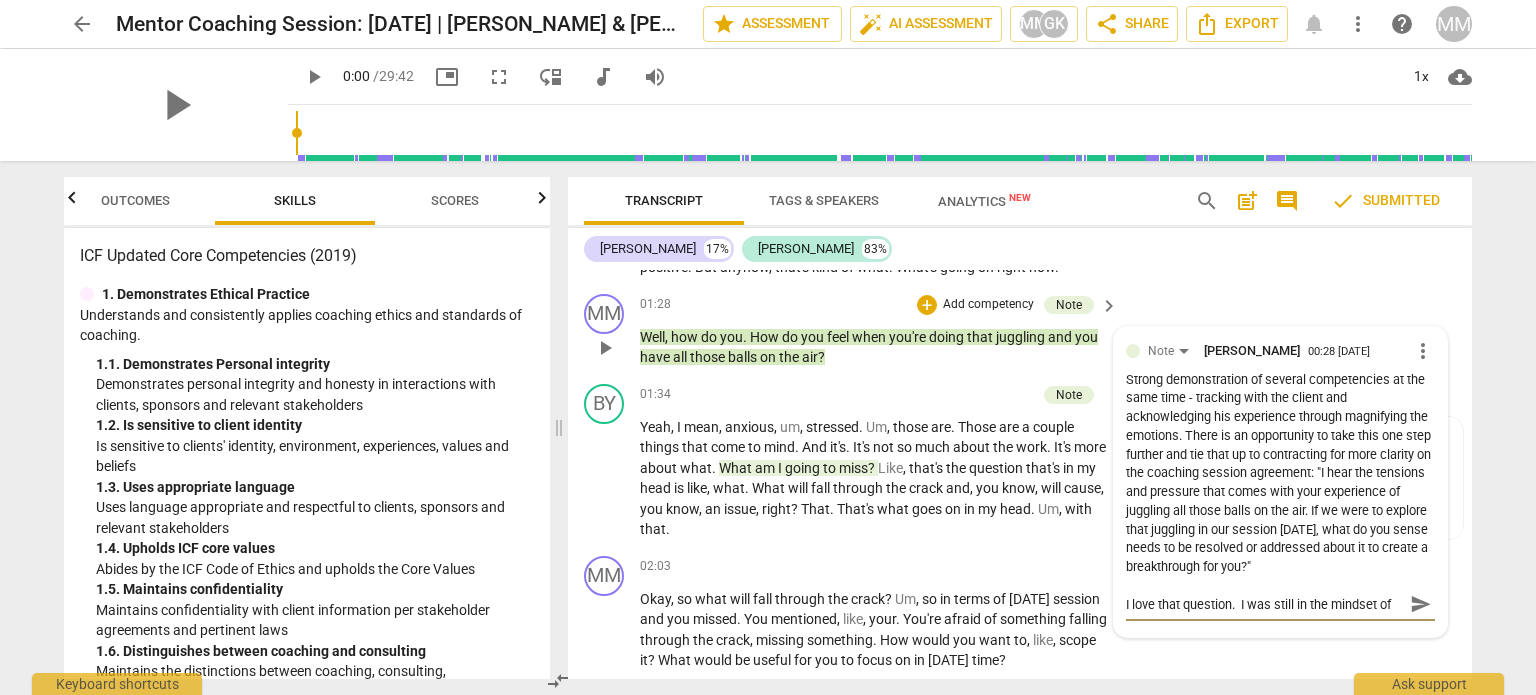 type on "I love that question.  I was still in the mindset of" 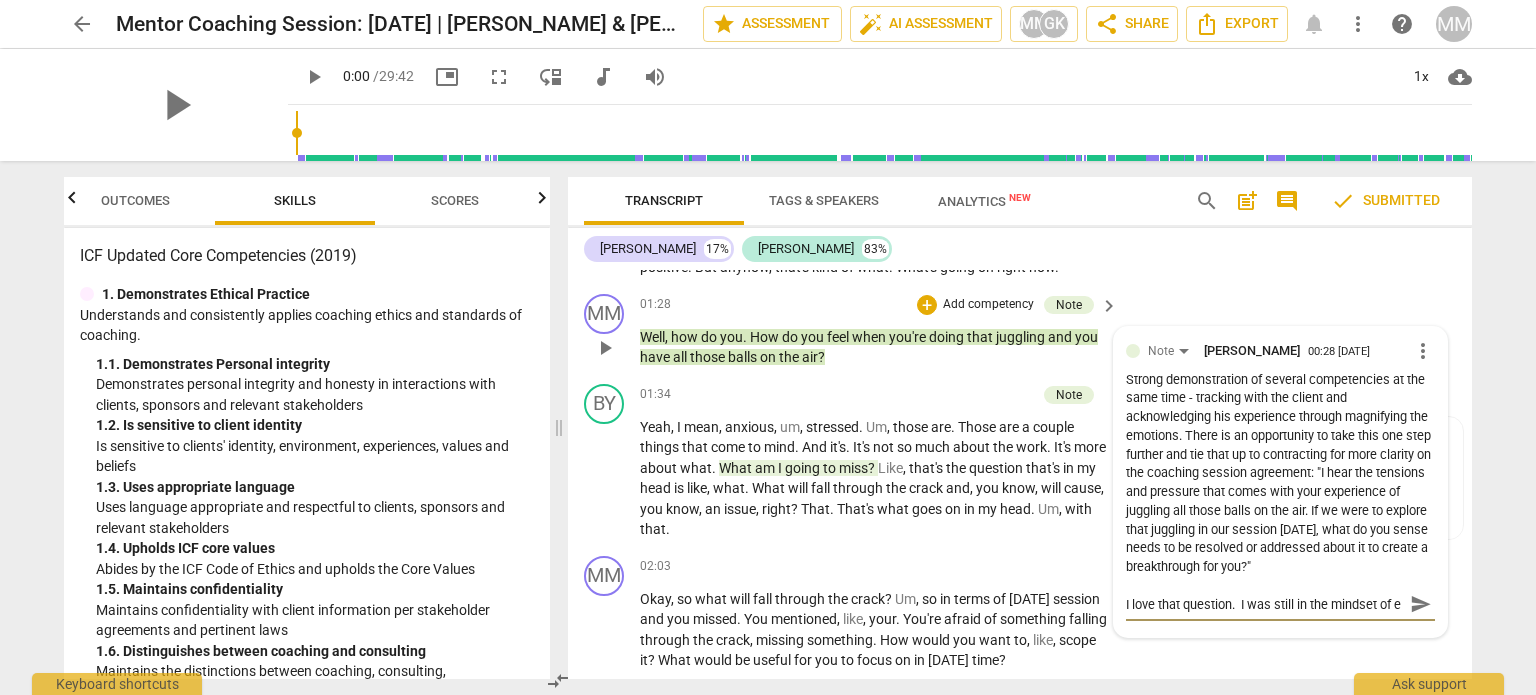 type on "I love that question.  I was still in the mindset of ex" 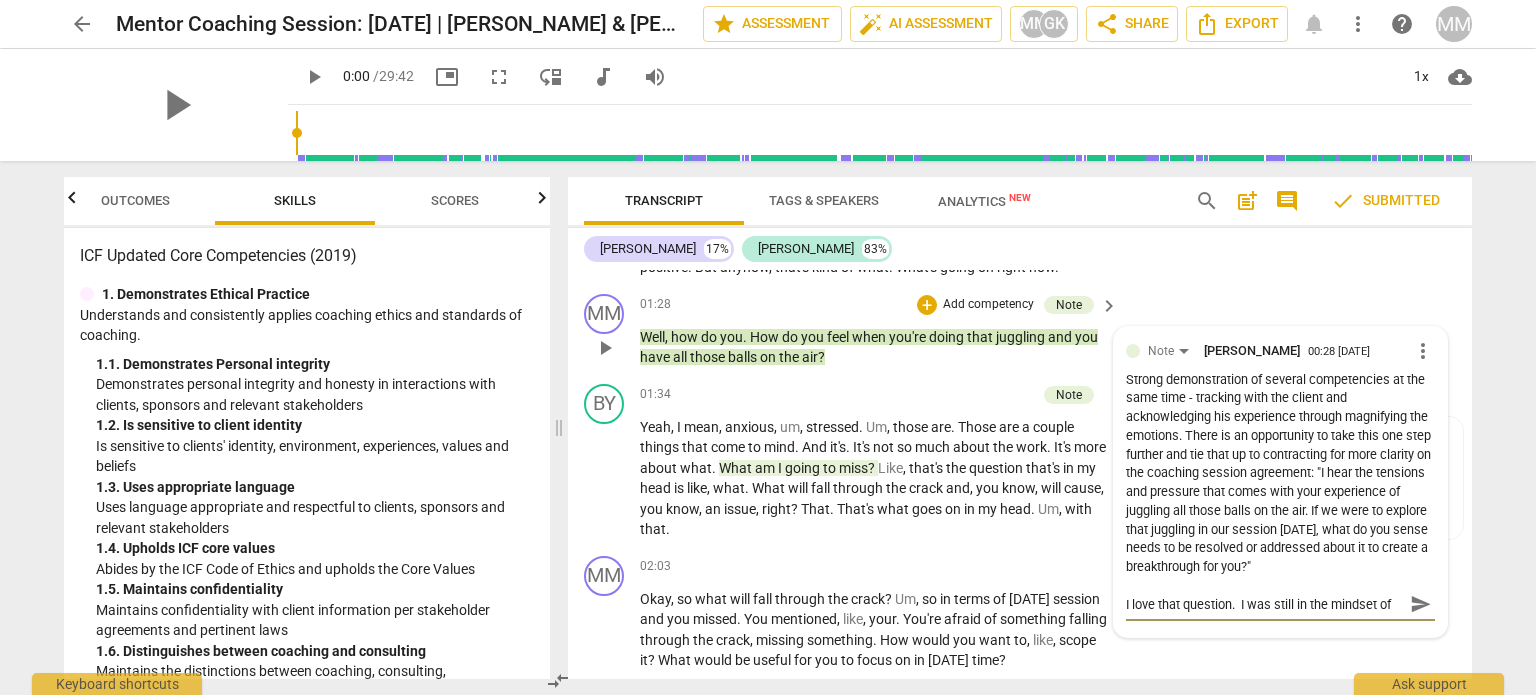 scroll, scrollTop: 17, scrollLeft: 0, axis: vertical 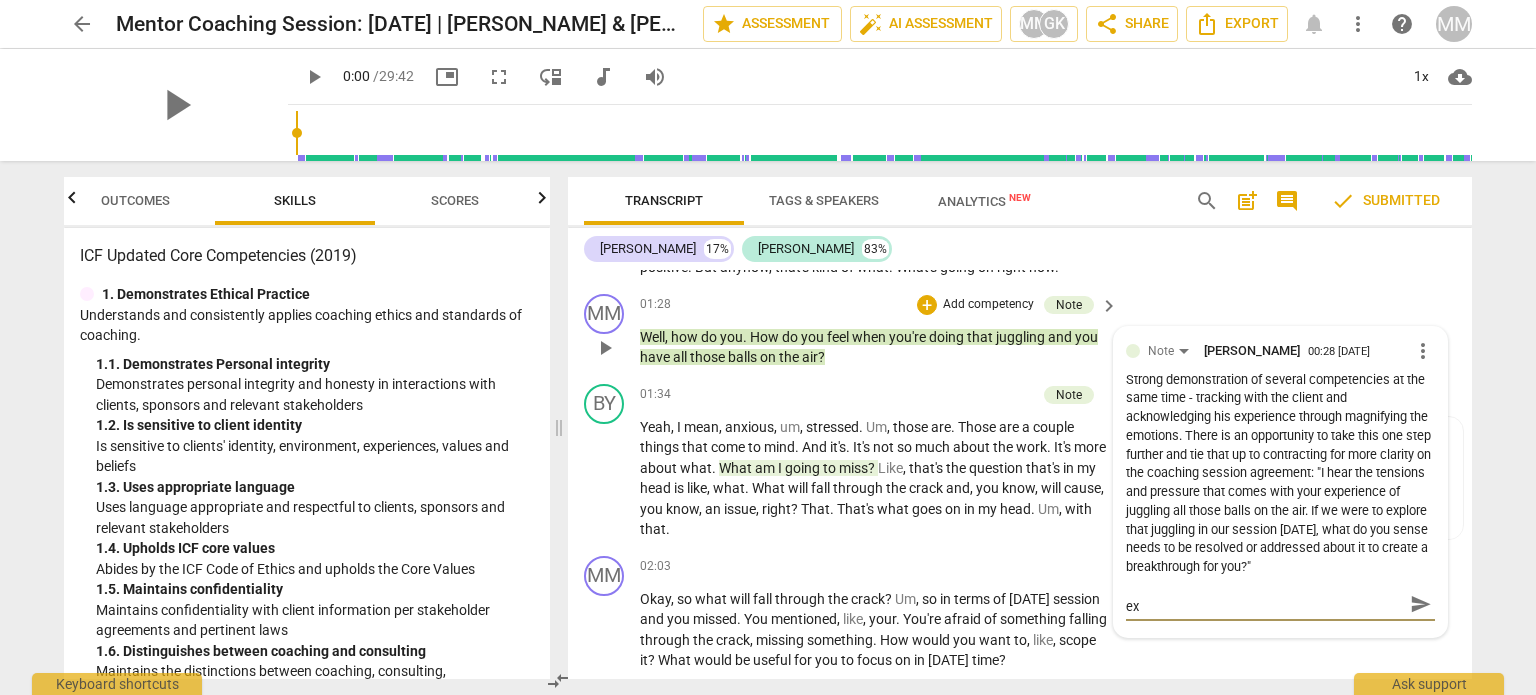 type on "I love that question.  I was still in the mindset of exp" 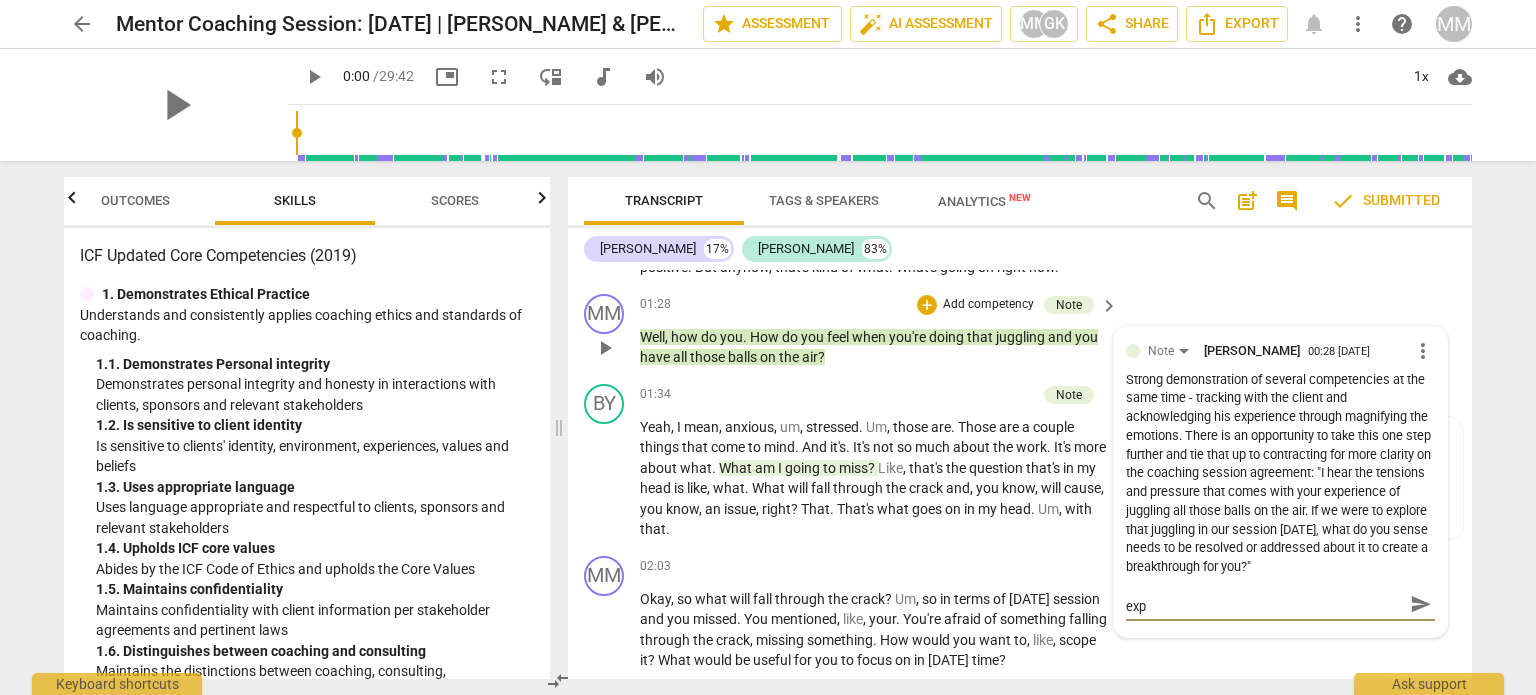 type on "I love that question.  I was still in the mindset of expl" 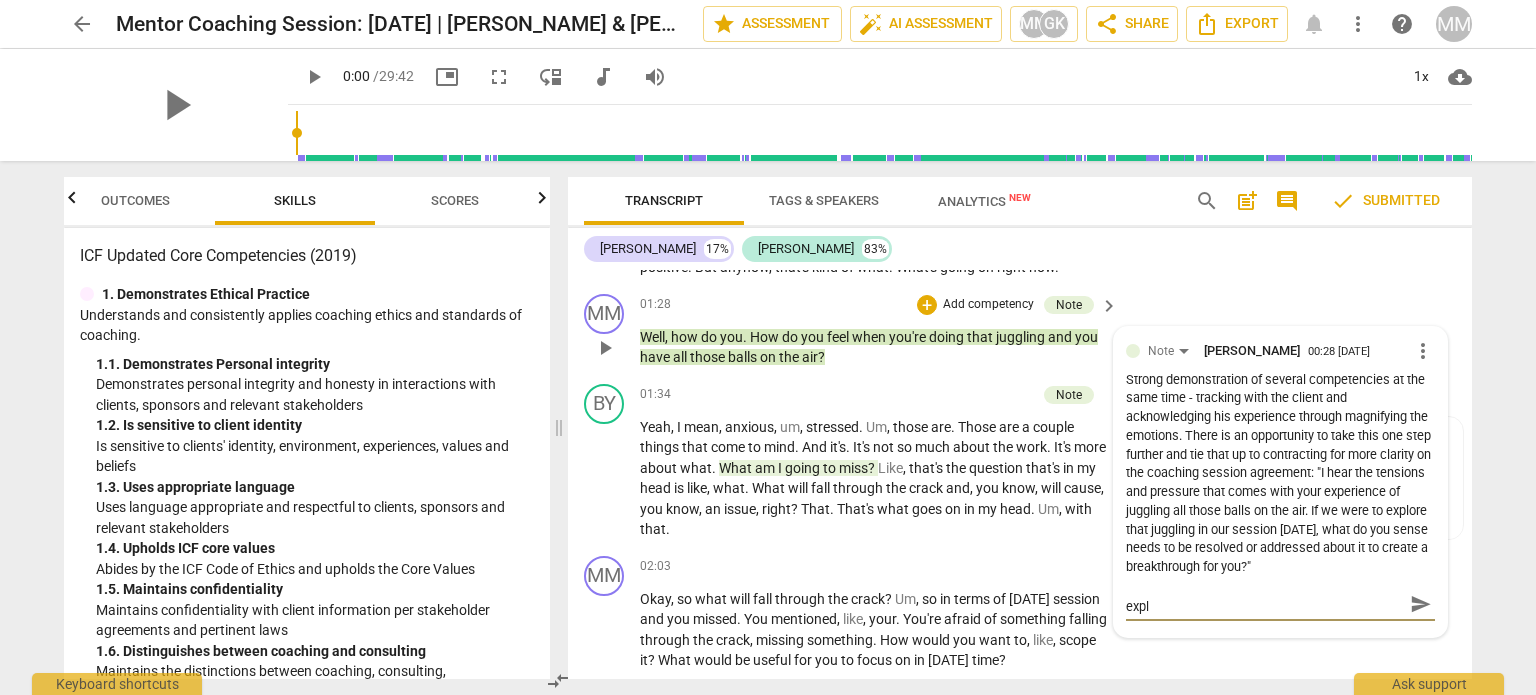 type on "I love that question.  I was still in the mindset of explo" 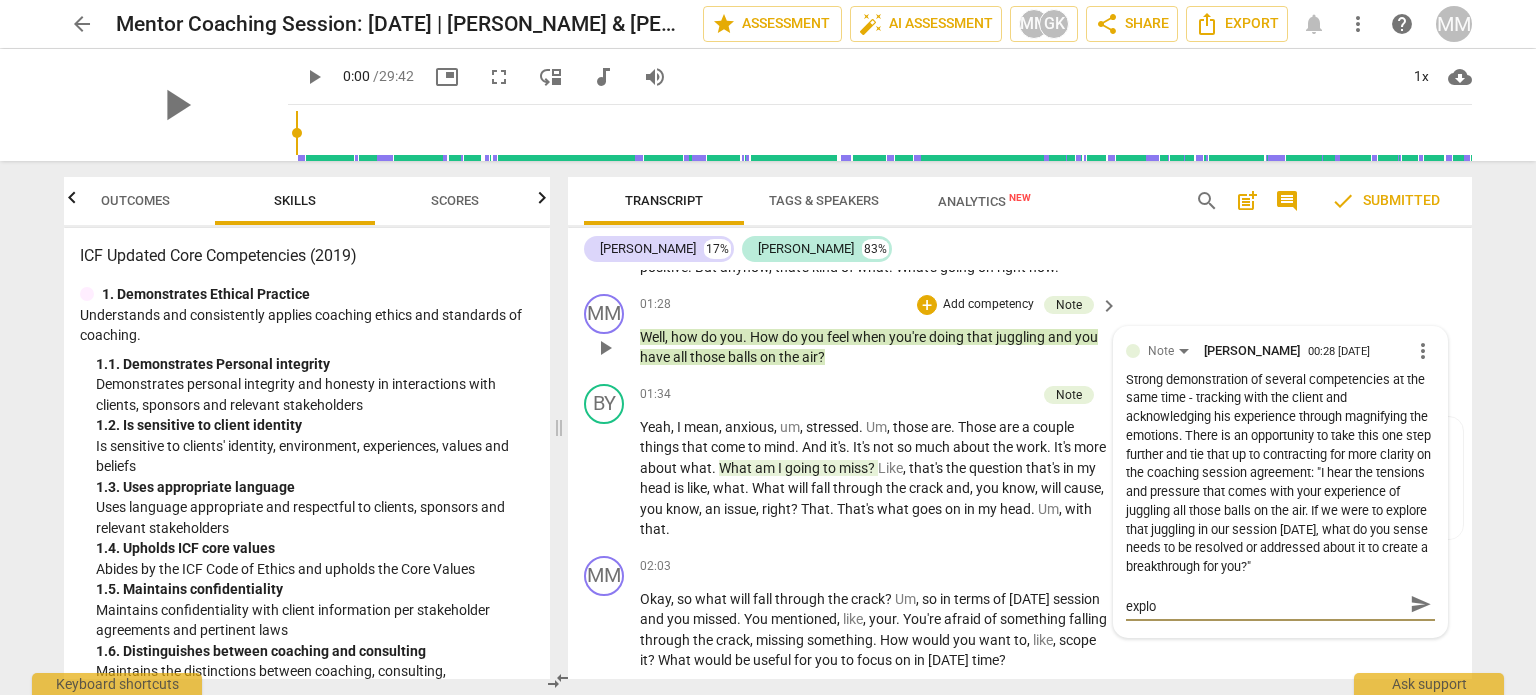 type on "I love that question.  I was still in the mindset of explor" 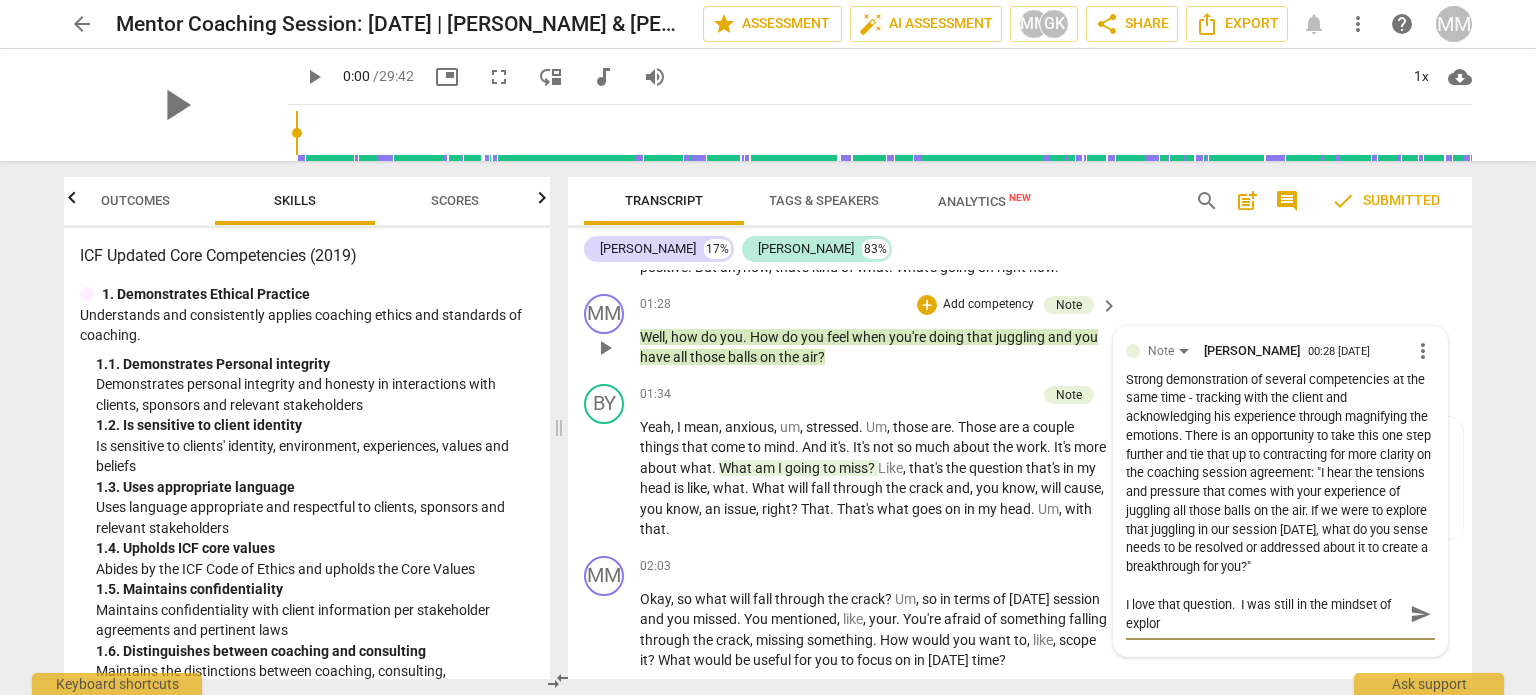 scroll, scrollTop: 0, scrollLeft: 0, axis: both 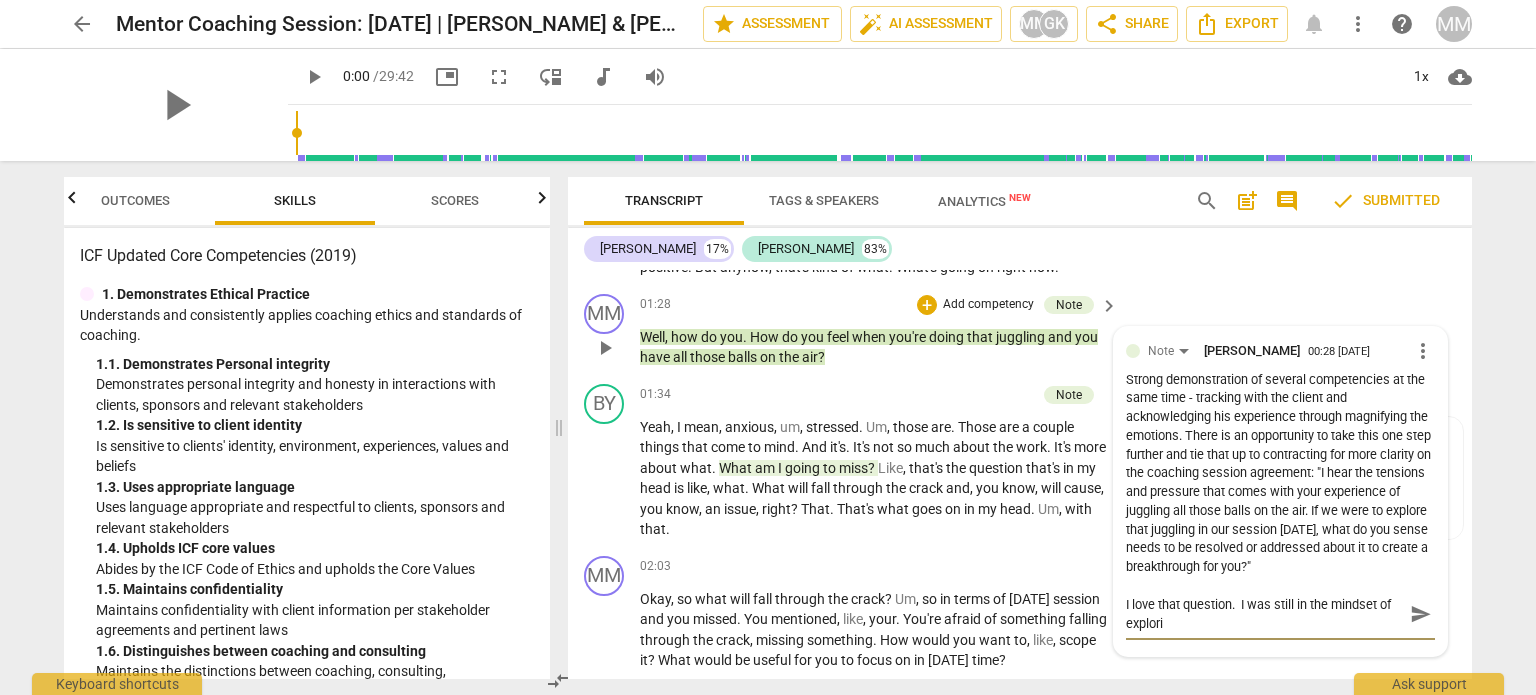 type on "I love that question.  I was still in the mindset of explorin" 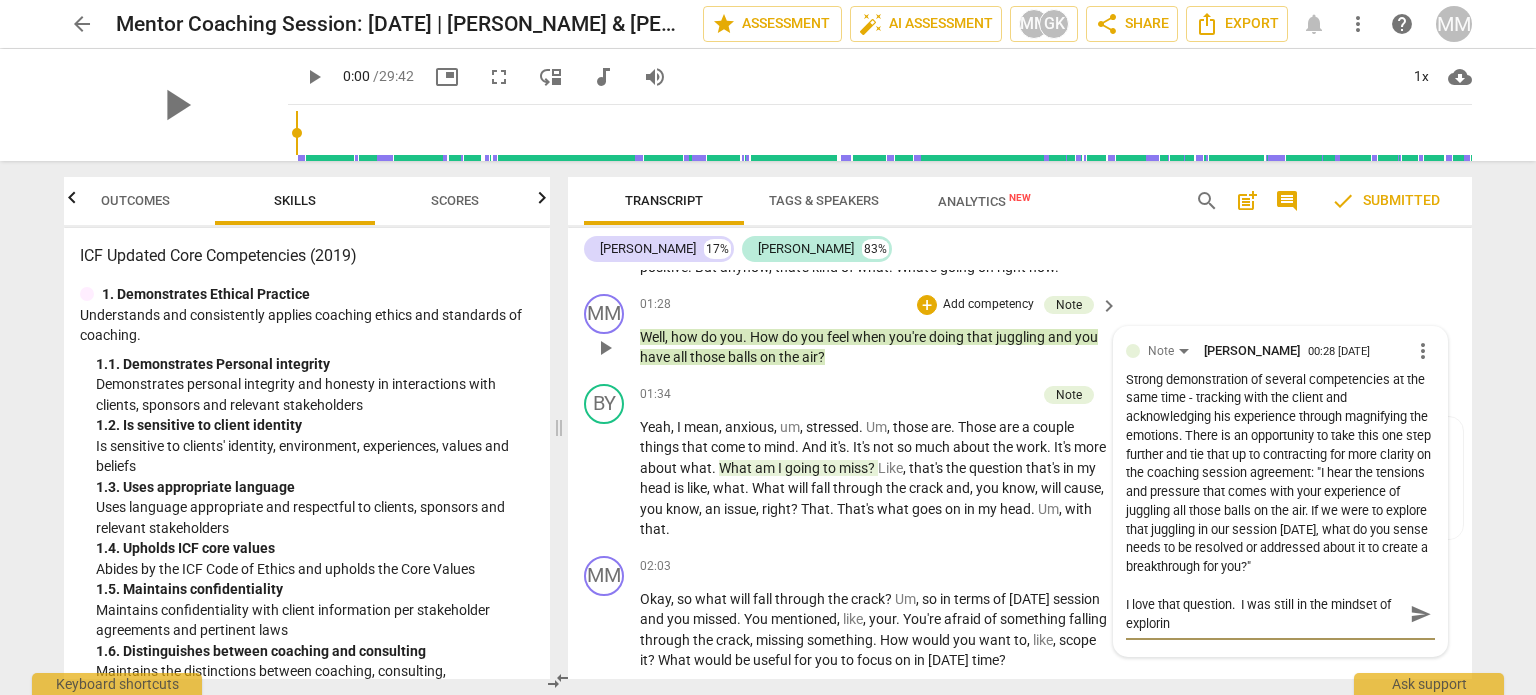 type on "I love that question.  I was still in the mindset of exploring" 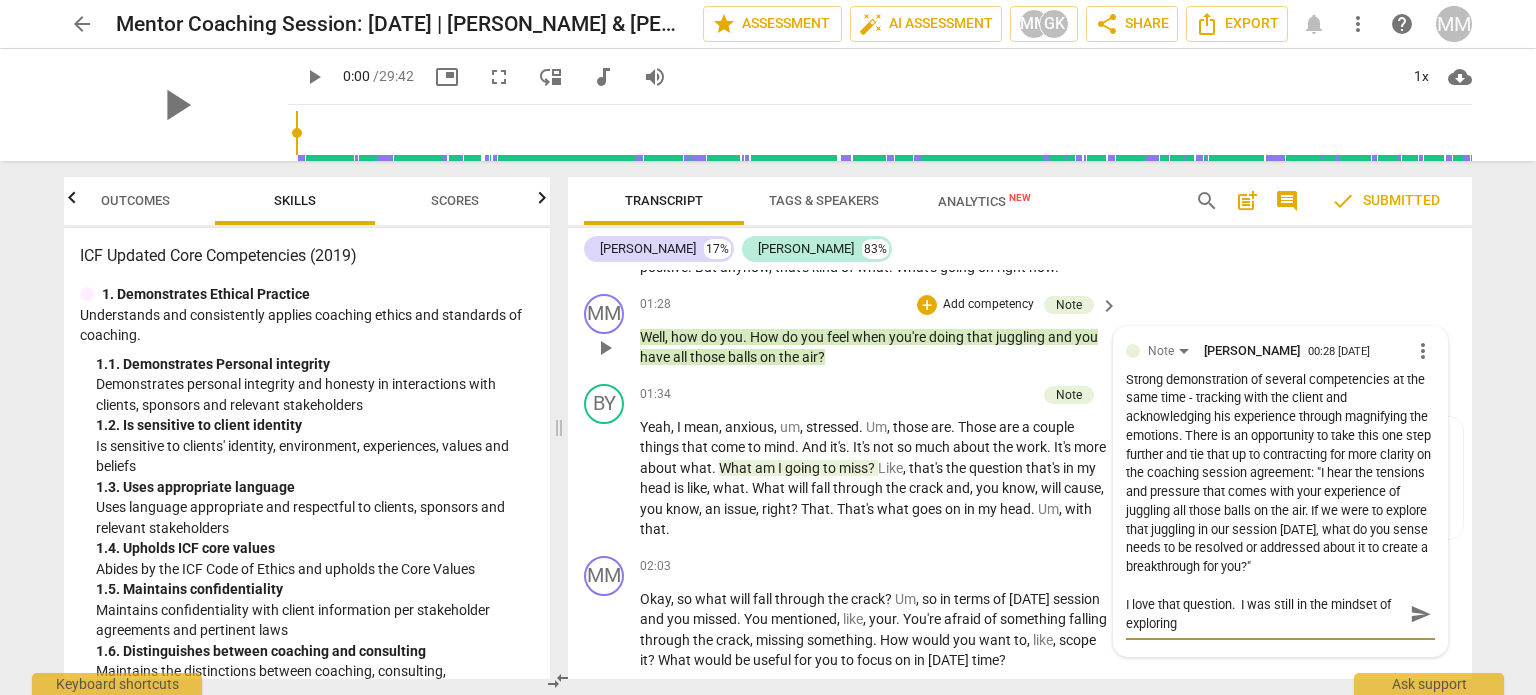 type on "I love that question.  I was still in the mindset of exploring" 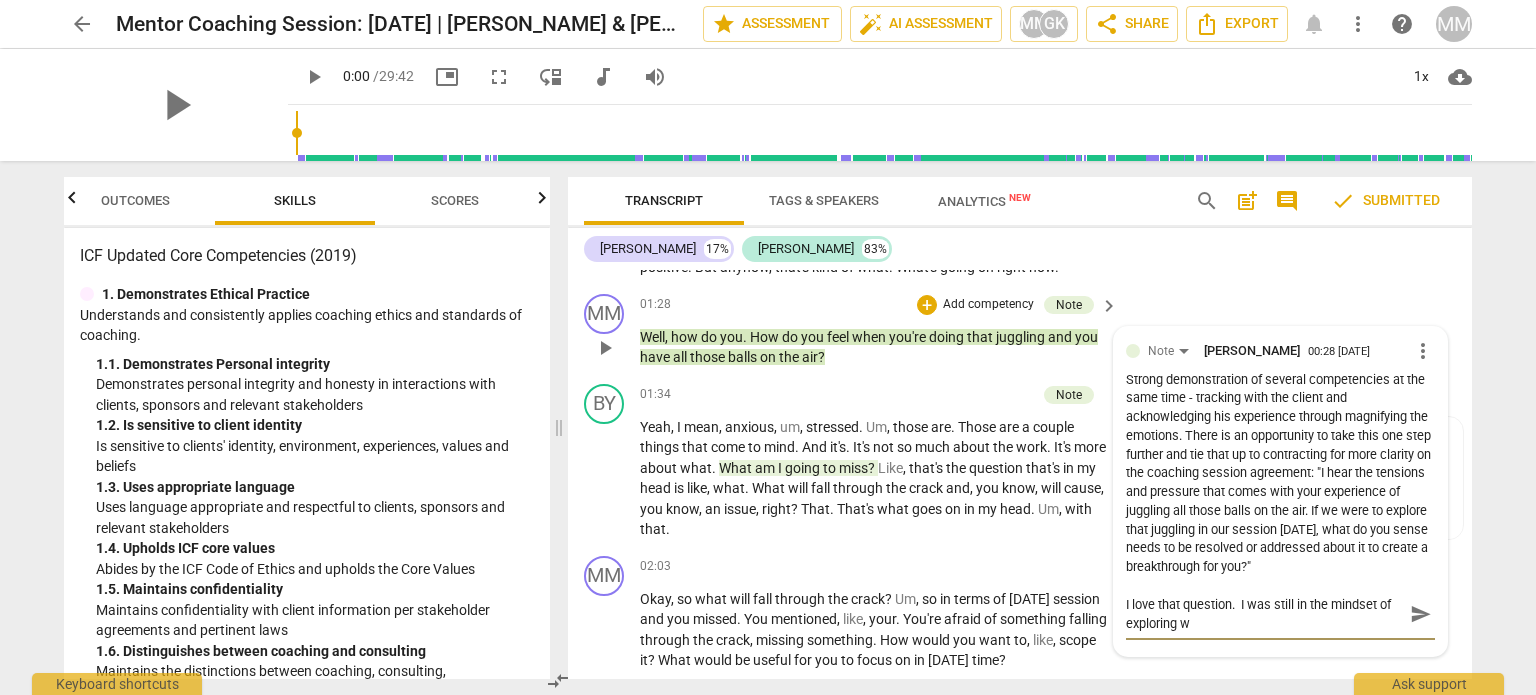 type on "I love that question.  I was still in the mindset of exploring wi" 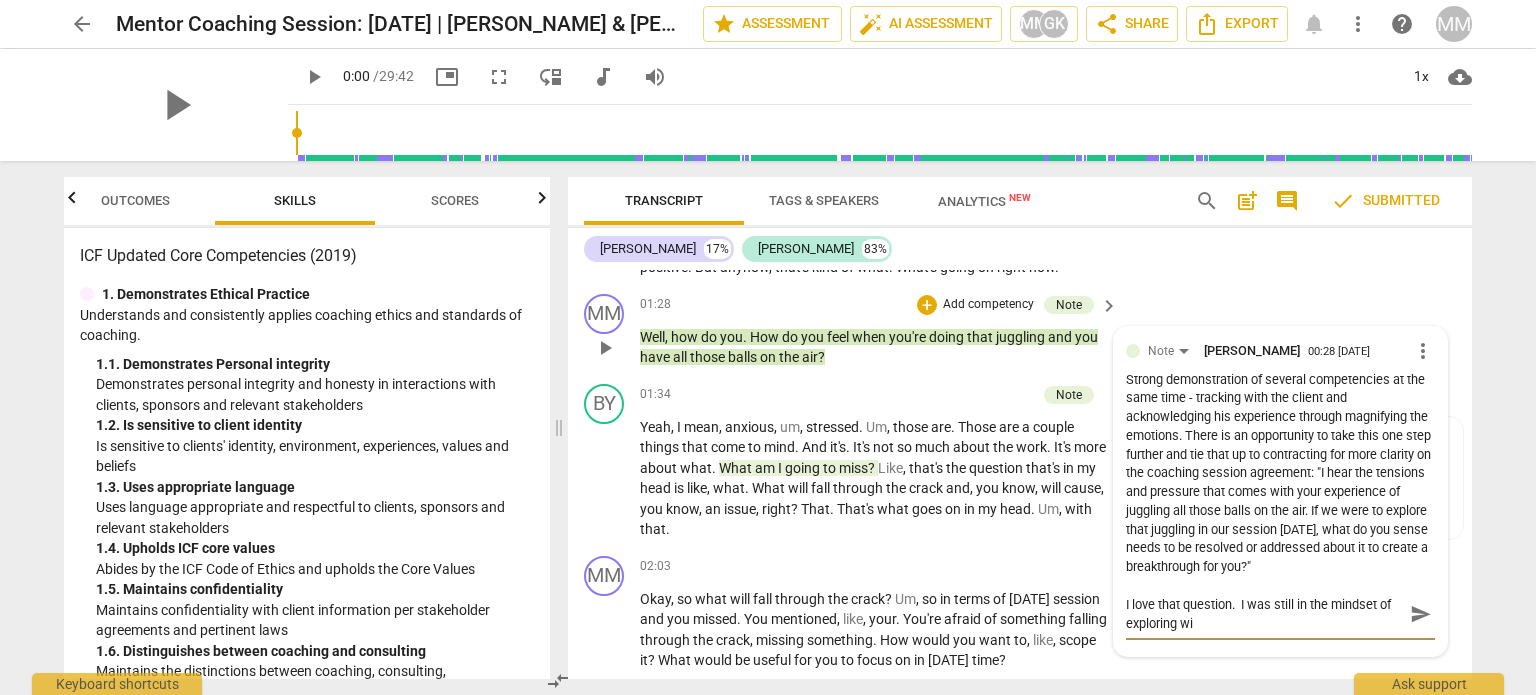 type on "I love that question.  I was still in the mindset of exploring wit" 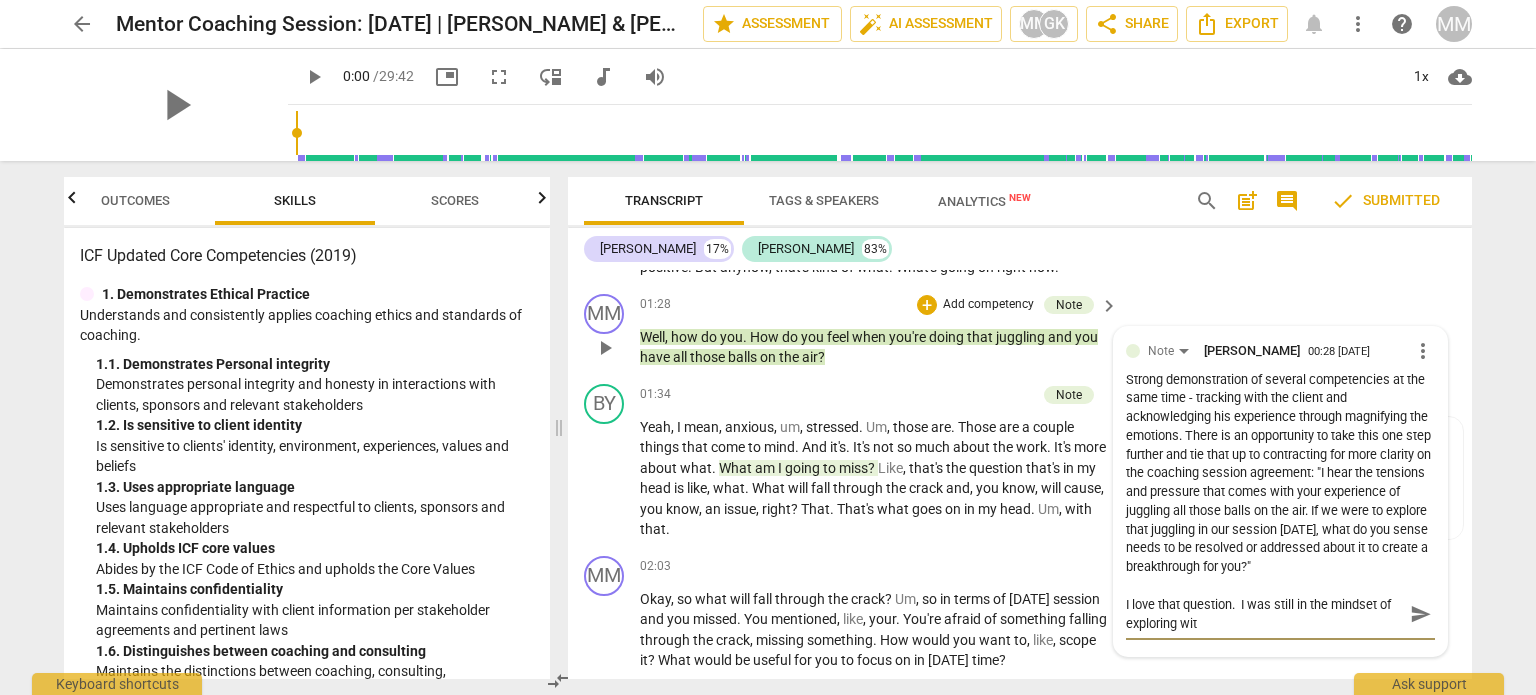 type on "I love that question.  I was still in the mindset of exploring with" 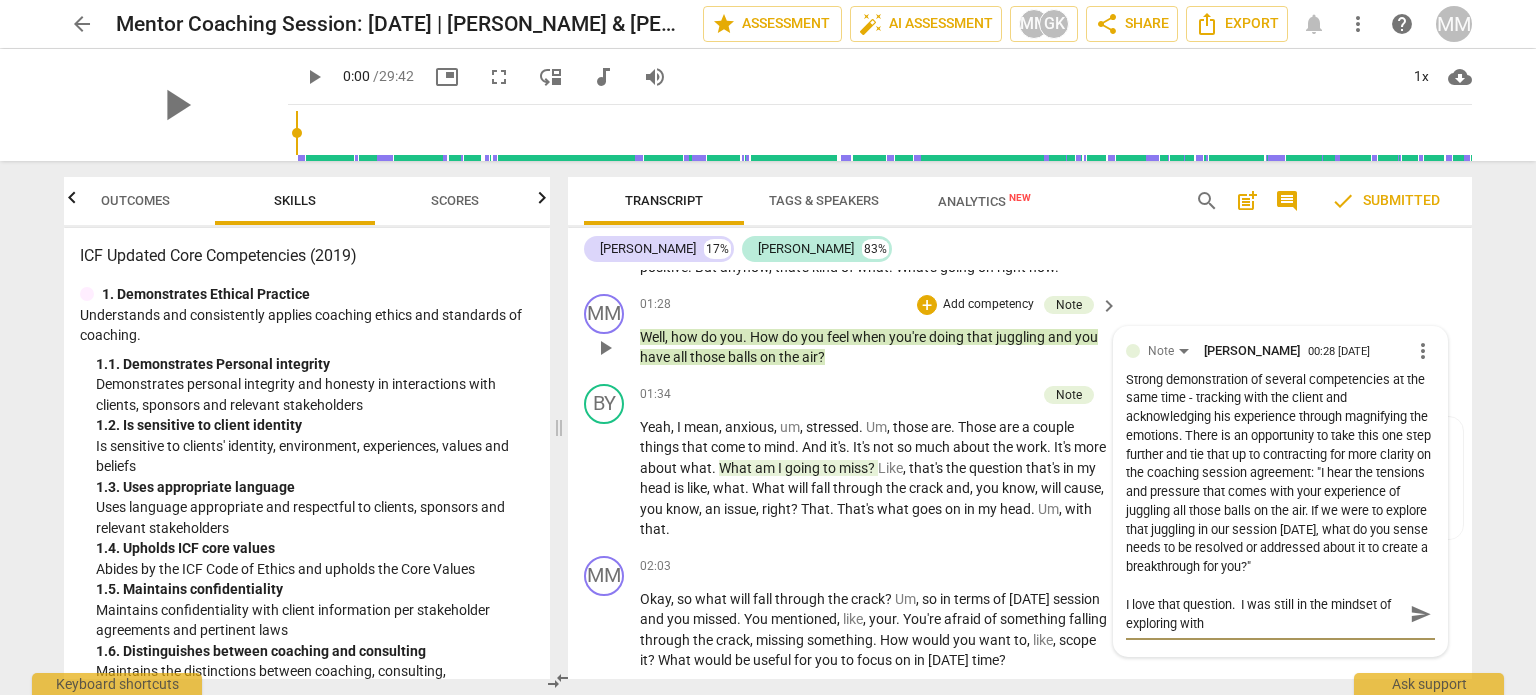 type on "I love that question.  I was still in the mindset of exploring with" 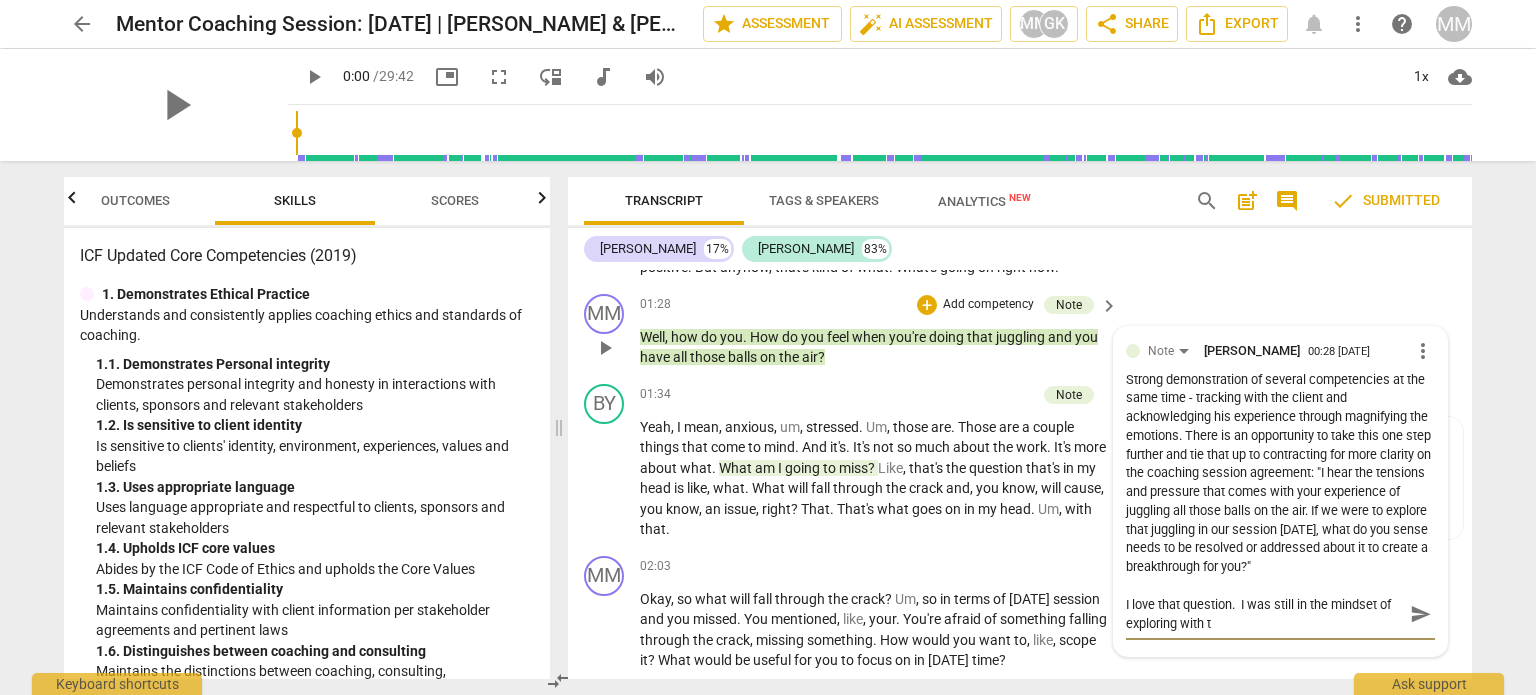 type on "I love that question.  I was still in the mindset of exploring with th" 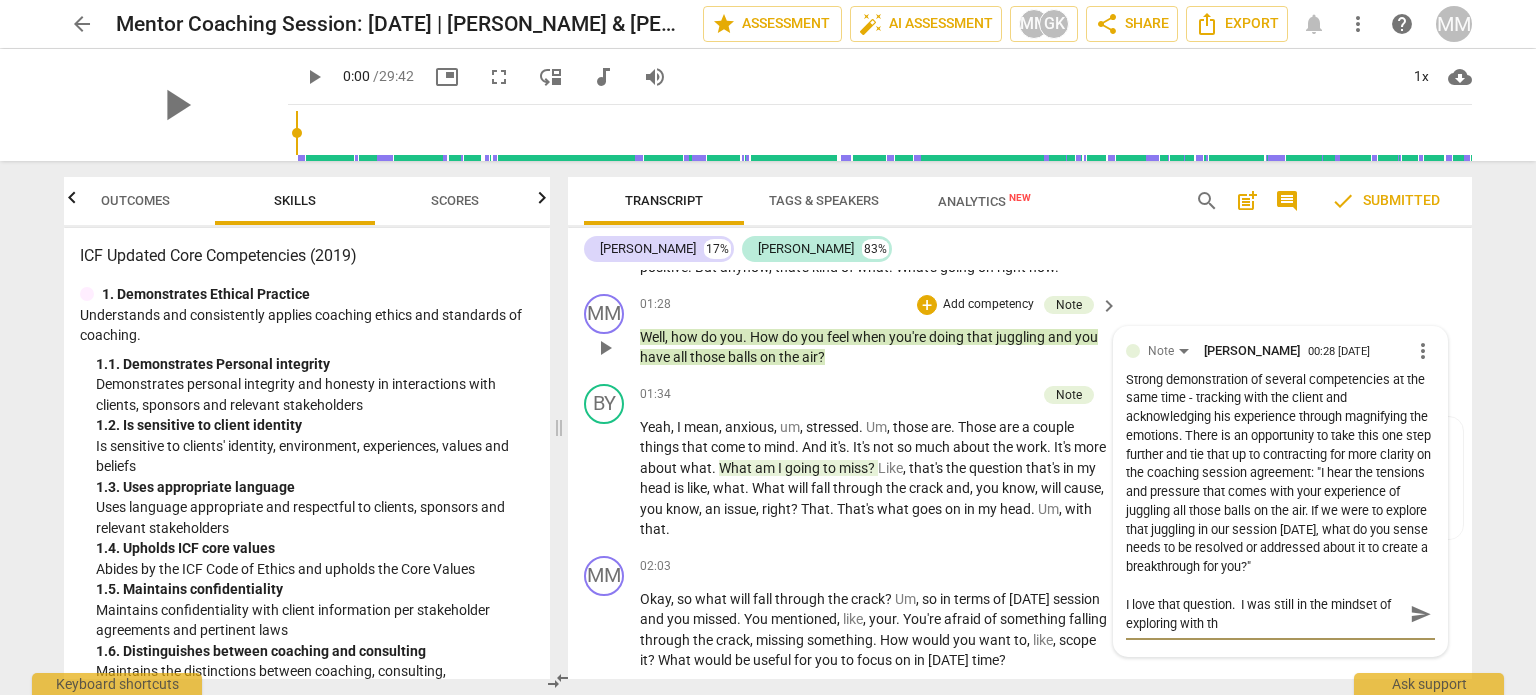 type on "I love that question.  I was still in the mindset of exploring with the" 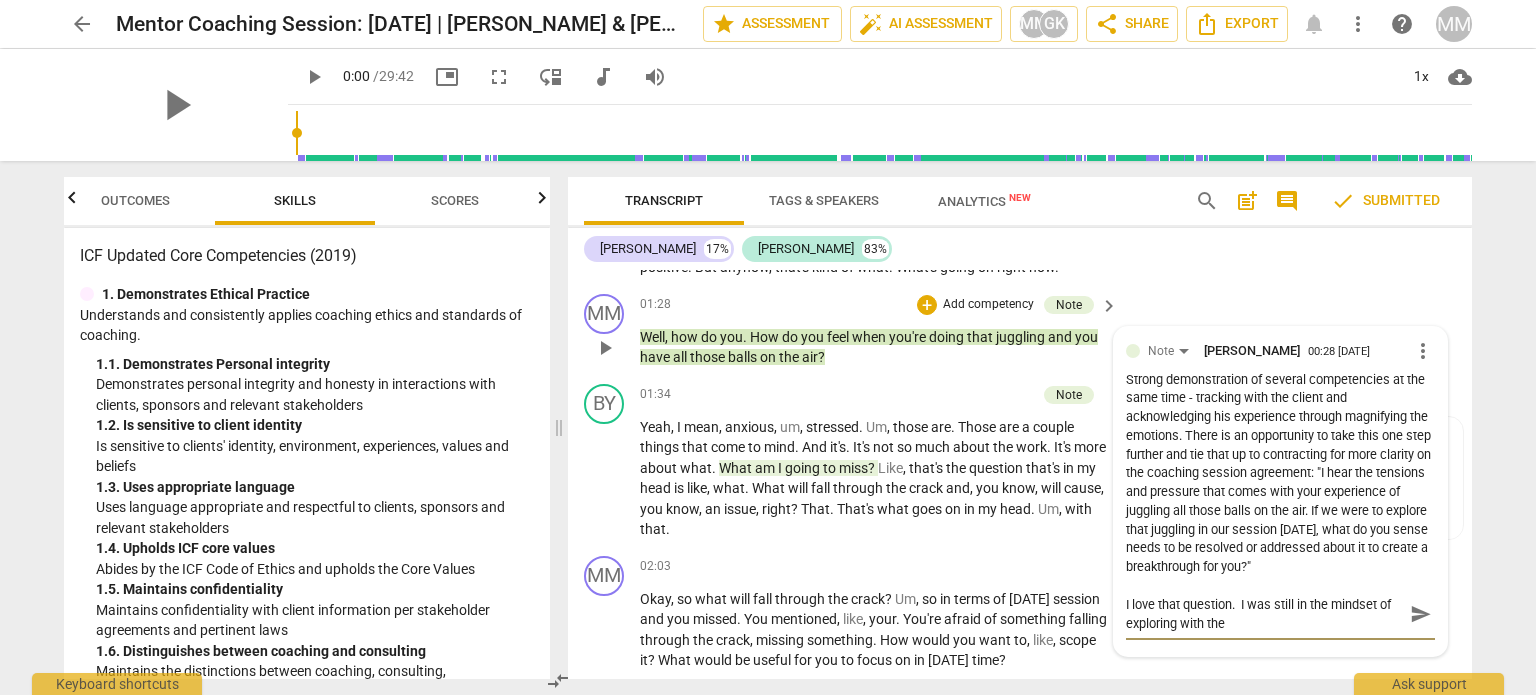 type on "I love that question.  I was still in the mindset of exploring with the" 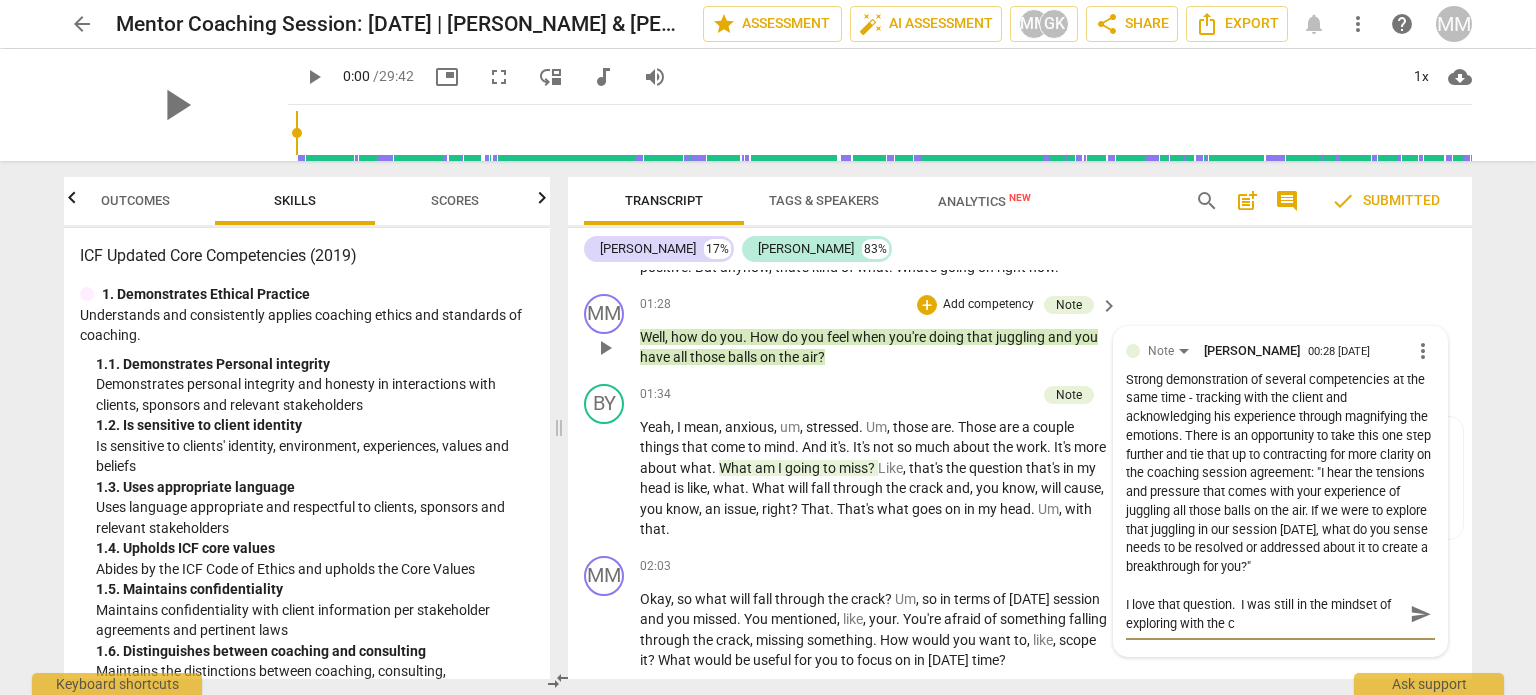 type on "I love that question.  I was still in the mindset of exploring with the cl" 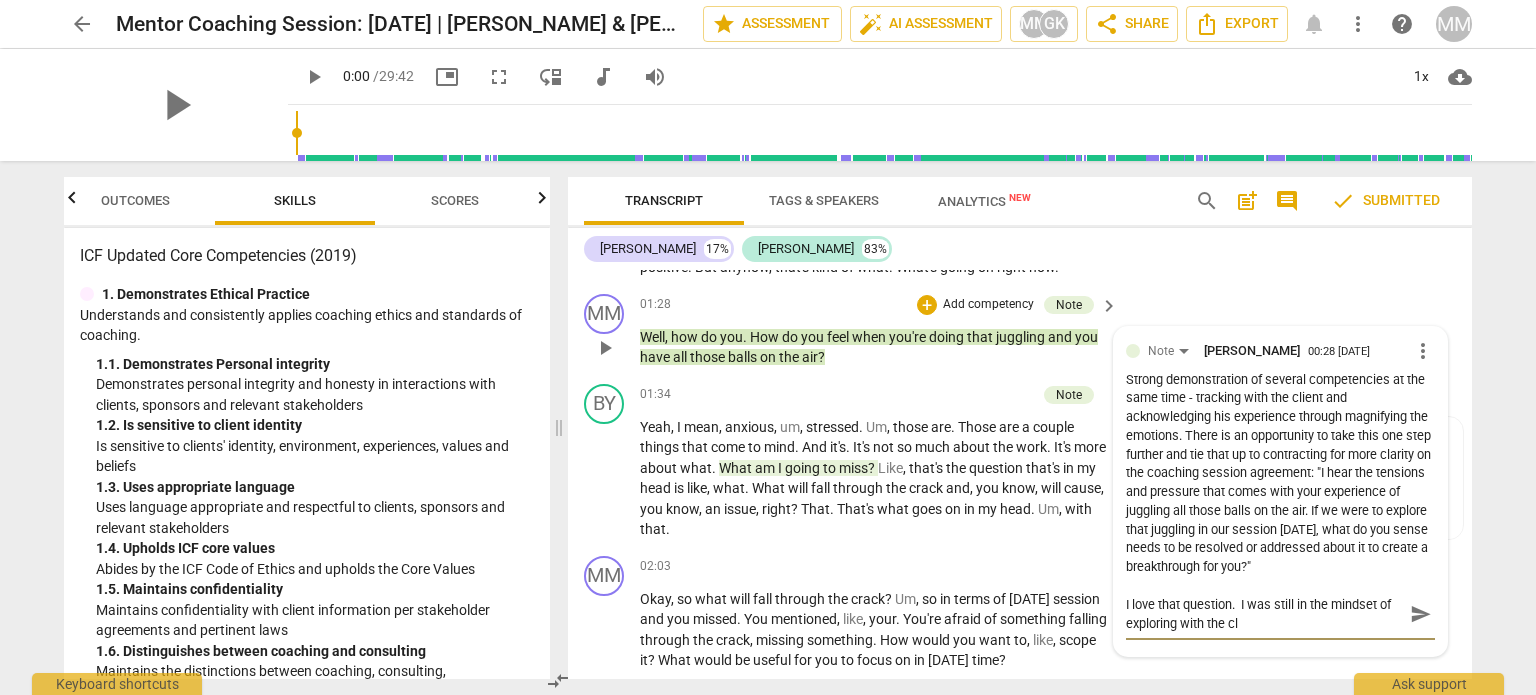 type on "I love that question.  I was still in the mindset of exploring with the cli" 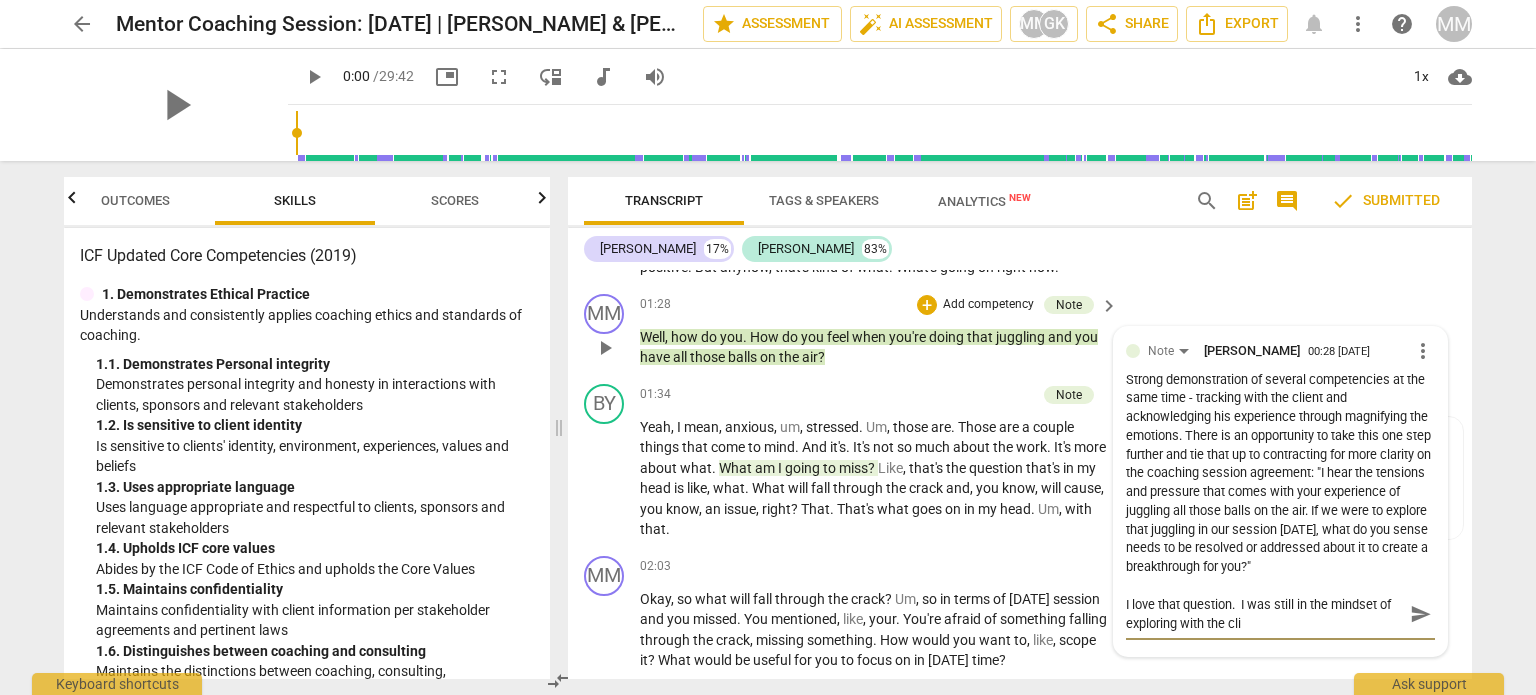 type on "I love that question.  I was still in the mindset of exploring with the clie" 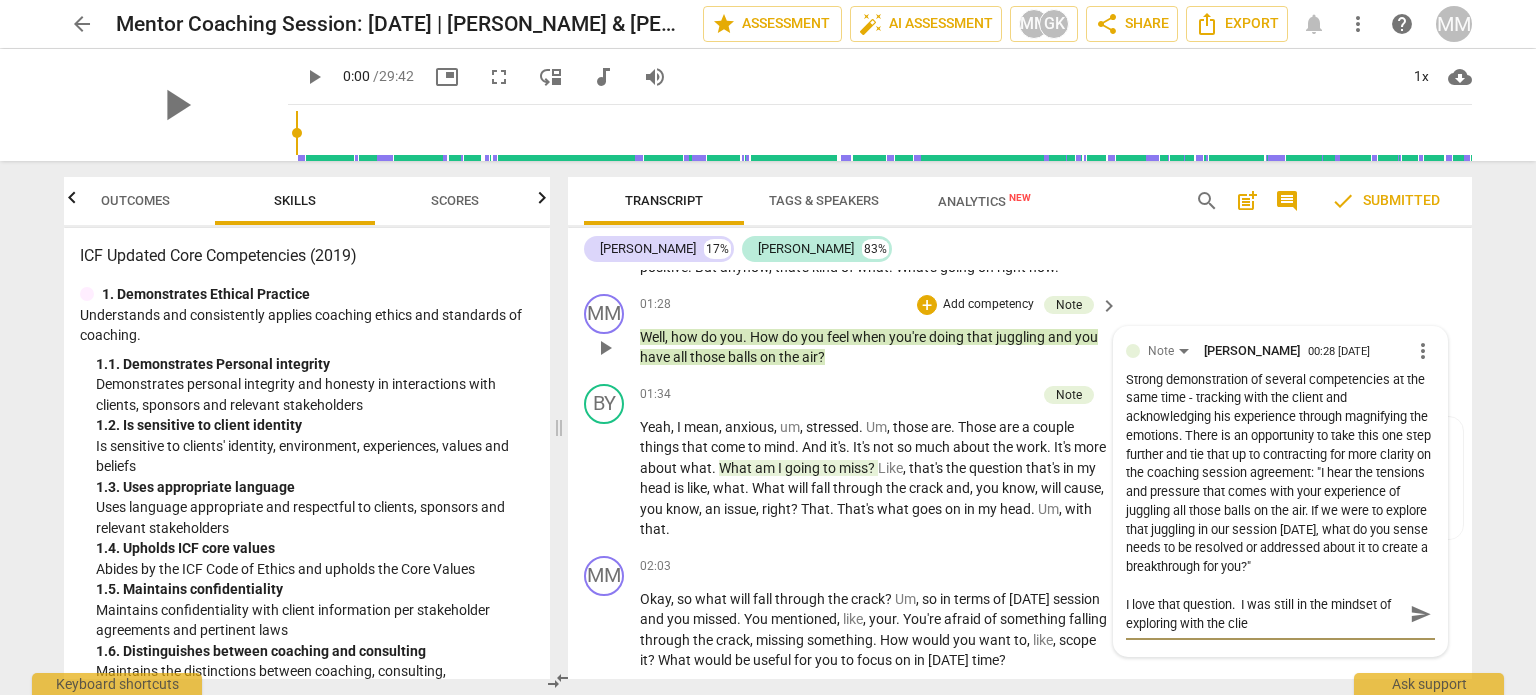type on "I love that question.  I was still in the mindset of exploring with the clien" 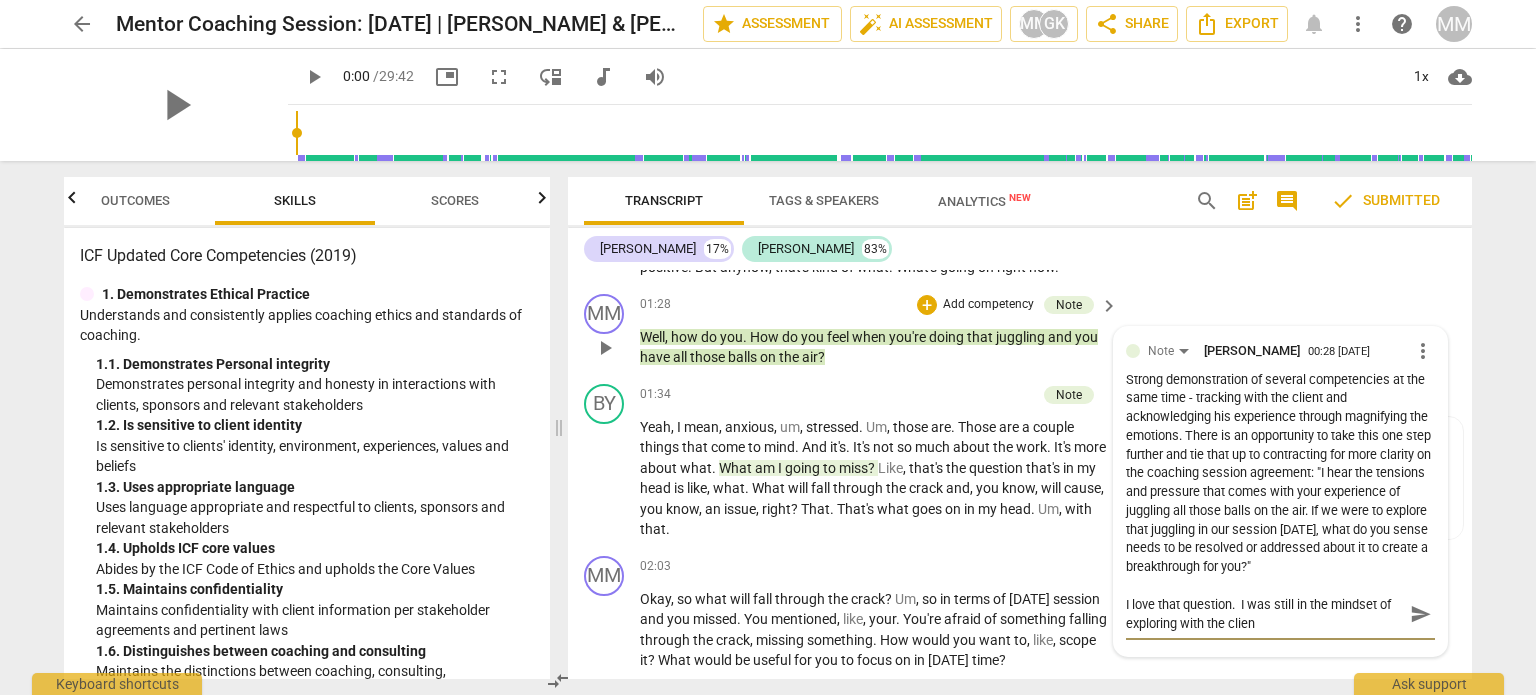 type on "I love that question.  I was still in the mindset of exploring with the client" 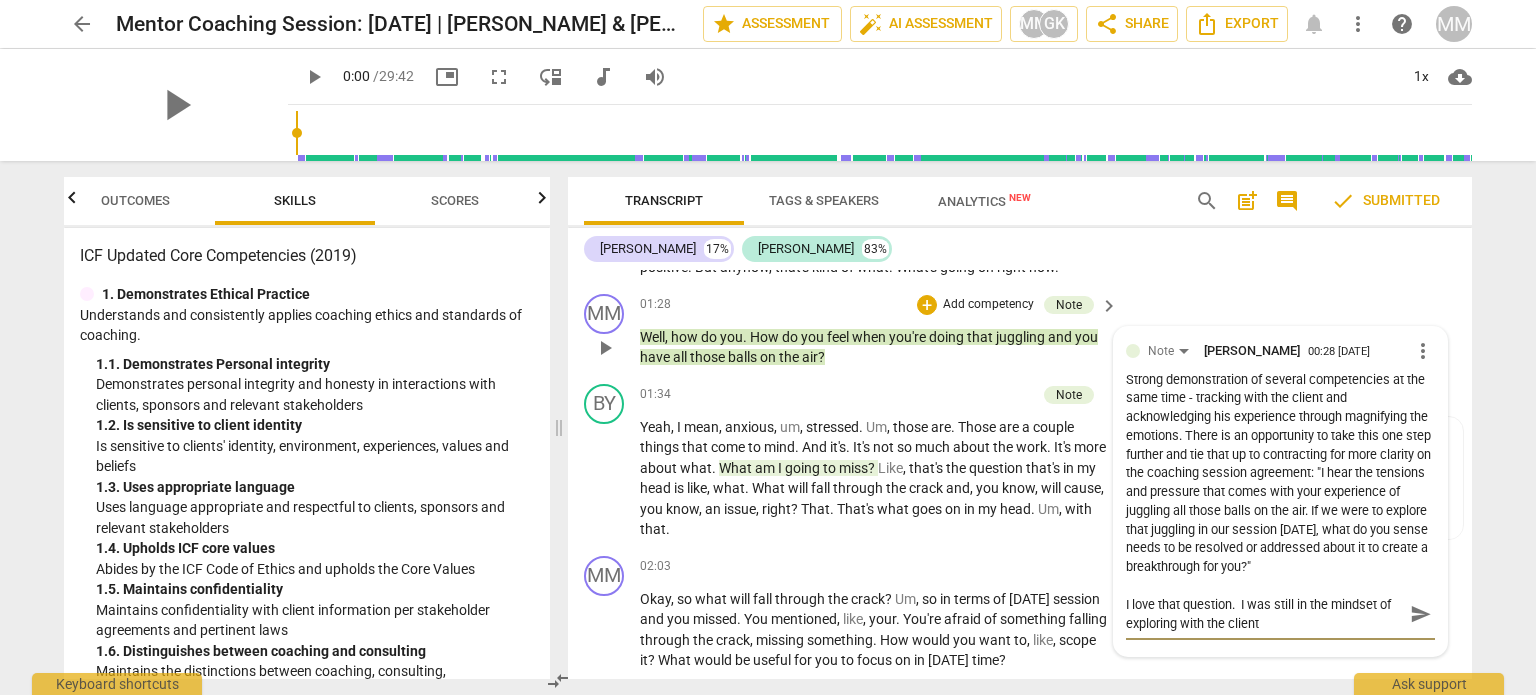 type on "I love that question.  I was still in the mindset of exploring with the client" 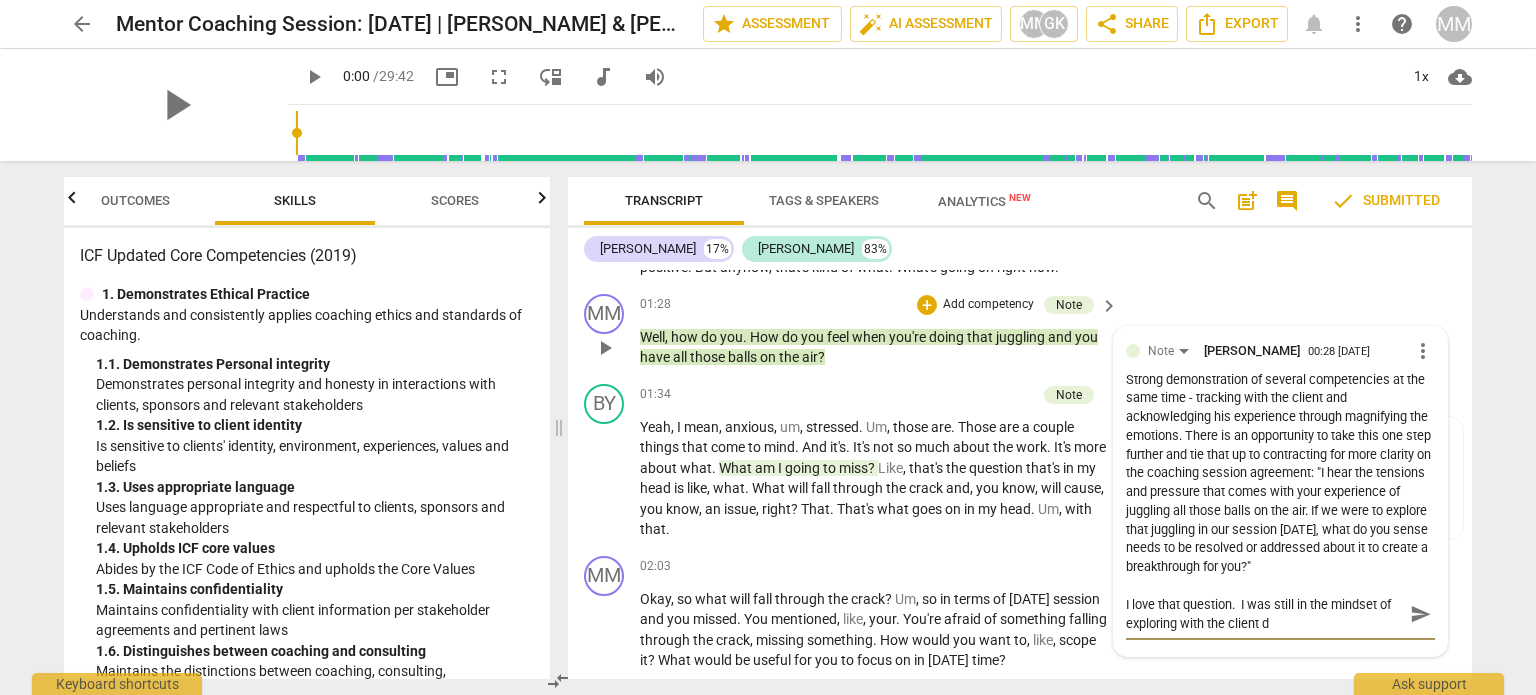 type on "I love that question.  I was still in the mindset of exploring with the client dr" 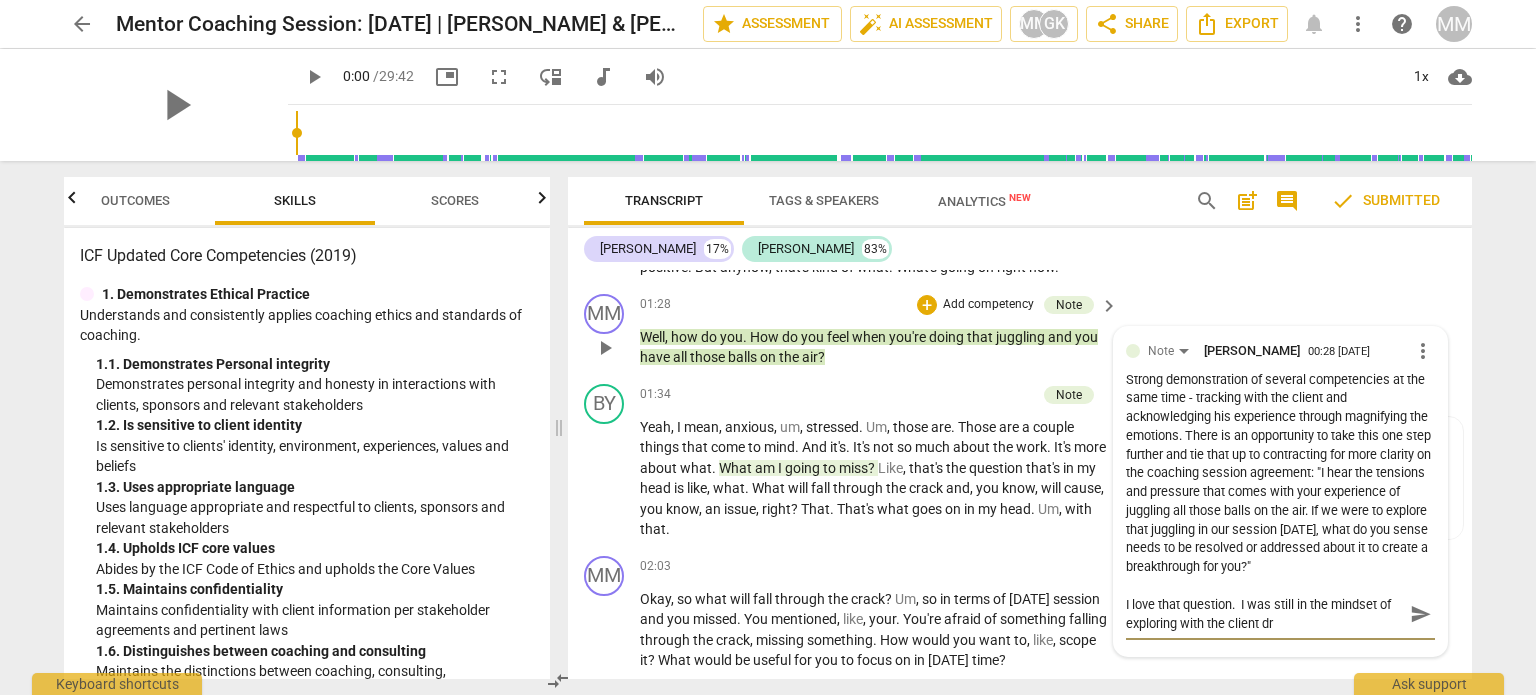 type on "I love that question.  I was still in the mindset of exploring with the client dri" 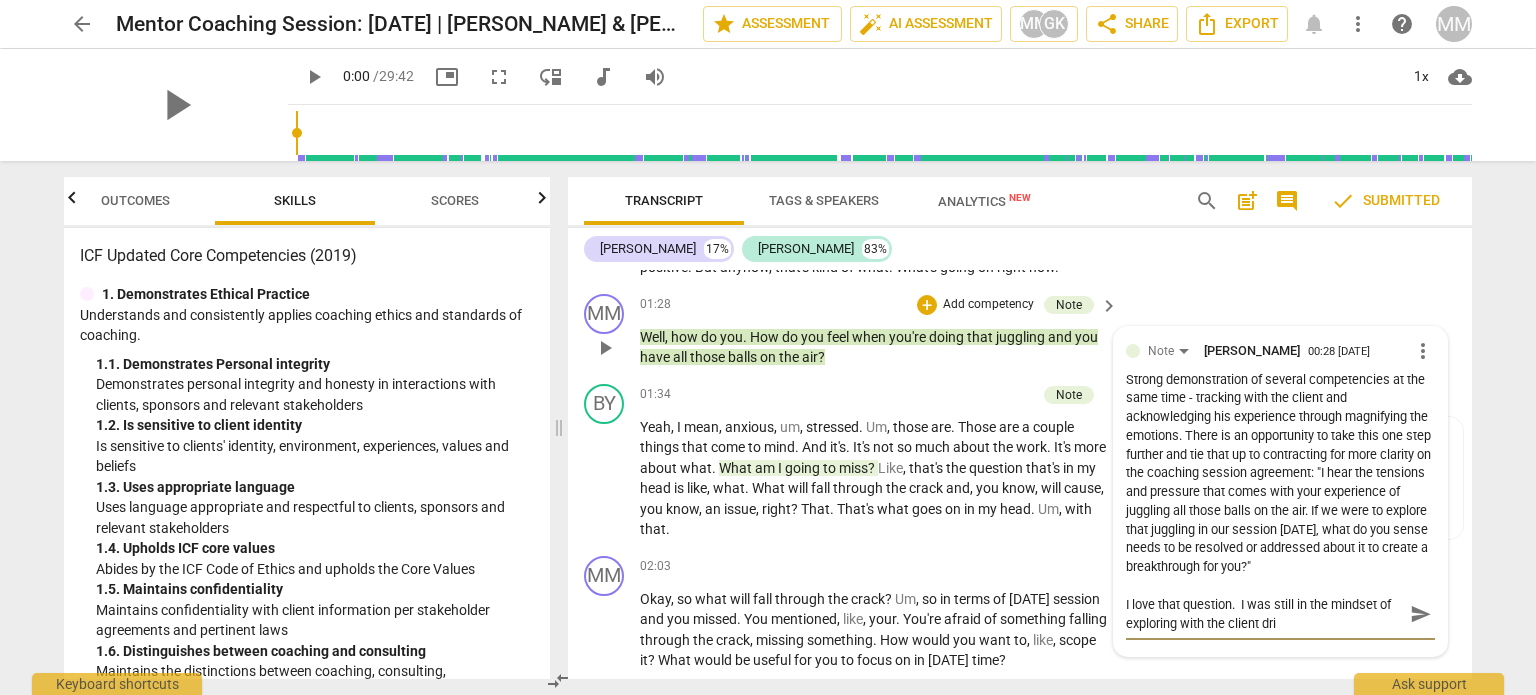 type 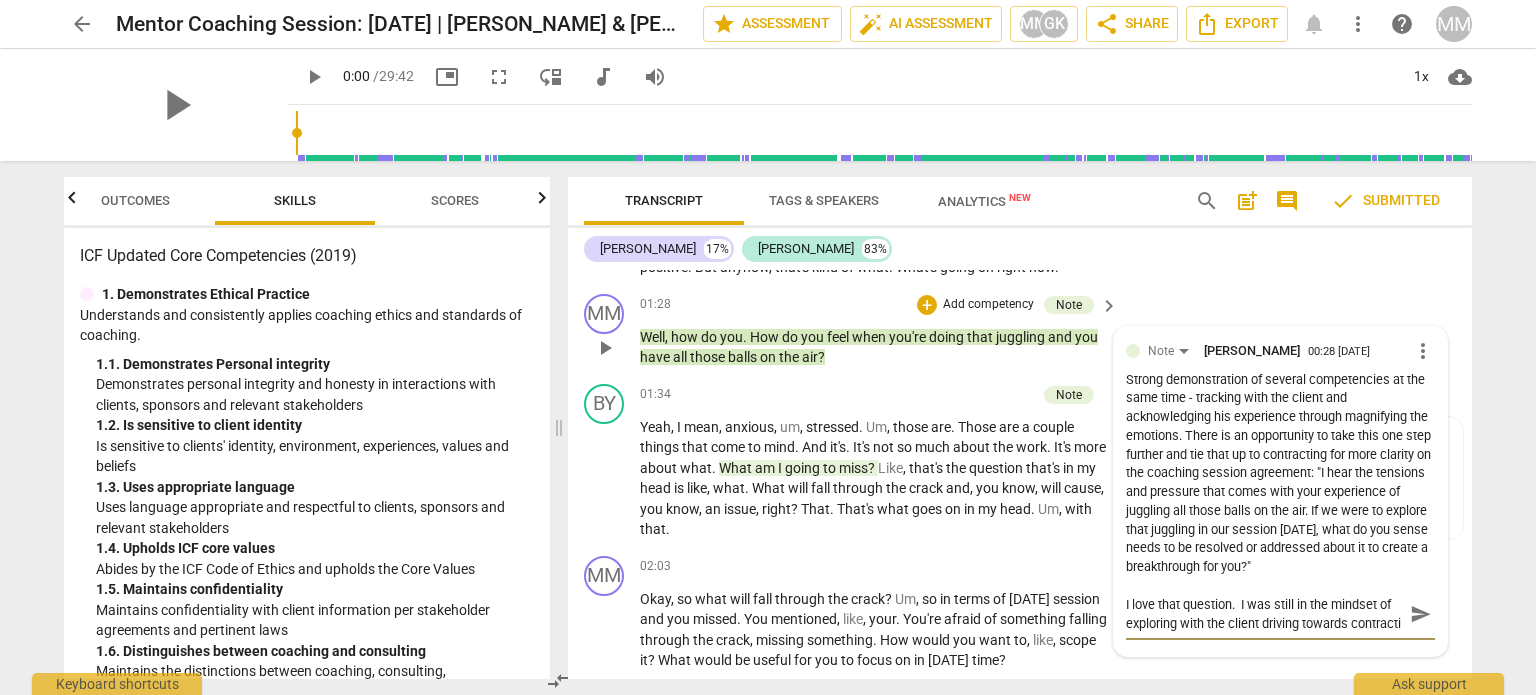 scroll, scrollTop: 16, scrollLeft: 0, axis: vertical 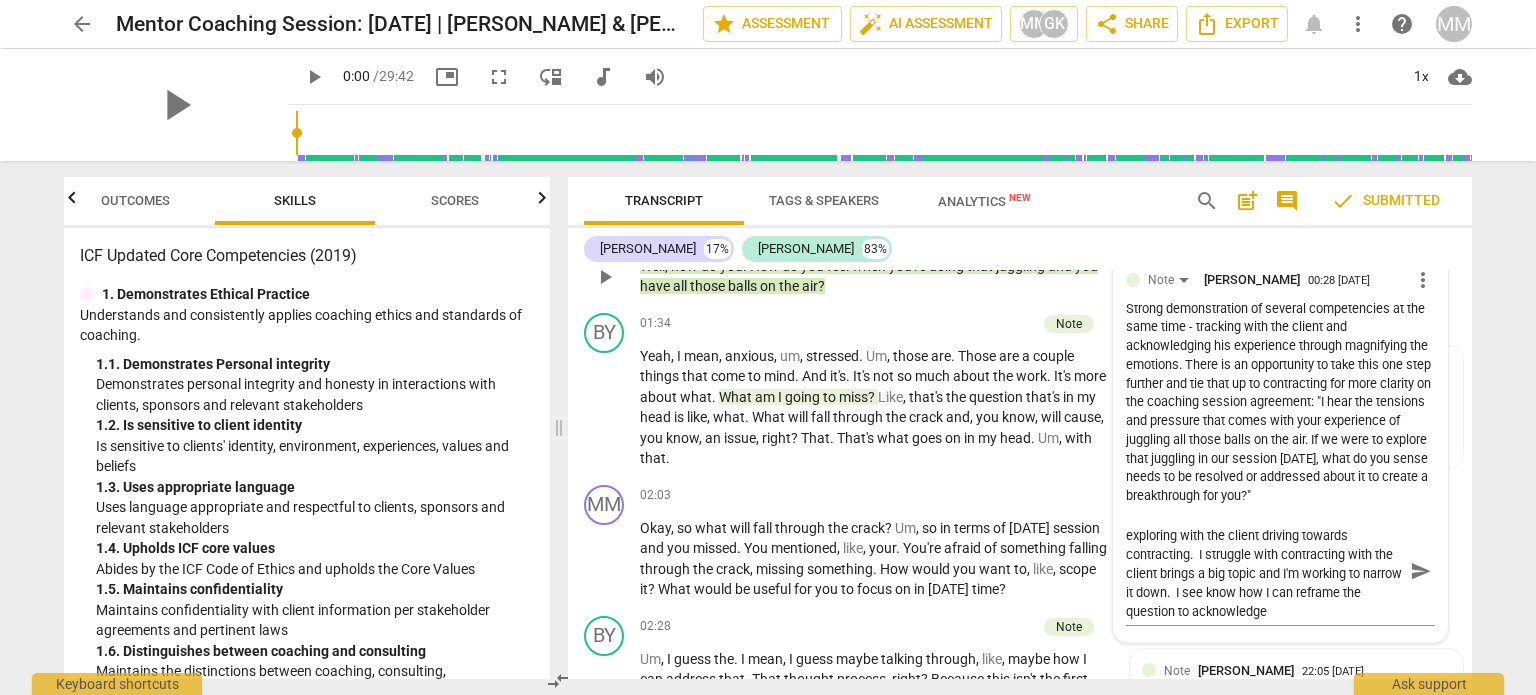 click on "Strong demonstration of several competencies at the same time - tracking with the client and acknowledging his experience through magnifying the emotions. There is an opportunity to take this one step further and tie that up to contracting for more clarity on the coaching session agreement: "I hear the tensions and pressure that comes with your experience of juggling all those balls on the air. If we were to explore that juggling in our session [DATE], what do you sense needs to be resolved or addressed about it to create a breakthrough for you?"" at bounding box center (1280, 403) 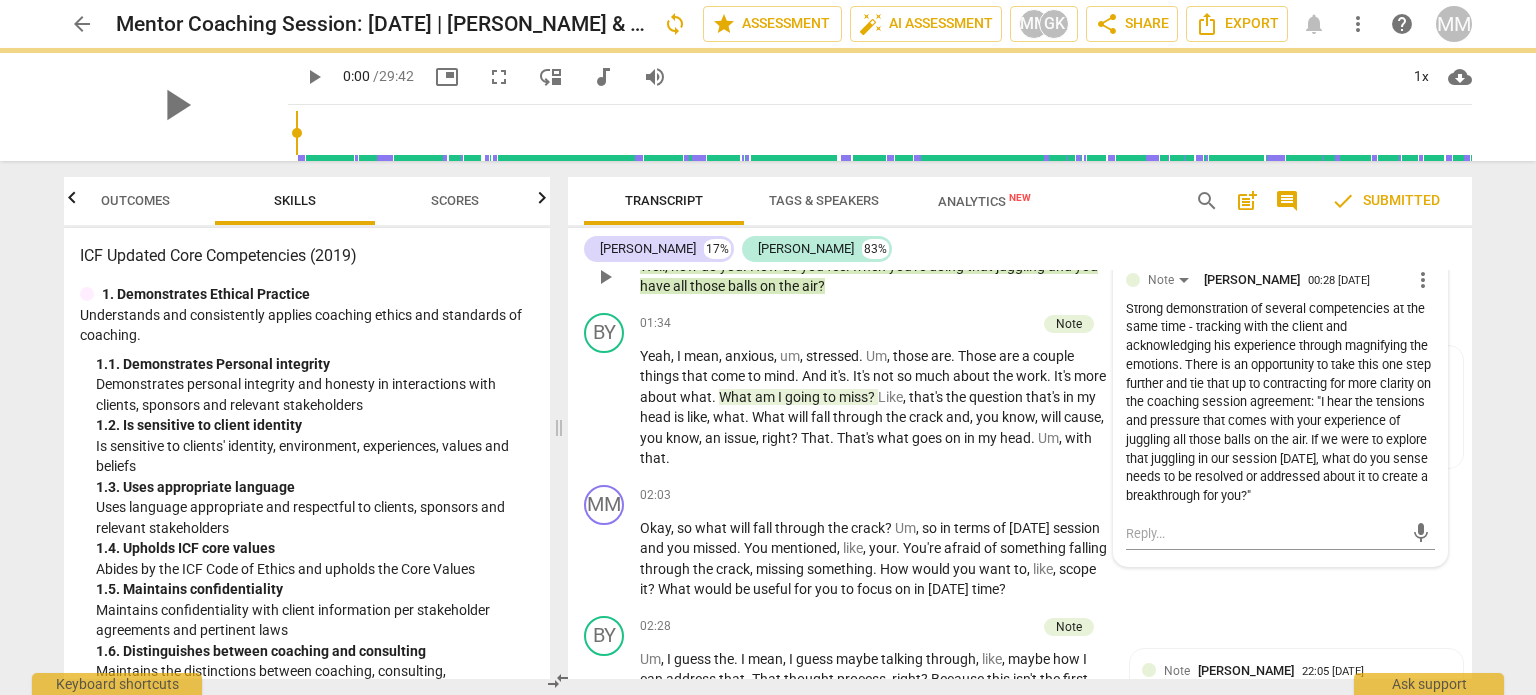 scroll, scrollTop: 0, scrollLeft: 0, axis: both 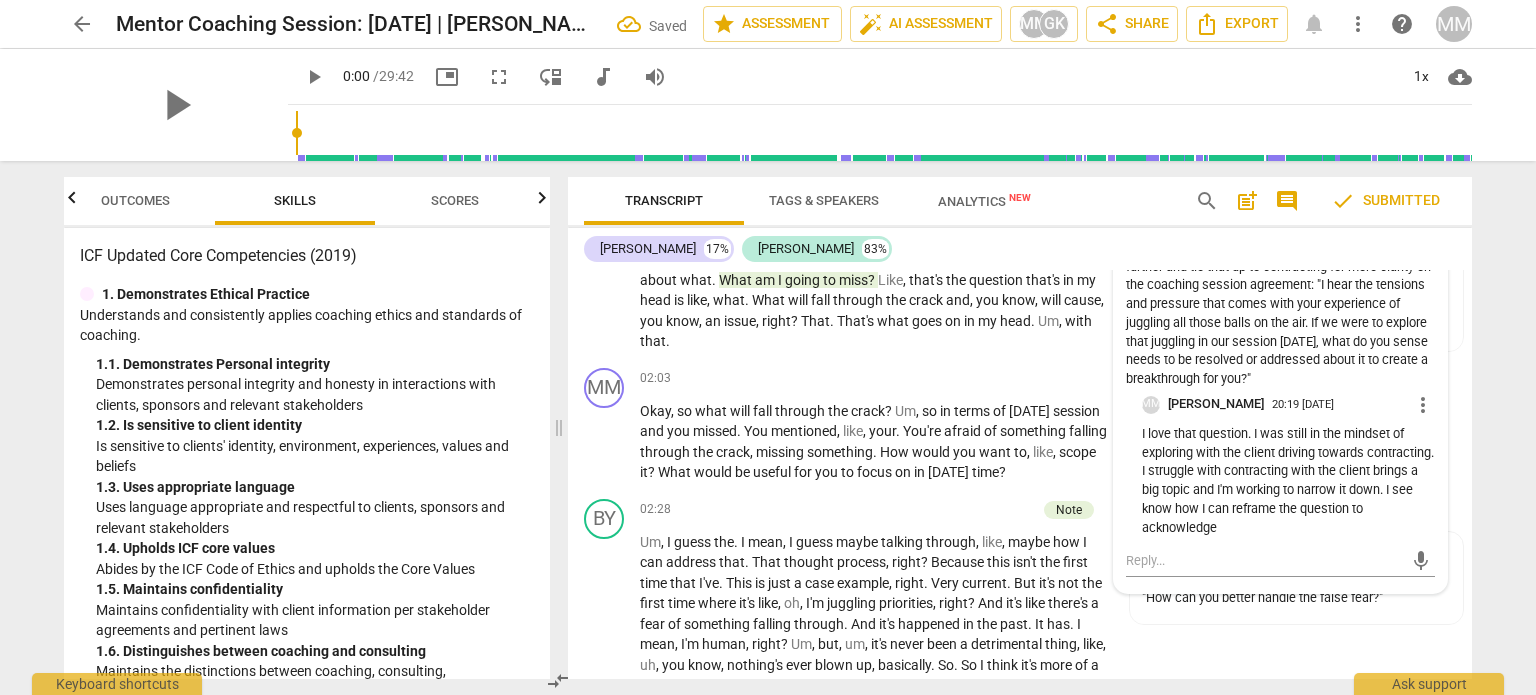 click on "I love that question.  I was still in the mindset of exploring with the client driving towards contracting.  I struggle with contracting with the client brings a big topic and I'm working to narrow it down.  I see know how I can reframe the question to acknowledge" at bounding box center [1288, 481] 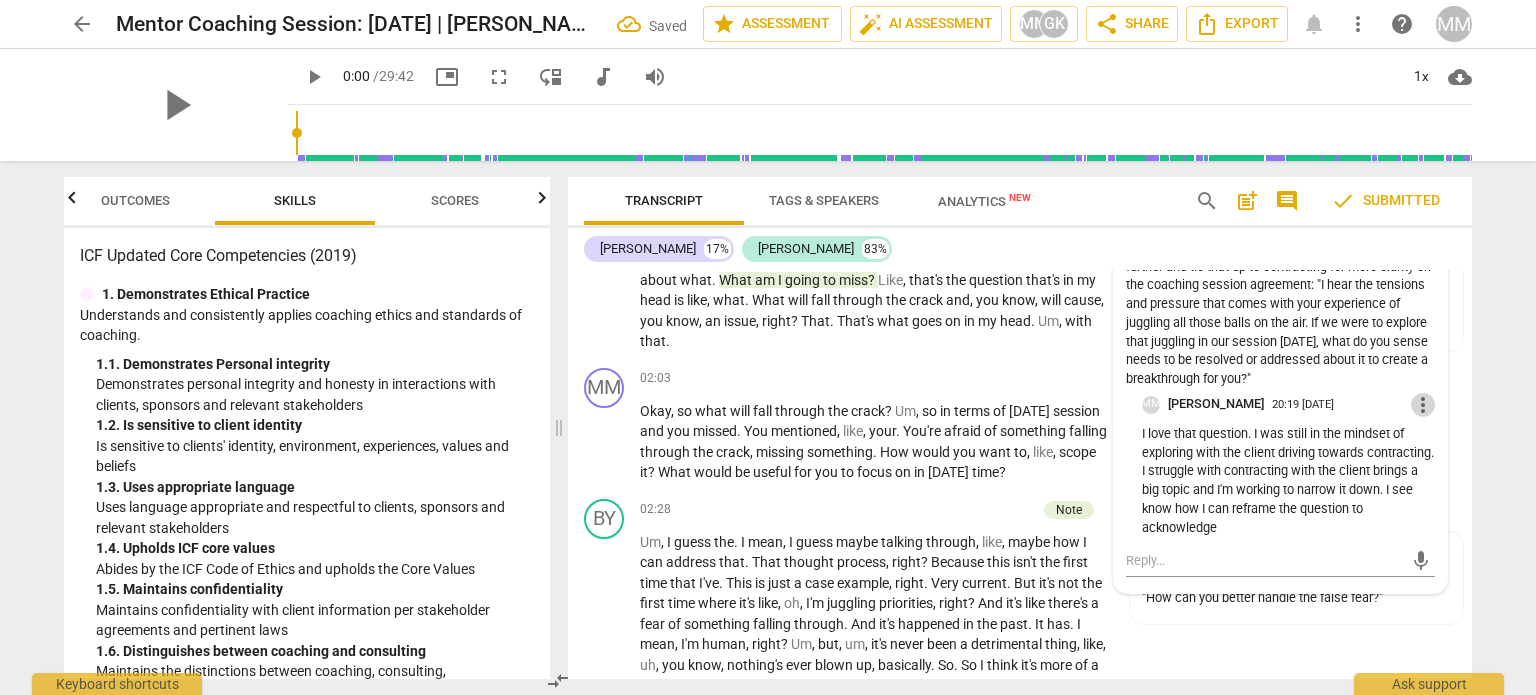 click on "more_vert" at bounding box center (1423, 405) 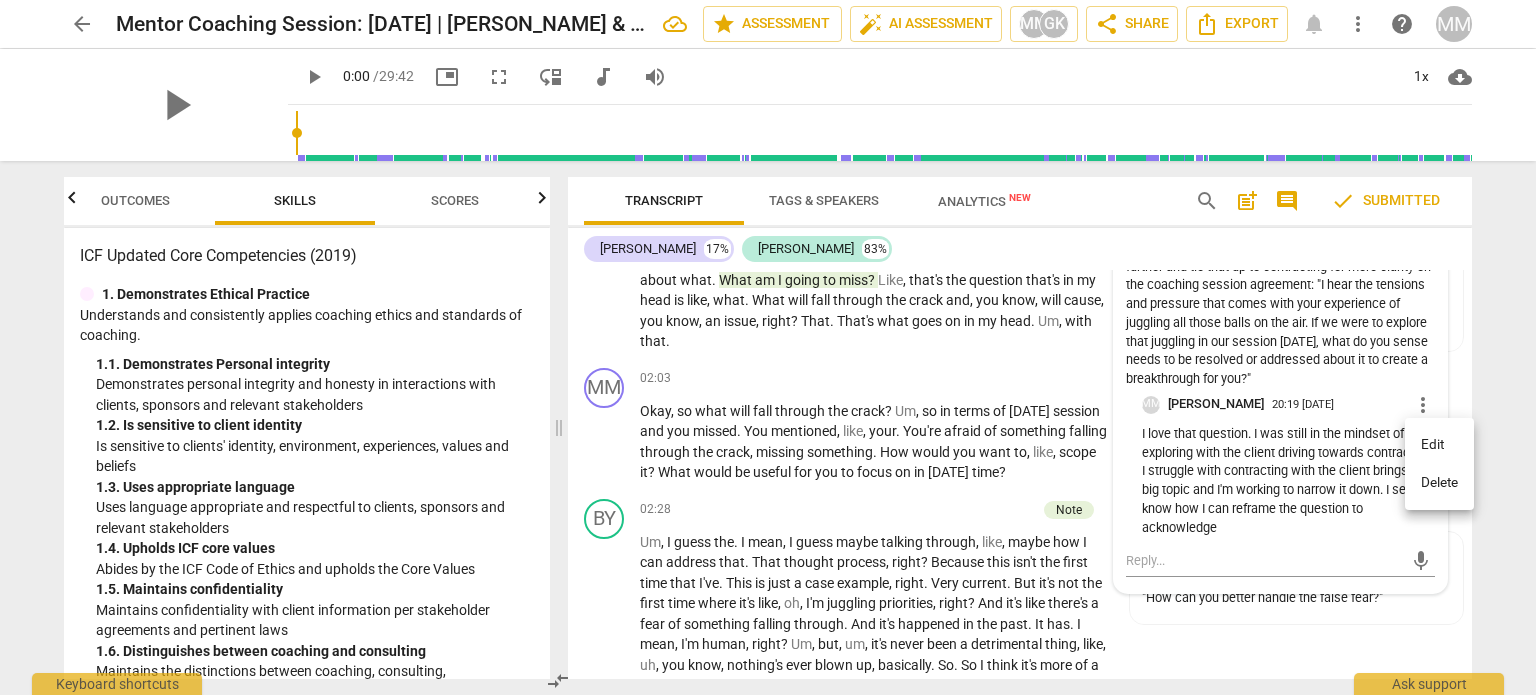 click on "Edit" at bounding box center [1439, 445] 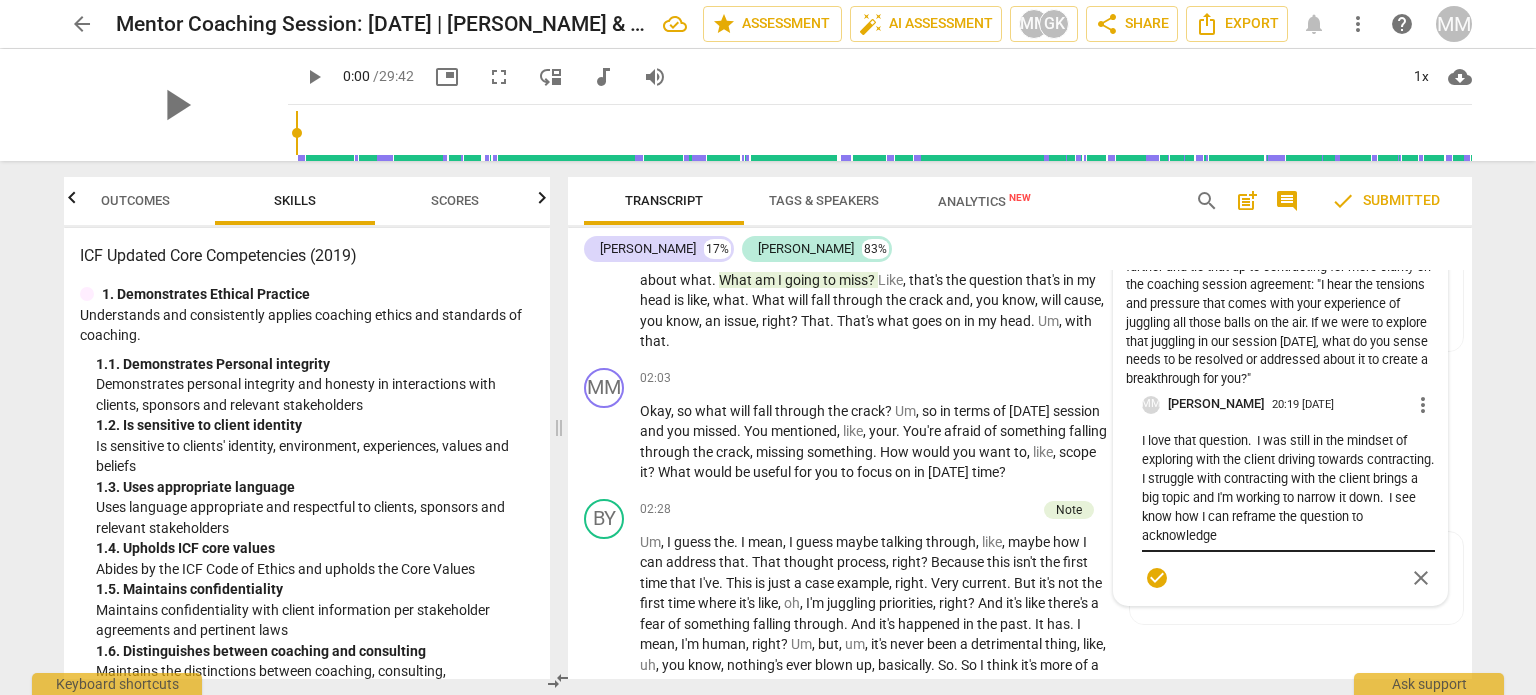drag, startPoint x: 1293, startPoint y: 589, endPoint x: 1293, endPoint y: 574, distance: 15 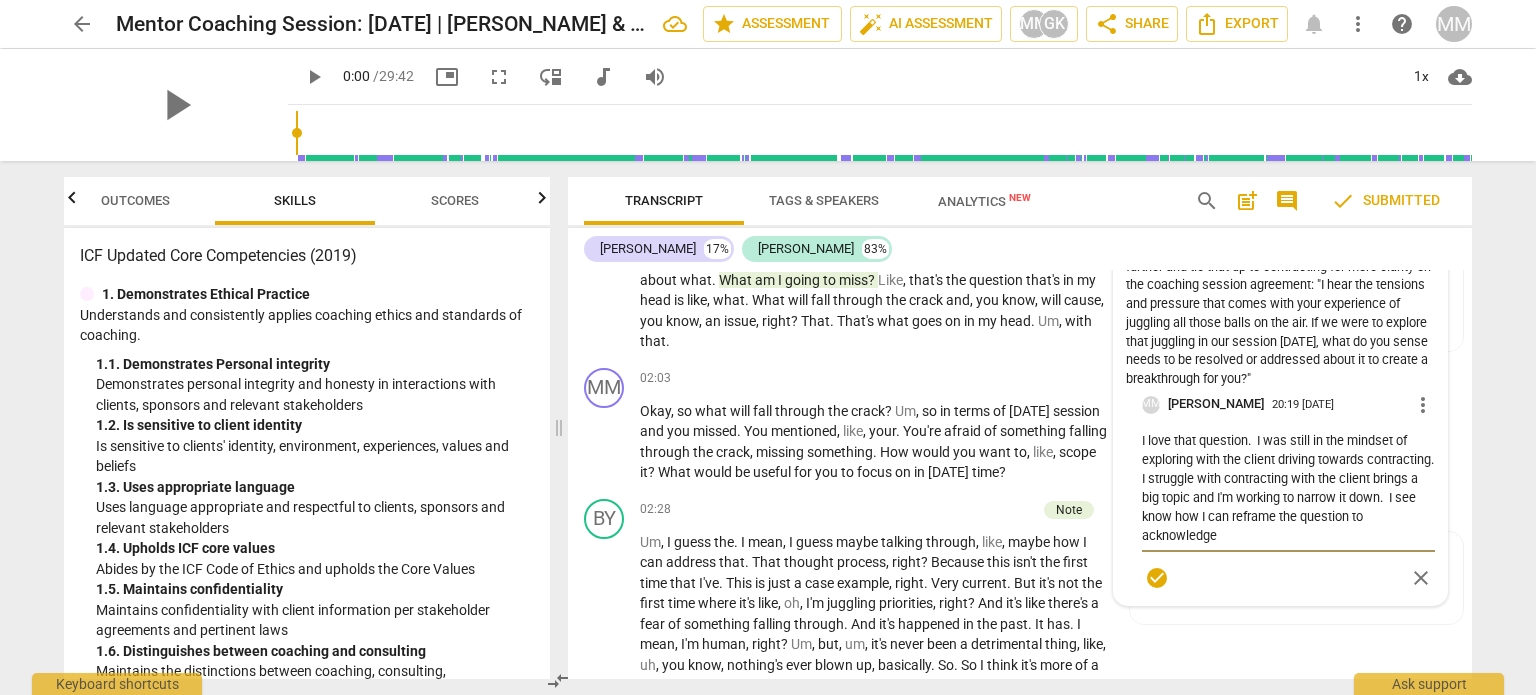 click on "I love that question.  I was still in the mindset of exploring with the client driving towards contracting.  I struggle with contracting with the client brings a big topic and I'm working to narrow it down.  I see know how I can reframe the question to acknowledge" at bounding box center (1288, 488) 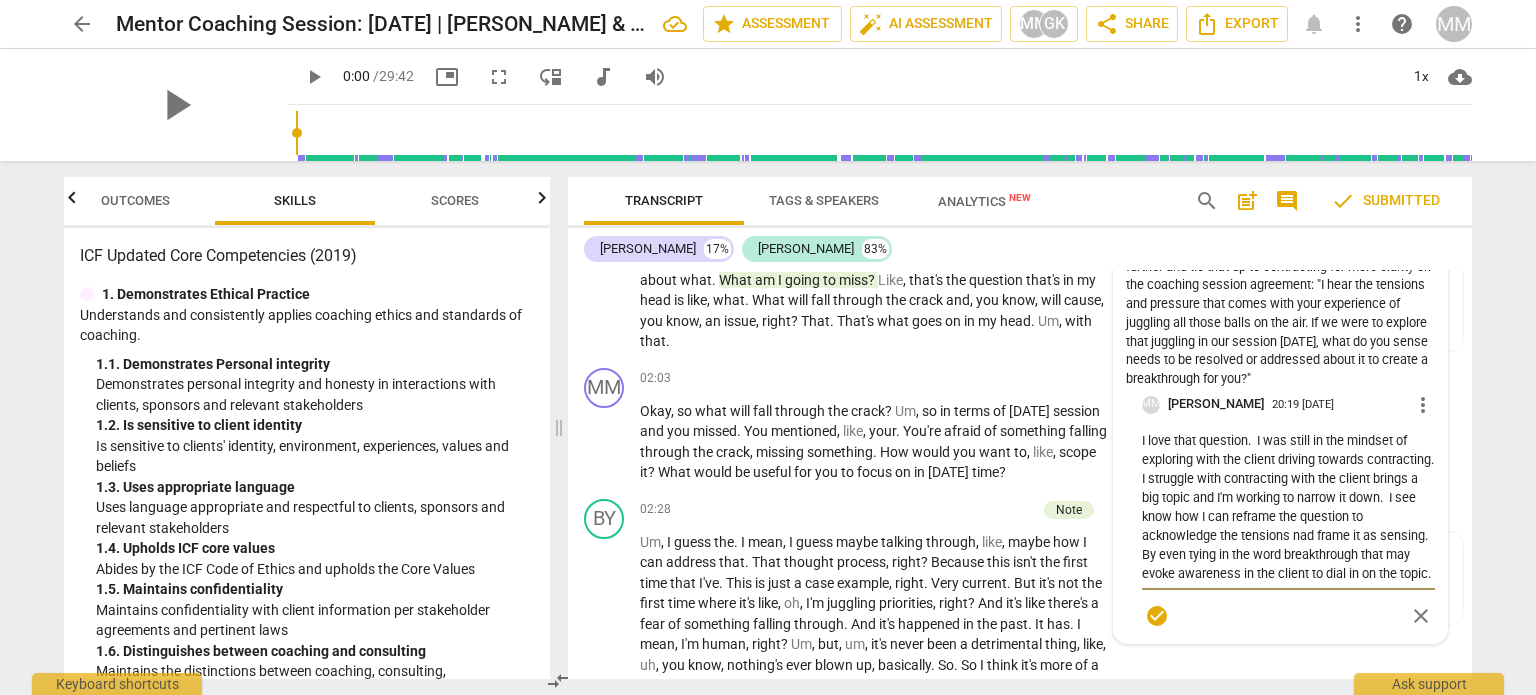 scroll, scrollTop: 19, scrollLeft: 0, axis: vertical 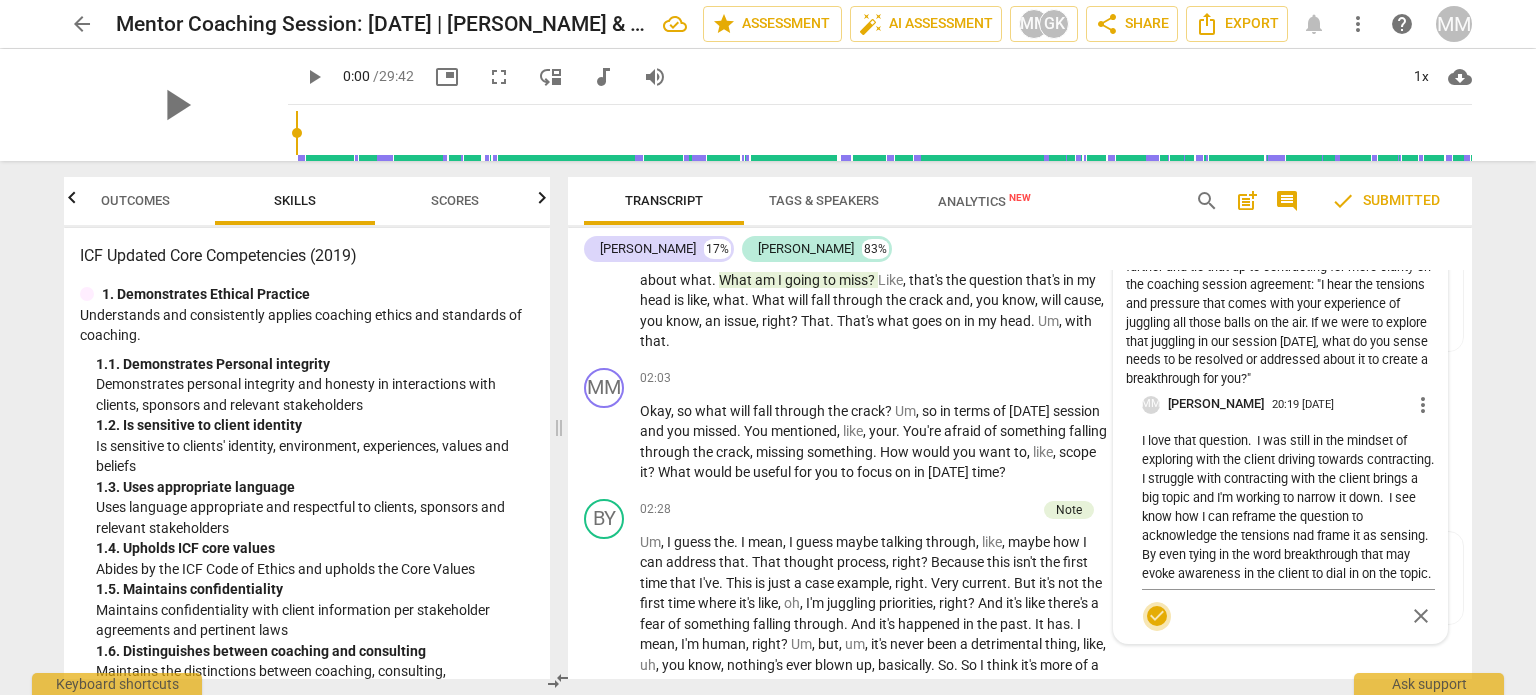 click on "check_circle" at bounding box center (1157, 616) 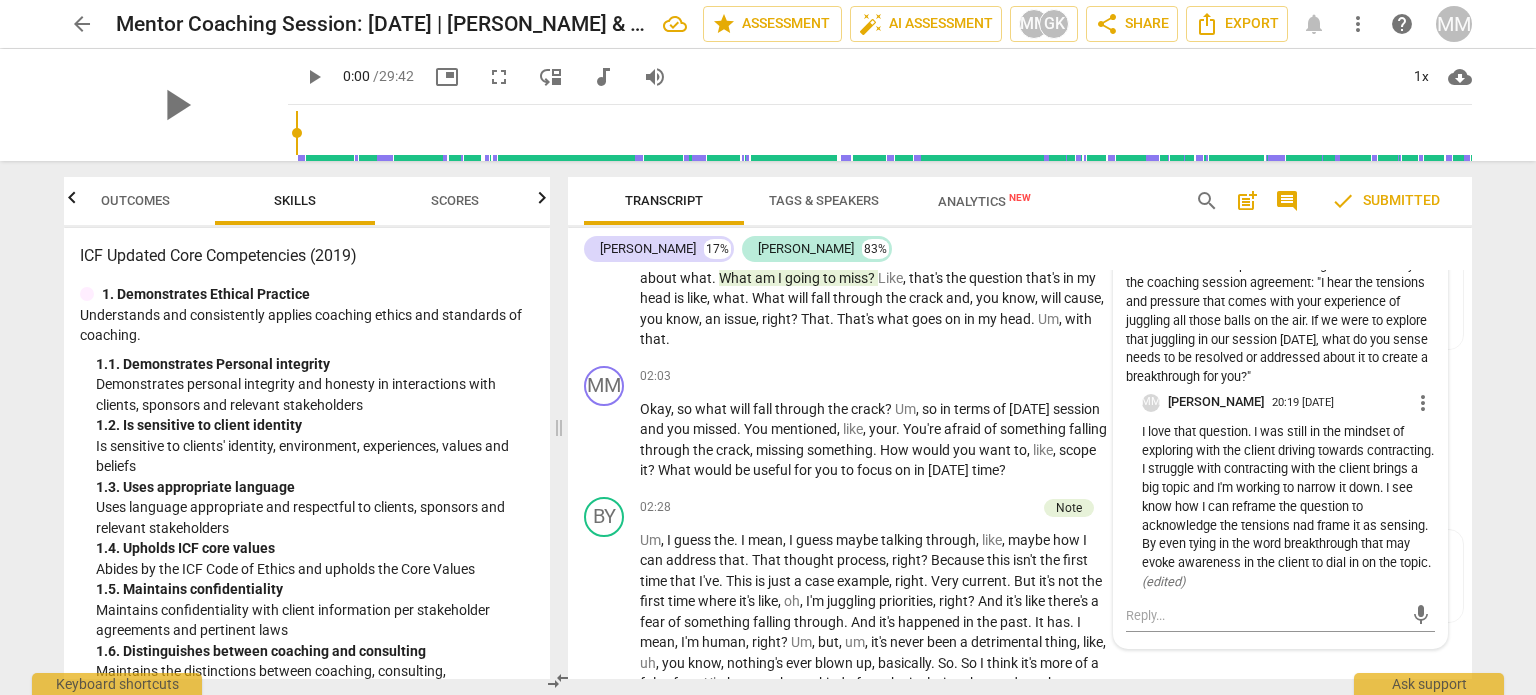 scroll, scrollTop: 1453, scrollLeft: 0, axis: vertical 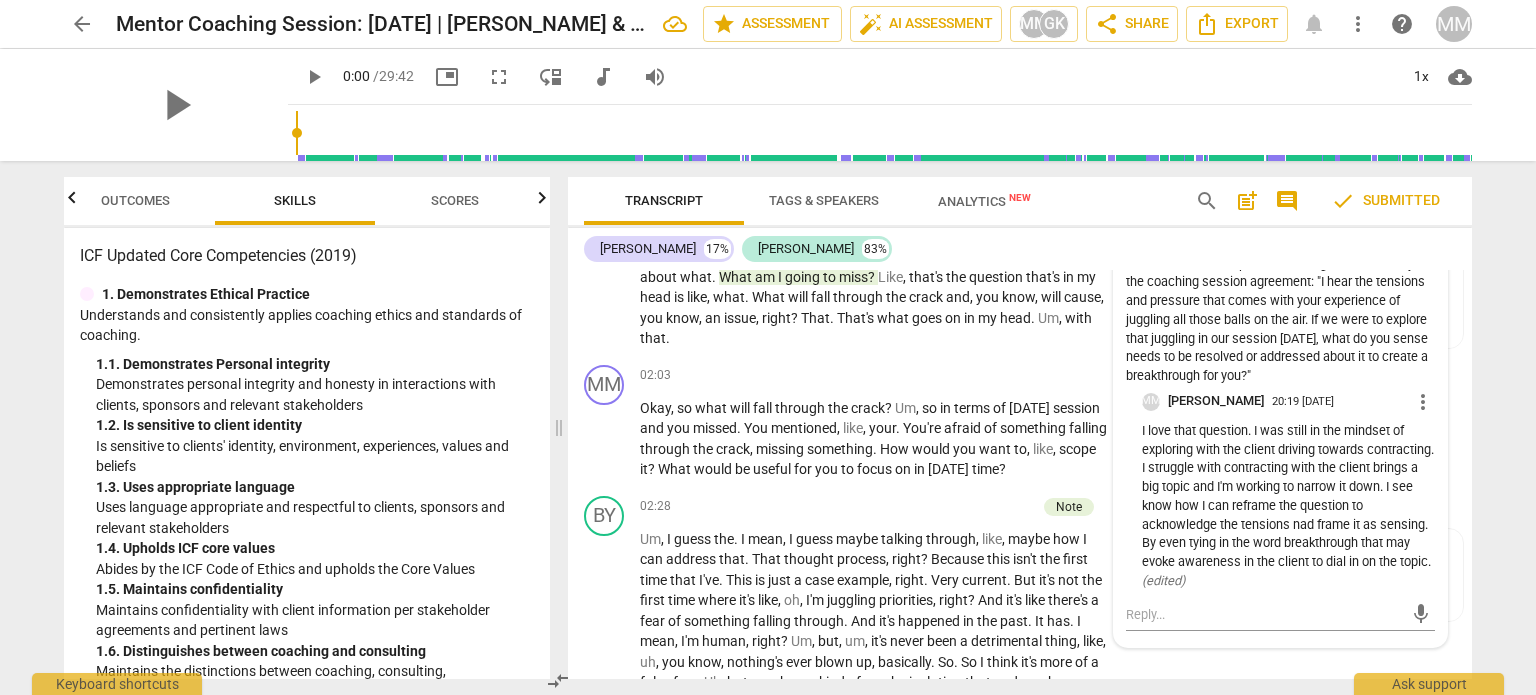 click on "I love that question.  I was still in the mindset of exploring with the client driving towards contracting.  I struggle with contracting with the client brings a big topic and I'm working to narrow it down.  I see know how I can reframe the question to acknowledge the tensions nad frame it as sensing.  By even tying in the word breakthrough that may evoke awareness in the client to dial in on the topic.  ( edited )" at bounding box center [1288, 506] 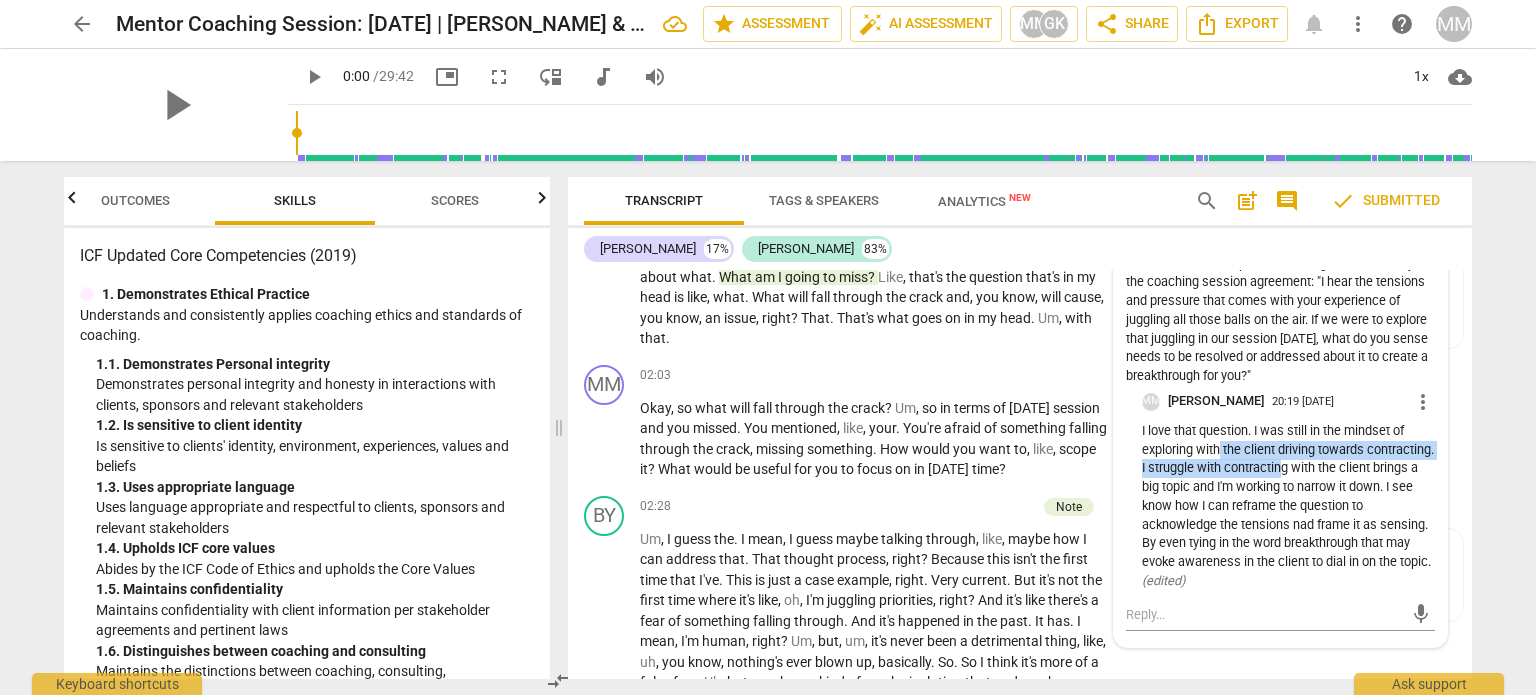 drag, startPoint x: 1218, startPoint y: 499, endPoint x: 1350, endPoint y: 504, distance: 132.09467 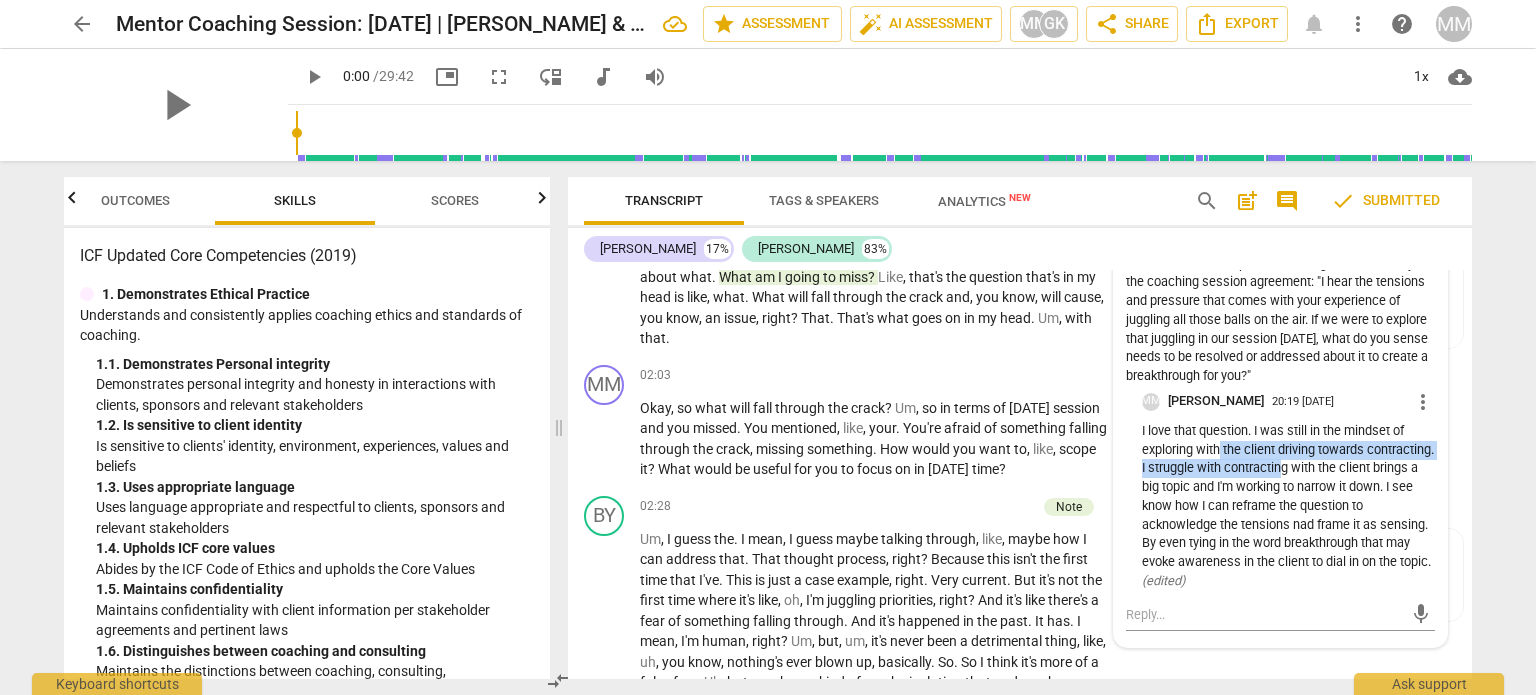 click on "I love that question.  I was still in the mindset of exploring with the client driving towards contracting.  I struggle with contracting with the client brings a big topic and I'm working to narrow it down.  I see know how I can reframe the question to acknowledge the tensions nad frame it as sensing.  By even tying in the word breakthrough that may evoke awareness in the client to dial in on the topic.  ( edited )" at bounding box center [1288, 506] 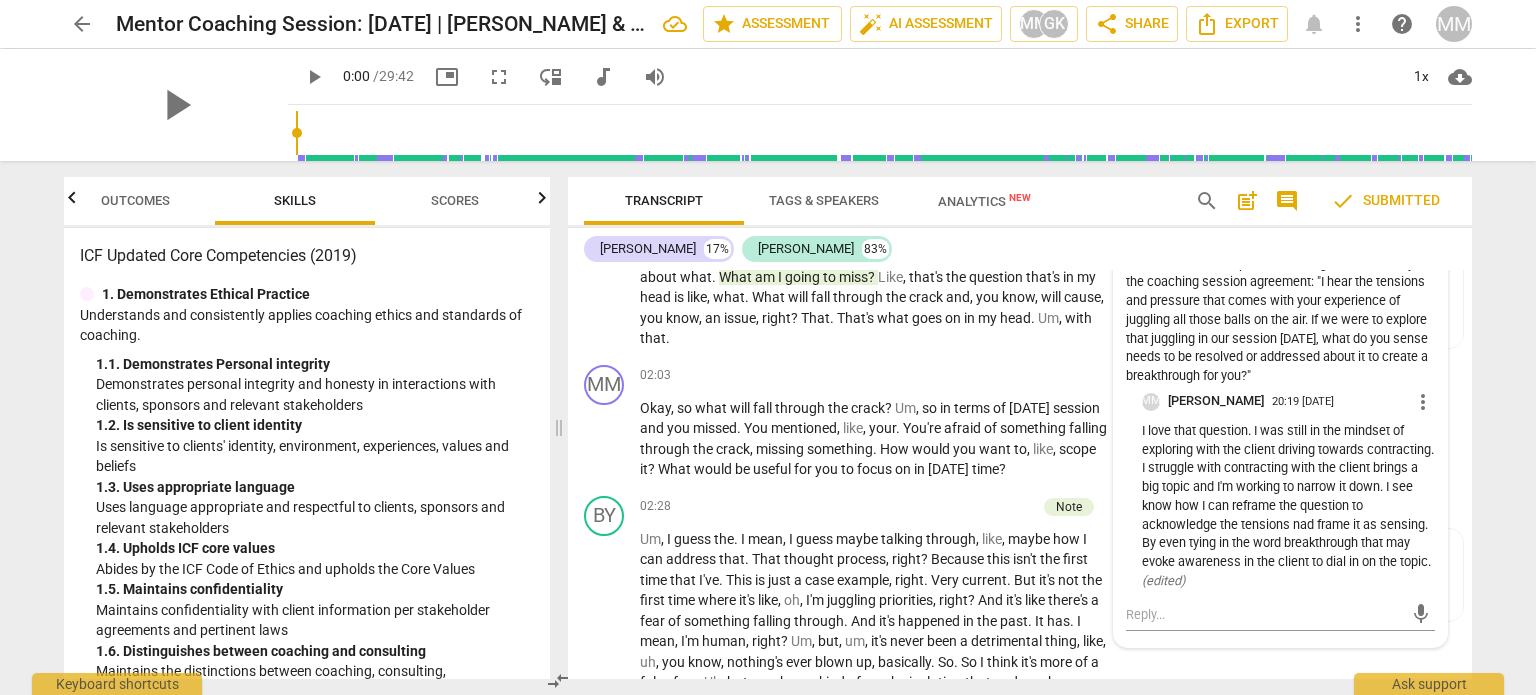 click on "Note Galina Kalinina 00:28 07-17-2025 more_vert Strong demonstration of several competencies at the same time - tracking with the client and acknowledging his experience through magnifying the emotions. There is an opportunity to take this one step further and tie that up to contracting for more clarity on the coaching session agreement: "I hear the tensions and pressure that comes with your experience of juggling all those balls on the air. If we were to explore that juggling in our session today, what do you sense needs to be resolved or addressed about it to create a breakthrough for you?"  MM Michelle Mattingly 20:19 07-18-2025 more_vert  ( edited ) mic" at bounding box center (1280, 391) 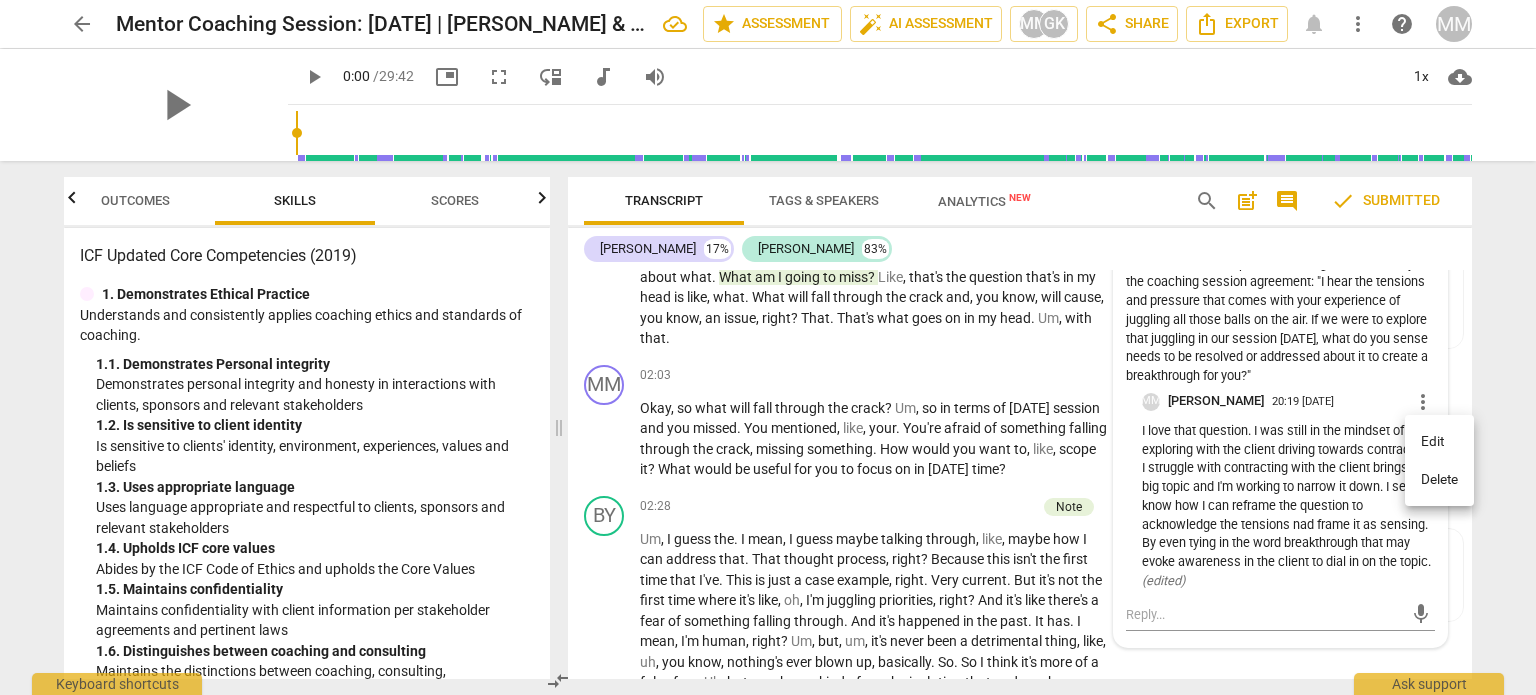 click on "Edit" at bounding box center (1439, 442) 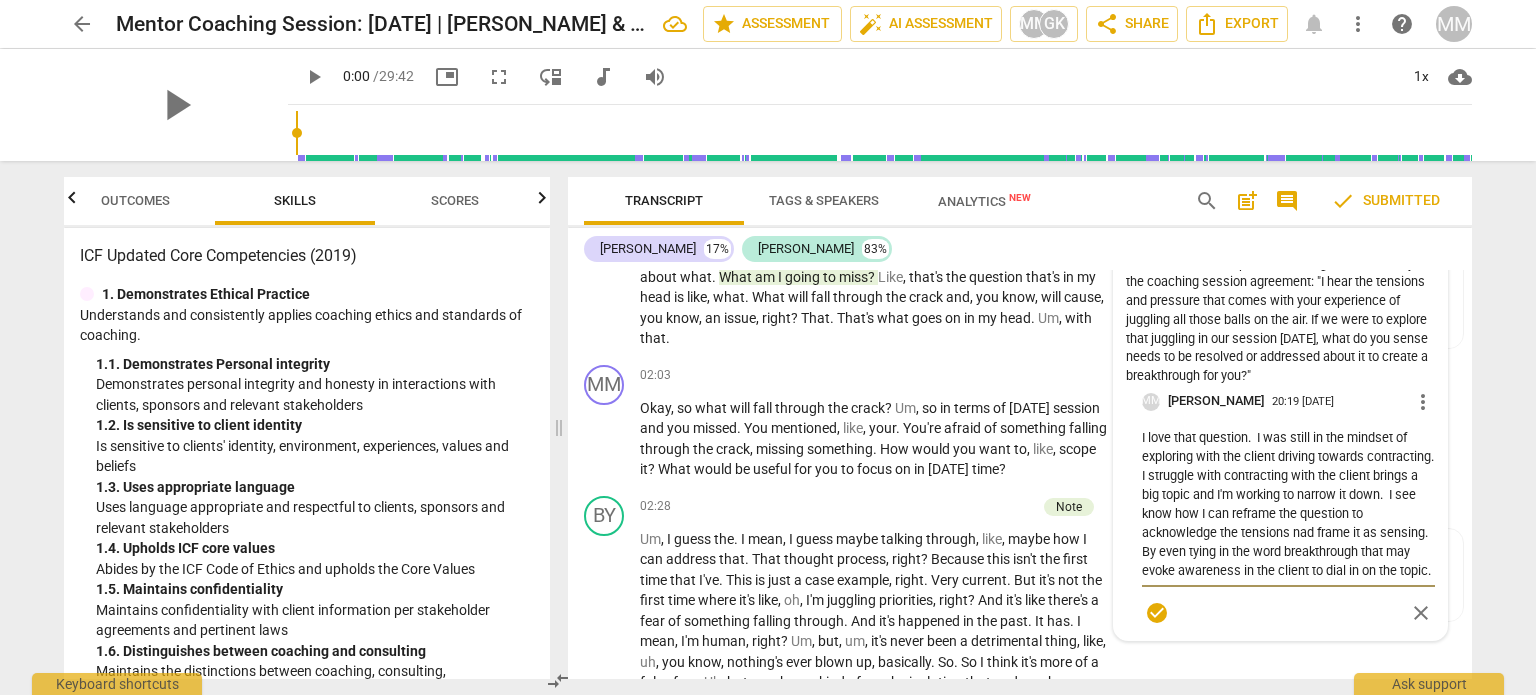 click on "I love that question.  I was still in the mindset of exploring with the client driving towards contracting.  I struggle with contracting with the client brings a big topic and I'm working to narrow it down.  I see know how I can reframe the question to acknowledge the tensions nad frame it as sensing.  By even tying in the word breakthrough that may evoke awareness in the client to dial in on the topic." at bounding box center (1288, 504) 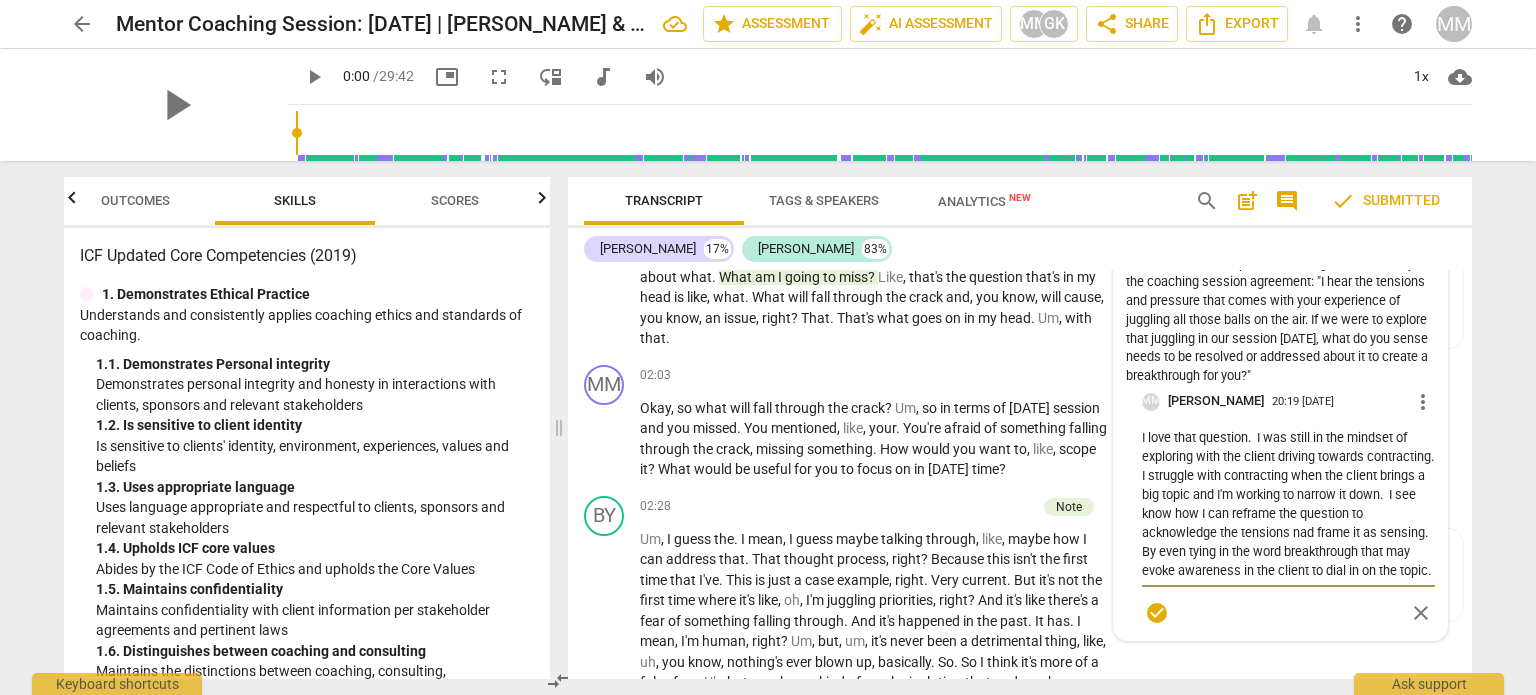 click on "I love that question.  I was still in the mindset of exploring with the client driving towards contracting.  I struggle with contracting when the client brings a big topic and I'm working to narrow it down.  I see know how I can reframe the question to acknowledge the tensions nad frame it as sensing.  By even tying in the word breakthrough that may evoke awareness in the client to dial in on the topic." at bounding box center [1288, 504] 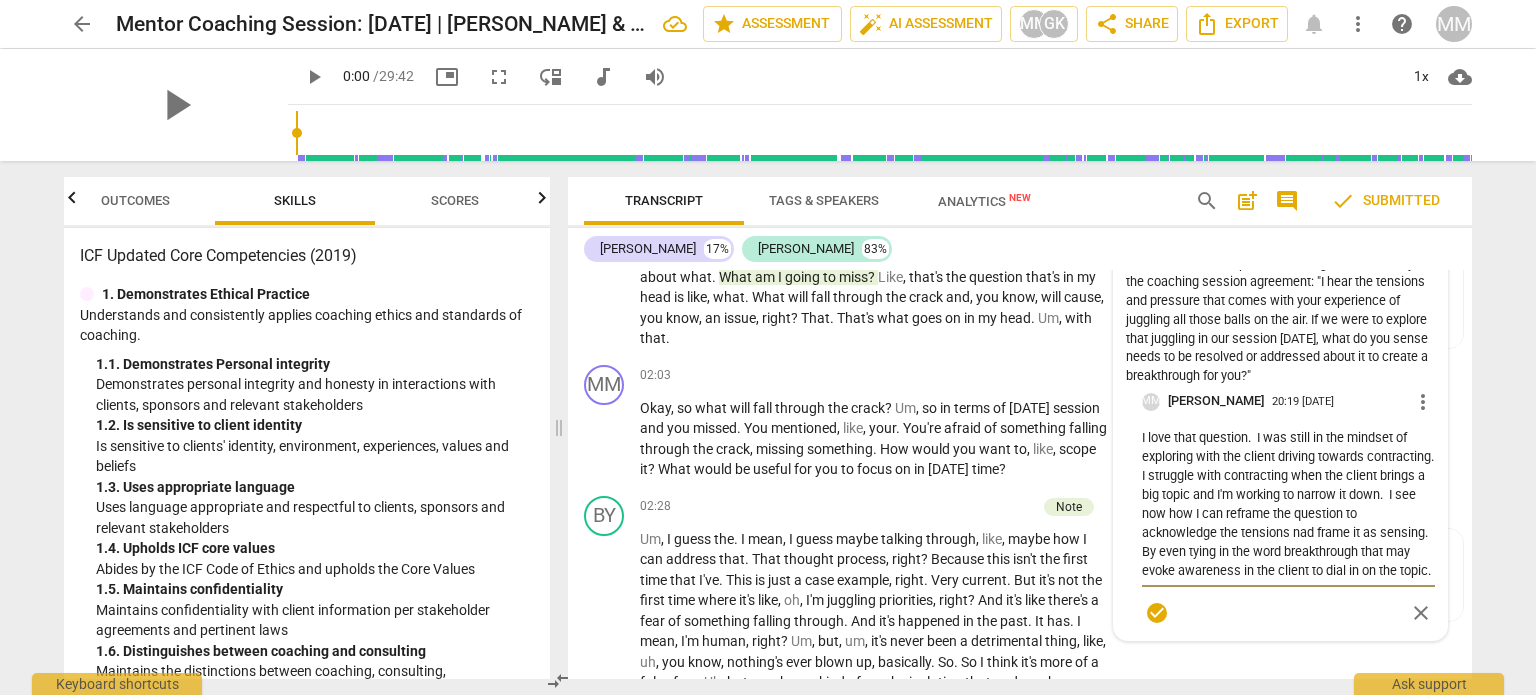 scroll, scrollTop: 19, scrollLeft: 0, axis: vertical 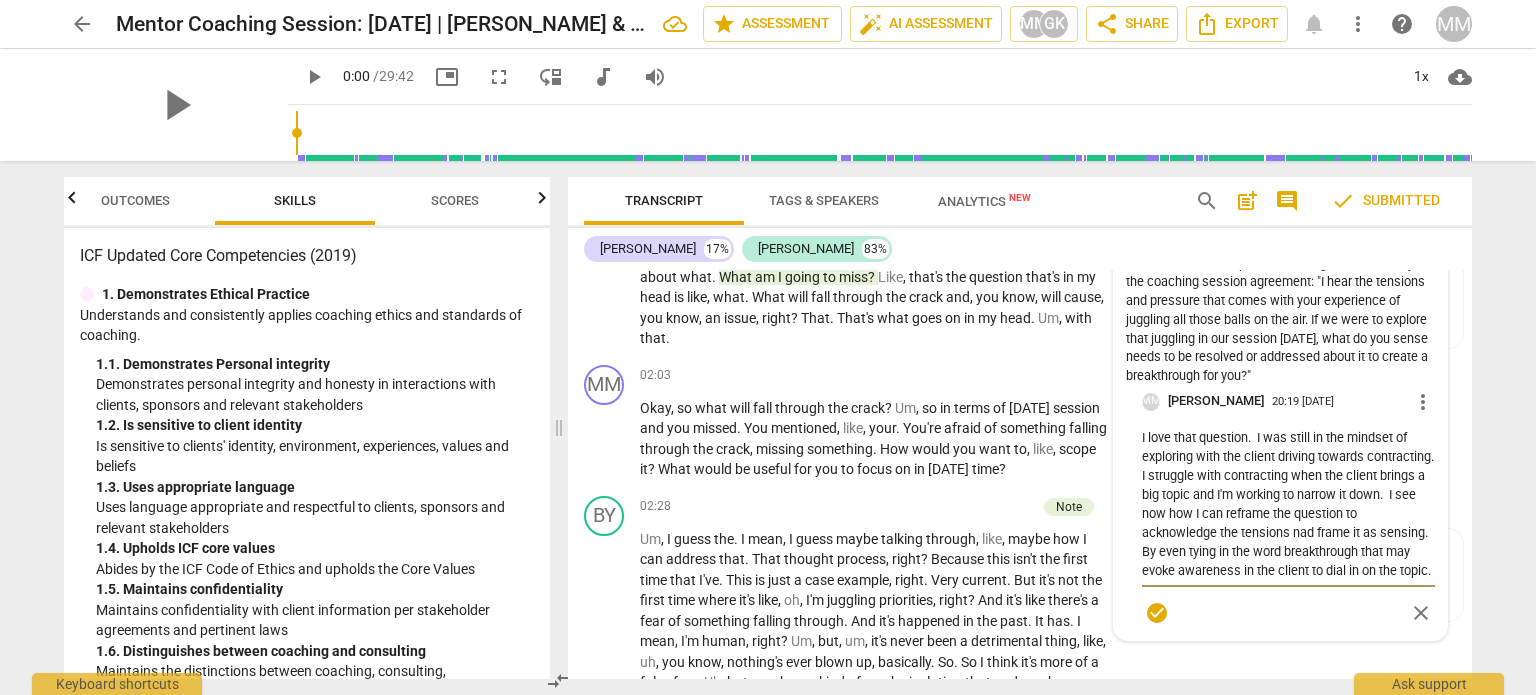 click on "I love that question.  I was still in the mindset of exploring with the client driving towards contracting.  I struggle with contracting when the client brings a big topic and I'm working to narrow it down.  I see now how I can reframe the question to acknowledge the tensions nad frame it as sensing.  By even tying in the word breakthrough that may evoke awareness in the client to dial in on the topic." at bounding box center (1288, 504) 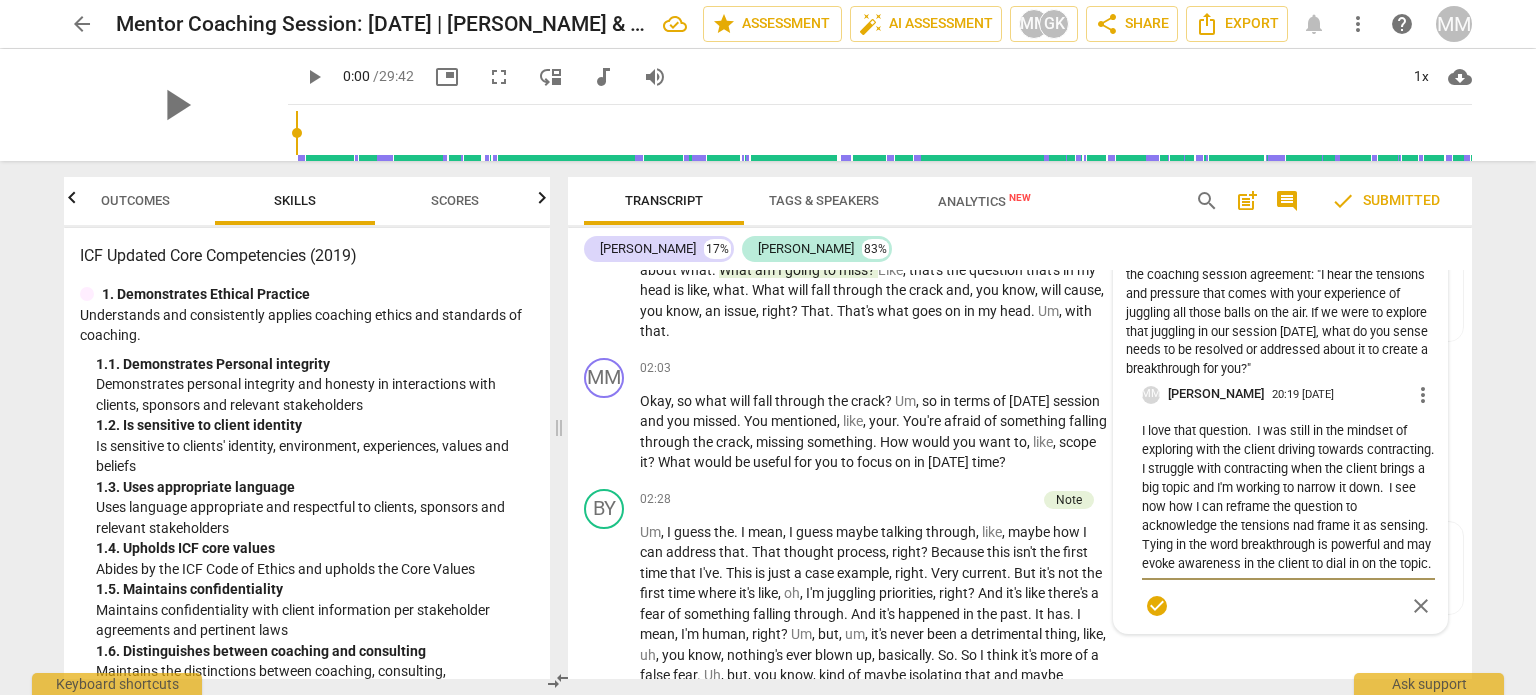 scroll, scrollTop: 1463, scrollLeft: 0, axis: vertical 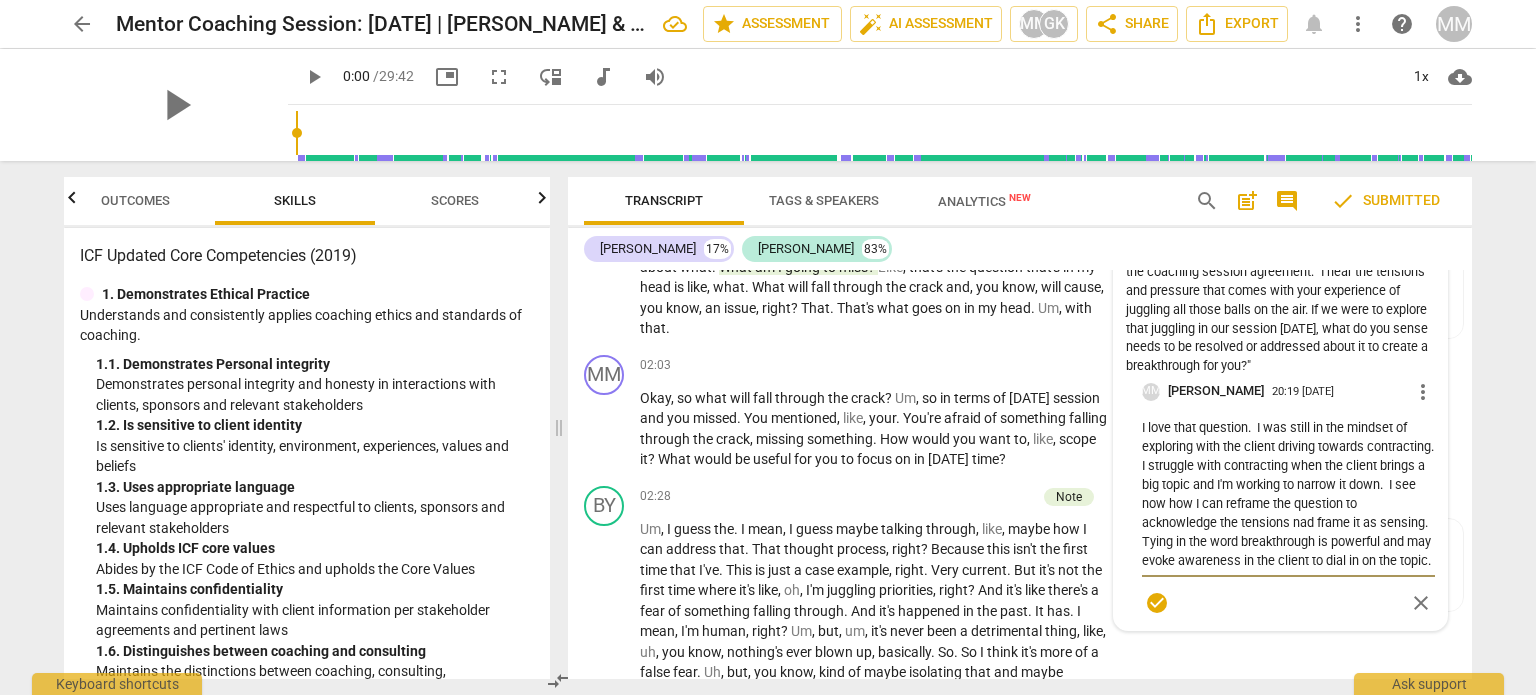 click on "I love that question.  I was still in the mindset of exploring with the client driving towards contracting.  I struggle with contracting when the client brings a big topic and I'm working to narrow it down.  I see now how I can reframe the question to acknowledge the tensions nad frame it as sensing.  Tying in the word breakthrough is powerful and may evoke awareness in the client to dial in on the topic." at bounding box center [1288, 494] 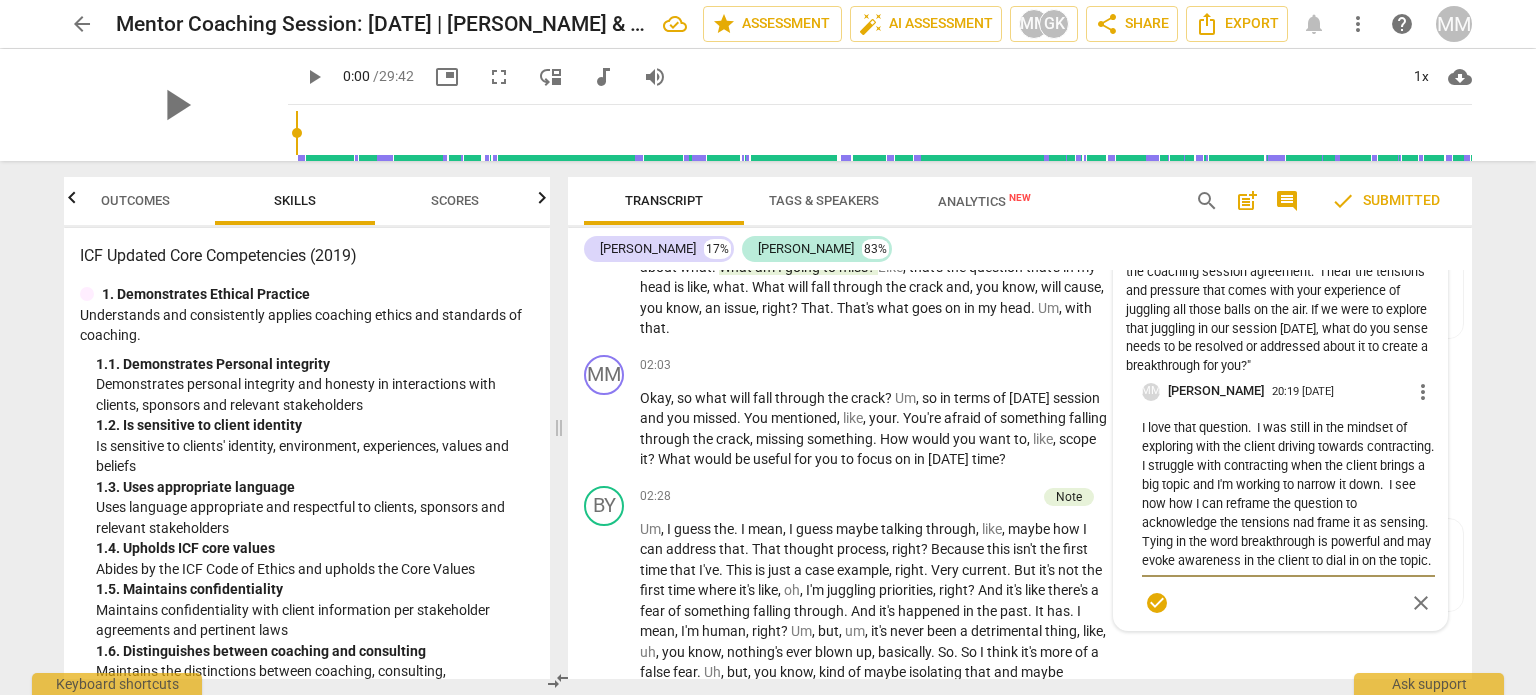 click on "check_circle" at bounding box center (1157, 603) 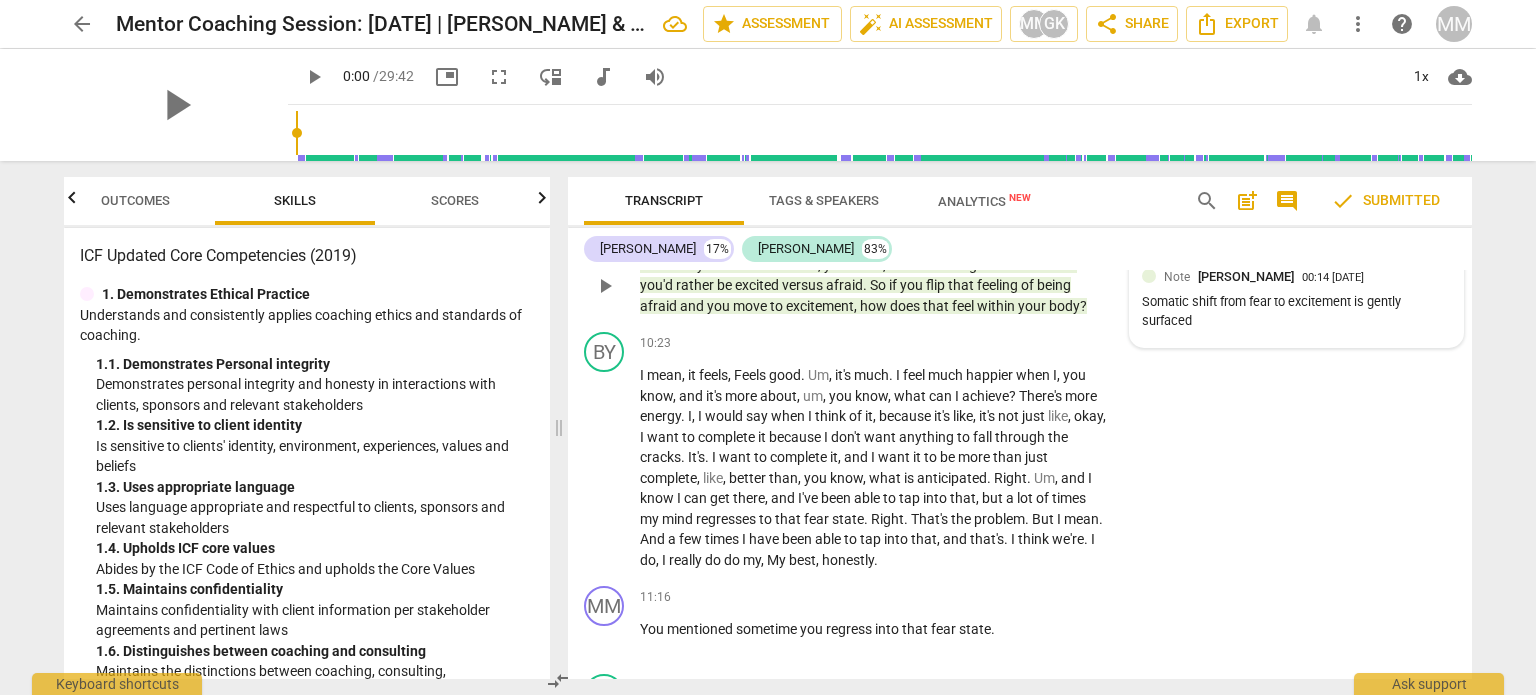 scroll, scrollTop: 4241, scrollLeft: 0, axis: vertical 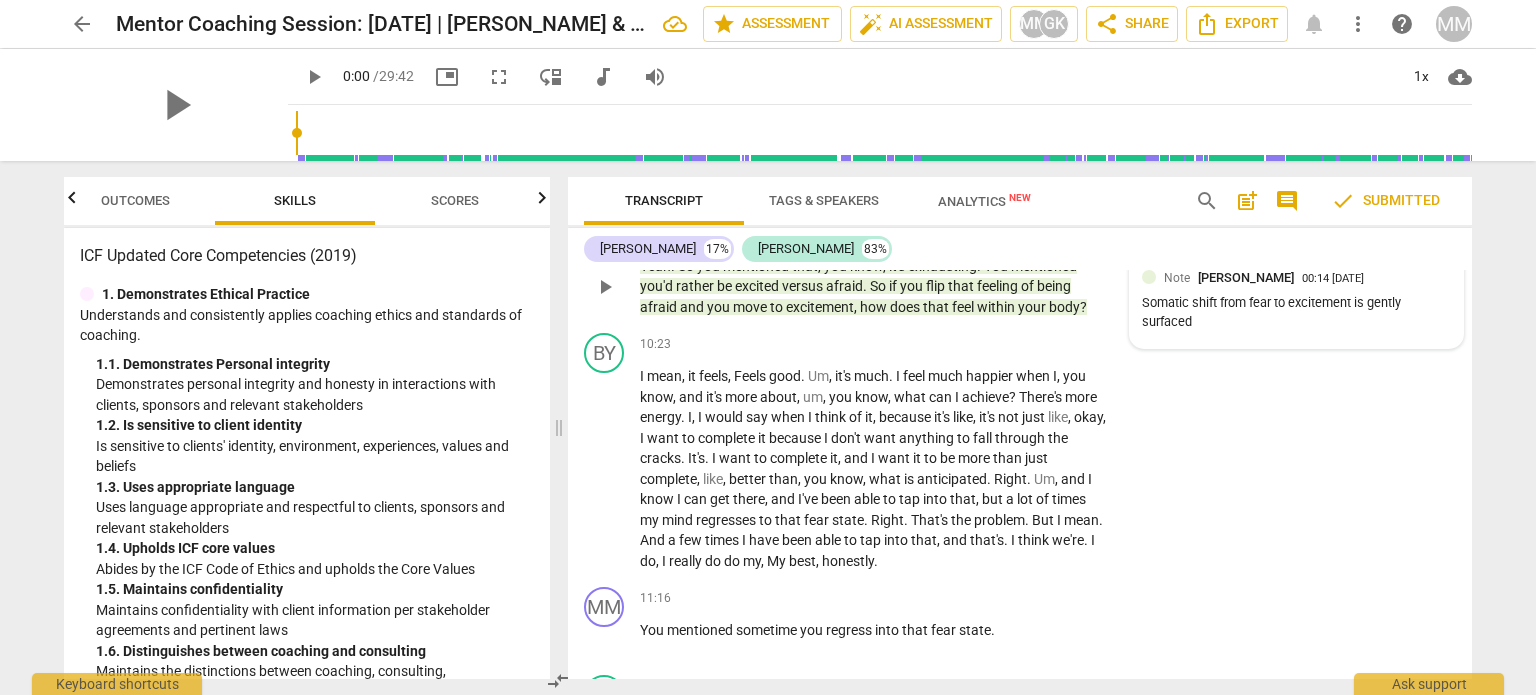click on "Somatic shift from fear to excitement is gently surfaced" at bounding box center (1296, 313) 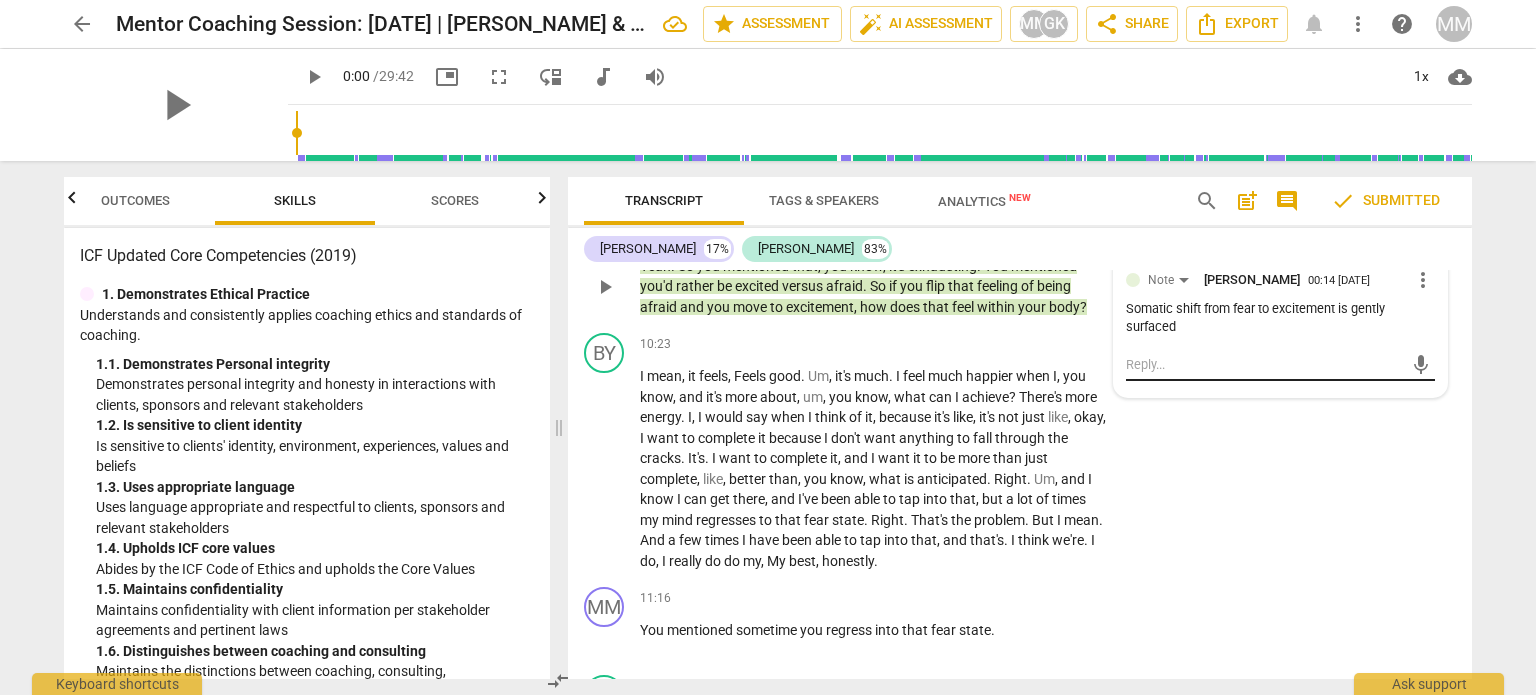 drag, startPoint x: 1262, startPoint y: 421, endPoint x: 1206, endPoint y: 469, distance: 73.756355 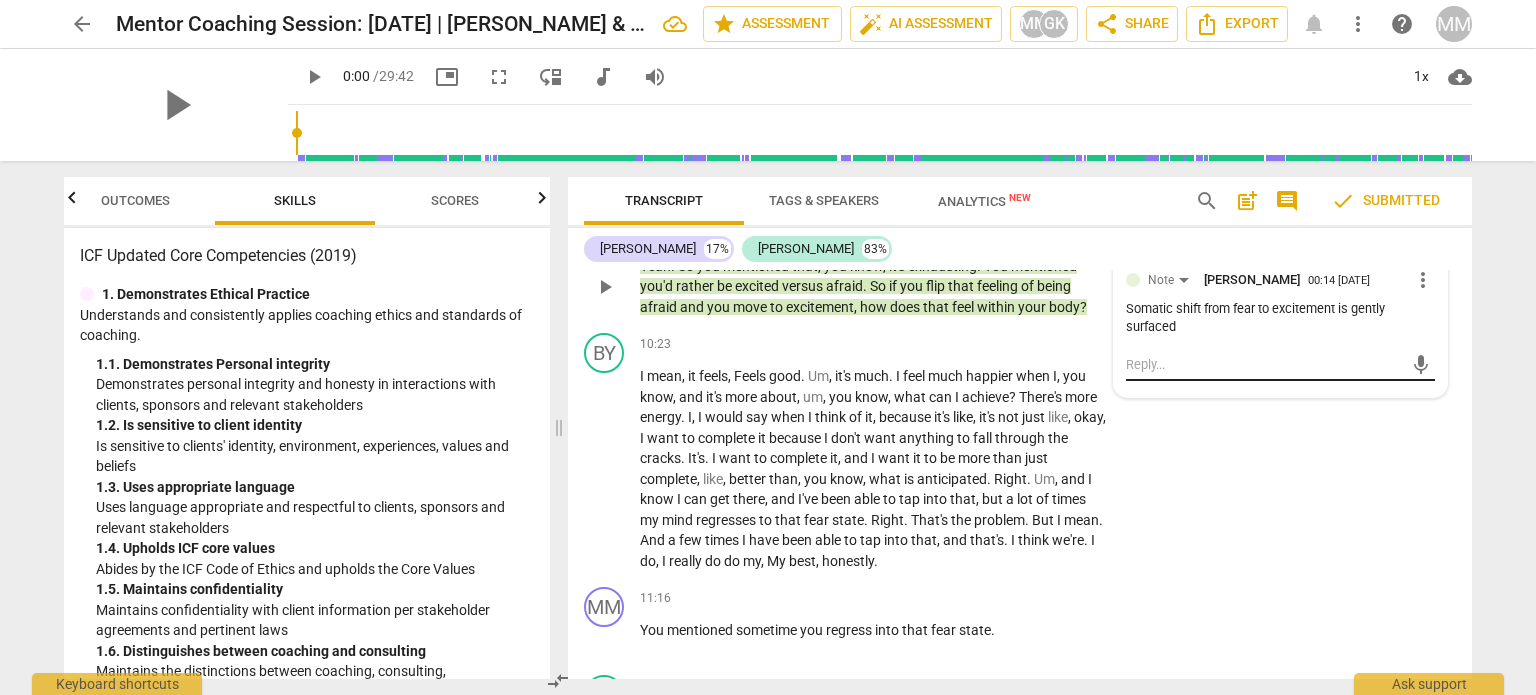 click on "Note Galina Kalinina 00:14 07-17-2025 more_vert Somatic shift from fear to excitement is gently surfaced mic" at bounding box center [1280, 327] 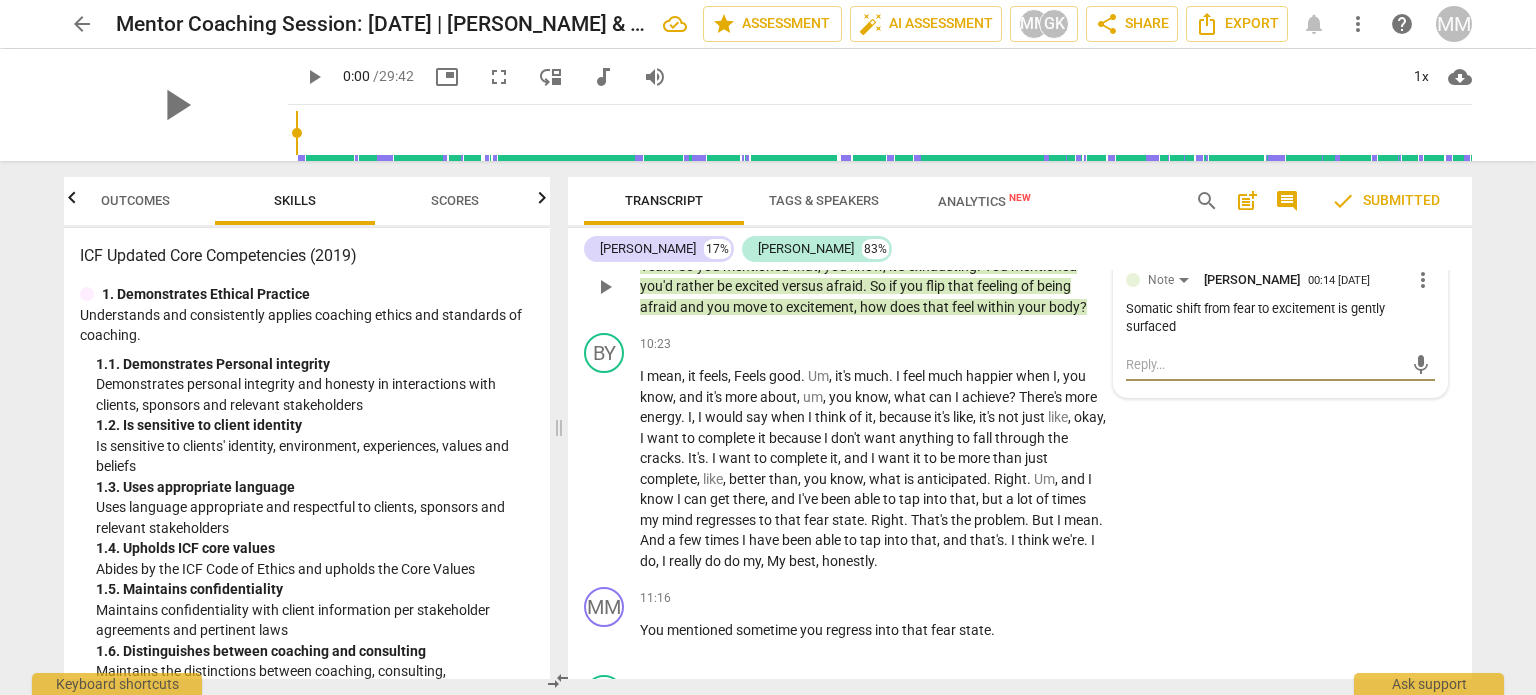 click at bounding box center (1264, 364) 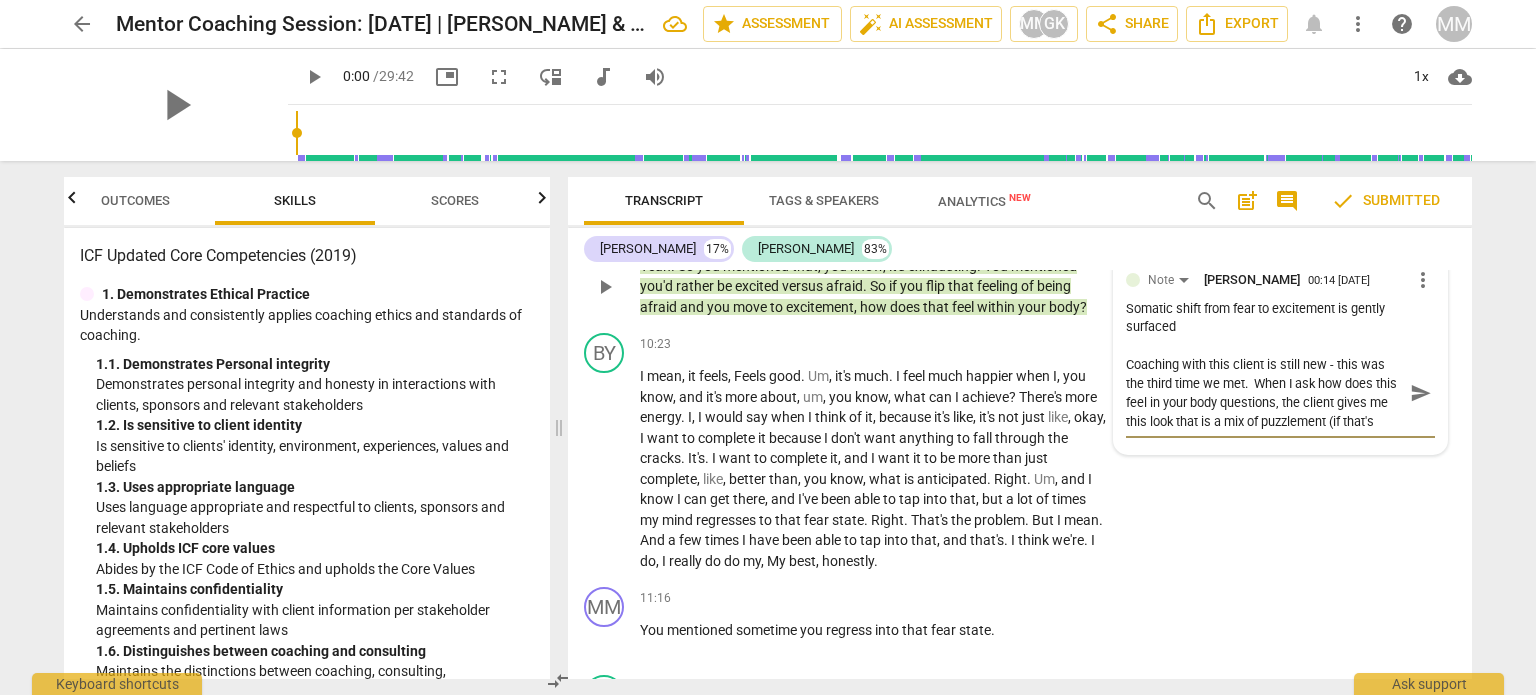 scroll, scrollTop: 17, scrollLeft: 0, axis: vertical 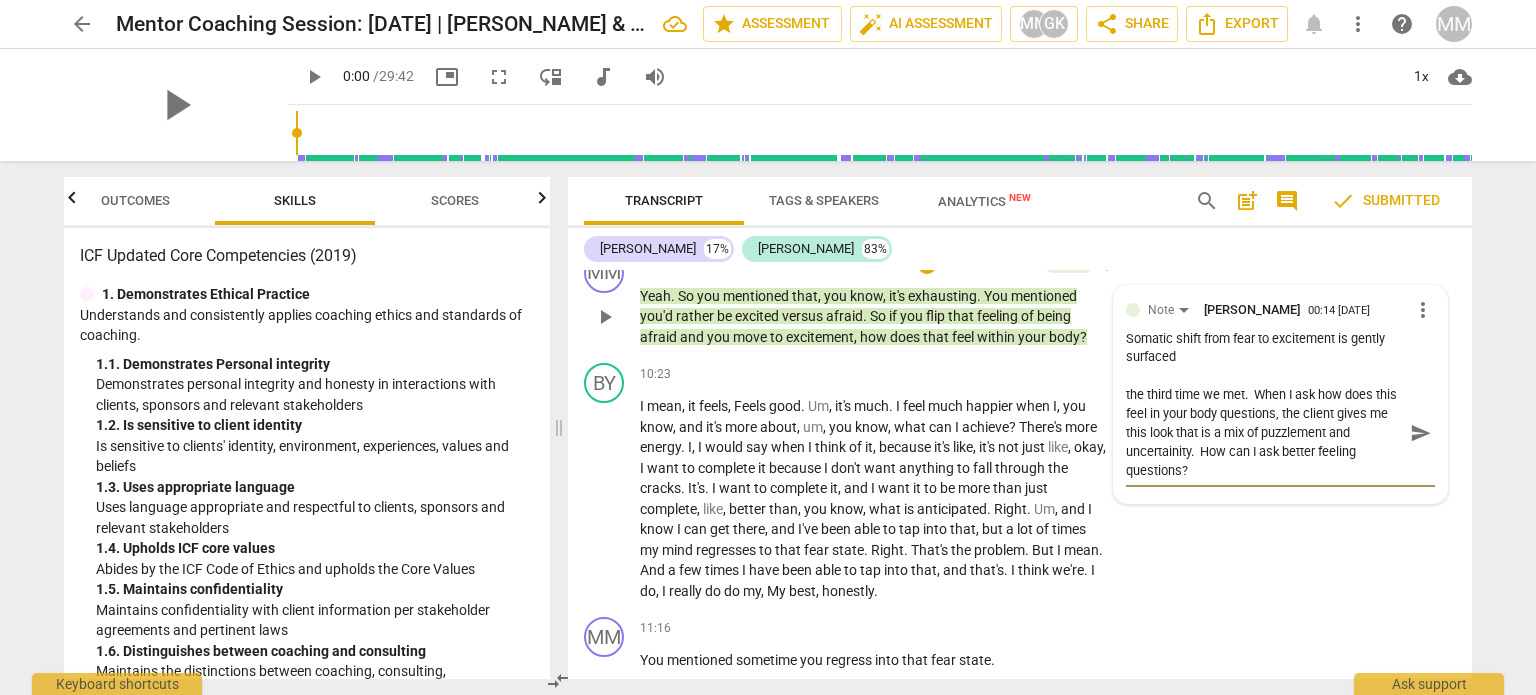 click on "Coaching with this client is still new - this was the third time we met.  When I ask how does this feel in your body questions, the client gives me this look that is a mix of puzzlement and uncertainity.  How can I ask better feeling questions?" at bounding box center (1264, 432) 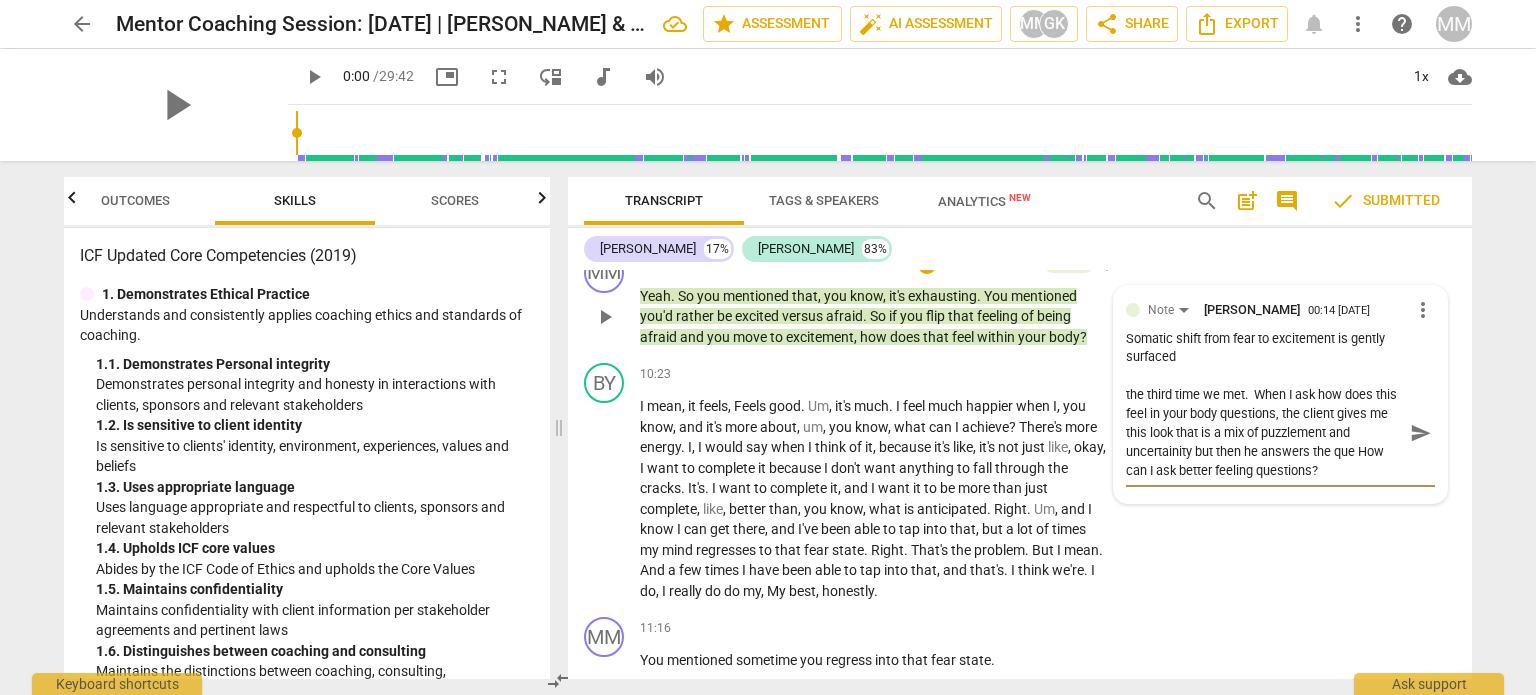 scroll, scrollTop: 0, scrollLeft: 0, axis: both 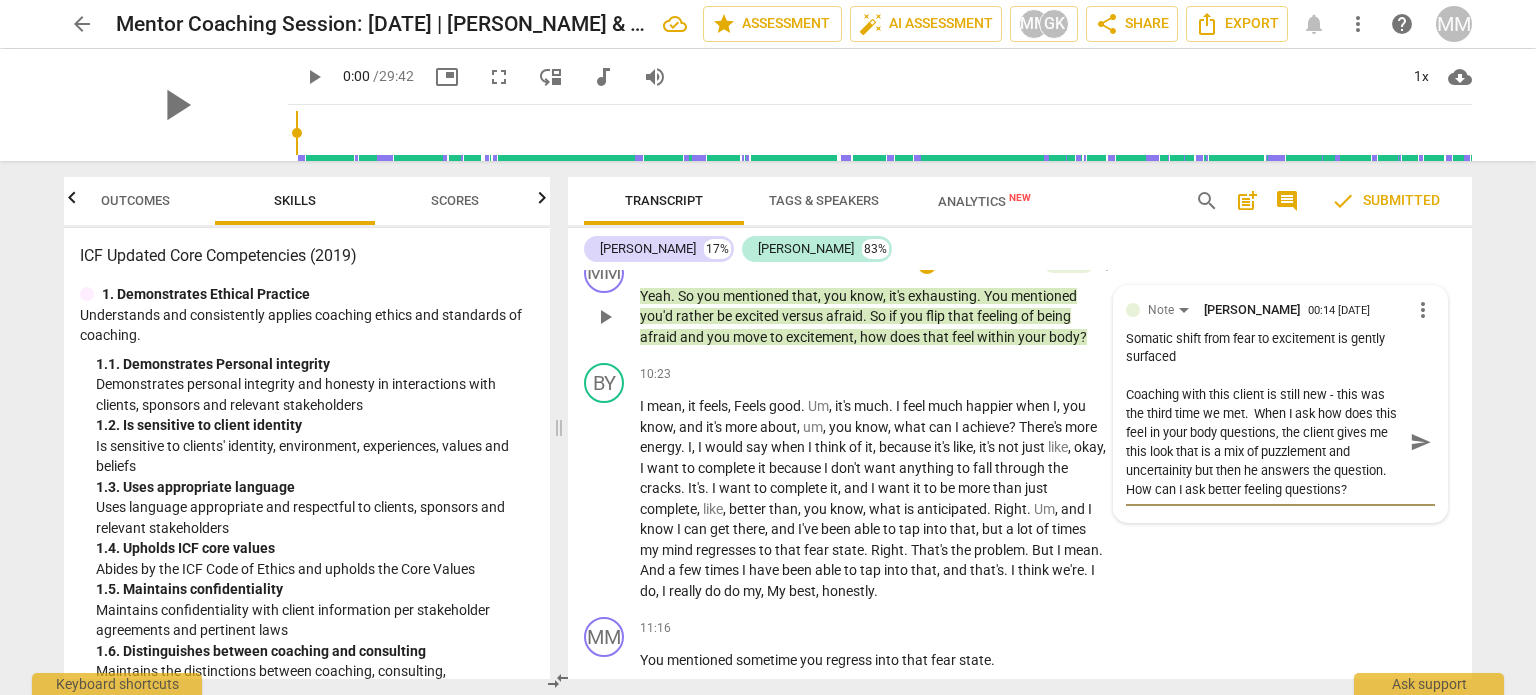 drag, startPoint x: 1343, startPoint y: 586, endPoint x: 1179, endPoint y: 593, distance: 164.14932 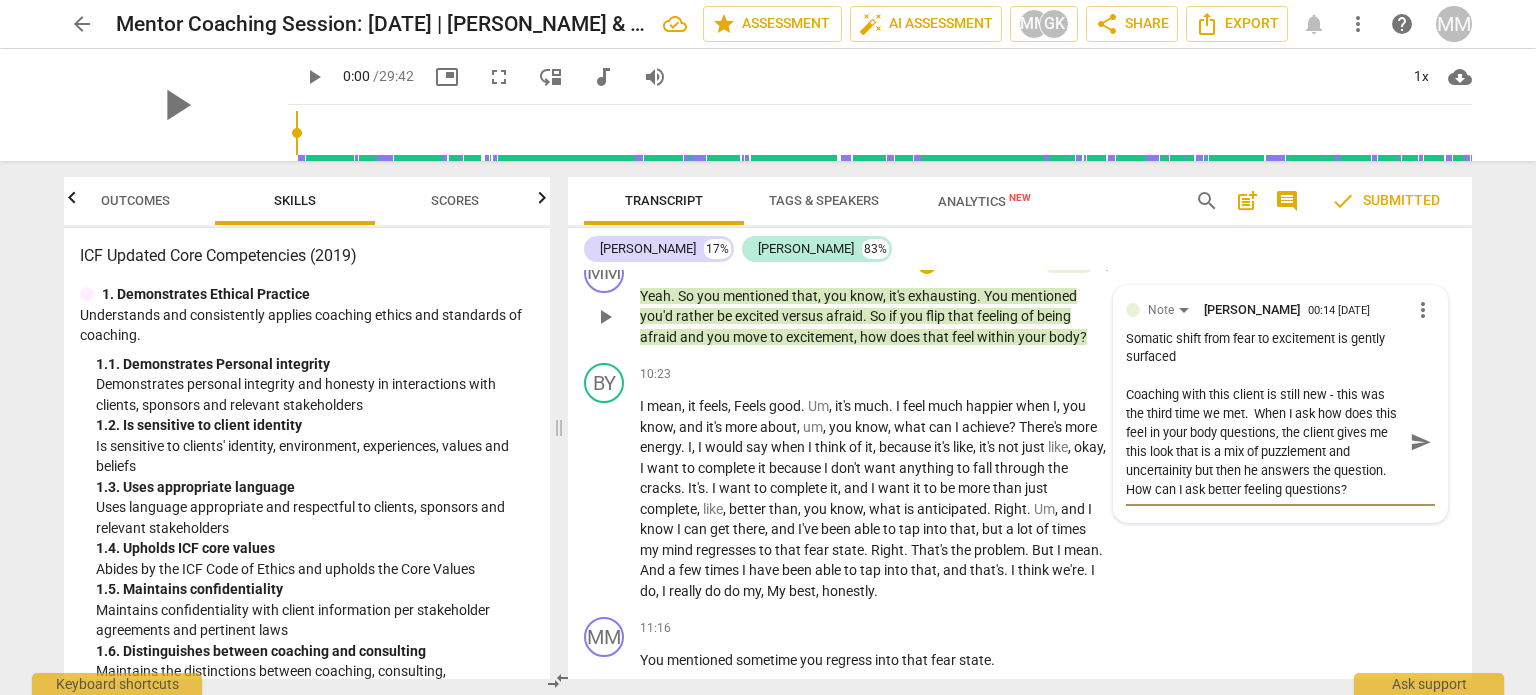 click on "Coaching with this client is still new - this was the third time we met.  When I ask how does this feel in your body questions, the client gives me this look that is a mix of puzzlement and uncertainity but then he answers the question. How can I ask better feeling questions?" at bounding box center [1264, 442] 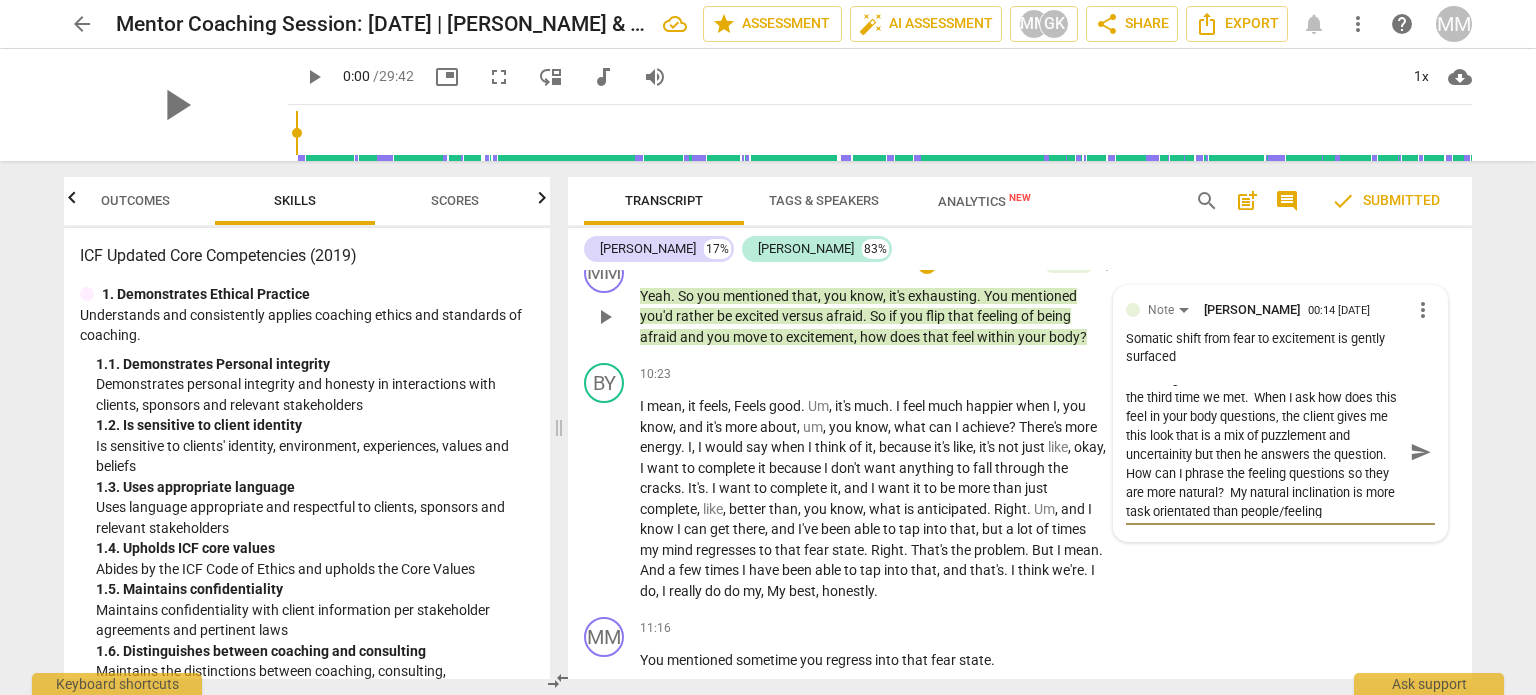 scroll, scrollTop: 0, scrollLeft: 0, axis: both 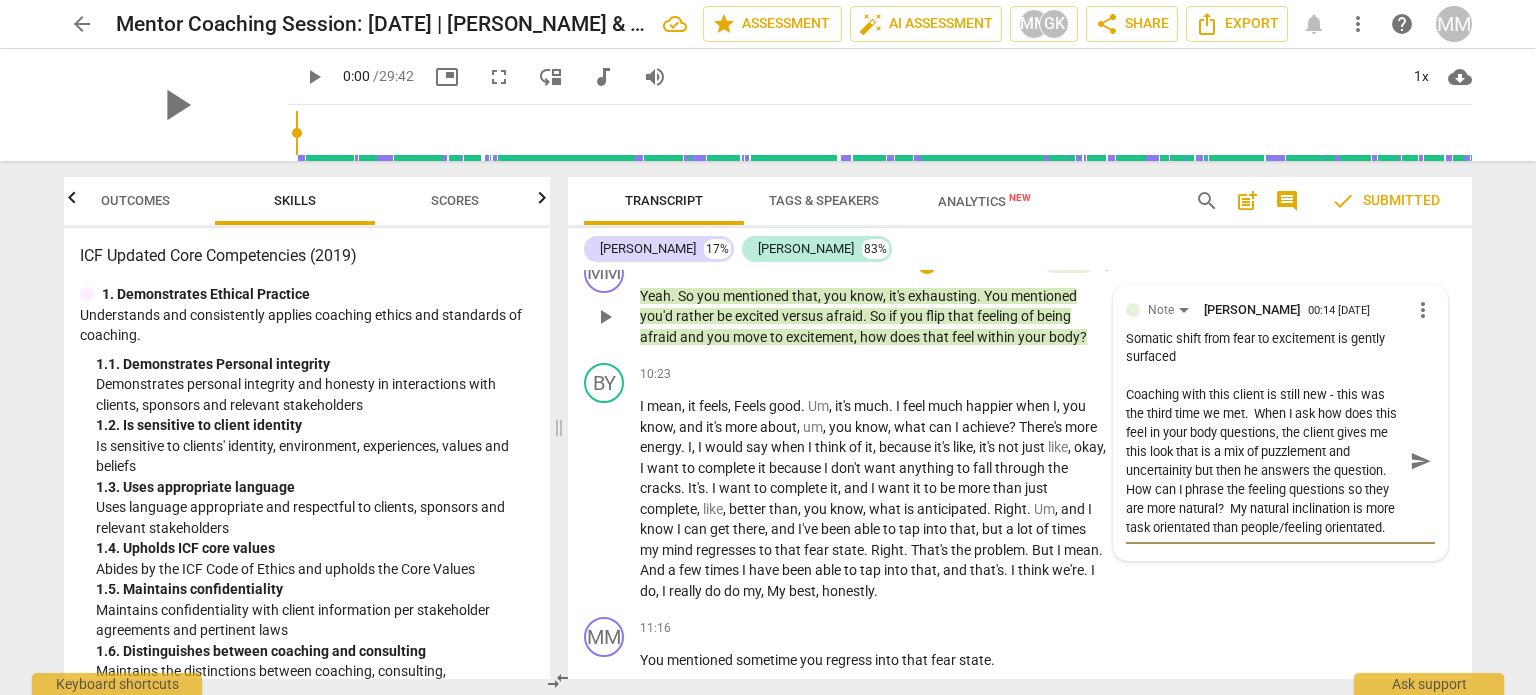 click on "Coaching with this client is still new - this was the third time we met.  When I ask how does this feel in your body questions, the client gives me this look that is a mix of puzzlement and uncertainity but then he answers the question. How can I phrase the feeling questions so they are more natural?  My natural inclination is more task orientated than people/feeling orientated." at bounding box center [1264, 461] 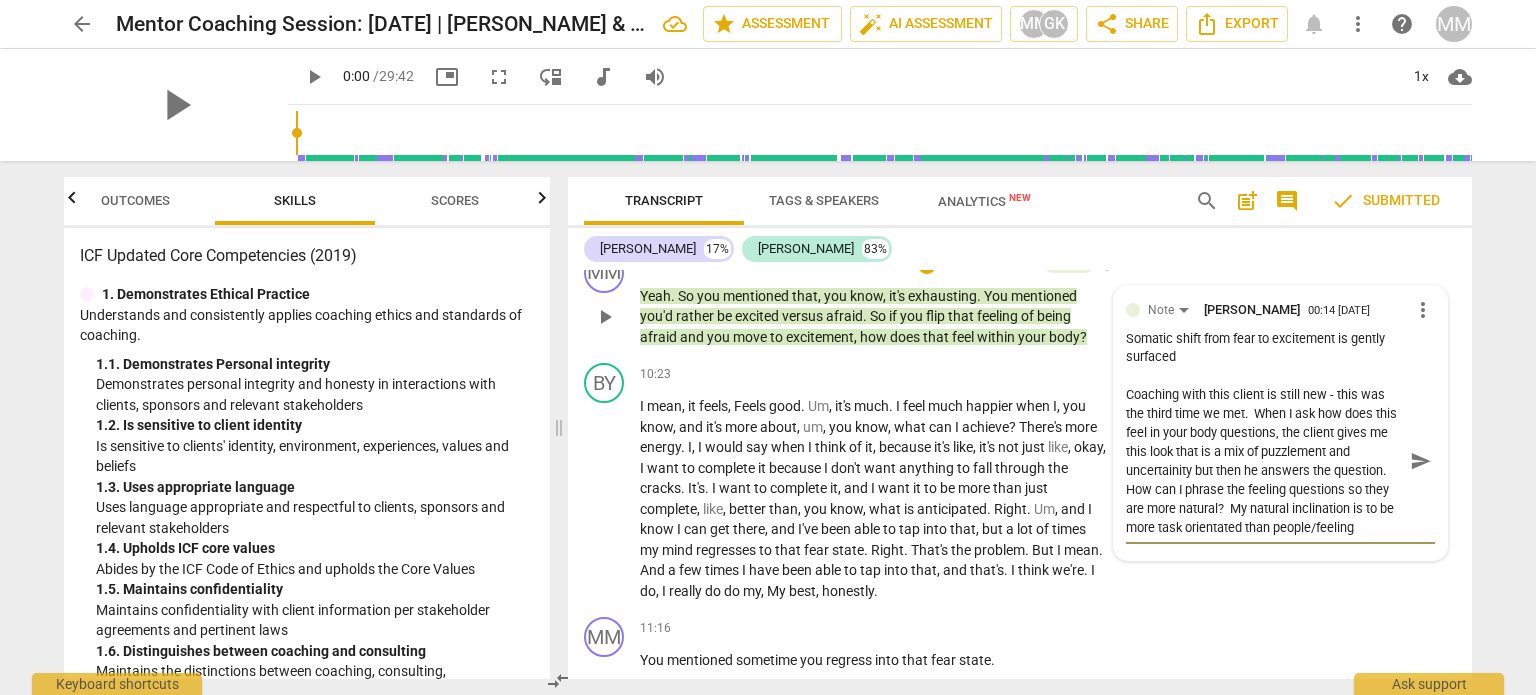 scroll, scrollTop: 4152, scrollLeft: 0, axis: vertical 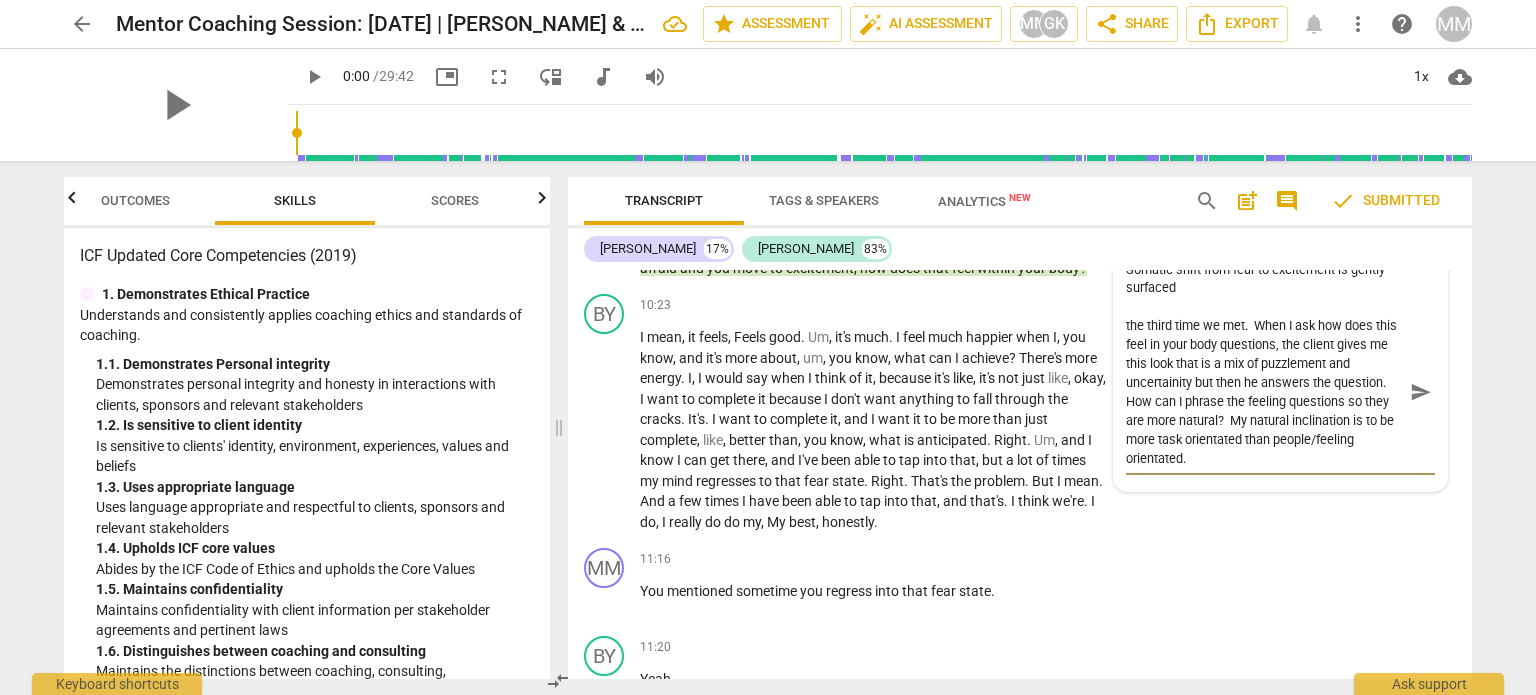 click on "send" at bounding box center (1421, 392) 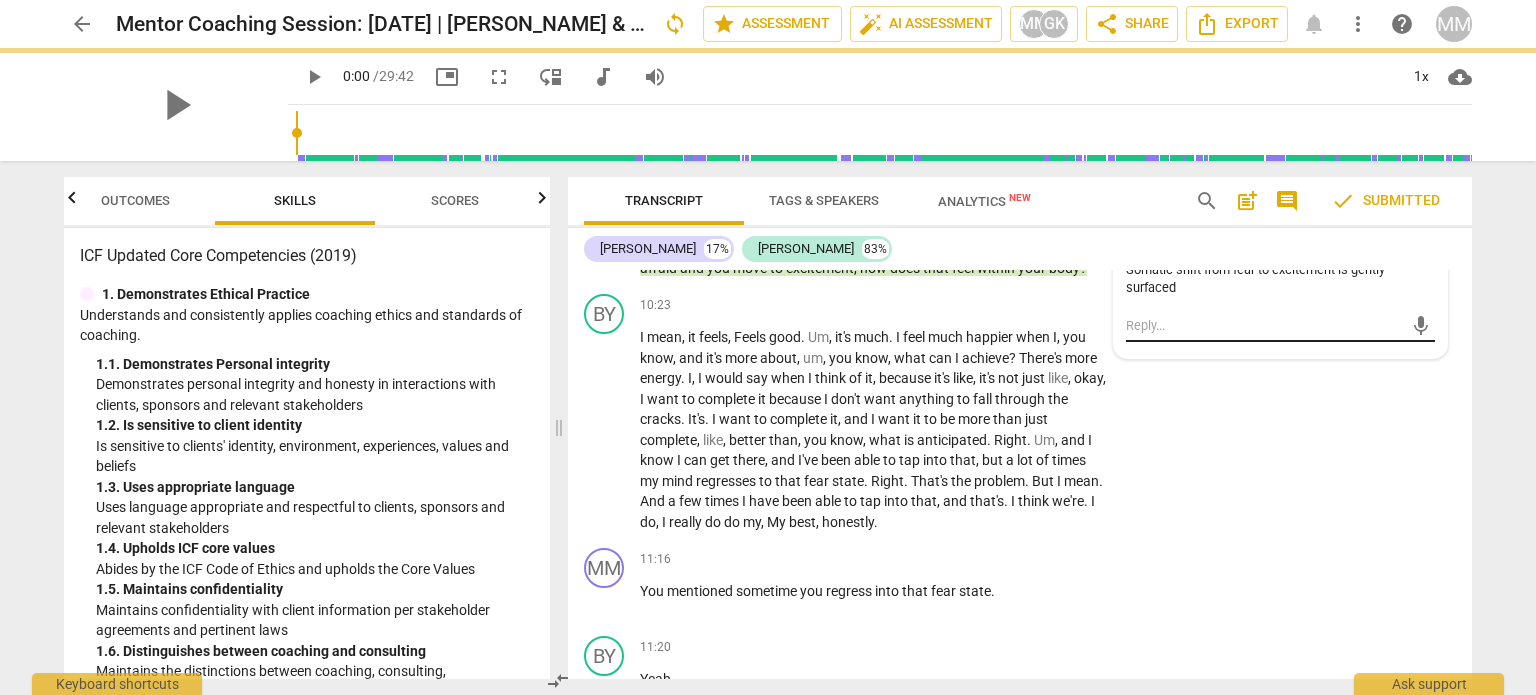 scroll, scrollTop: 0, scrollLeft: 0, axis: both 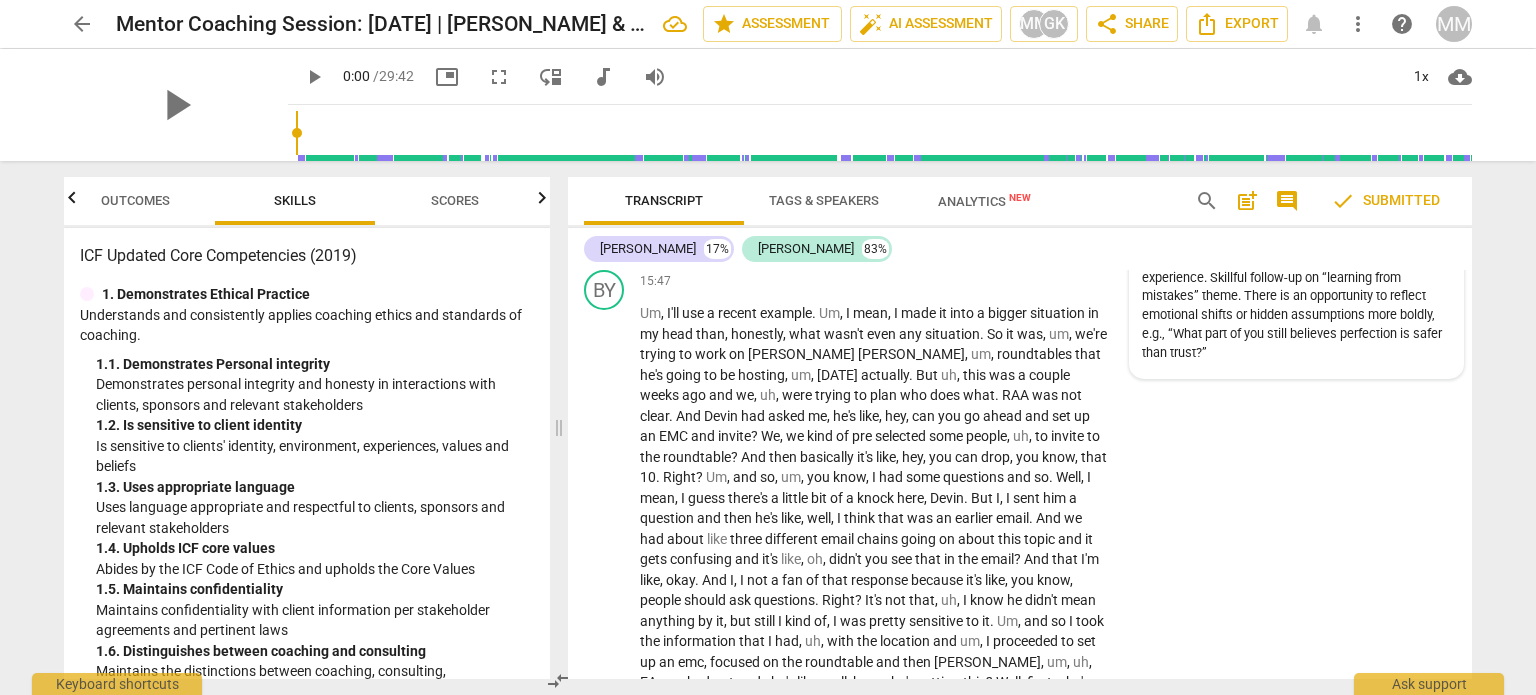 click on "Beautiful moment - coach reflects language with precision and stays close to the client’s emotional experience.
Skillful follow-up on “learning from mistakes” theme. There is an opportunity to reflect emotional shifts or hidden assumptions more boldly, e.g., “What part of you still believes perfection is safer than trust?”" at bounding box center (1296, 296) 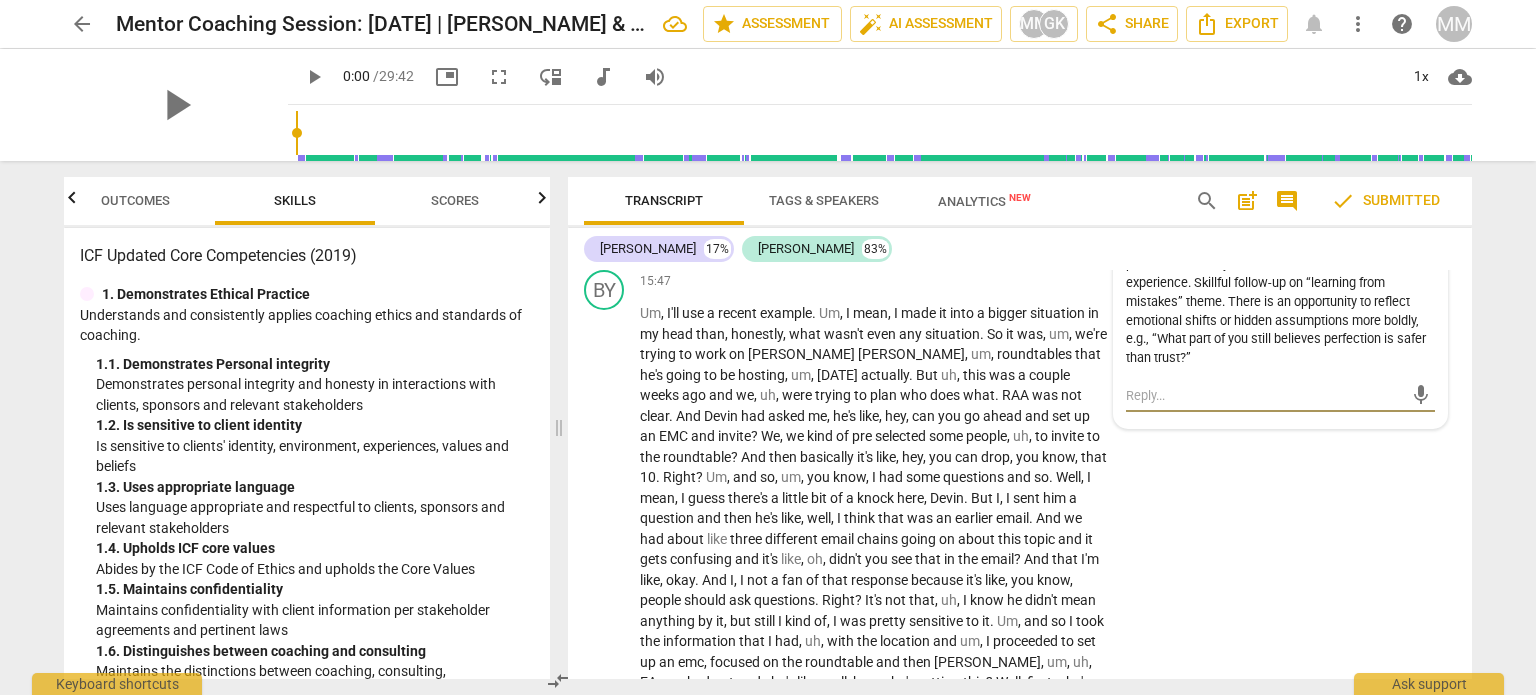 click at bounding box center [1264, 395] 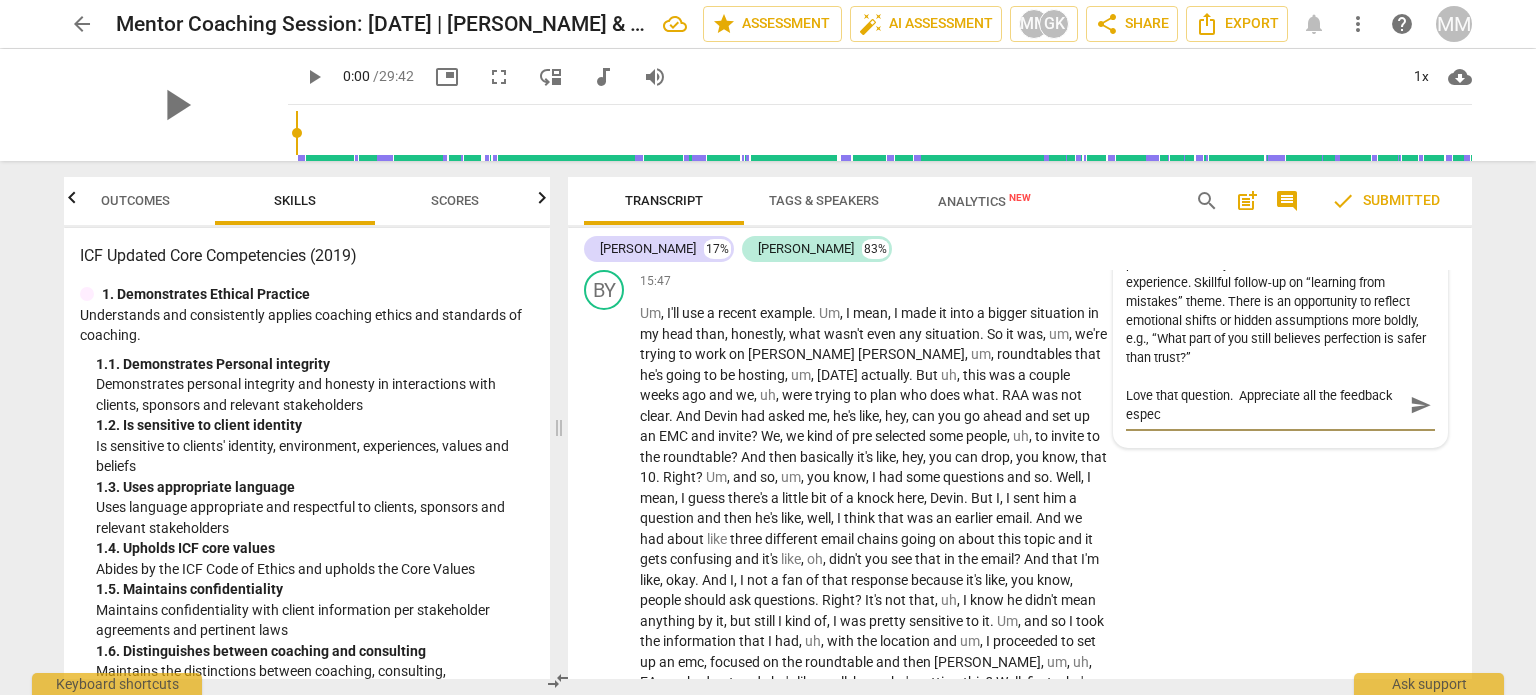 scroll, scrollTop: 0, scrollLeft: 0, axis: both 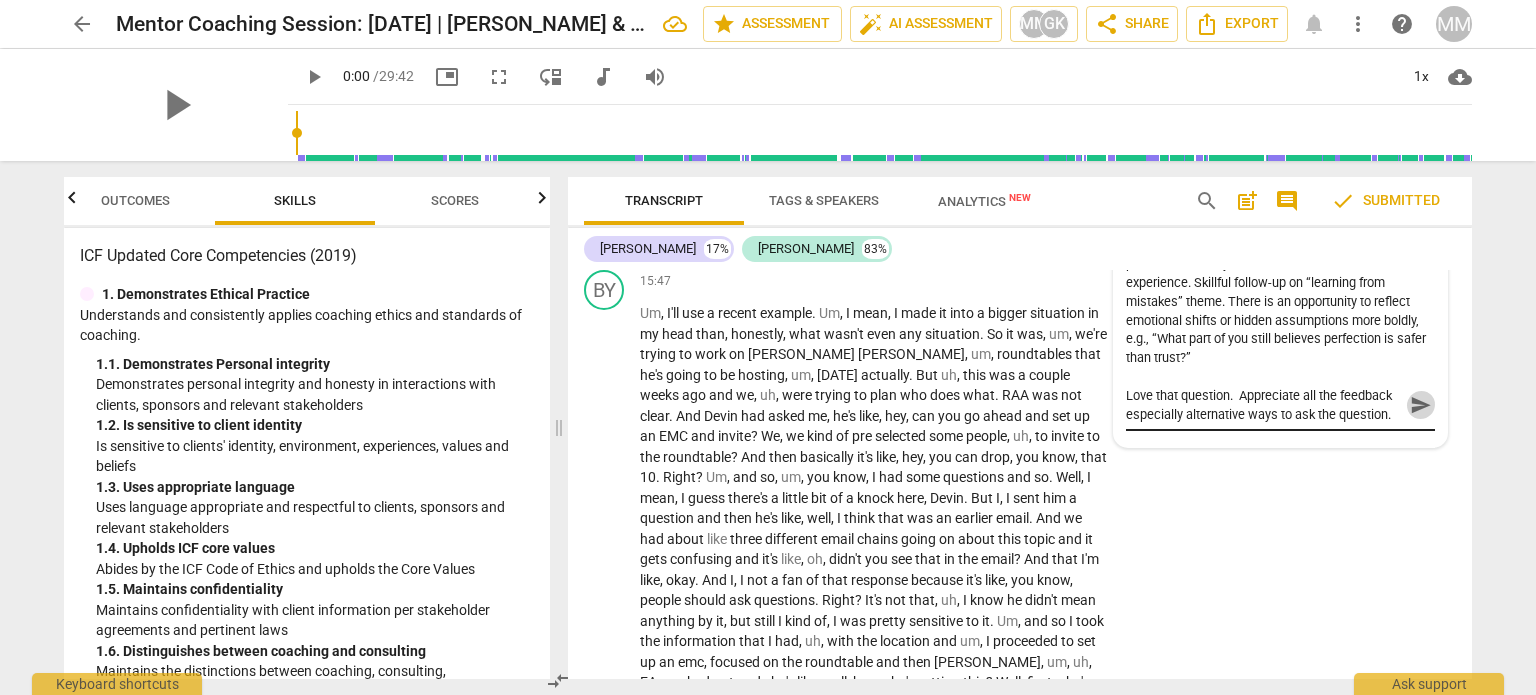 click on "send" at bounding box center [1421, 405] 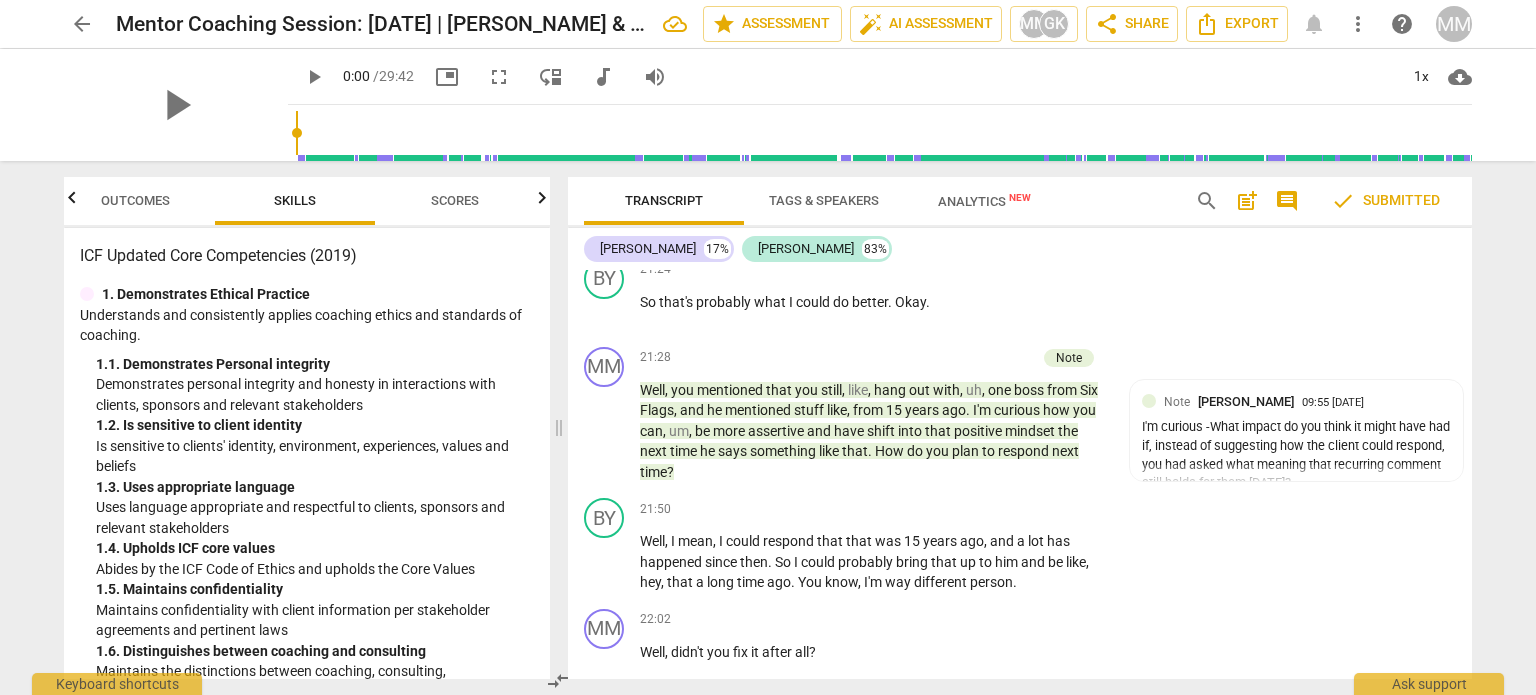 scroll, scrollTop: 8331, scrollLeft: 0, axis: vertical 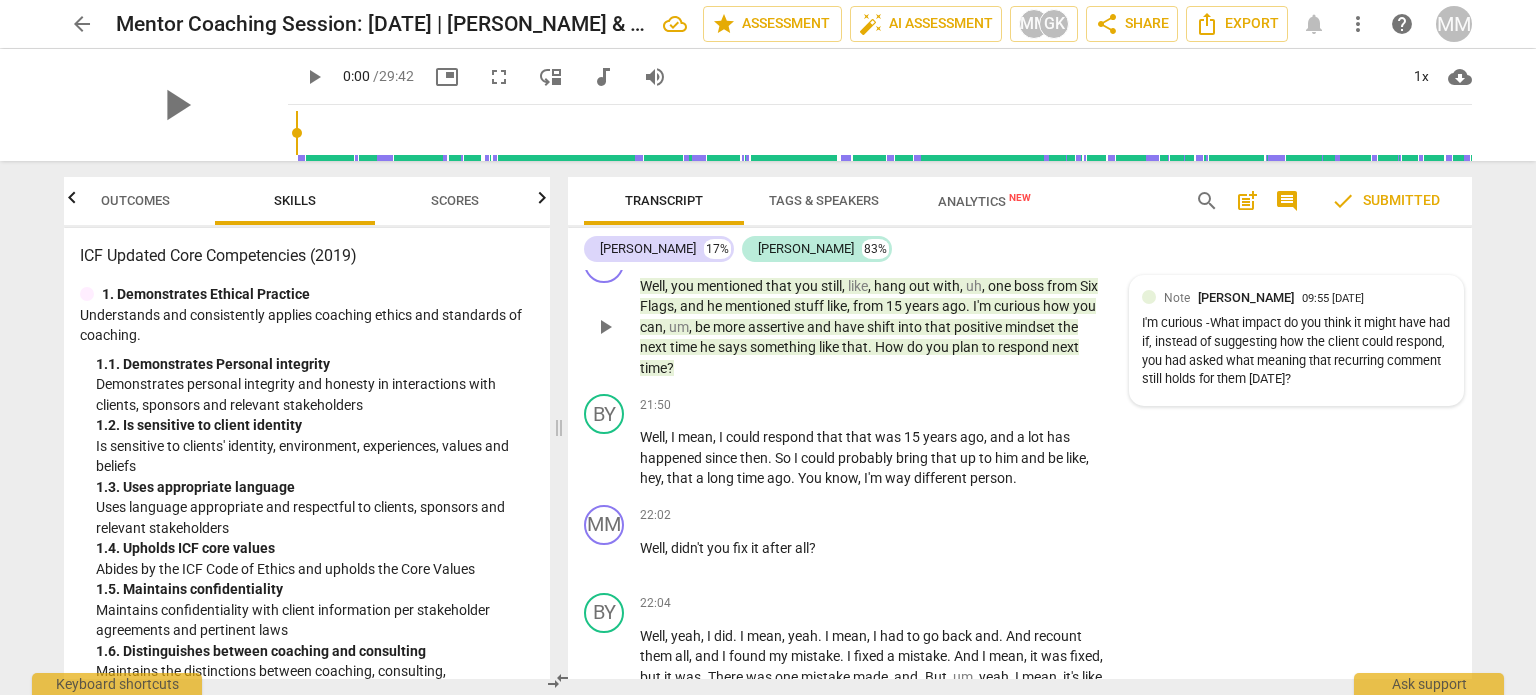 click on "I'm curious -What impact do you think it might have had if, instead of suggesting how the client could respond, you had asked what meaning that recurring comment still holds for them [DATE]?" at bounding box center [1296, 351] 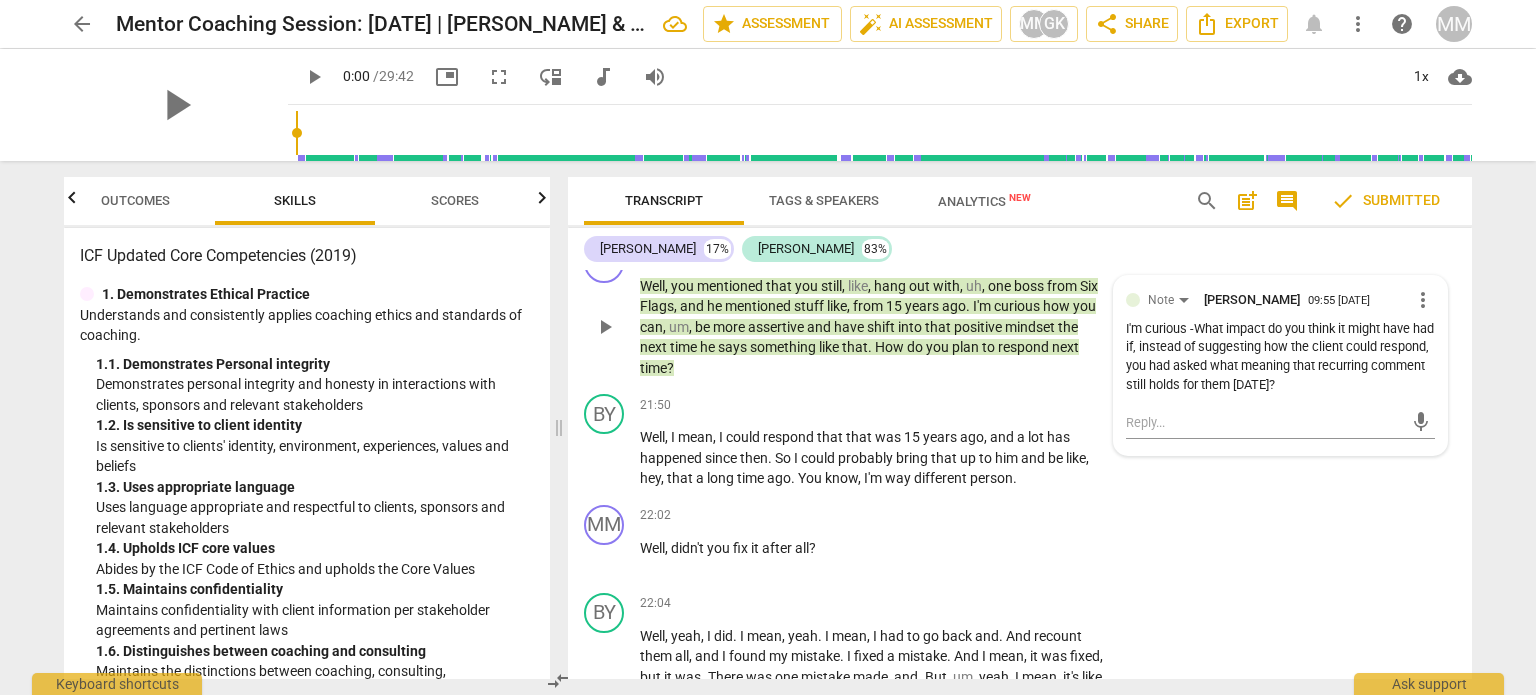 click on "I'm curious -What impact do you think it might have had if, instead of suggesting how the client could respond, you had asked what meaning that recurring comment still holds for them [DATE]?" at bounding box center (1280, 357) 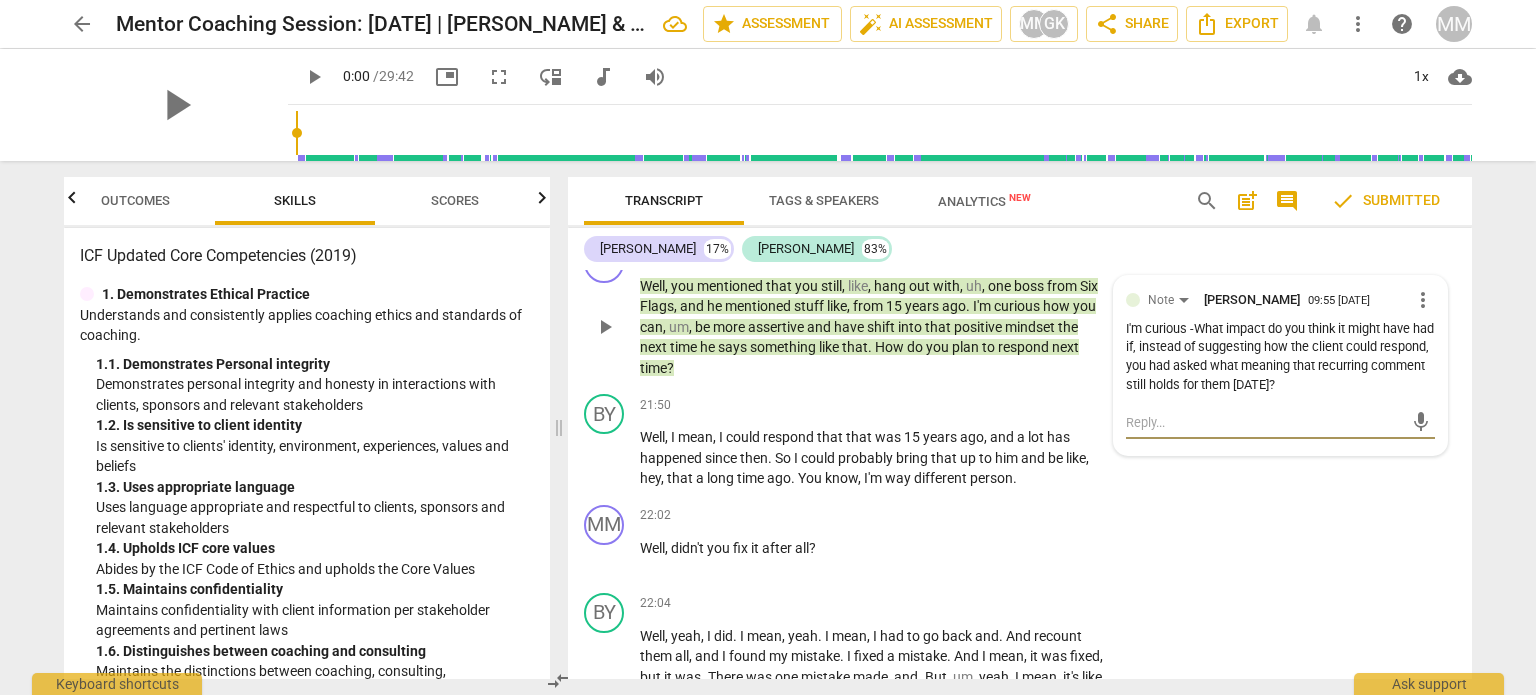 click at bounding box center (1264, 422) 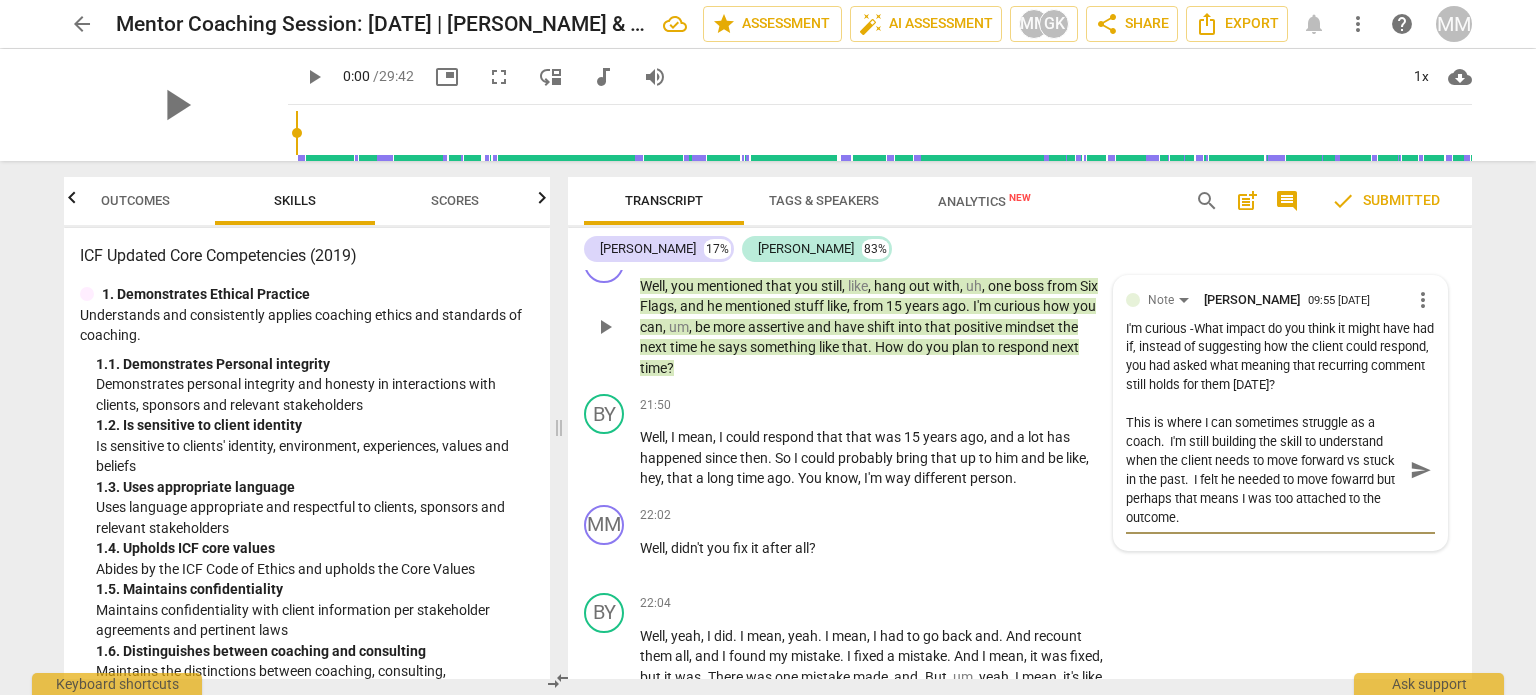 scroll, scrollTop: 17, scrollLeft: 0, axis: vertical 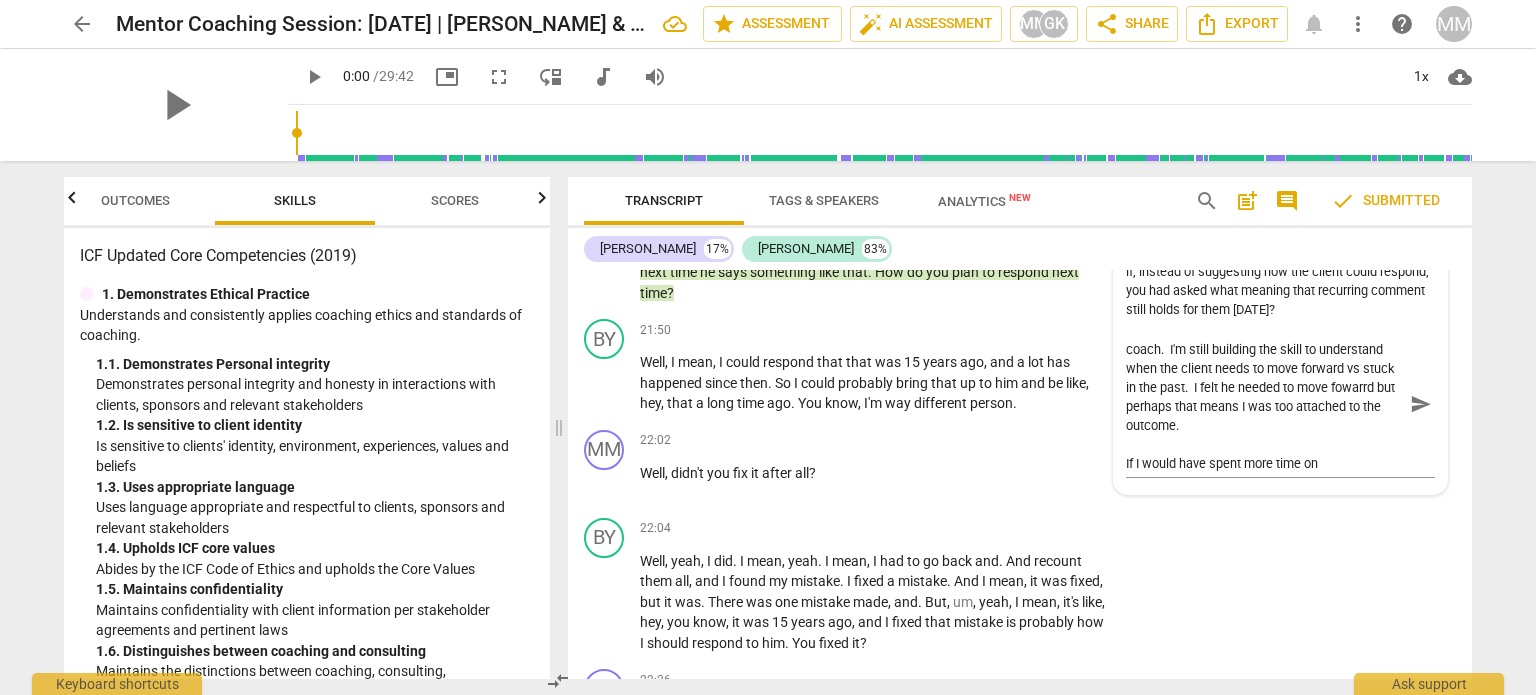 click on "This is where I can sometimes struggle as a coach.  I'm still building the skill to understand when the client needs to move forward vs stuck in the past.  I felt he needed to move fowarrd but perhaps that means I was too attached to the outcome.
If I would have spent more time on  This is where I can sometimes struggle as a coach.  I'm still building the skill to understand when the client needs to move forward vs stuck in the past.  I felt he needed to move fowarrd but perhaps that means I was too attached to the outcome.
If I would have spent more time on  send" at bounding box center (1280, 403) 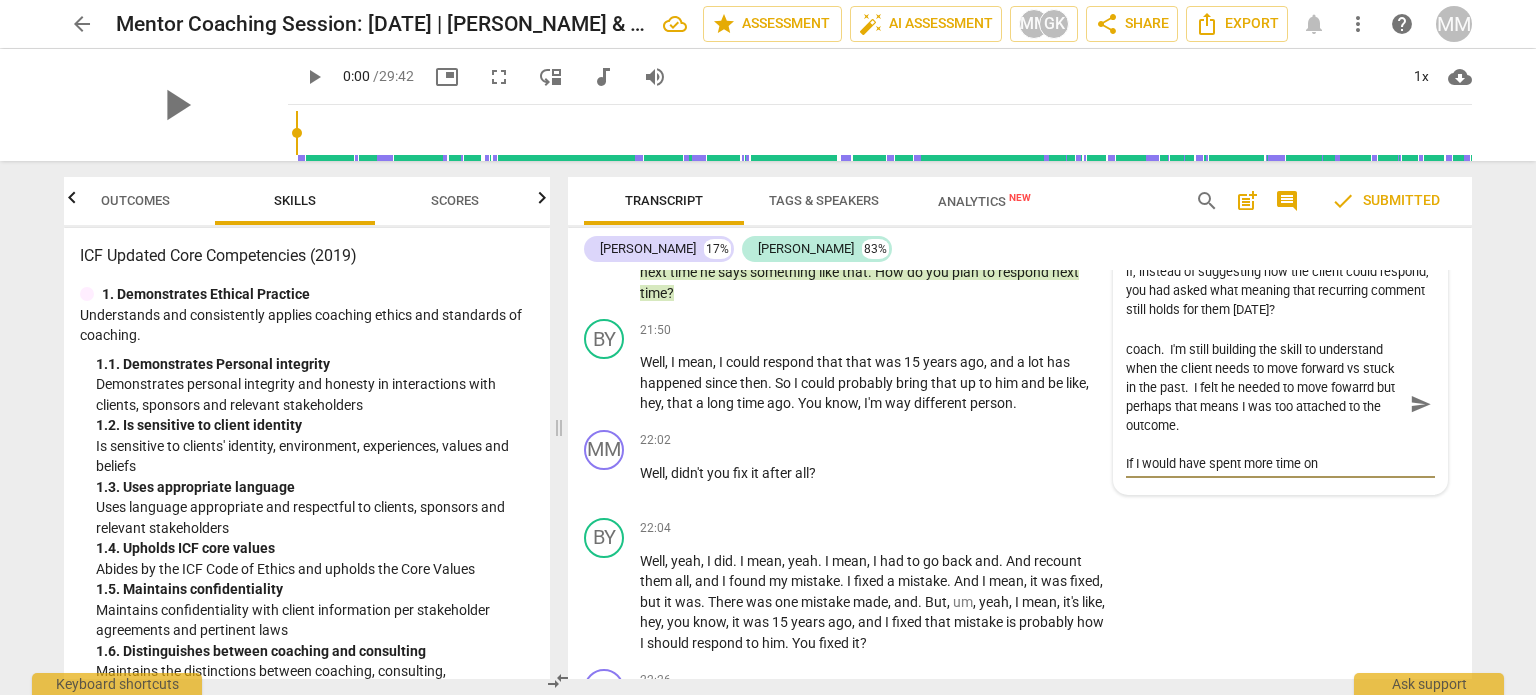 click on "This is where I can sometimes struggle as a coach.  I'm still building the skill to understand when the client needs to move forward vs stuck in the past.  I felt he needed to move fowarrd but perhaps that means I was too attached to the outcome.
If I would have spent more time on" at bounding box center [1264, 404] 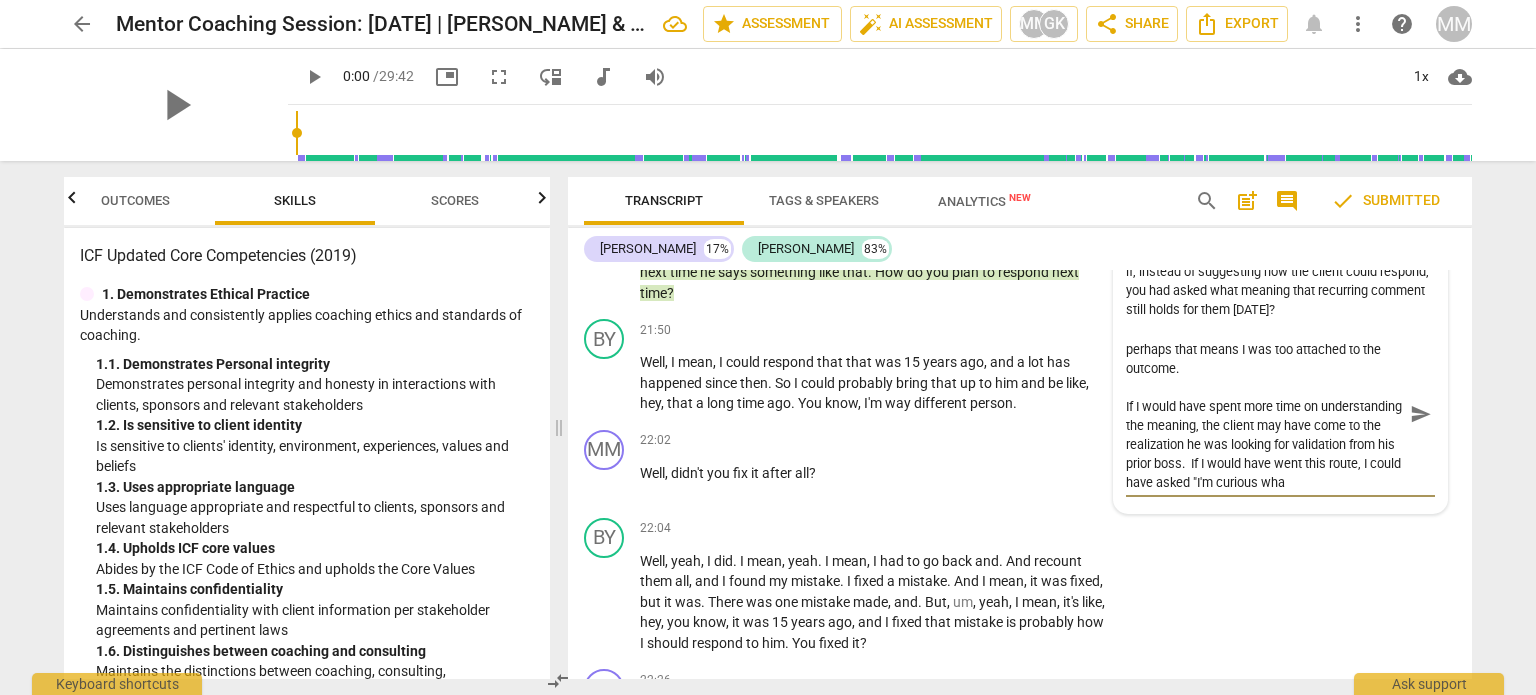 scroll, scrollTop: 92, scrollLeft: 0, axis: vertical 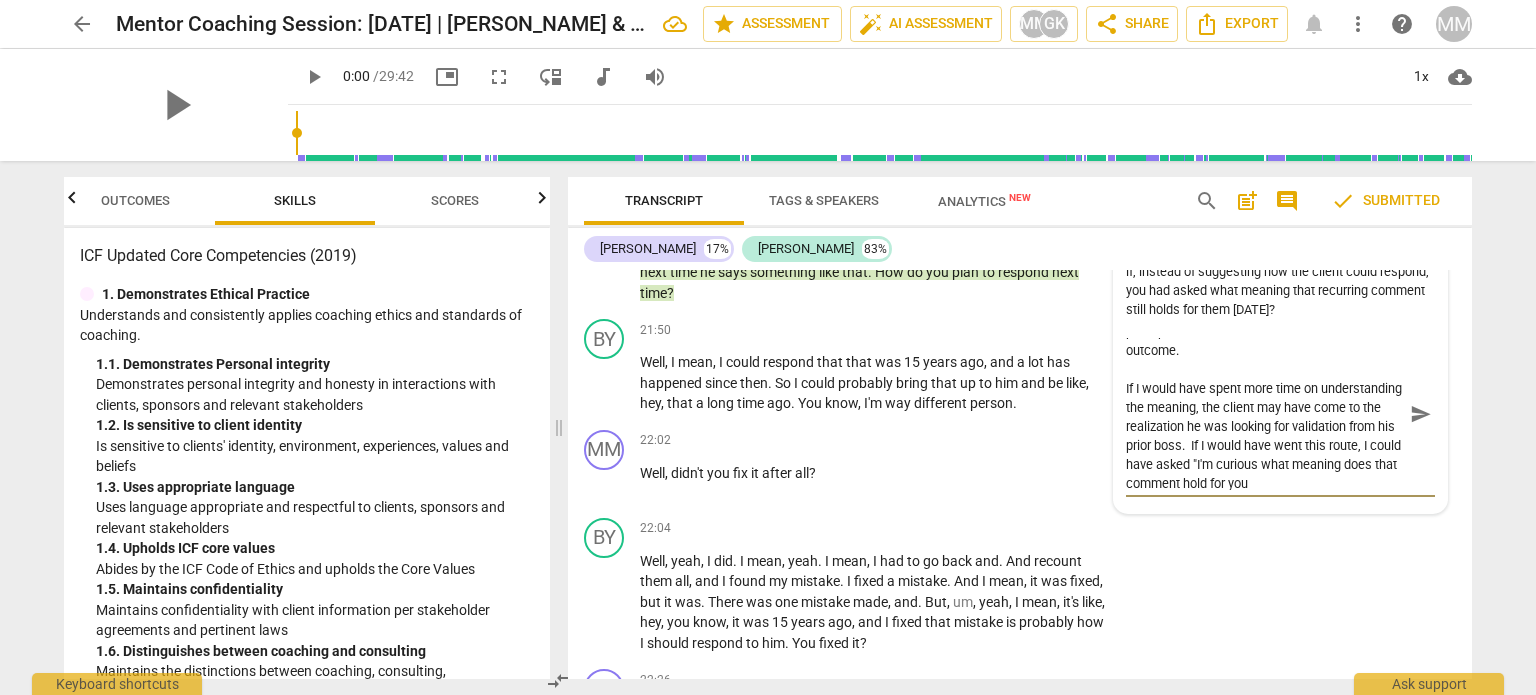 click on "This is where I can sometimes struggle as a coach.  I'm still building the skill to understand when the client needs to move forward vs stuck in the past.  I felt he needed to move fowarrd but perhaps that means I was too attached to the outcome.
If I would have spent more time on understanding the meaning, the client may have come to the realization he was looking for validation from his prior boss.  If I would have went this route, I could have asked "I'm curious what meaning does that comment hold for you" at bounding box center (1264, 414) 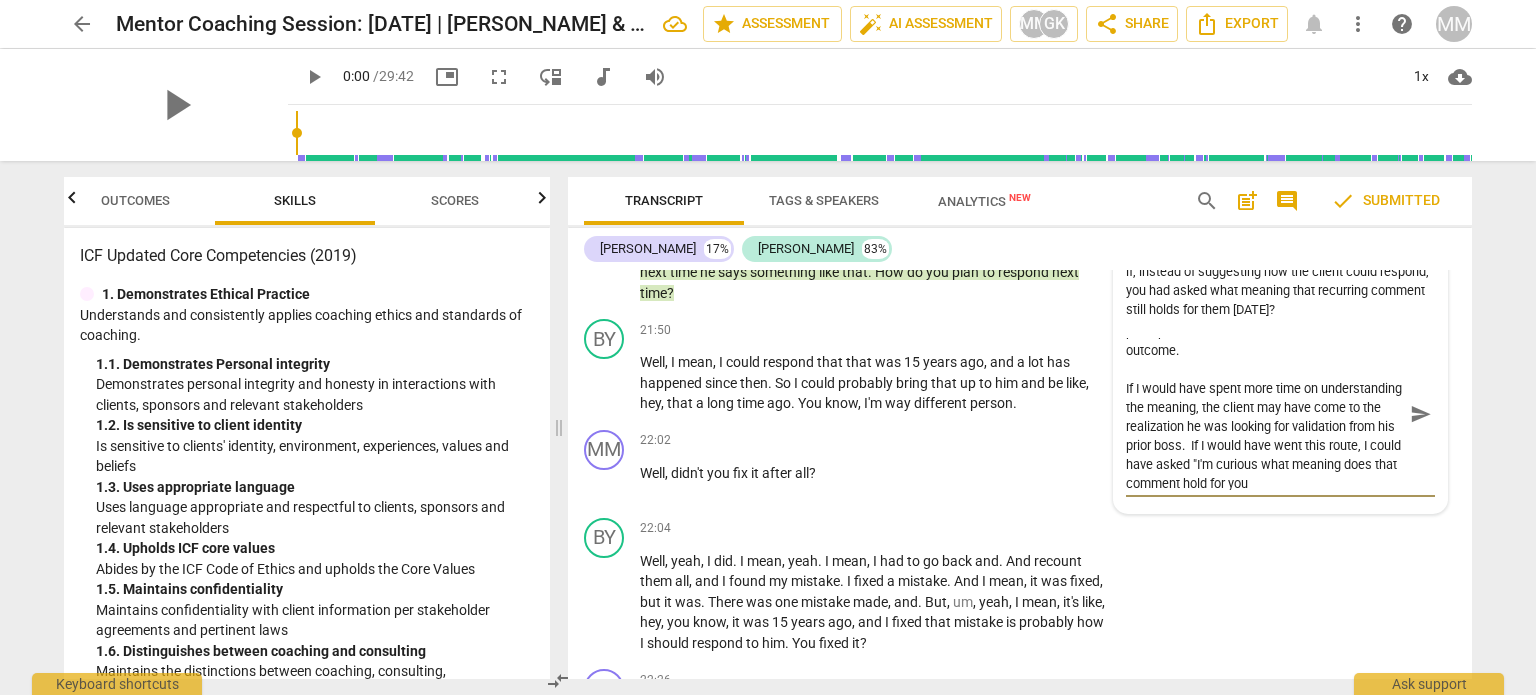 scroll, scrollTop: 95, scrollLeft: 0, axis: vertical 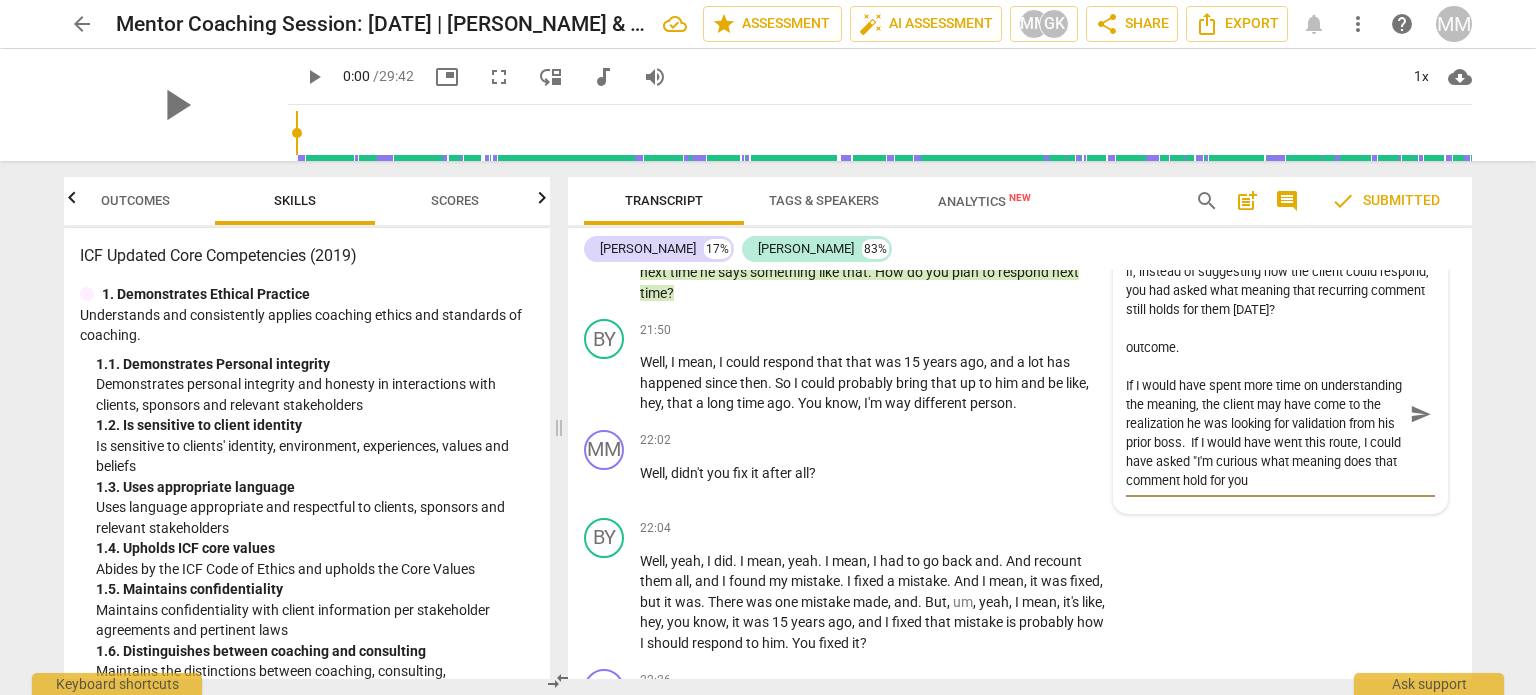 click on "This is where I can sometimes struggle as a coach.  I'm still building the skill to understand when the client needs to move forward vs stuck in the past.  I felt he needed to move fowarrd but perhaps that means I was too attached to the outcome.
If I would have spent more time on understanding the meaning, the client may have come to the realization he was looking for validation from his prior boss.  If I would have went this route, I could have asked "I'm curious what meaning does that comment hold for you" at bounding box center [1264, 414] 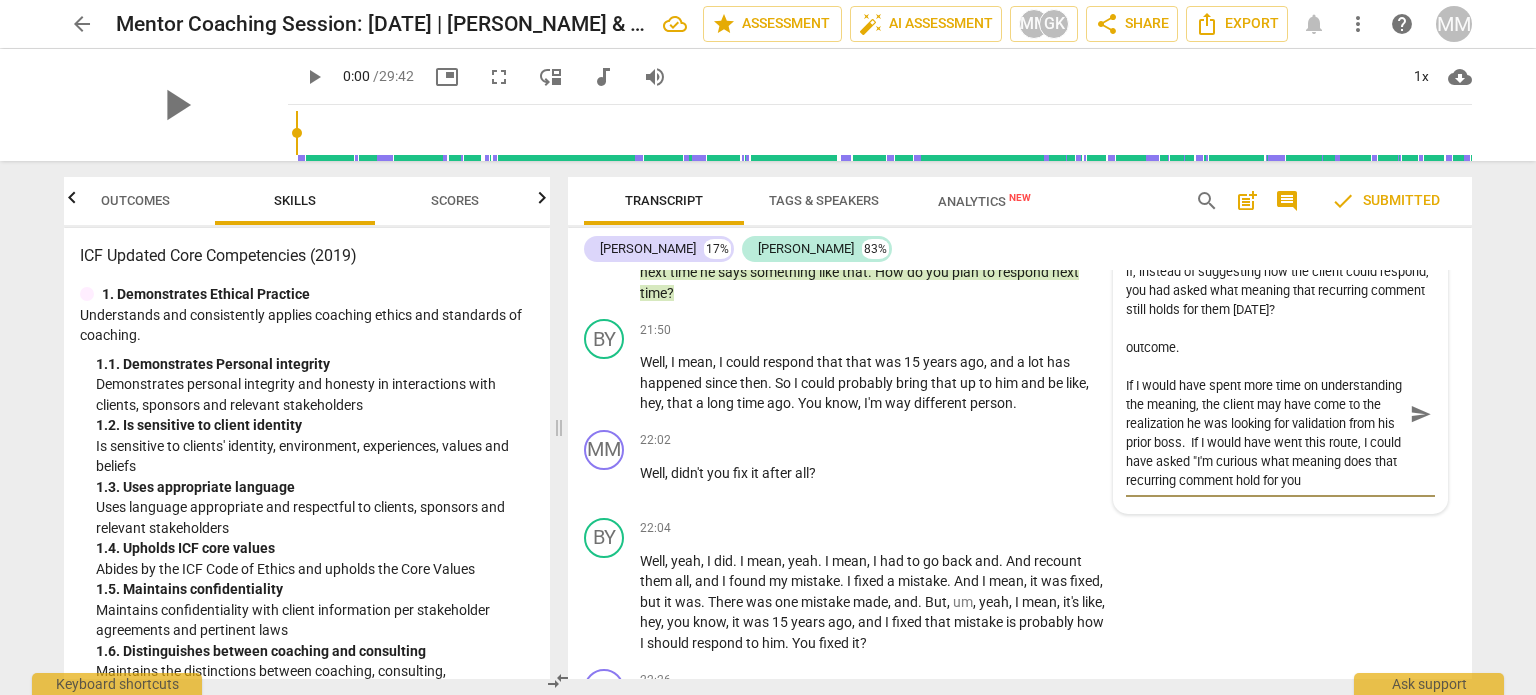 scroll, scrollTop: 112, scrollLeft: 0, axis: vertical 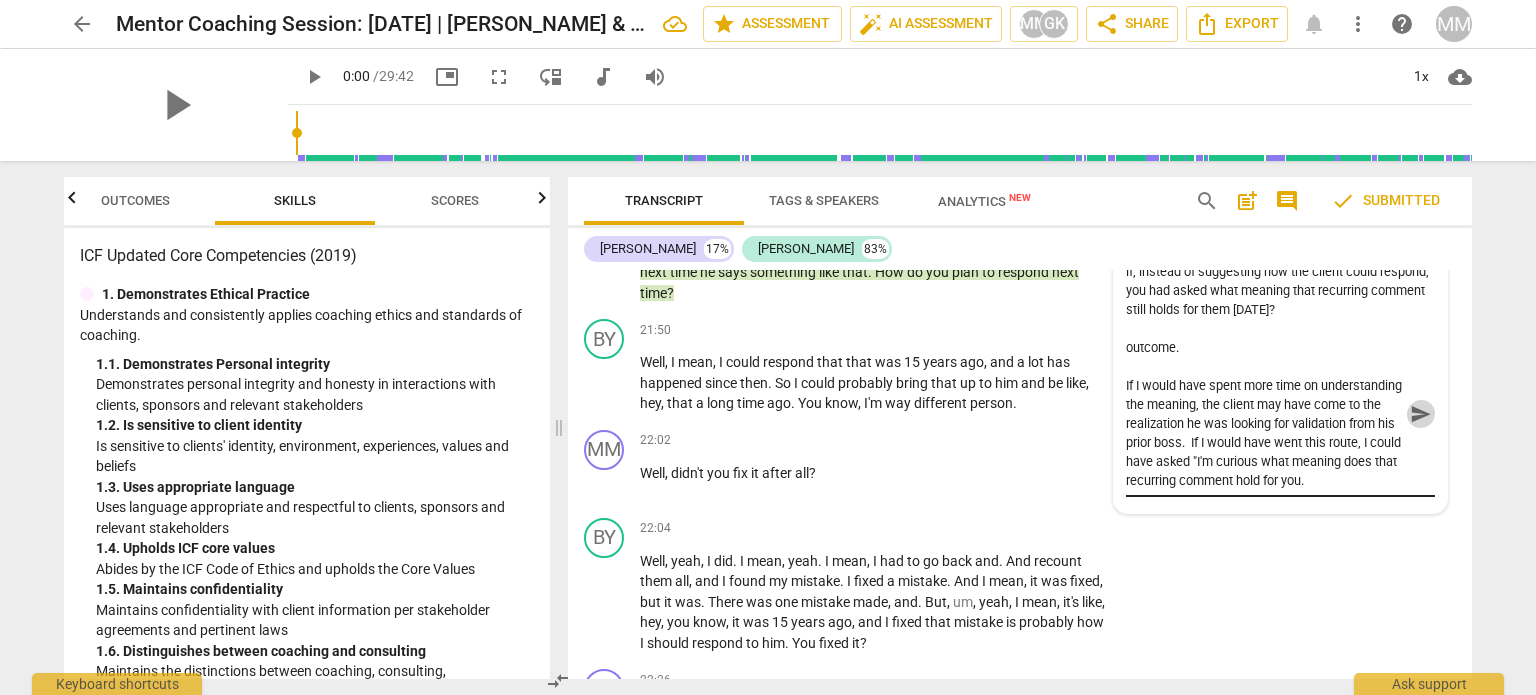click on "send" at bounding box center (1421, 414) 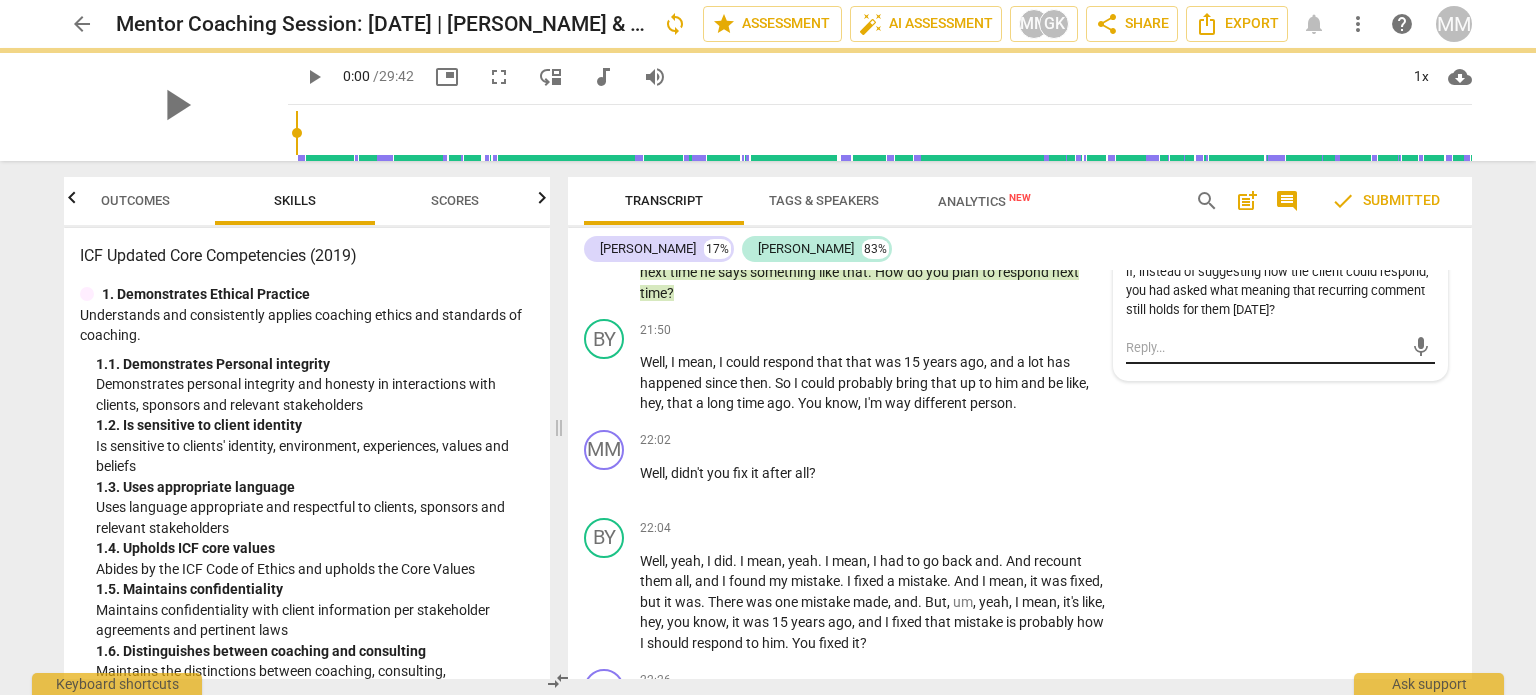 scroll, scrollTop: 0, scrollLeft: 0, axis: both 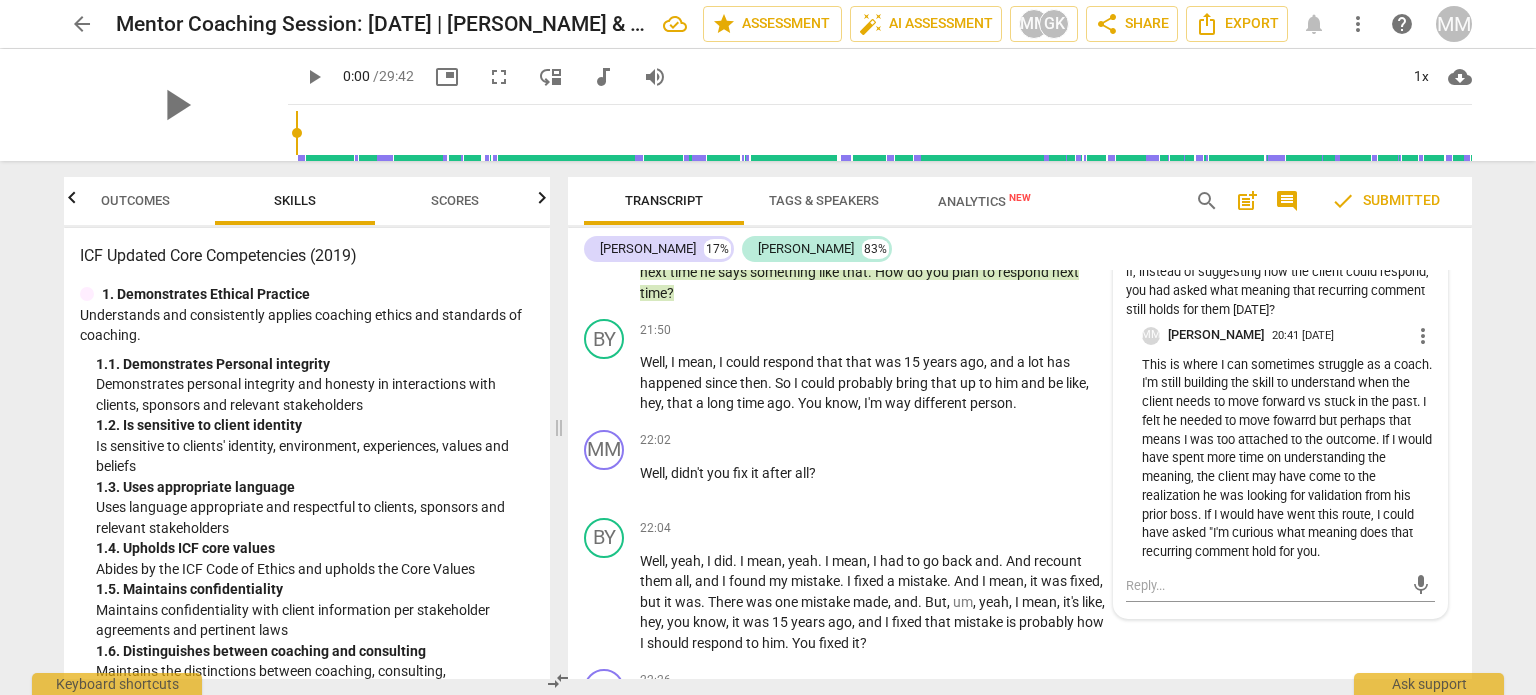 click on "This is where I can sometimes struggle as a coach.  I'm still building the skill to understand when the client needs to move forward vs stuck in the past.  I felt he needed to move fowarrd but perhaps that means I was too attached to the outcome.
If I would have spent more time on understanding the meaning, the client may have come to the realization he was looking for validation from his prior boss.  If I would have went this route, I could have asked "I'm curious what meaning does that recurring comment hold for you." at bounding box center (1288, 459) 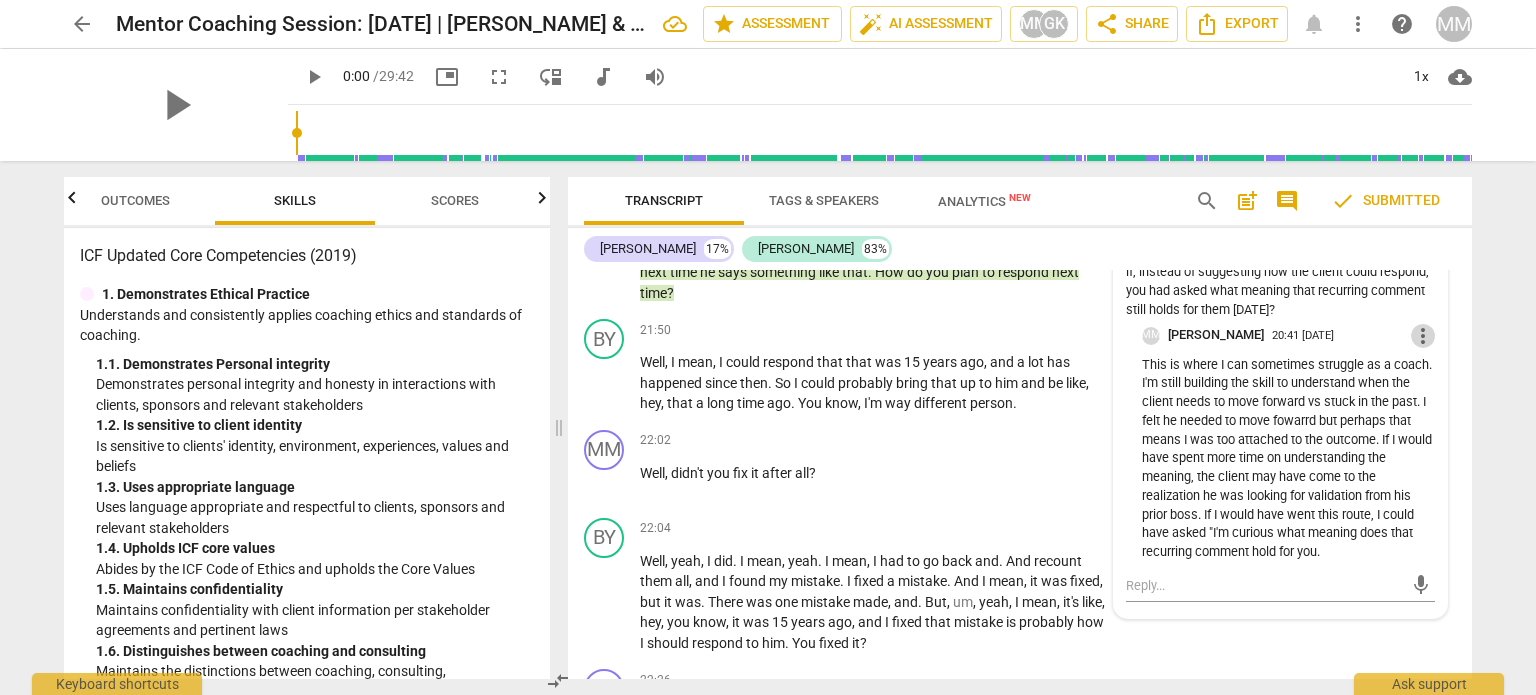 click on "more_vert" at bounding box center [1423, 336] 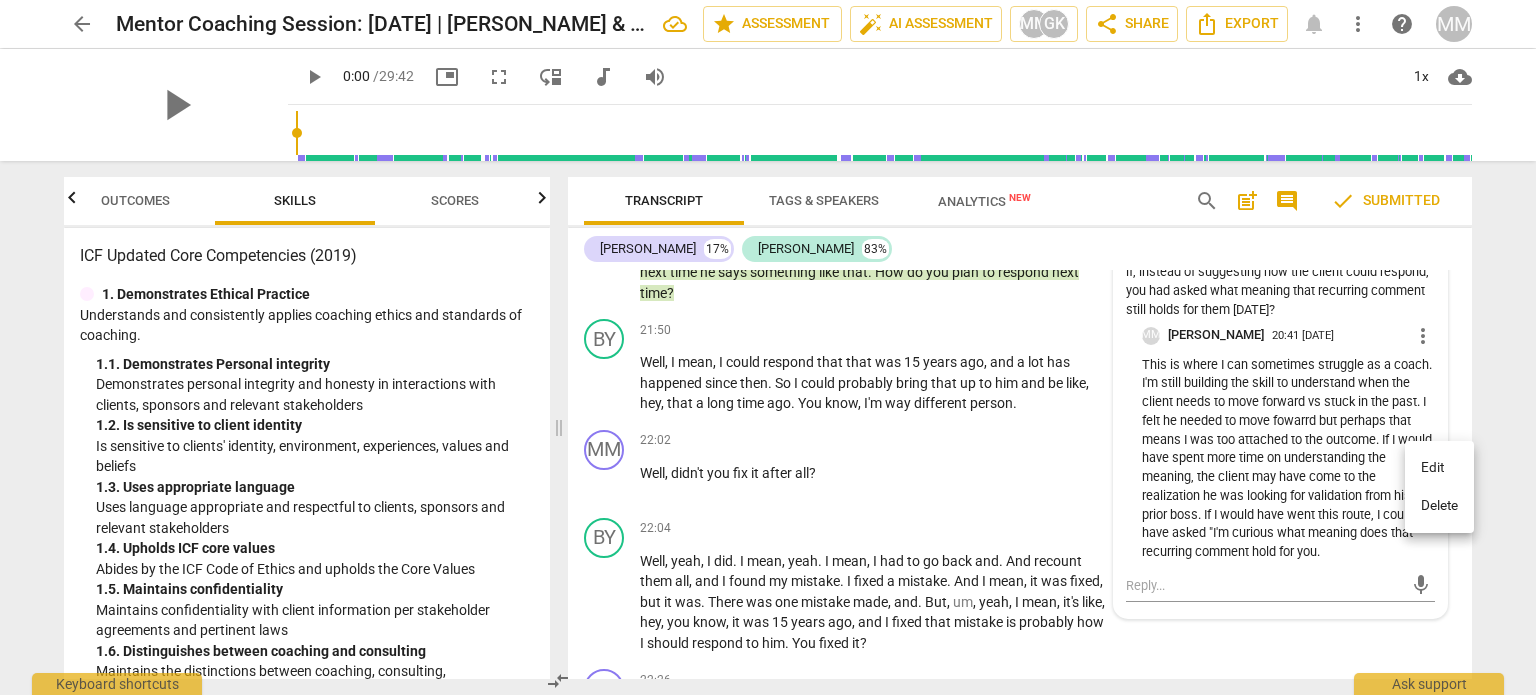 click on "Edit" at bounding box center (1439, 468) 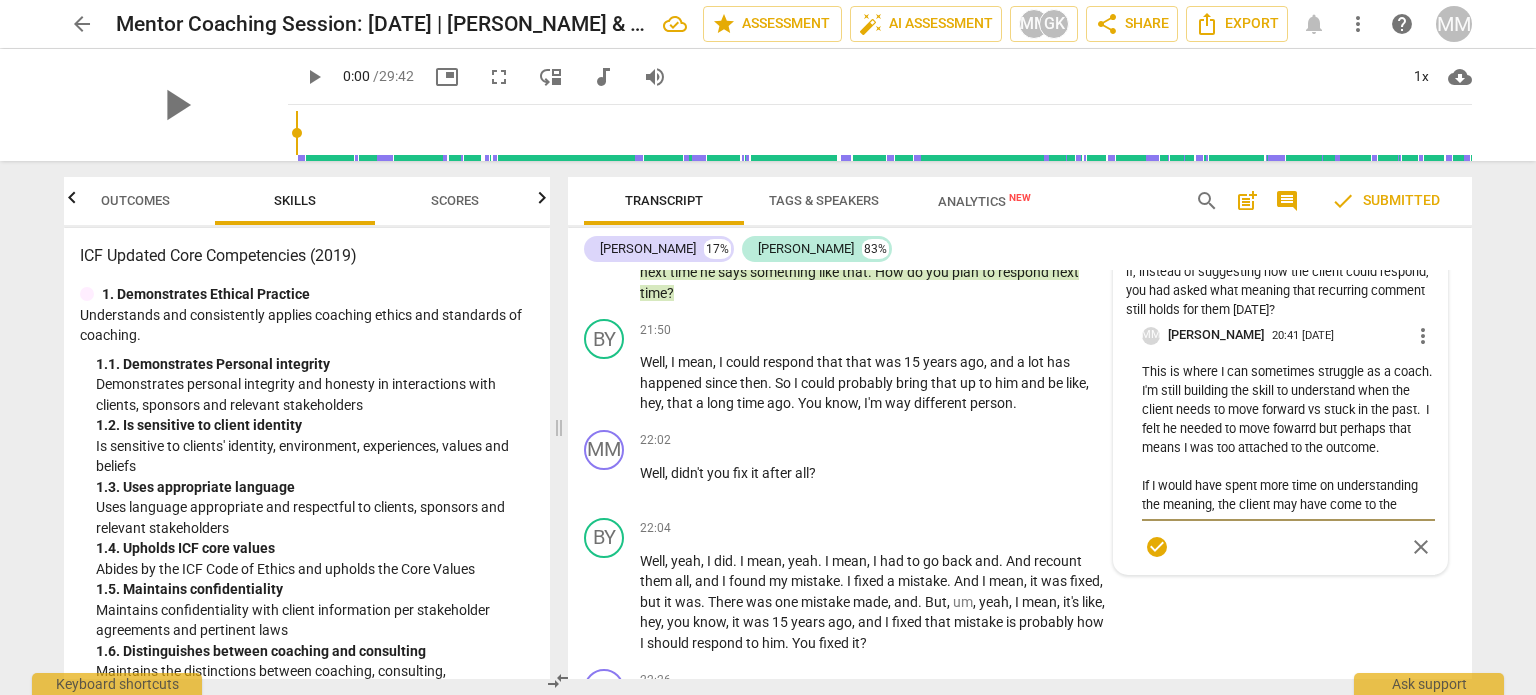 click on "This is where I can sometimes struggle as a coach.  I'm still building the skill to understand when the client needs to move forward vs stuck in the past.  I felt he needed to move fowarrd but perhaps that means I was too attached to the outcome.
If I would have spent more time on understanding the meaning, the client may have come to the realization he was looking for validation from his prior boss.  If I would have went this route, I could have asked "I'm curious what meaning does that recurring comment hold for you." at bounding box center [1288, 438] 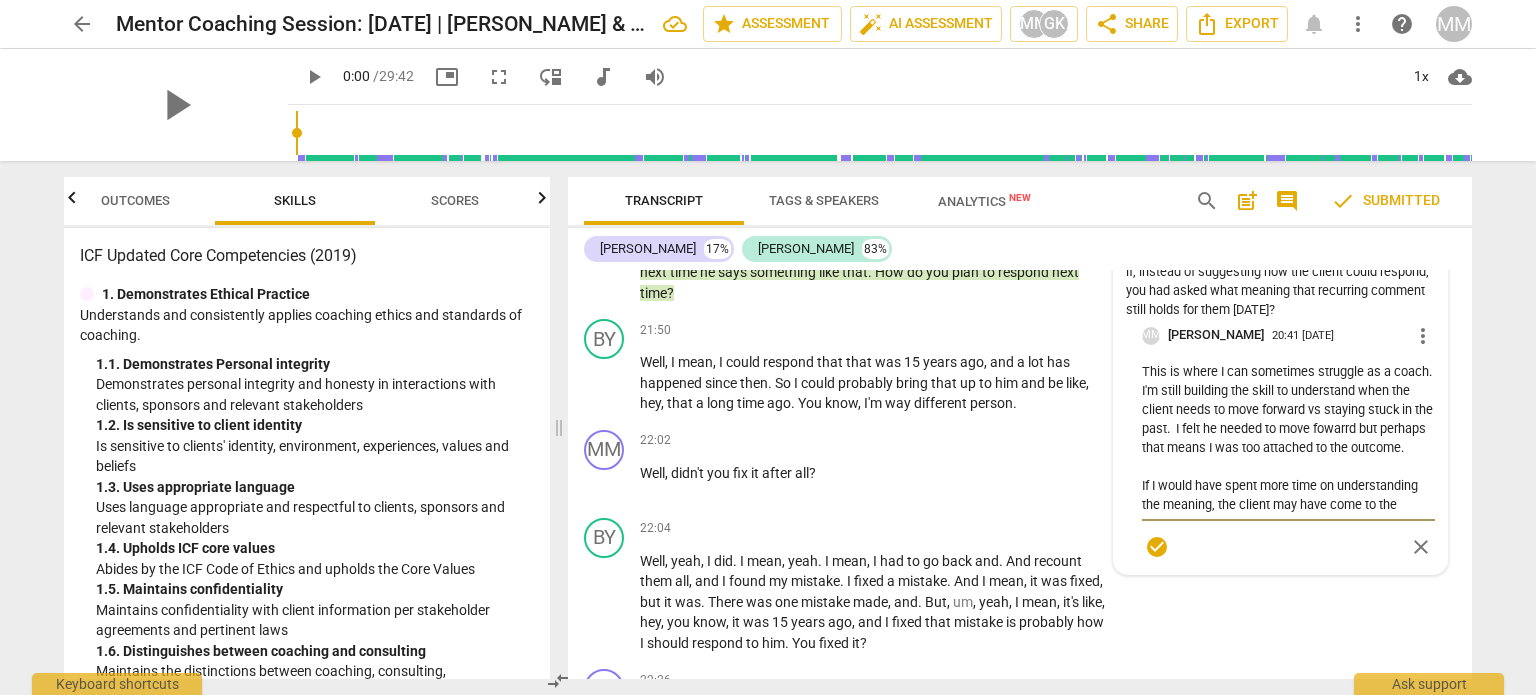 scroll, scrollTop: 88, scrollLeft: 0, axis: vertical 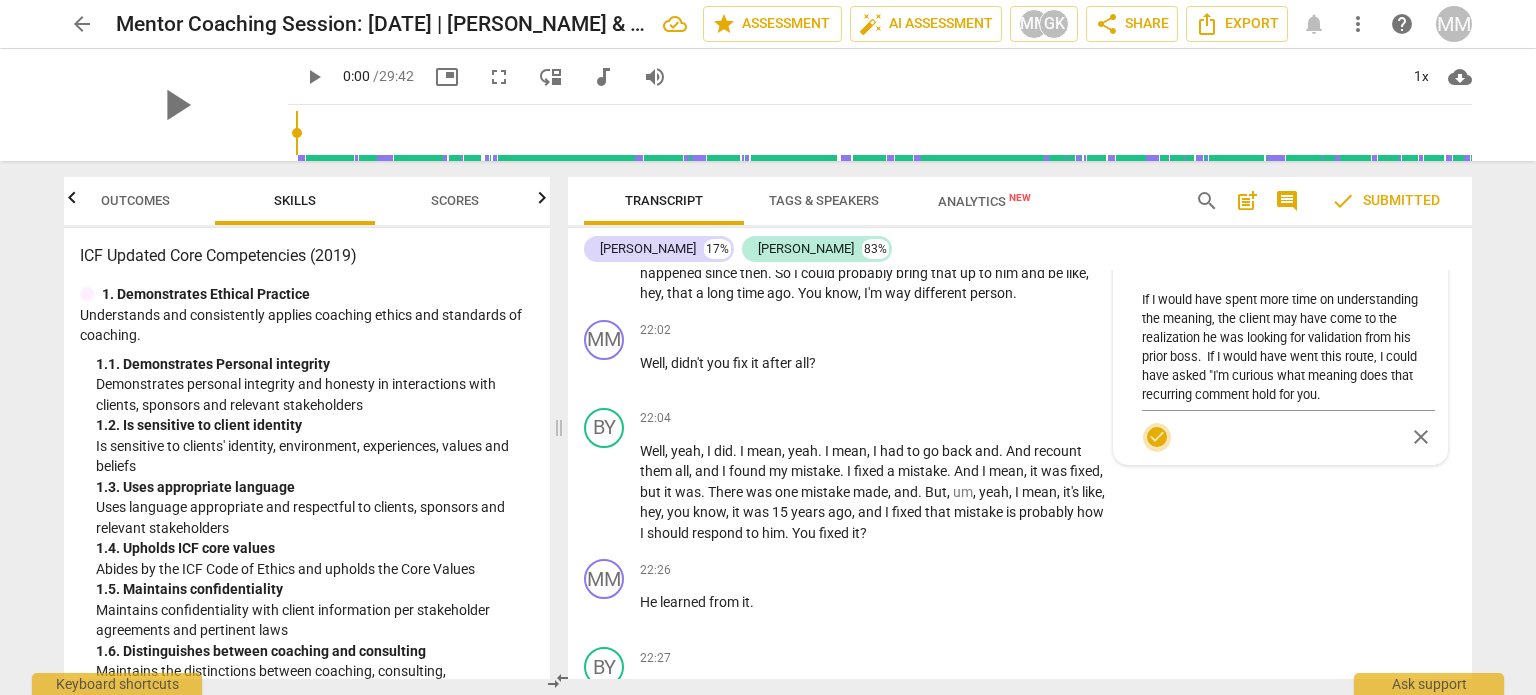 click on "check_circle" at bounding box center (1157, 437) 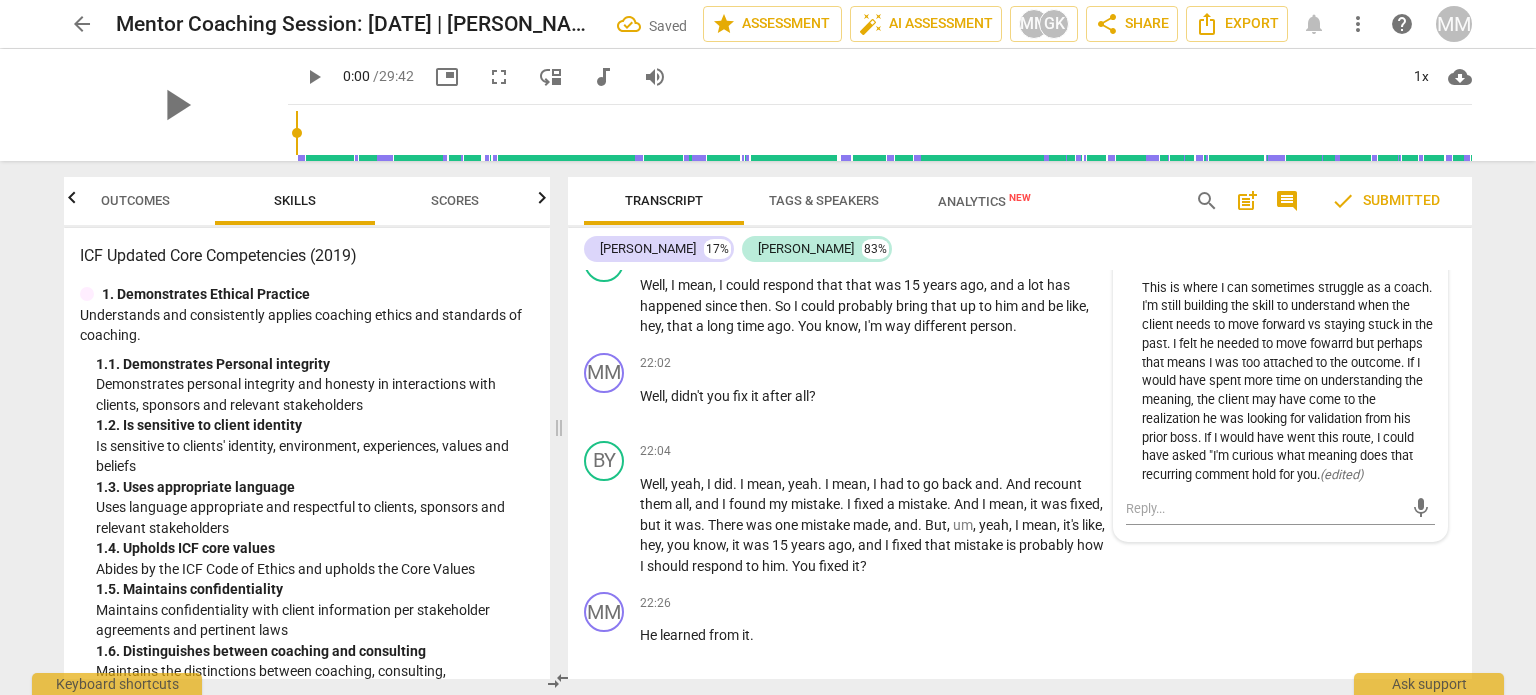 scroll, scrollTop: 8482, scrollLeft: 0, axis: vertical 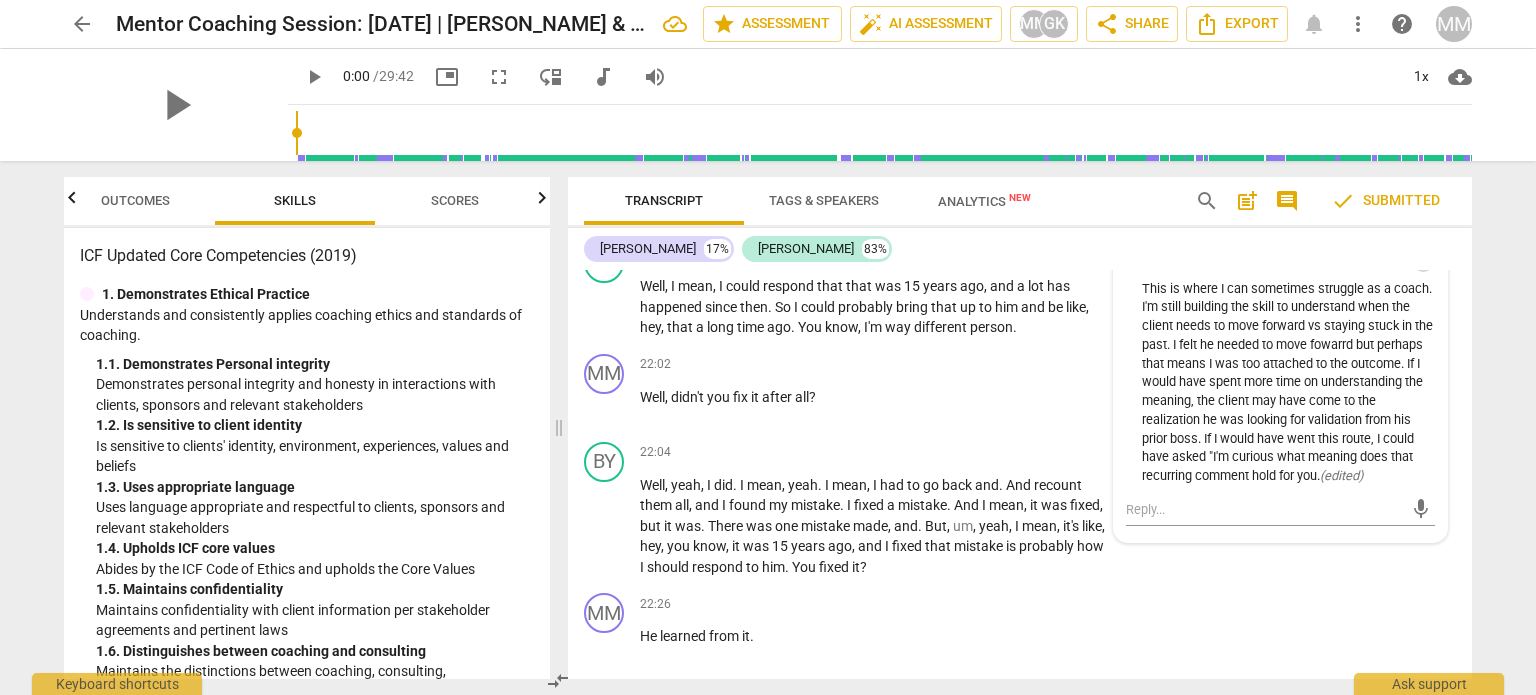 click on "more_vert" at bounding box center [1423, 260] 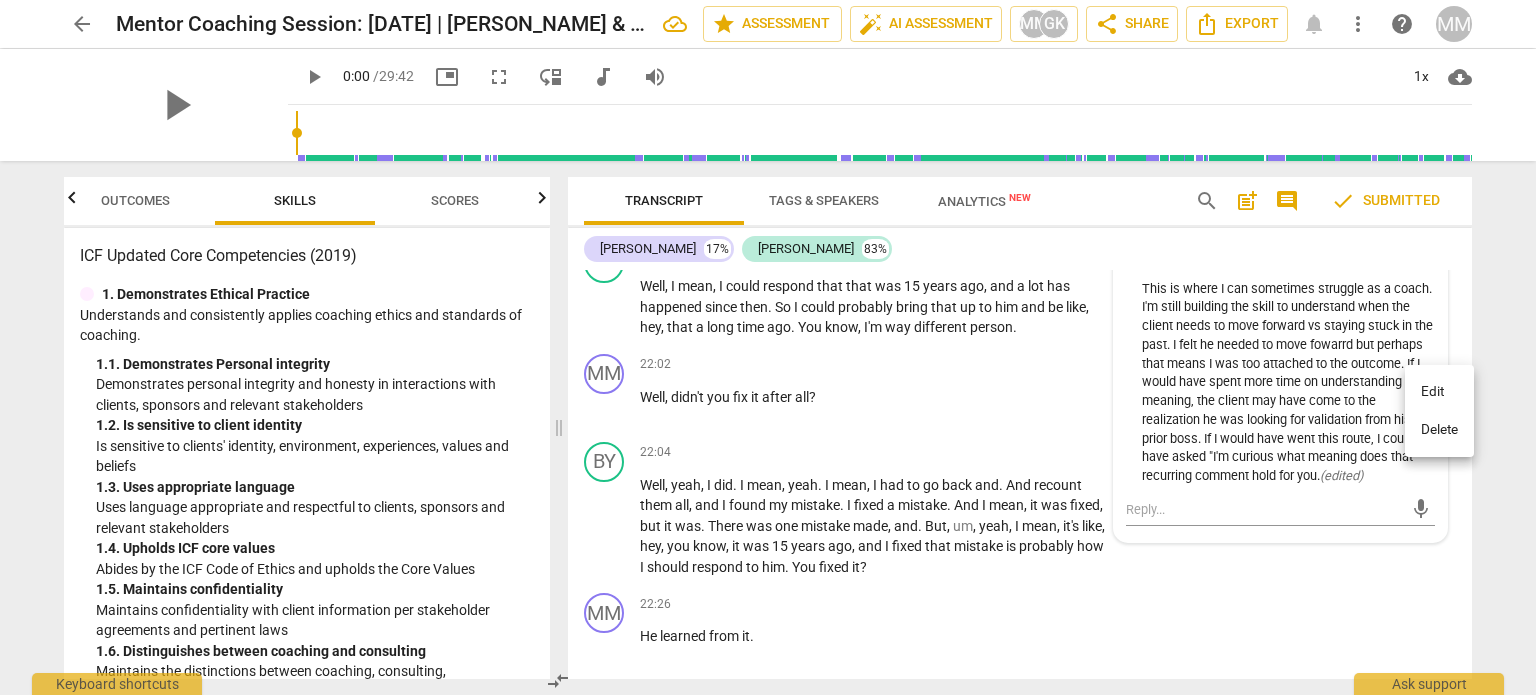 click on "Edit" at bounding box center [1439, 392] 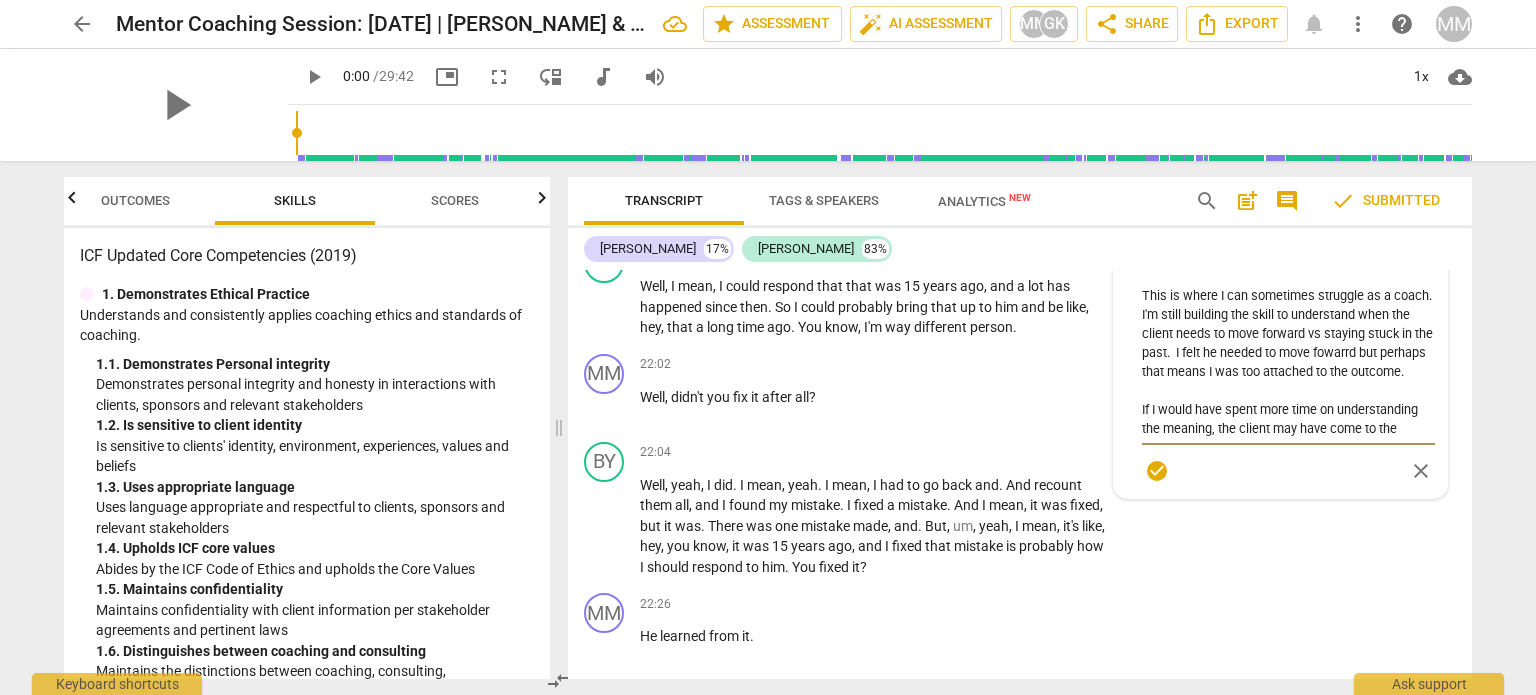 click on "This is where I can sometimes struggle as a coach.  I'm still building the skill to understand when the client needs to move forward vs staying stuck in the past.  I felt he needed to move fowarrd but perhaps that means I was too attached to the outcome.
If I would have spent more time on understanding the meaning, the client may have come to the realization he was looking for validation from his prior boss.  If I would have went this route, I could have asked "I'm curious what meaning does that recurring comment hold for you." at bounding box center [1288, 362] 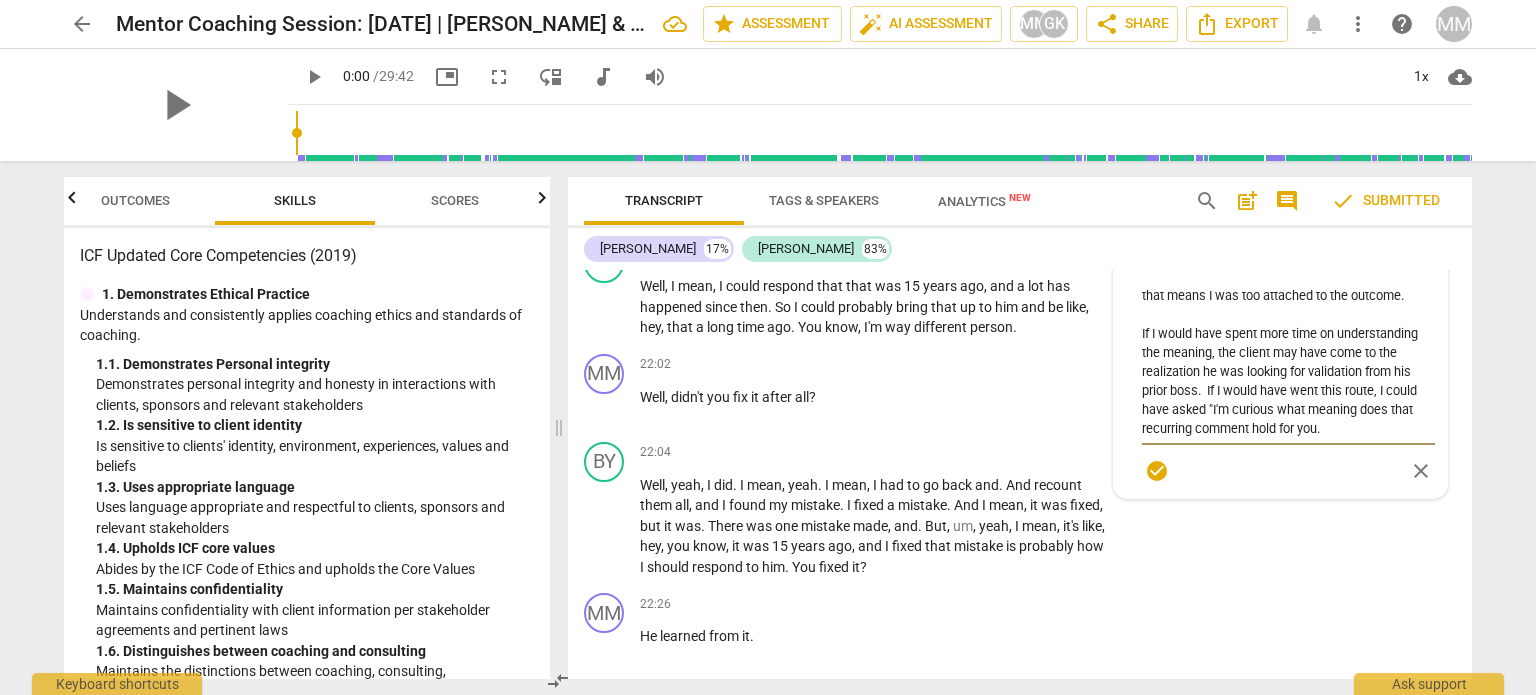 scroll, scrollTop: 95, scrollLeft: 0, axis: vertical 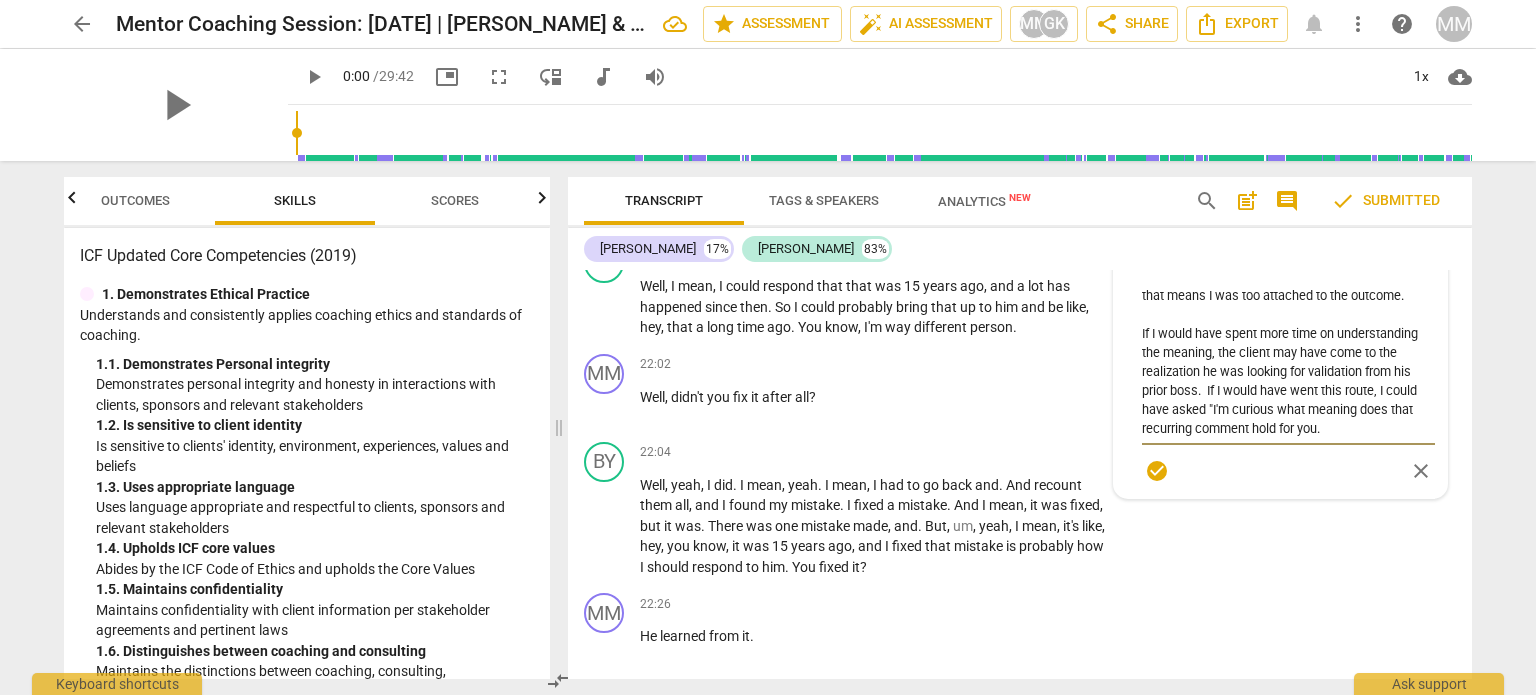 click on "This is where I can sometimes struggle as a coach.  I'm still building the skill to understand when the client needs to move forward vs staying stuck in the past.  I felt he needed to move fowarrd but perhaps that means I was too attached to the outcome.
If I would have spent more time on understanding the meaning, the client may have come to the realization he was looking for validation from his prior boss.  If I would have went this route, I could have asked "I'm curious what meaning does that recurring comment hold for you." at bounding box center (1288, 362) 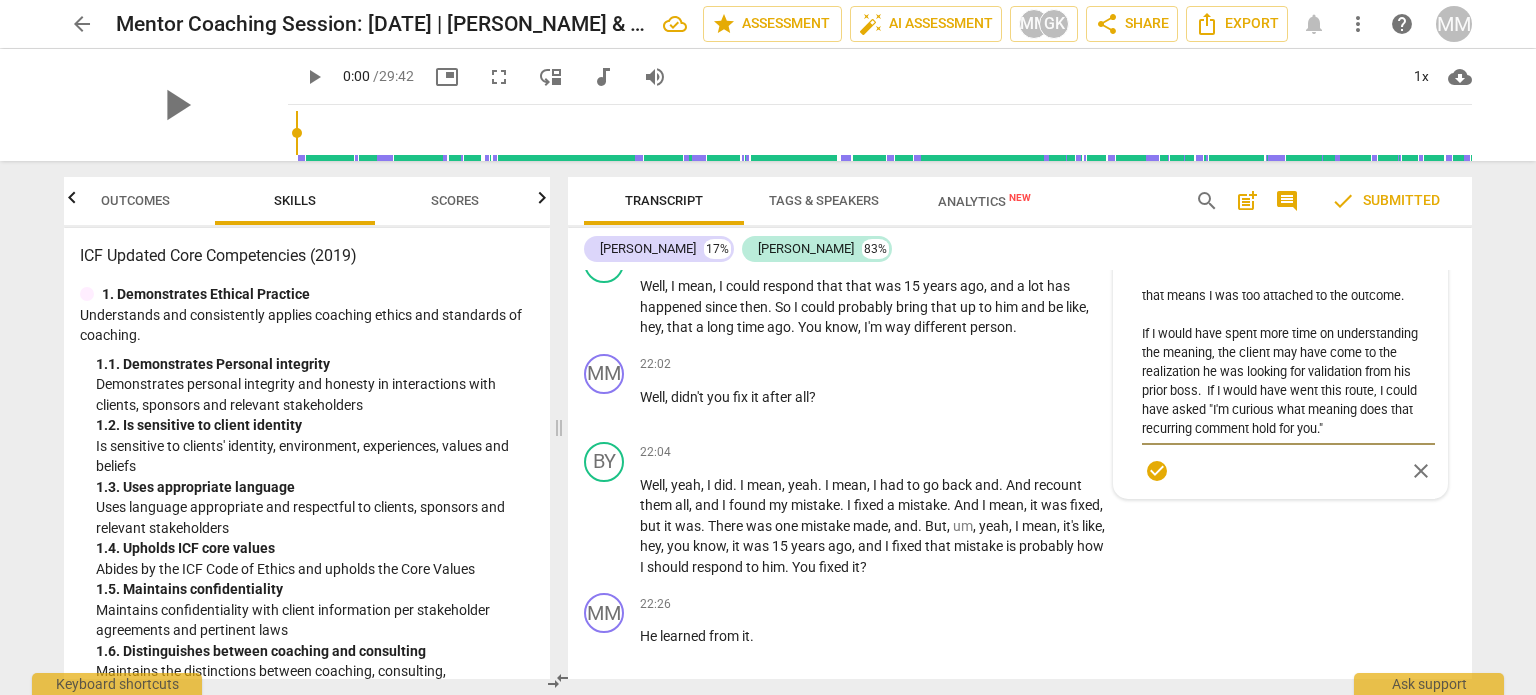 click on "check_circle" at bounding box center [1157, 471] 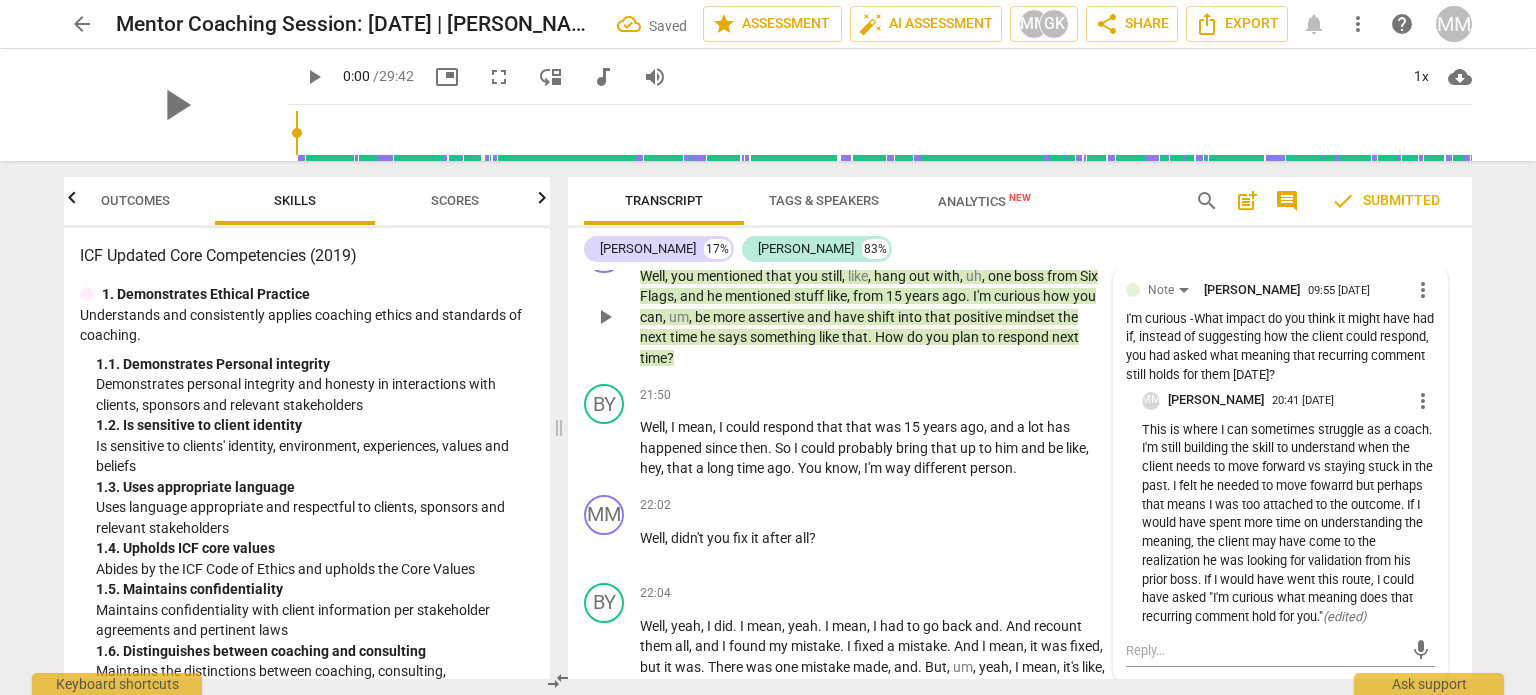 scroll, scrollTop: 8358, scrollLeft: 0, axis: vertical 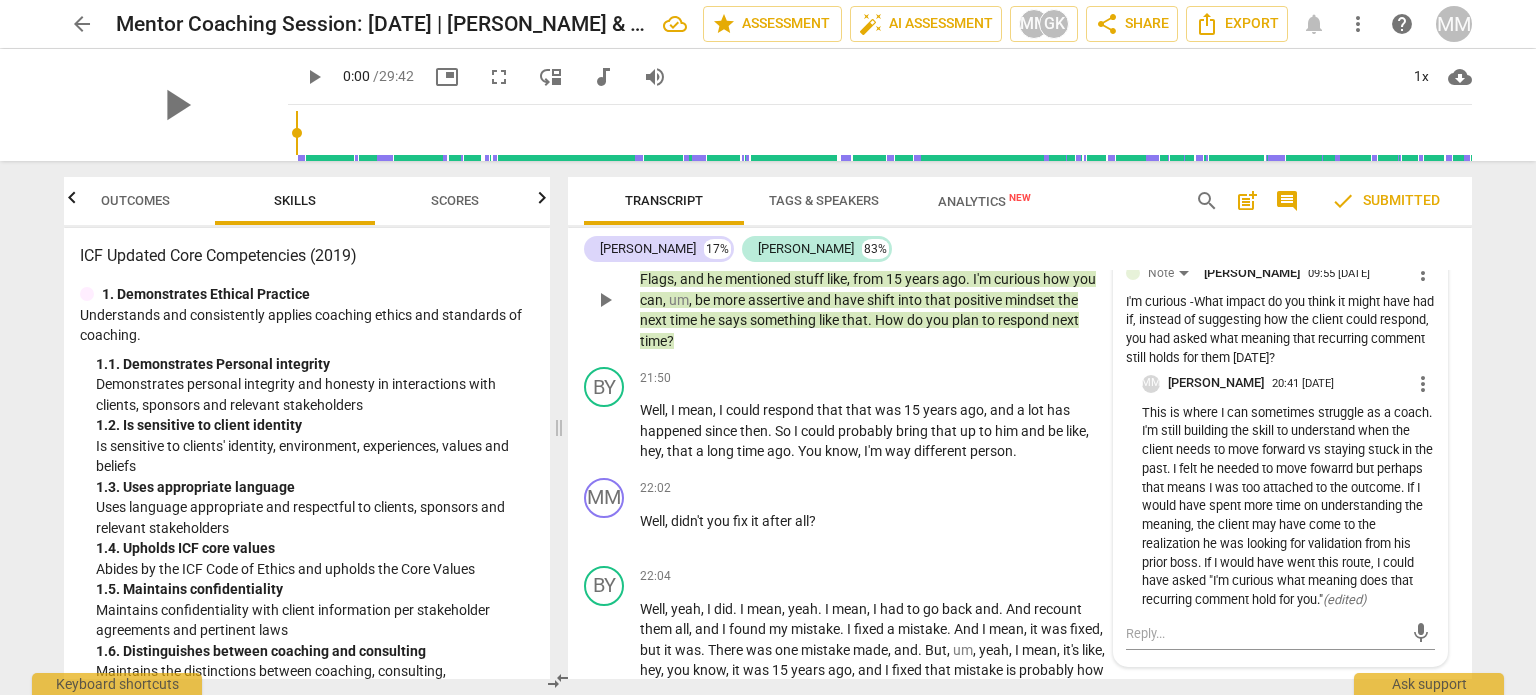 click on "Well ,   you   mentioned   that   you   still ,   like ,   hang   out   with ,   uh ,   one   boss   from   Six   Flags ,   and   he   mentioned   stuff   like ,   from   15   years   ago .   I'm   curious   how   you   can ,   um ,   be   more   assertive   and   have   shift   into   that   positive   mindset   the   next   time   he   says   something   like   that .   How   do   you   plan   to   respond   next   time ?" at bounding box center (874, 300) 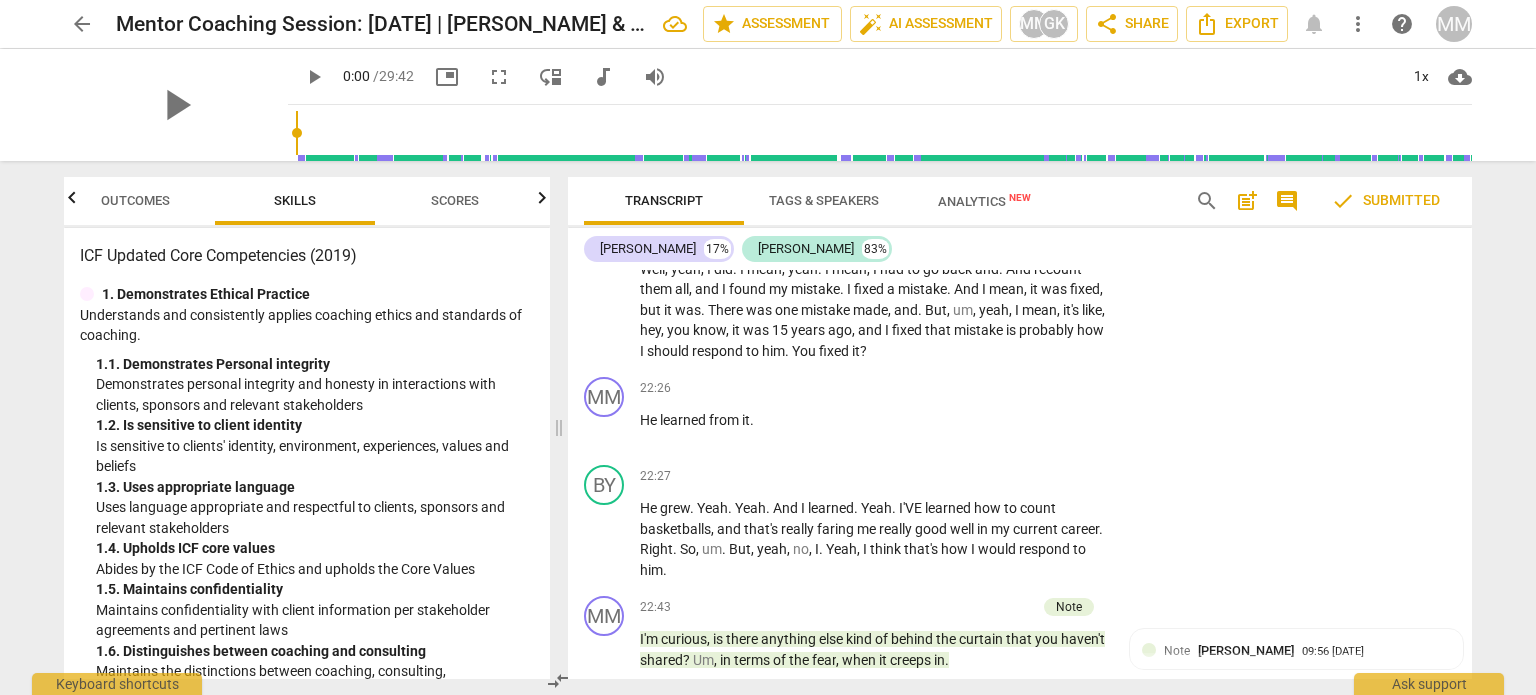 scroll, scrollTop: 9003, scrollLeft: 0, axis: vertical 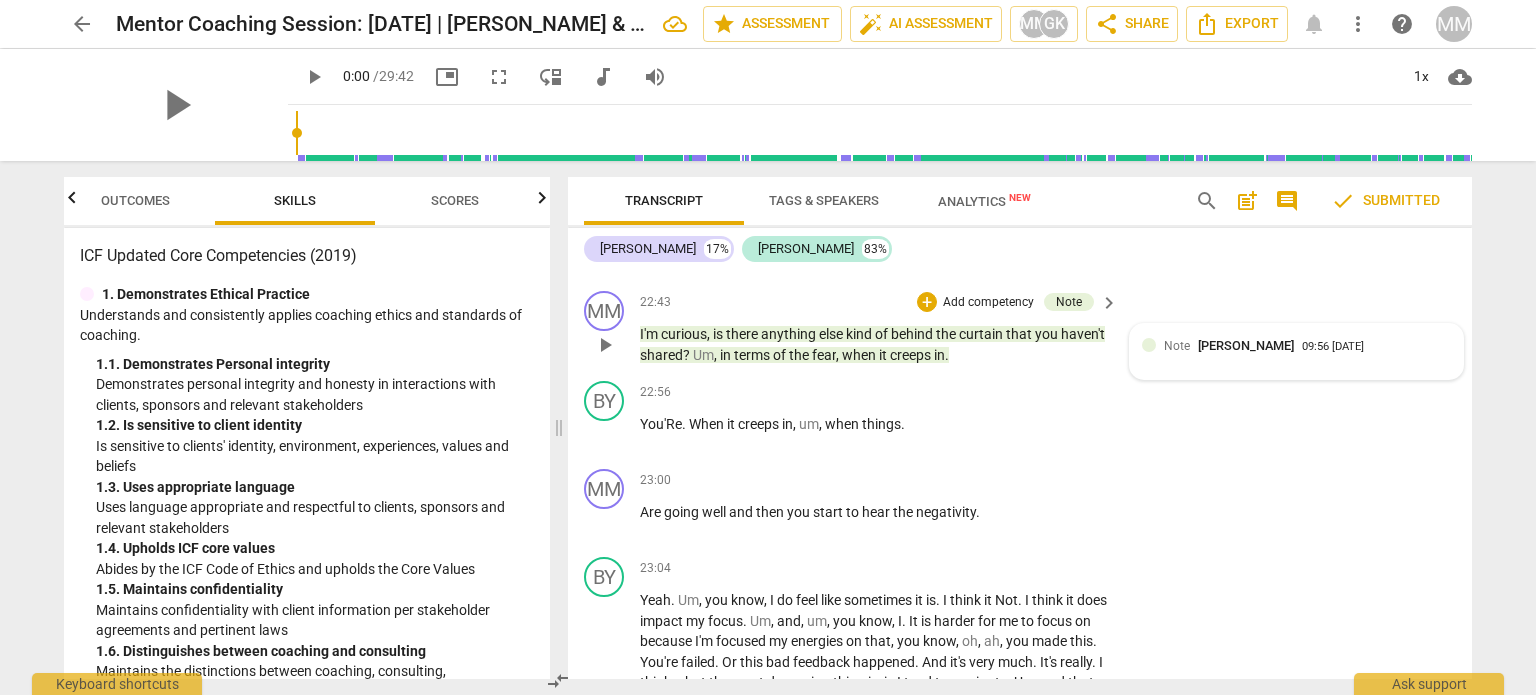 click on "[PERSON_NAME]" at bounding box center [1246, 345] 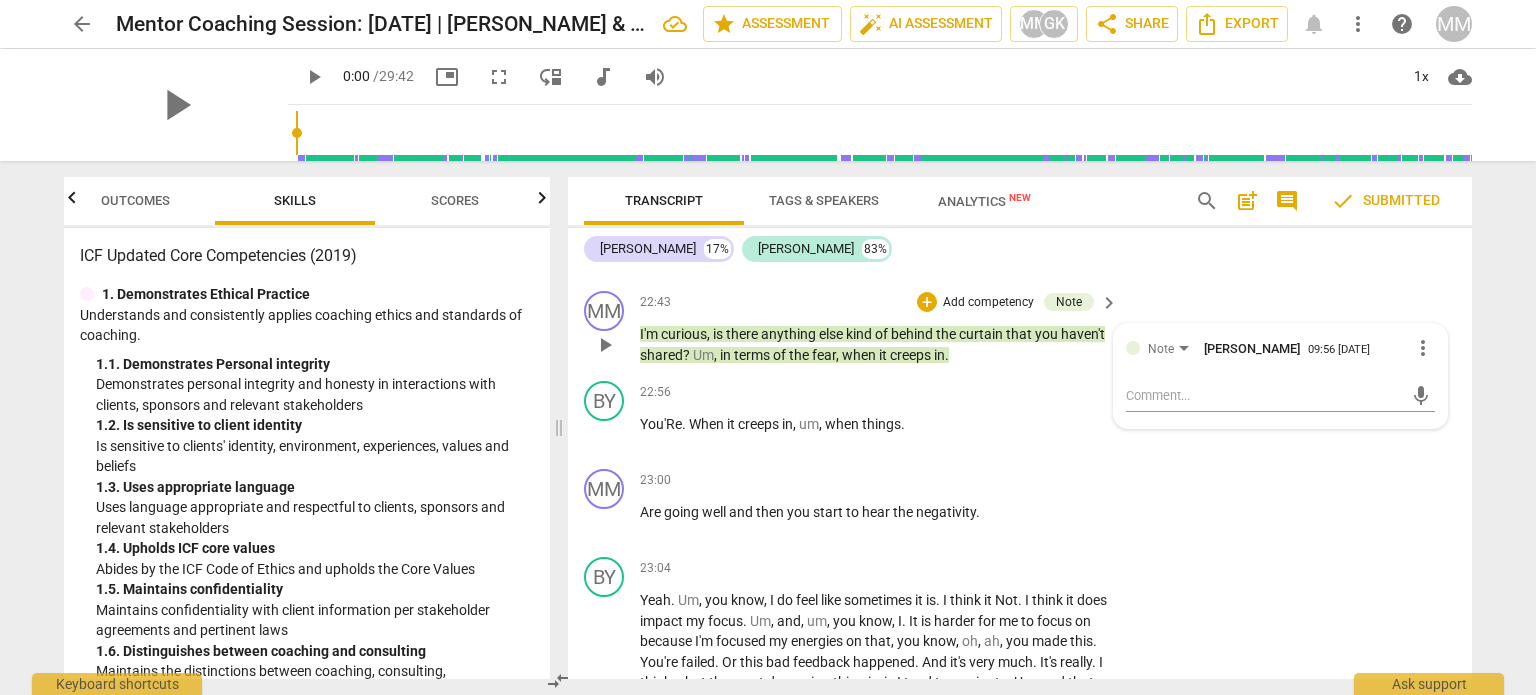 click on "MM play_arrow pause 22:43 + Add competency Note keyboard_arrow_right I'm   curious ,   is   there   anything   else   kind   of   behind   the   curtain   that   you   haven't   shared ?   Um ,   in   terms   of   the   fear ,   when   it   creeps   in . Note Galina Kalinina 09:56 07-17-2025 more_vert mic" at bounding box center [1020, 328] 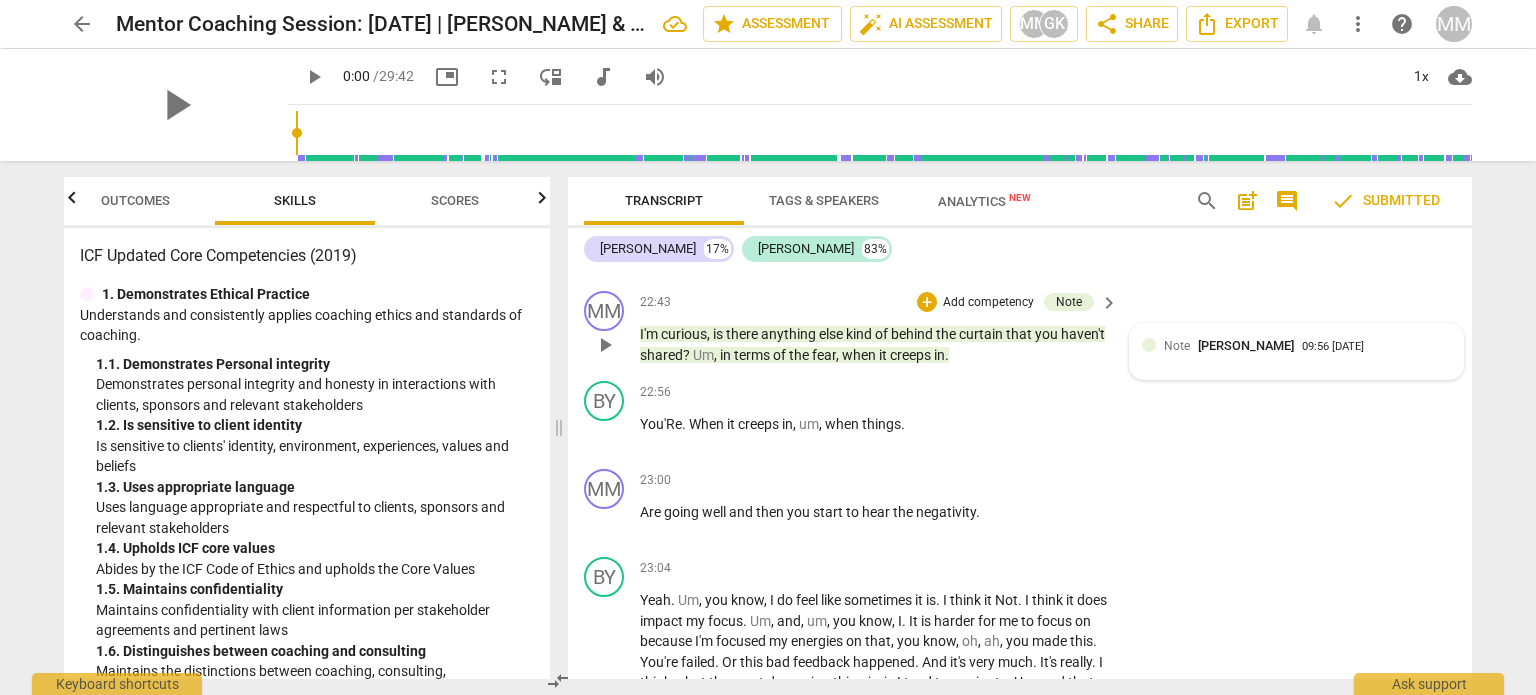 click on "Note" at bounding box center (1177, 346) 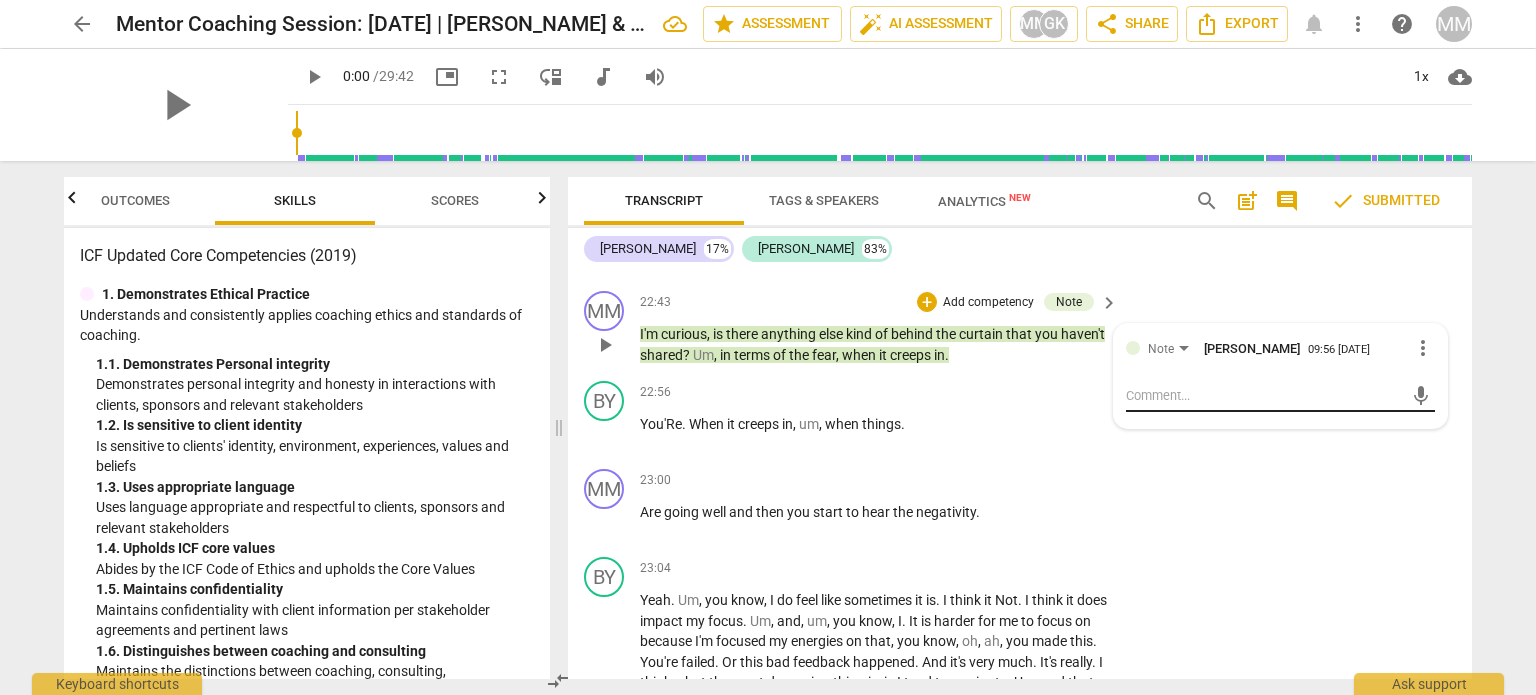 click on "mic" at bounding box center (1280, 396) 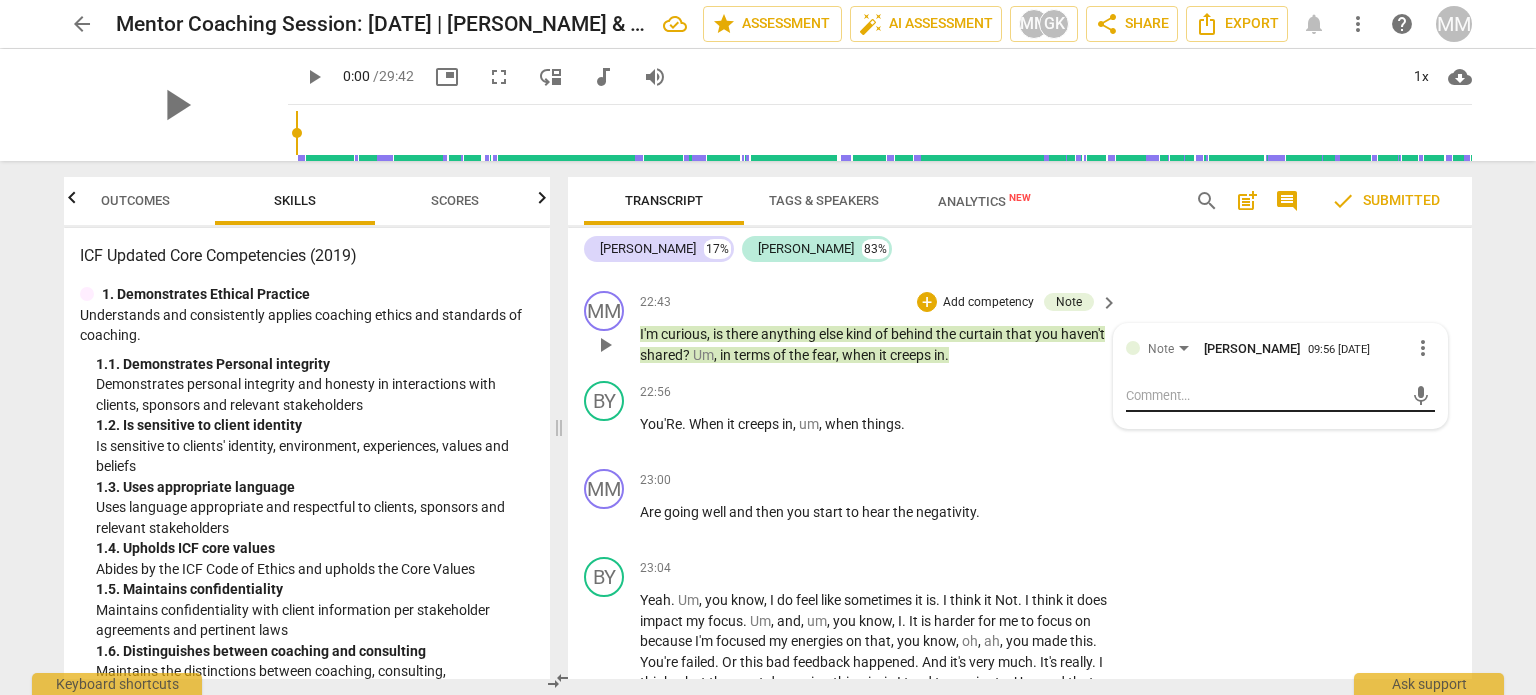 click at bounding box center (1264, 395) 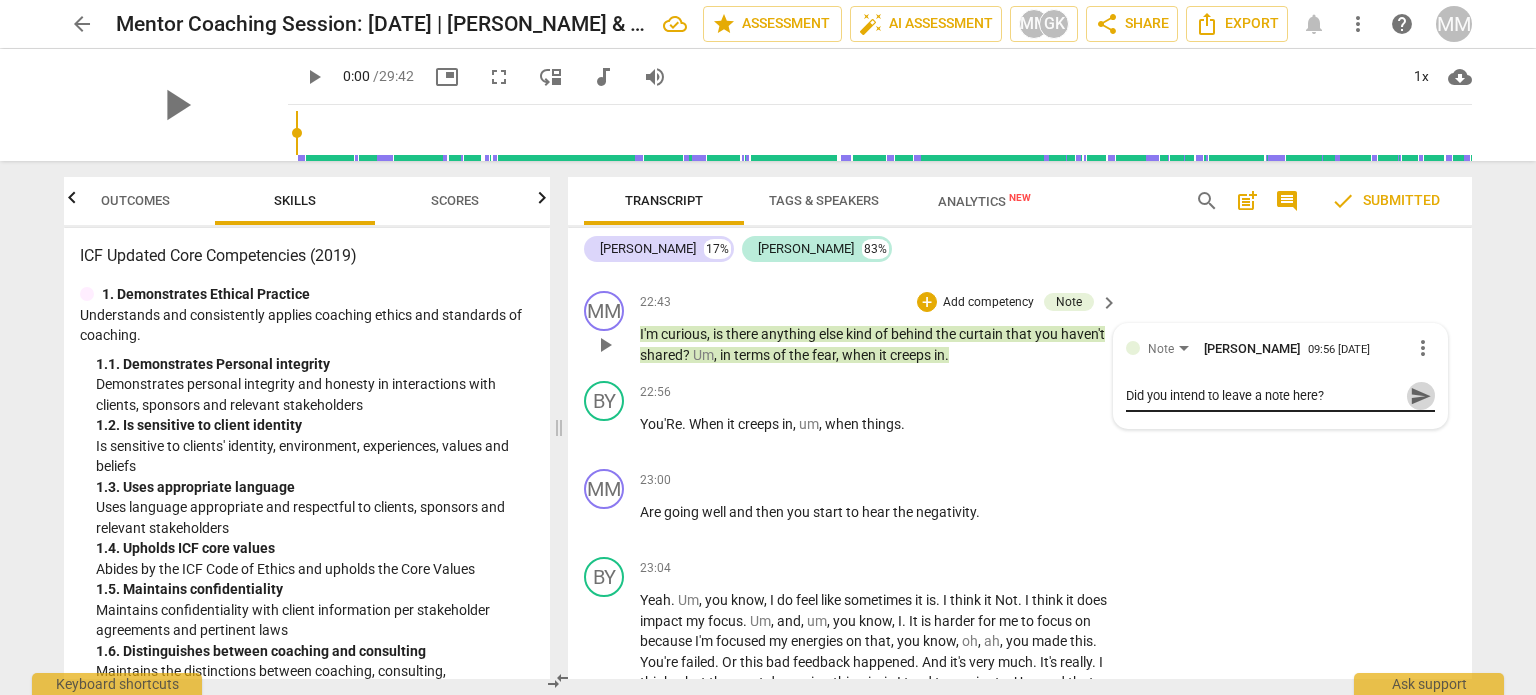 click on "send" at bounding box center [1421, 396] 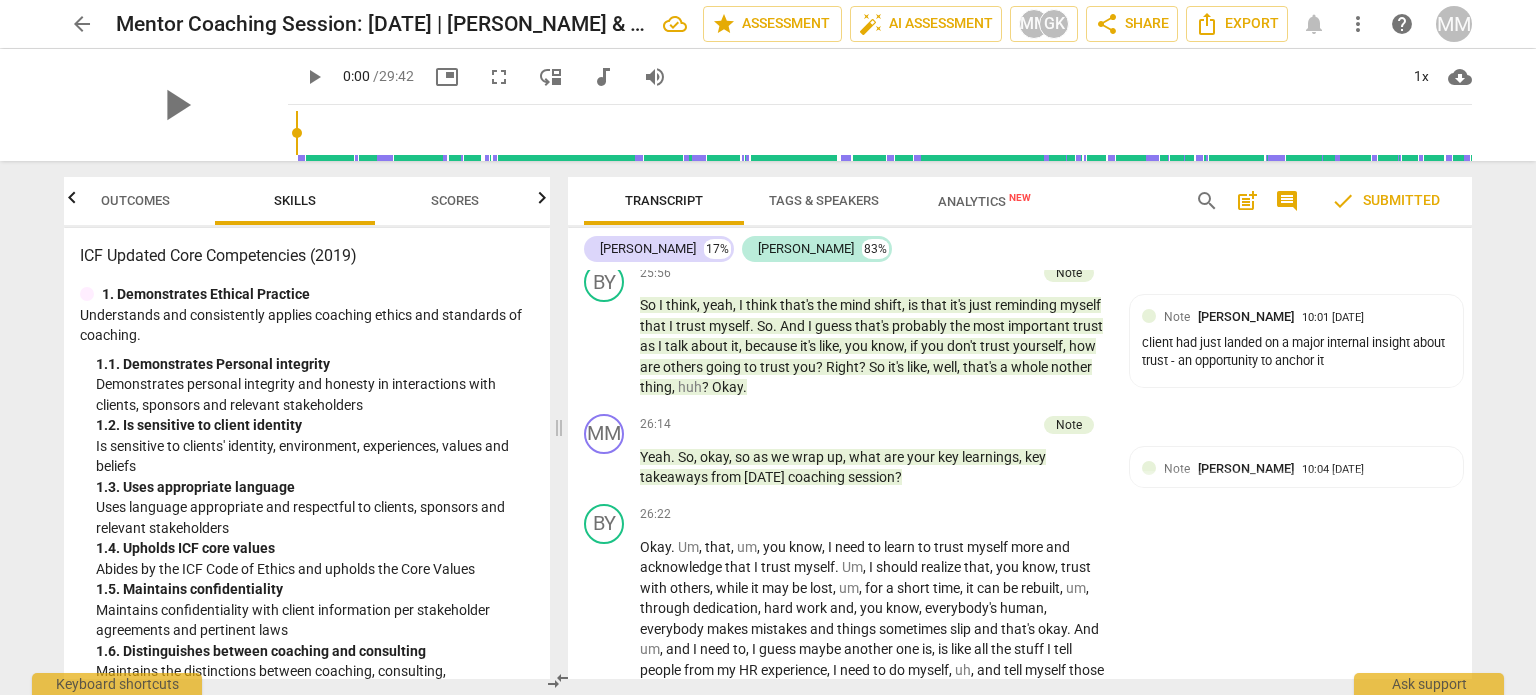 scroll, scrollTop: 10330, scrollLeft: 0, axis: vertical 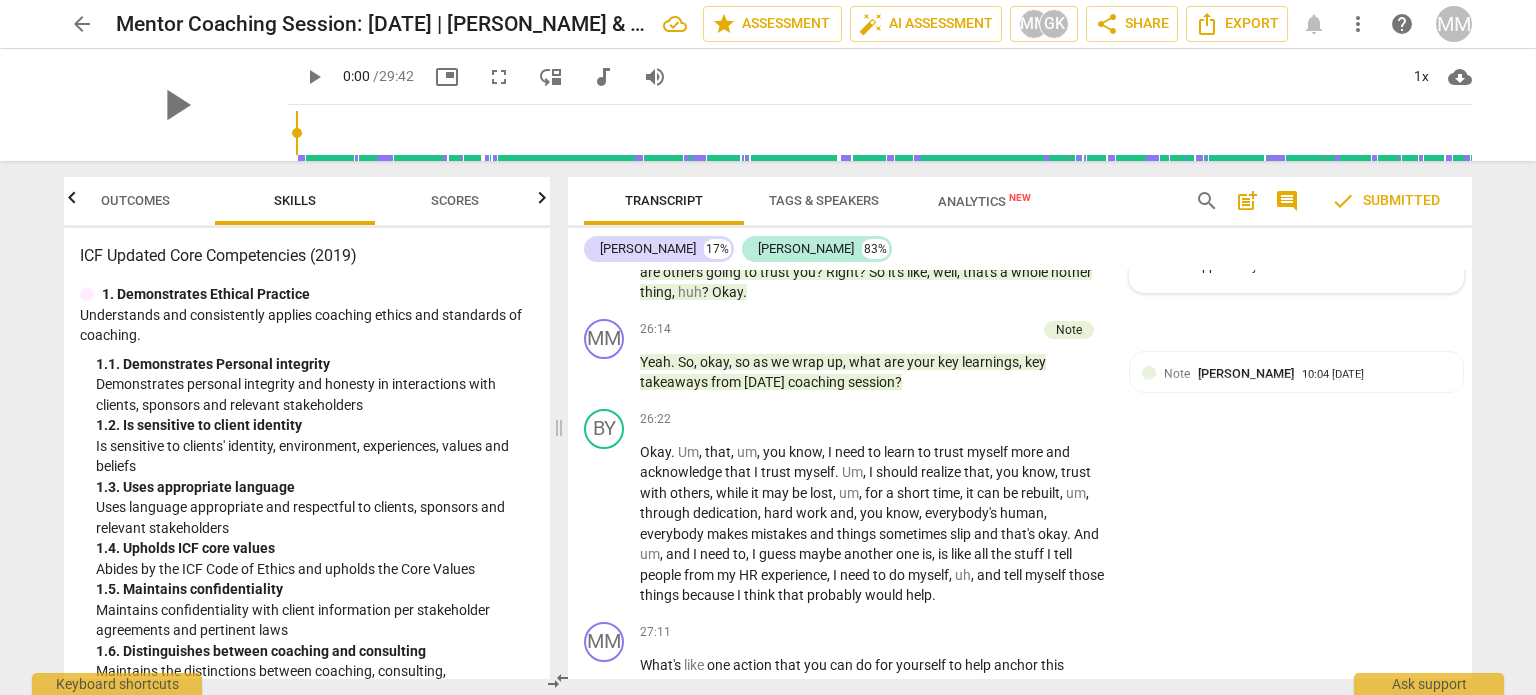 click on "client had just landed on a major internal insight about trust - an opportunity to anchor it" at bounding box center [1296, 258] 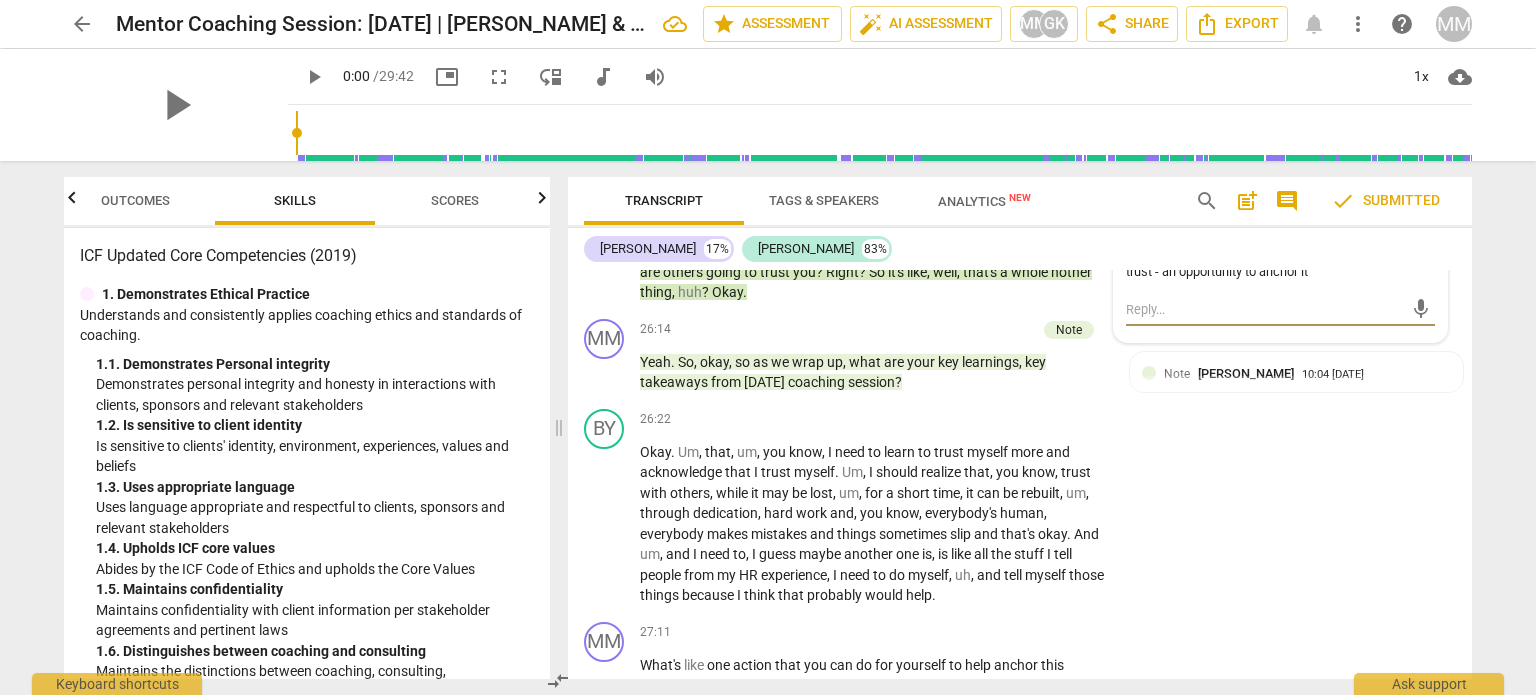 click at bounding box center [1264, 309] 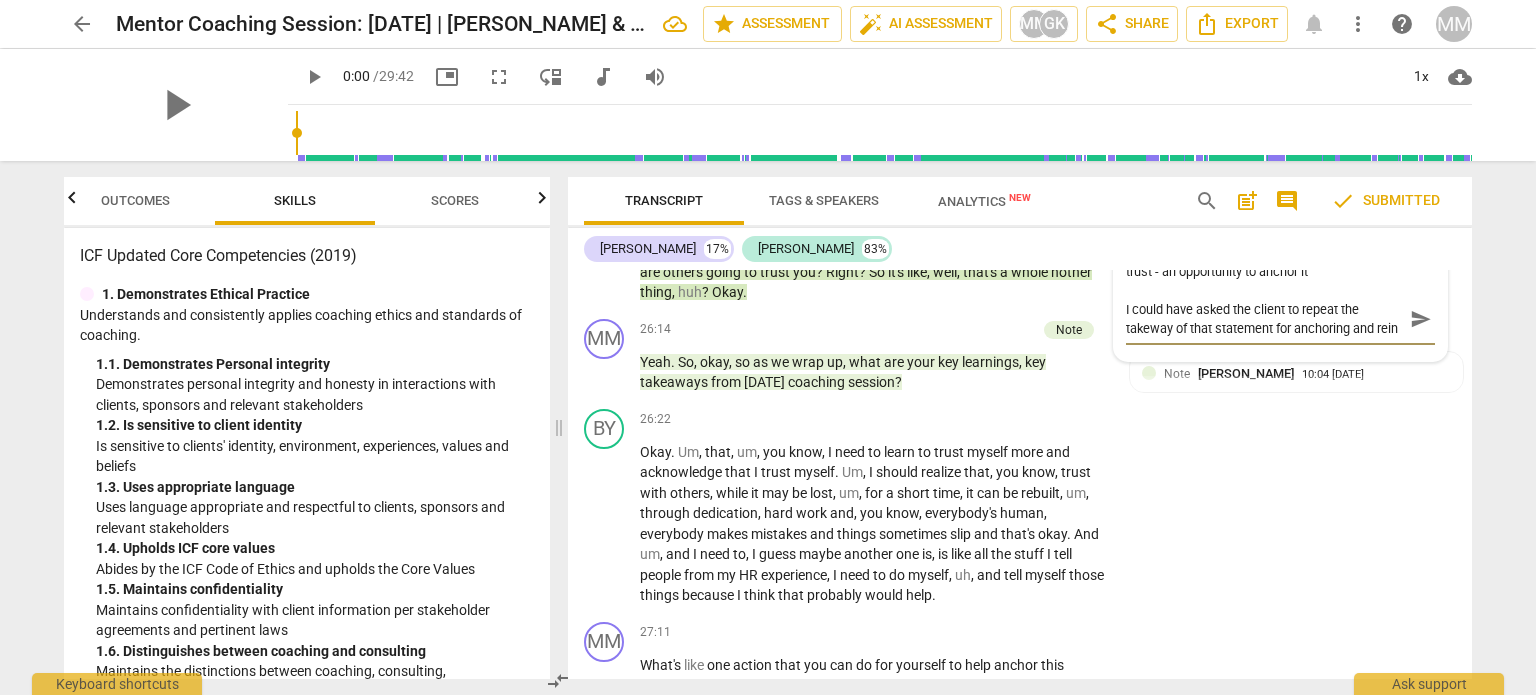 scroll, scrollTop: 16, scrollLeft: 0, axis: vertical 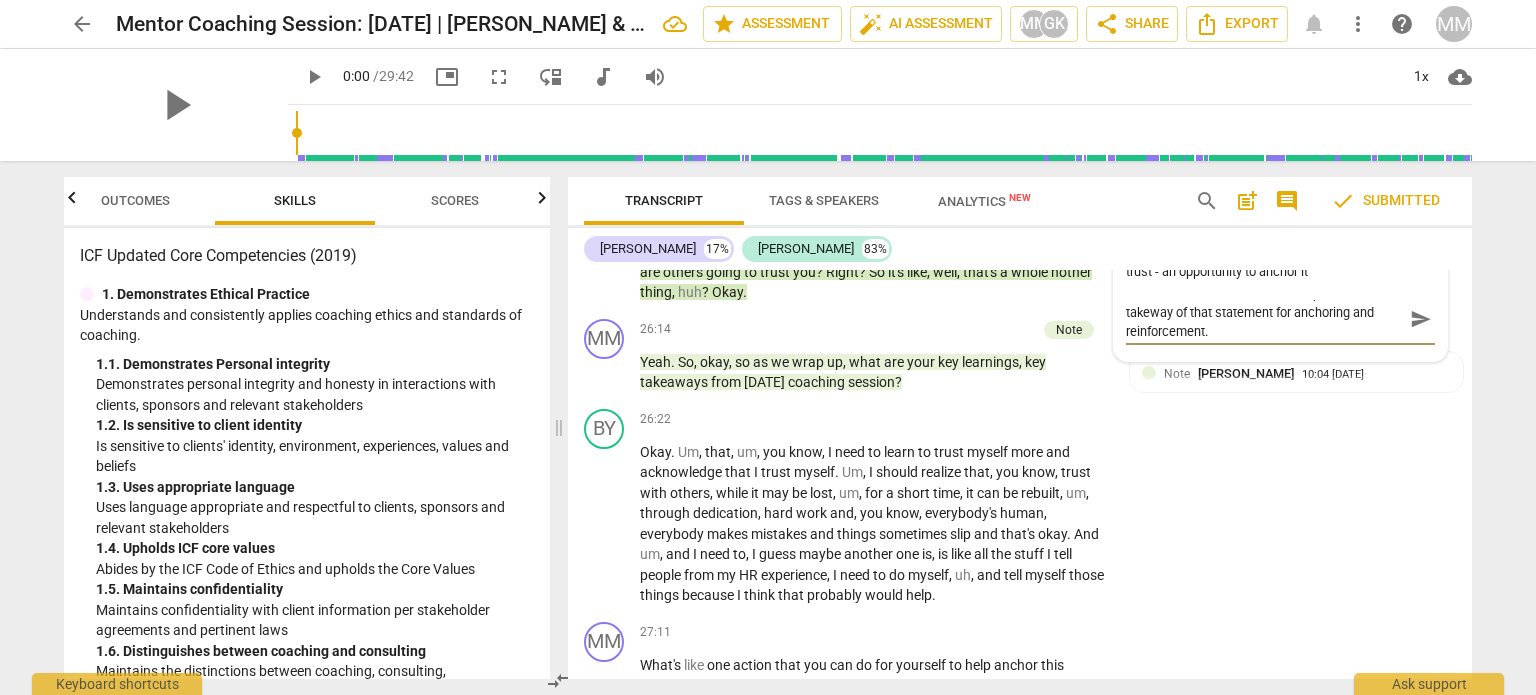 click on "send" at bounding box center (1421, 319) 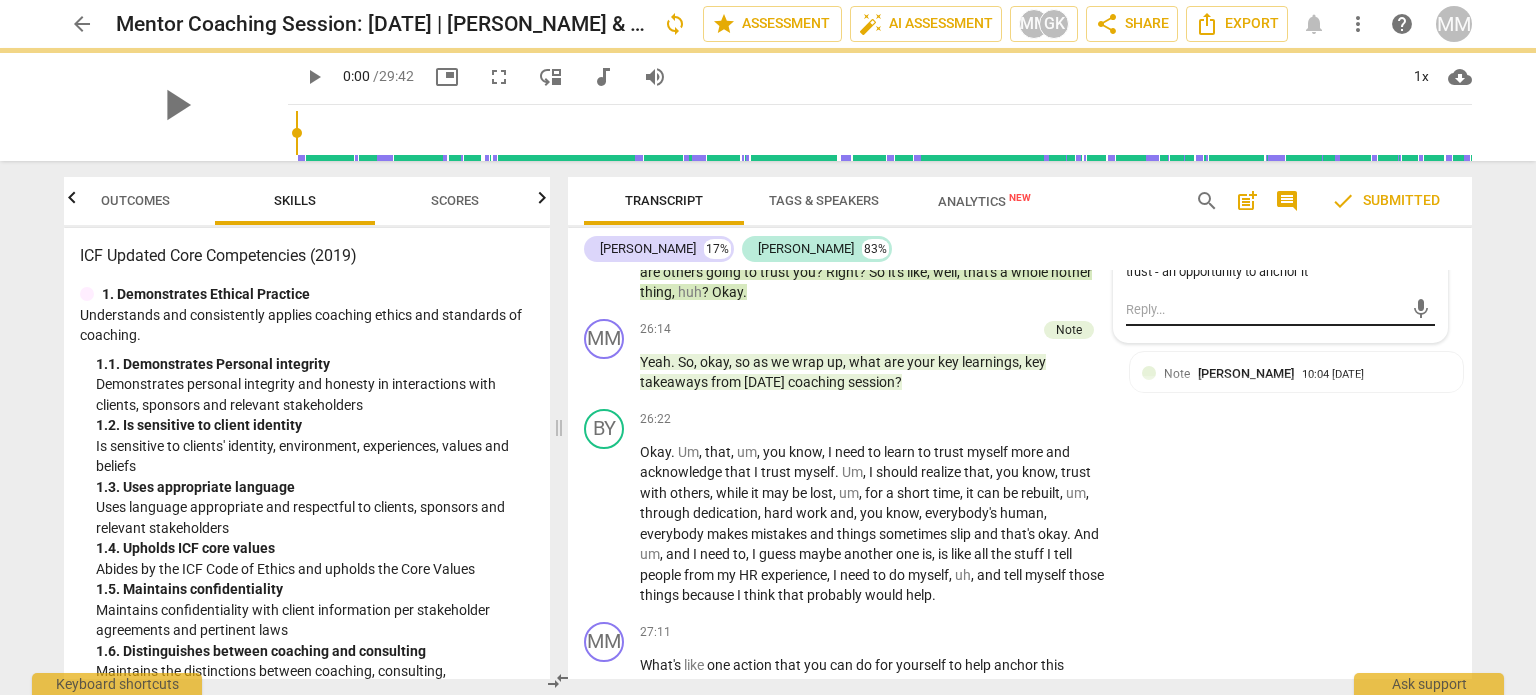 scroll, scrollTop: 0, scrollLeft: 0, axis: both 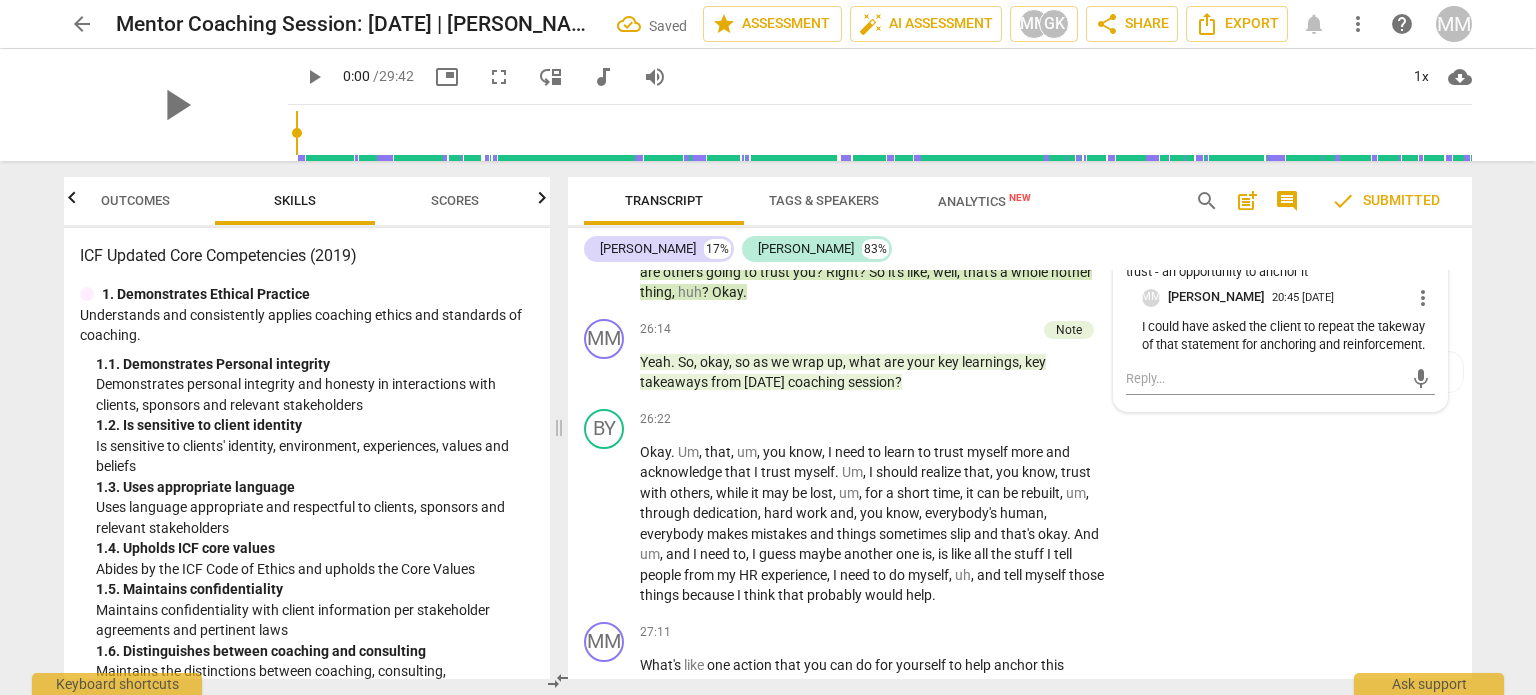click on "I could have asked the client to repeat the takeway of that statement for anchoring and reinforcement." at bounding box center (1288, 337) 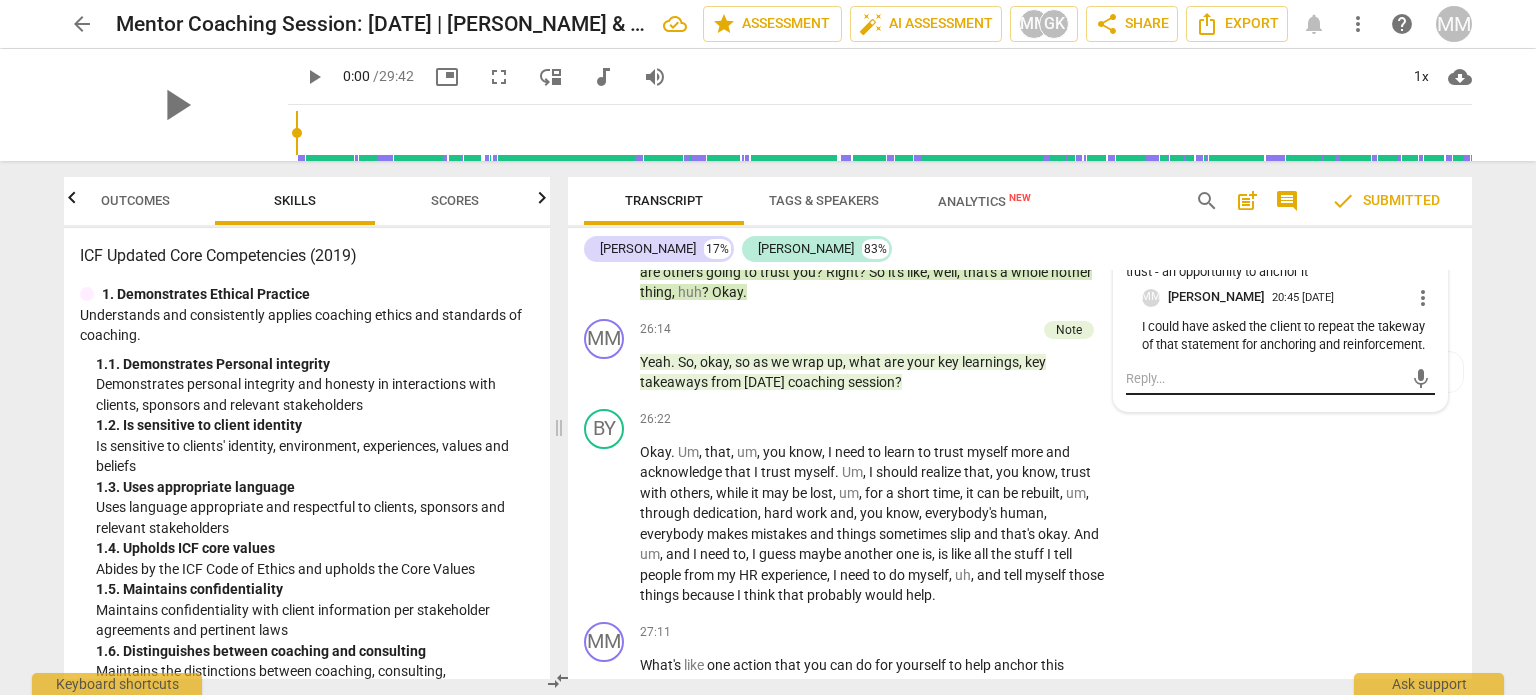 scroll, scrollTop: 10599, scrollLeft: 0, axis: vertical 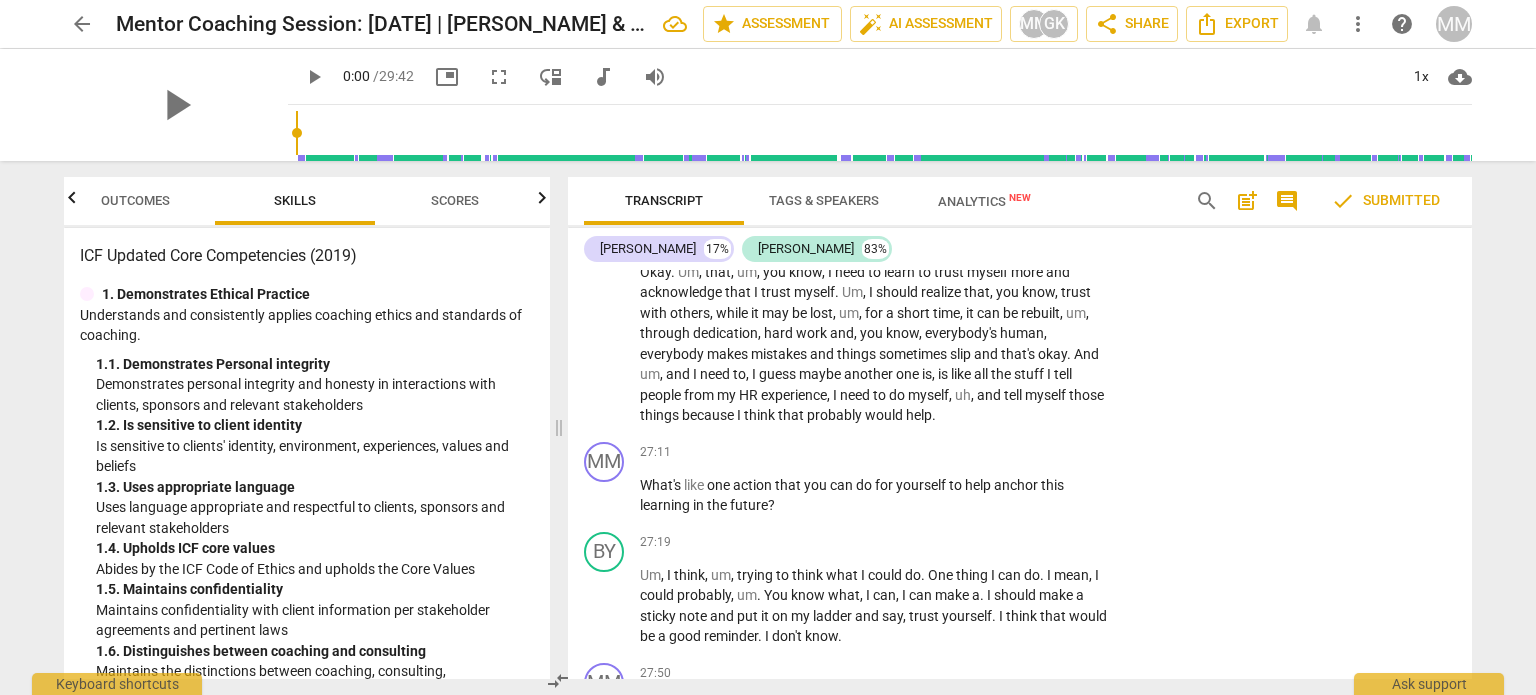 click on "BY play_arrow pause 26:22 + Add competency keyboard_arrow_right Okay .   Um ,   that ,   um ,   you   know ,   I   need   to   learn   to   trust   myself   more   and   acknowledge   that   I   trust   myself .   Um ,   I   should   realize   that ,   you   know ,   trust   with   others ,   while   it   may   be   lost ,   um ,   for   a   short   time ,   it   can   be   rebuilt ,   um ,   through   dedication ,   hard   work   and ,   you   know ,   everybody's   human ,   everybody   makes   mistakes   and   things   sometimes   slip   and   that's   okay .   And   um ,   and   I   need   to ,   I   guess   maybe   another   one   is ,   is   like   all   the   stuff   I   tell   people   from   my   HR   experience ,   I   need   to   do   myself ,   uh ,   and   tell   myself   those   things   because   I   think   that   probably   would   help ." at bounding box center [1020, 327] 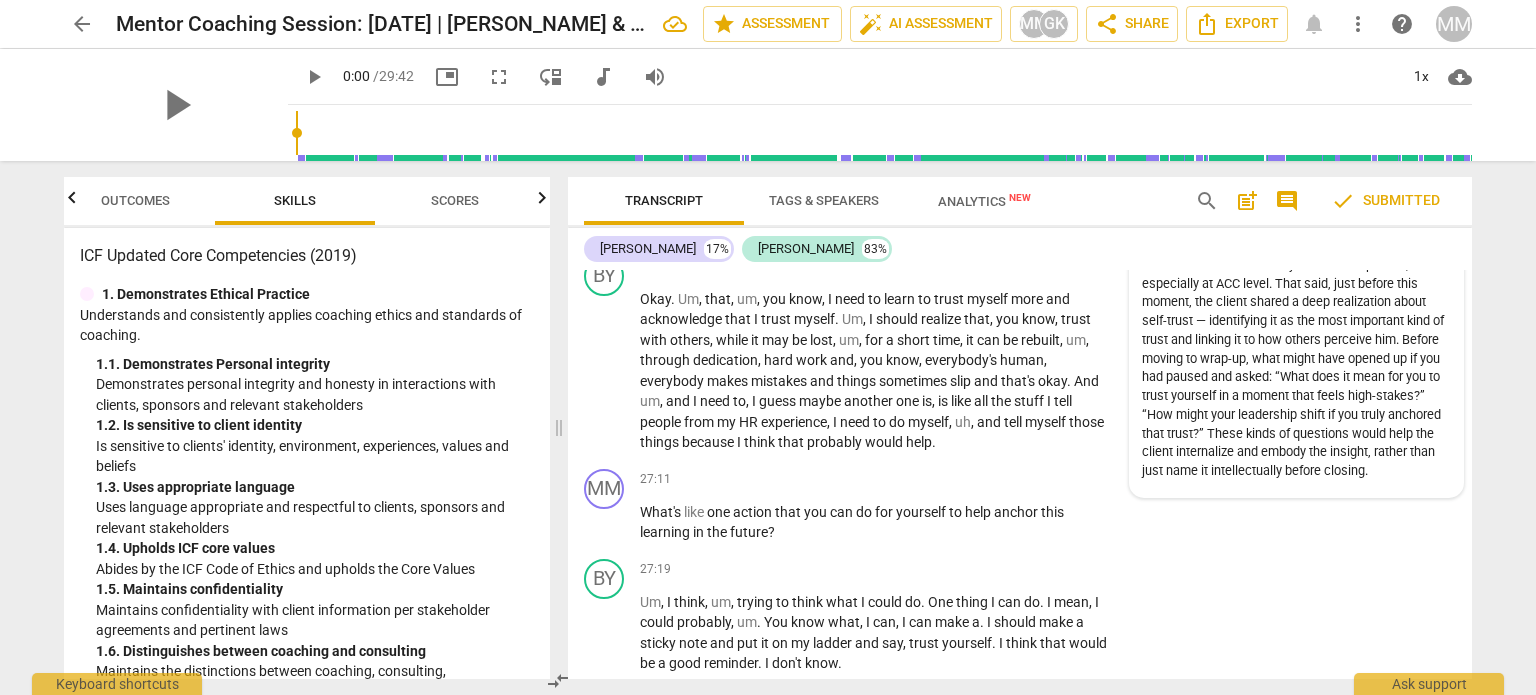 scroll, scrollTop: 10689, scrollLeft: 0, axis: vertical 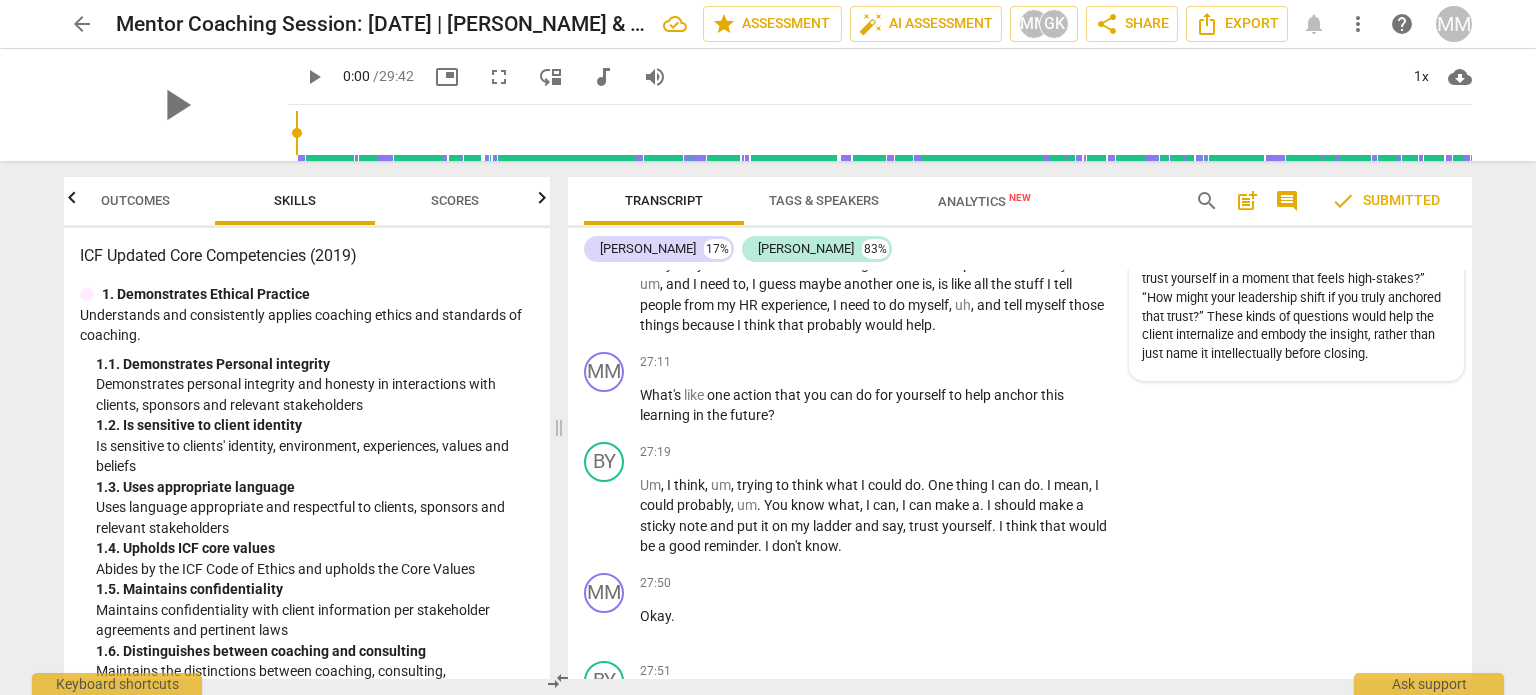 click on "You did a great job tracking toward closure and asking about the client’s takeaways — that’s important, especially at ACC level.
That said, just before this moment, the client shared a deep realization about self-trust — identifying it as the most important kind of trust and linking it to how others perceive him.
Before moving to wrap-up, what might have opened up if you had paused and asked:
“What does it mean for you to trust yourself in a moment that feels high-stakes?”
“How might your leadership shift if you truly anchored that trust?”
These kinds of questions would help the client internalize and embody the insight, rather than just name it intellectually before closing." at bounding box center [1296, 242] 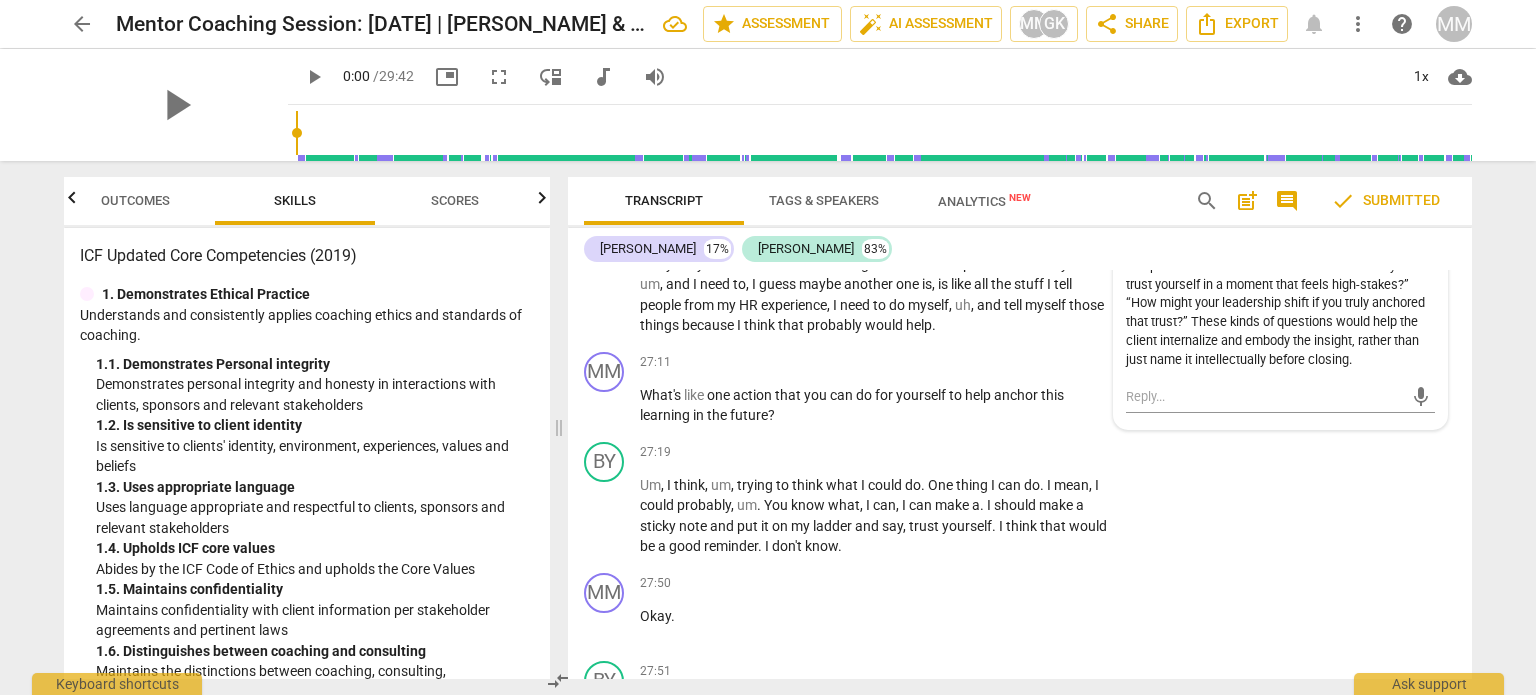 scroll, scrollTop: 10694, scrollLeft: 0, axis: vertical 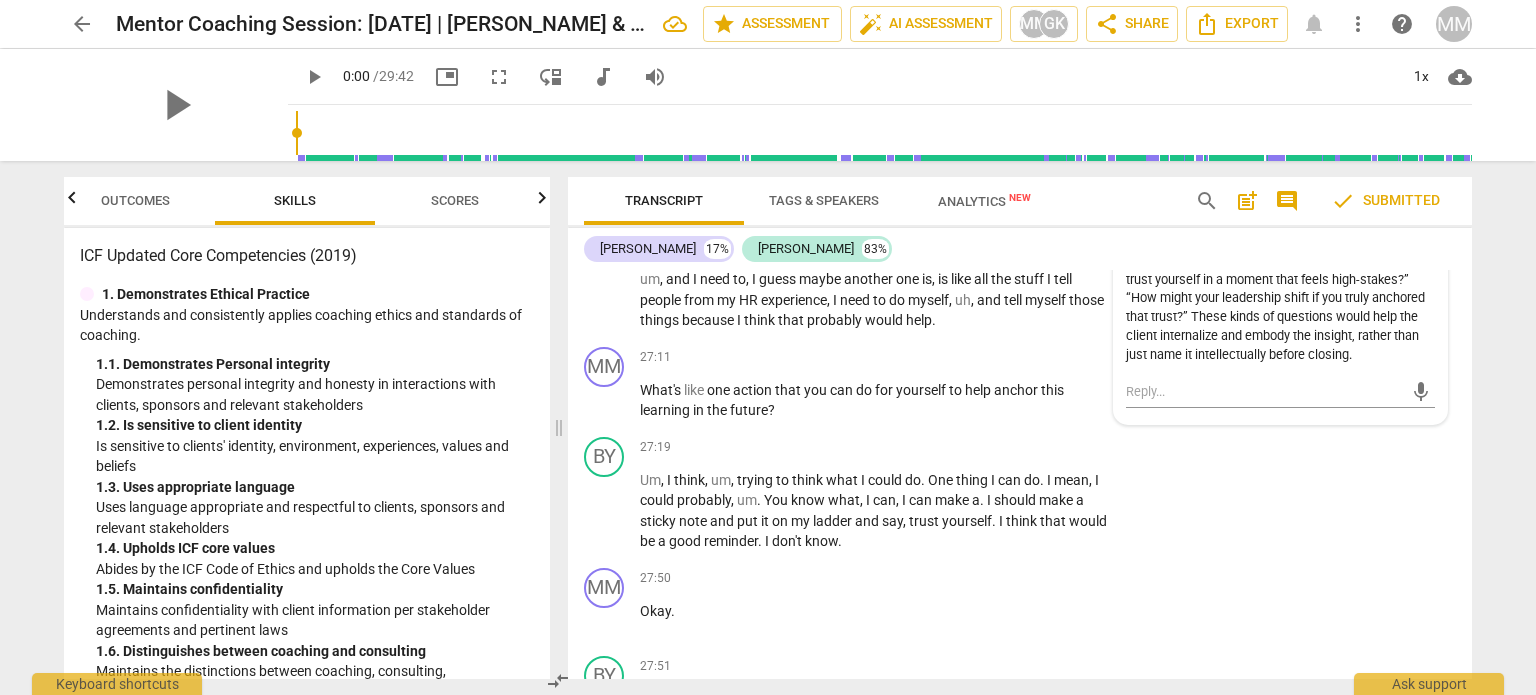 click on "mic" at bounding box center (1280, 390) 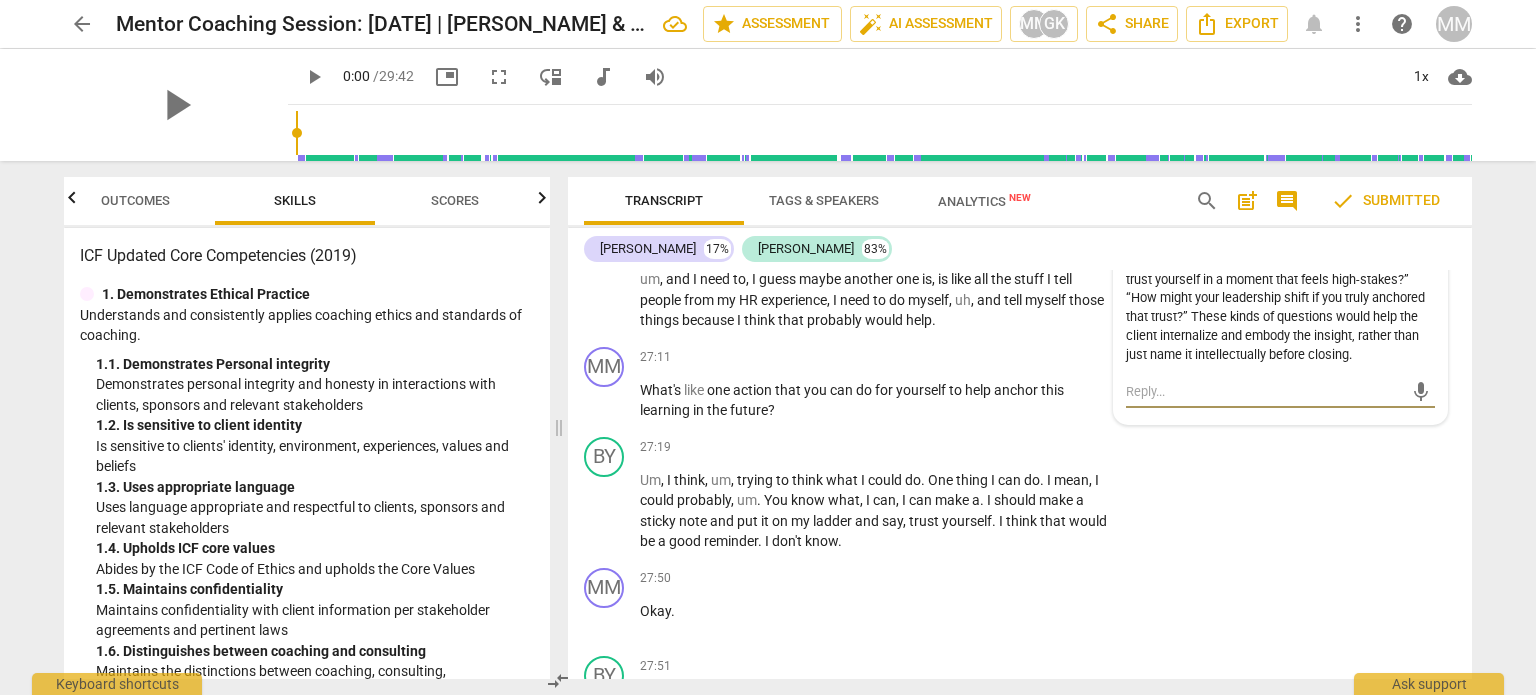 click at bounding box center [1264, 391] 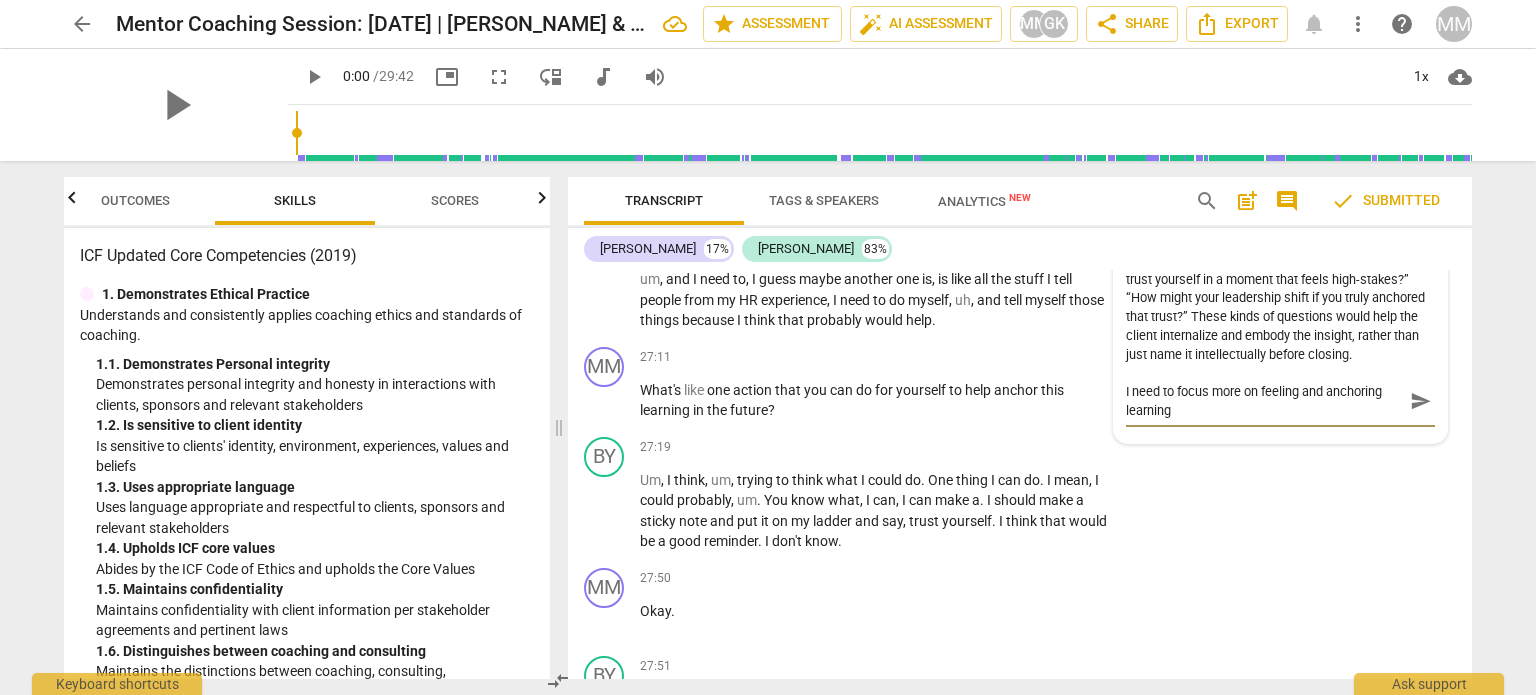 scroll, scrollTop: 0, scrollLeft: 0, axis: both 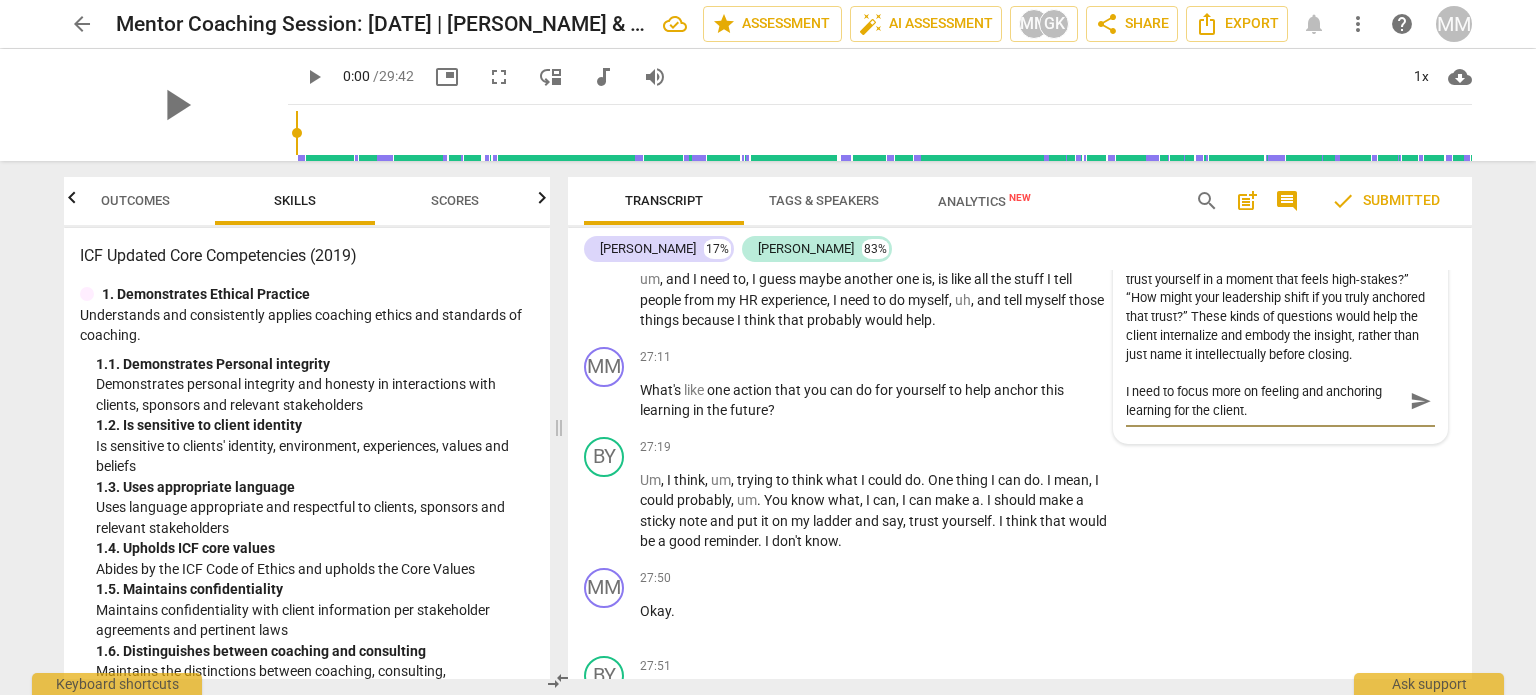 click on "I need to focus more on feeling and anchoring learning for the client. I need to focus more on feeling and anchoring learning for the client." at bounding box center [1280, 401] 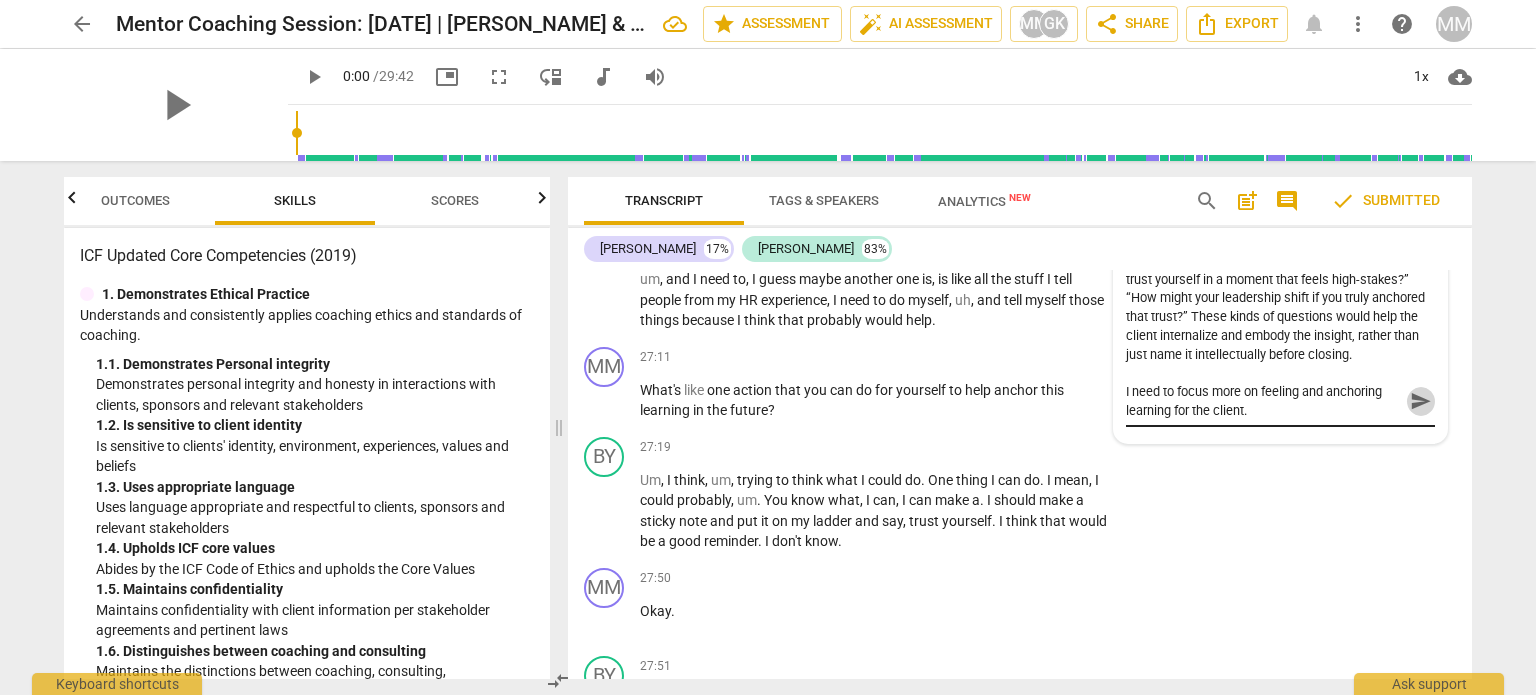 click on "send" at bounding box center [1421, 401] 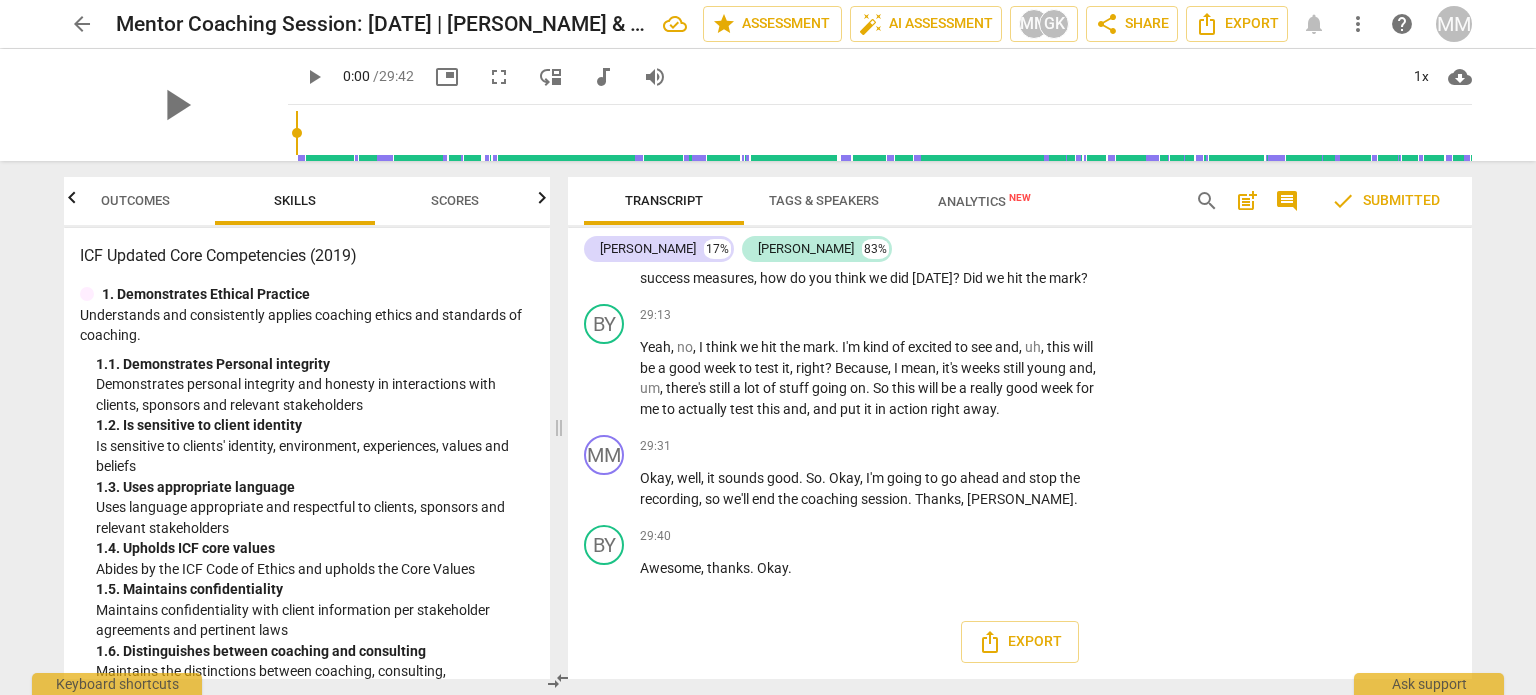scroll, scrollTop: 11846, scrollLeft: 0, axis: vertical 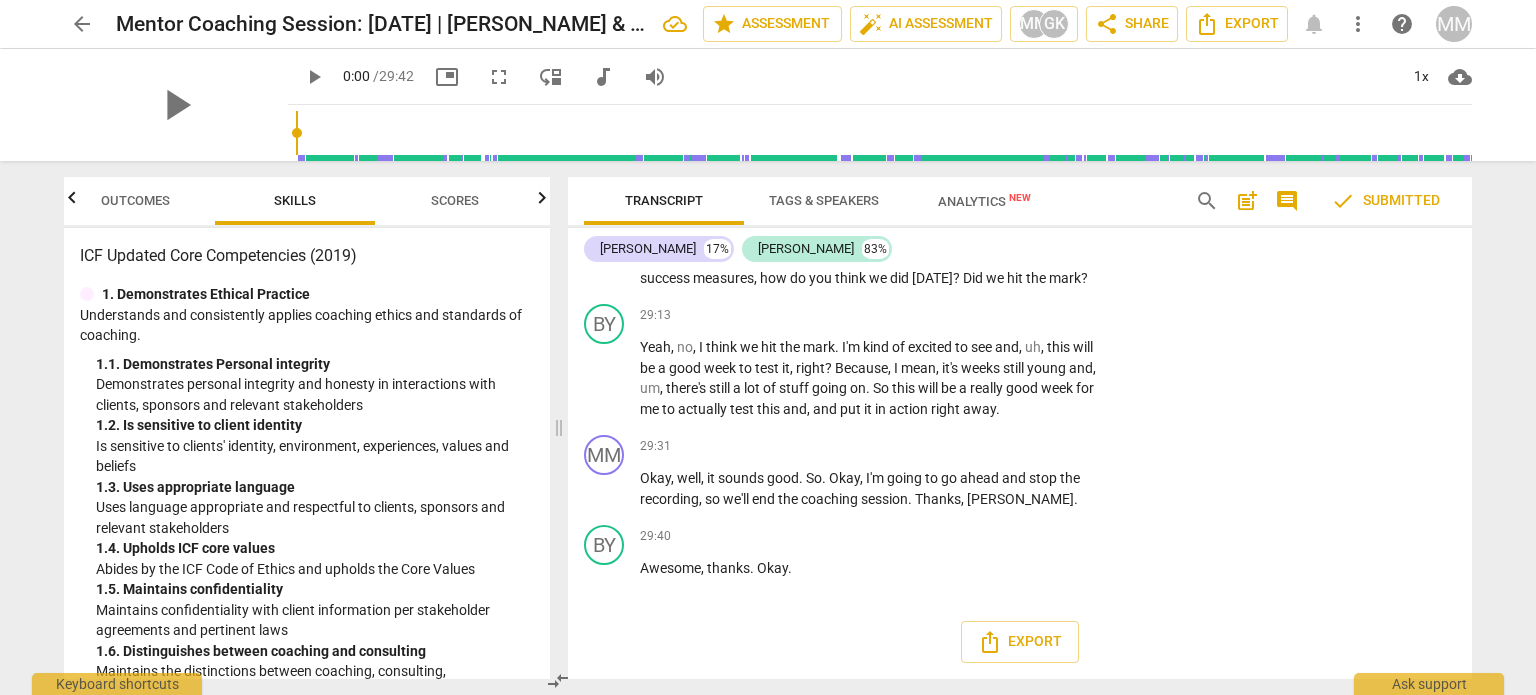 click on "Export" at bounding box center (1020, 642) 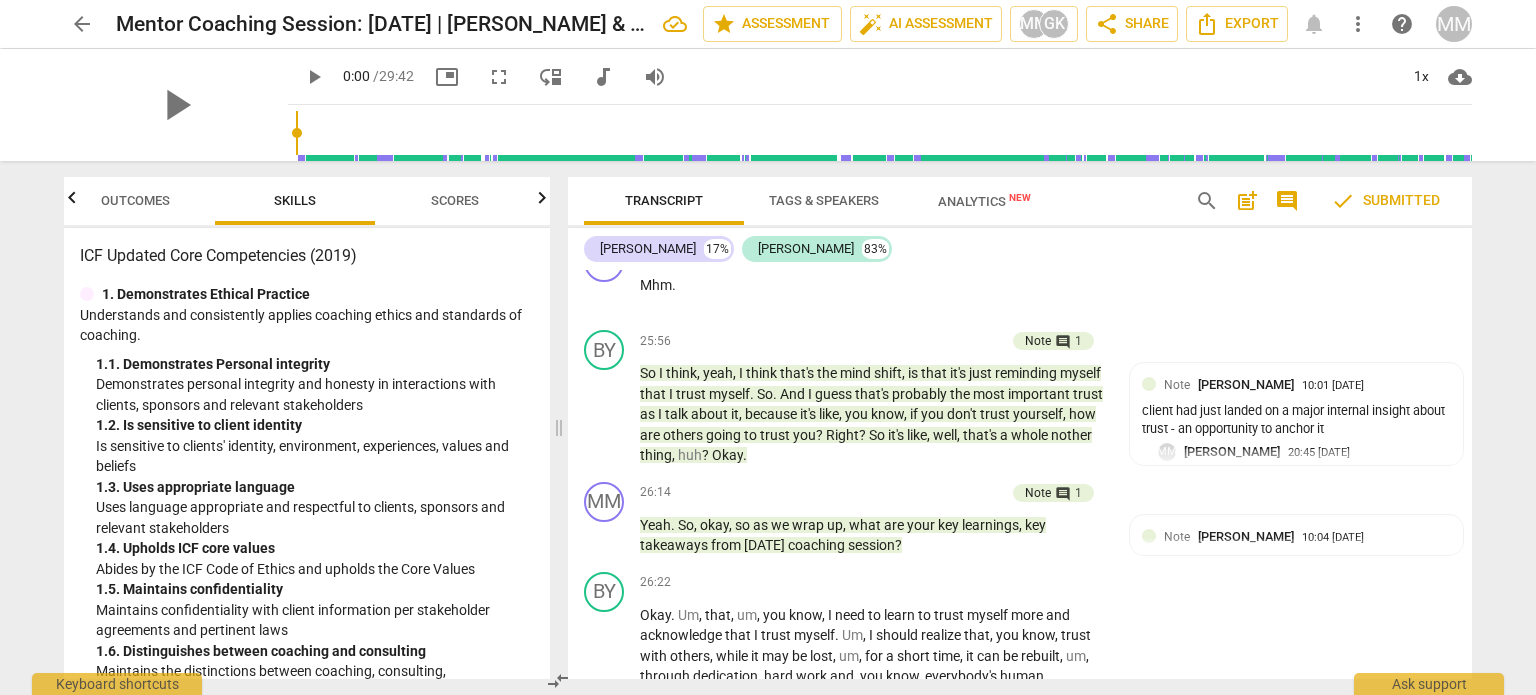 scroll, scrollTop: 10182, scrollLeft: 0, axis: vertical 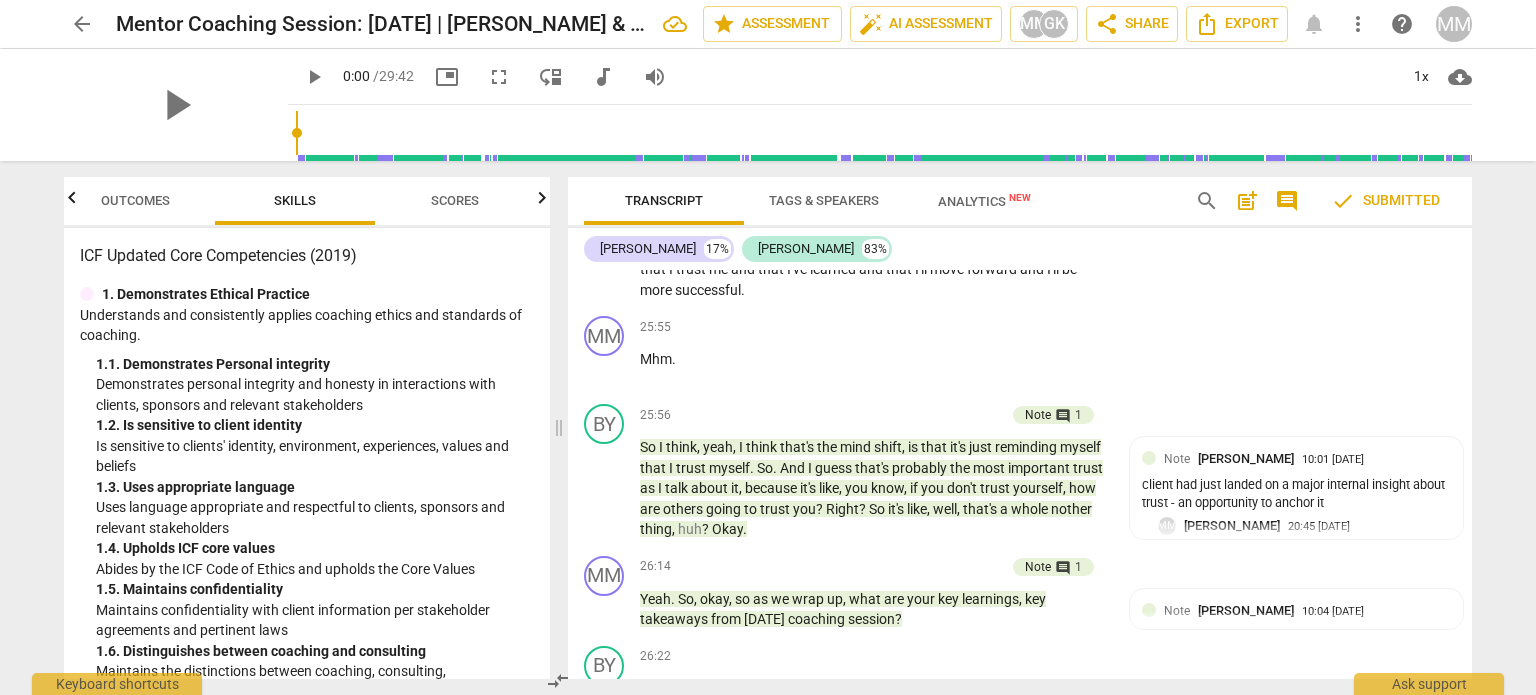 drag, startPoint x: 1472, startPoint y: 611, endPoint x: 1485, endPoint y: 311, distance: 300.28152 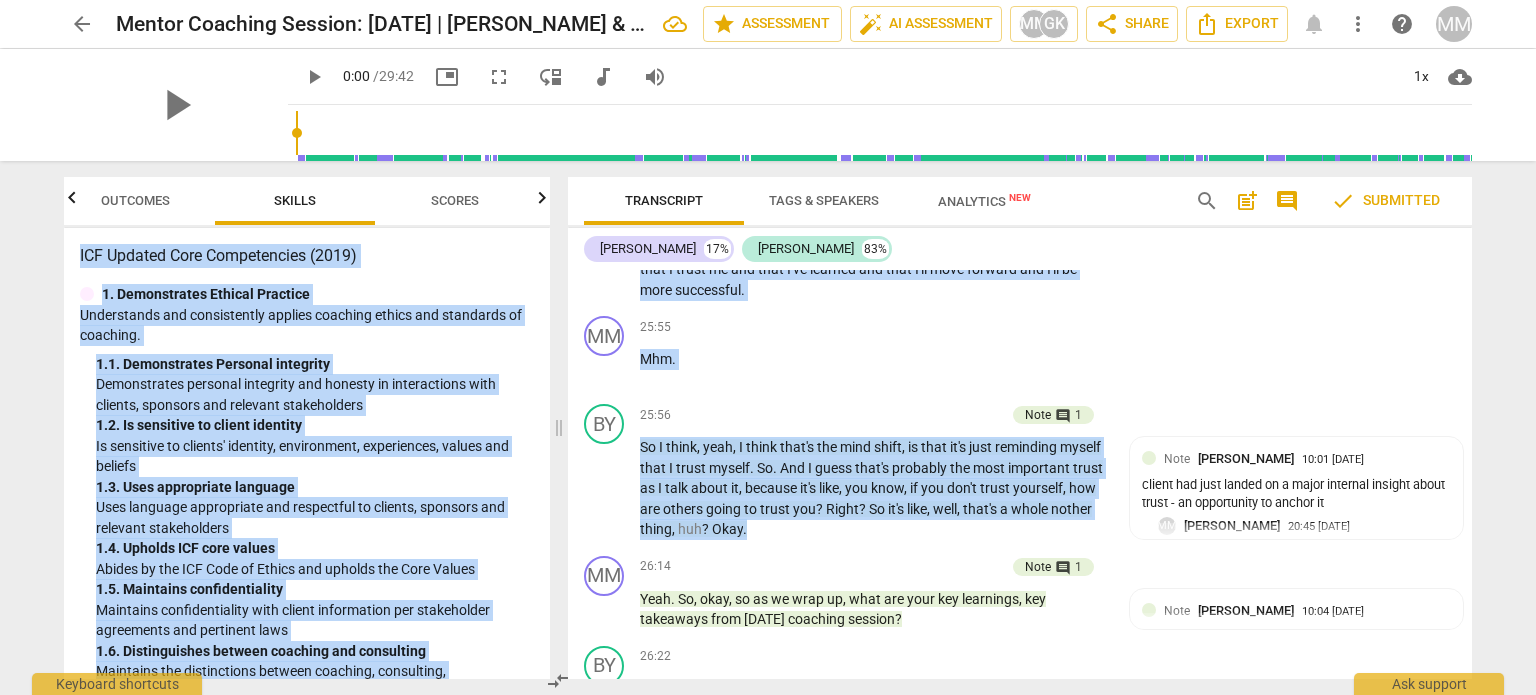 click on "Yeah ,   I   mean ,   um ,   you   know ,   acknowledge   that's   mistake .   You   know ,   commit   to   my .   And   also ,   I   mean ,   I   can   say ,   well ,   I   trust   that   I   won't   make   the   mistake   again .   I   think   it's   also   putting   trust   in   myself .   And   I   think .   And   even   when   I   say   that ,   that's   like   a ,   you   know ,   it's   trust   in   myself .   And   if   that's   the   trigger   that   I   should   probably   remember   is   that   okay ,   you   made   a   mistake .   I   trust   I   won't   do   it   again .   And   then   I   can   shift   my   mind   to ,   okay ,   let's   move   forward .   And   I   think   that's   the   biggest   thing ,   trust   in   myself .   And   it   goes   back   to   confidence .   It   goes   back   to ,   um .   But   it's ,   it's   that   I   think   it's   acknowledging   that   I   trust   me   and   that   I've   learned   and   that   I'll   move   forward   and   I'll   be   more   successful" at bounding box center (874, 197) 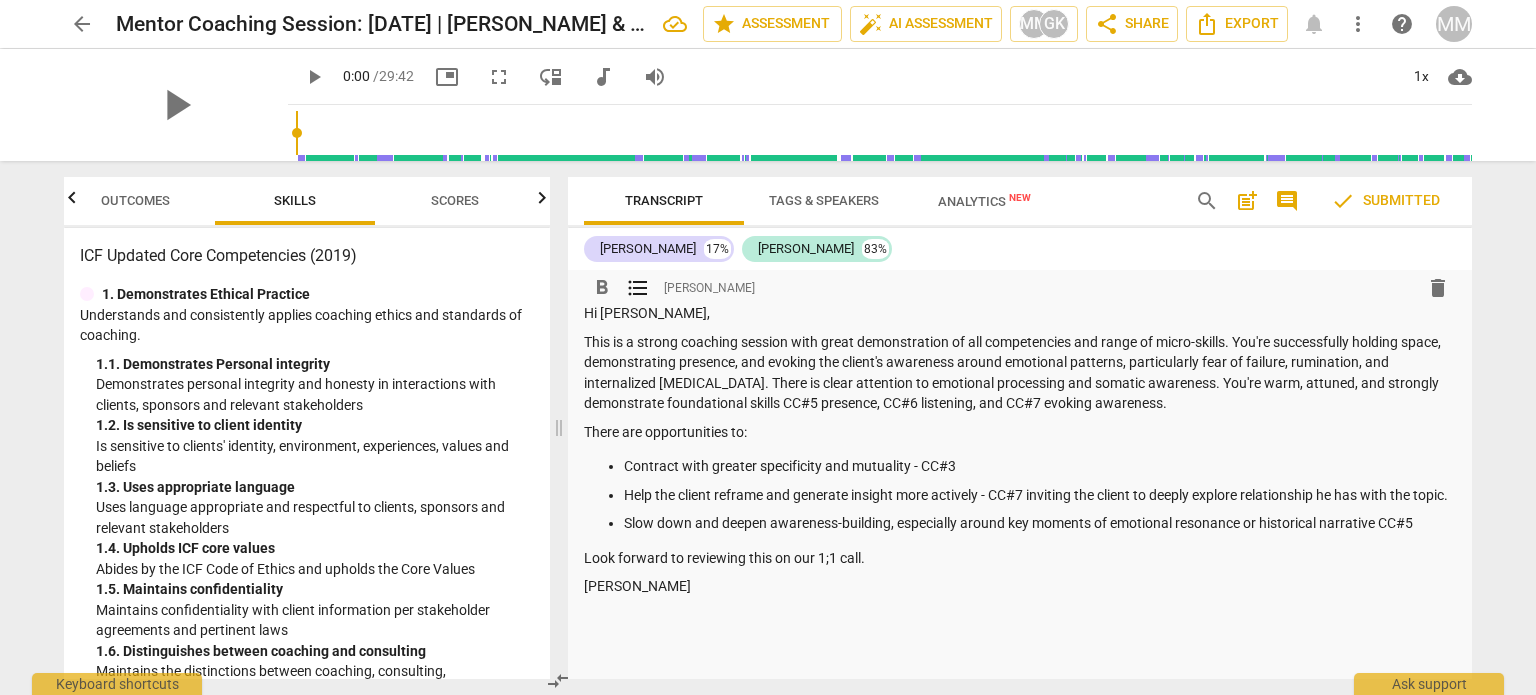 scroll, scrollTop: 71, scrollLeft: 0, axis: vertical 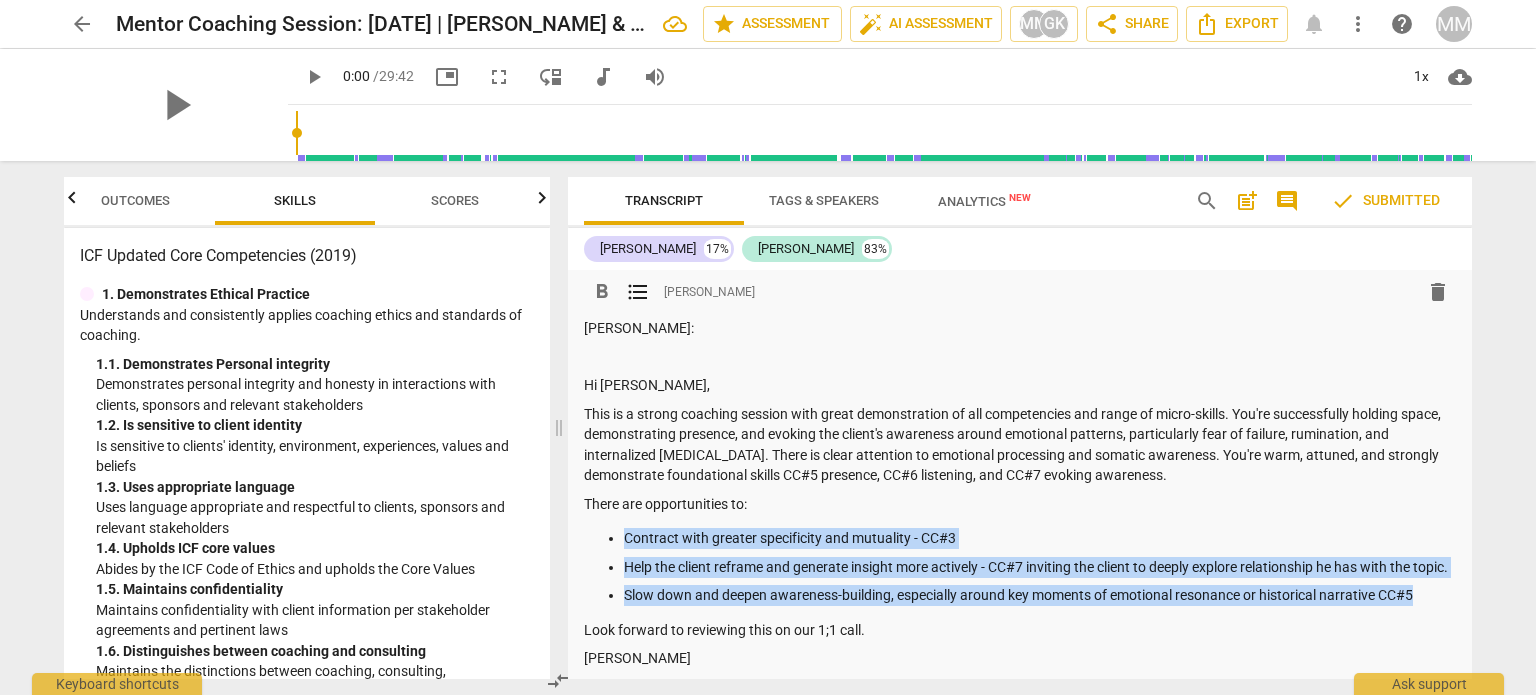 drag, startPoint x: 622, startPoint y: 467, endPoint x: 1430, endPoint y: 619, distance: 822.1727 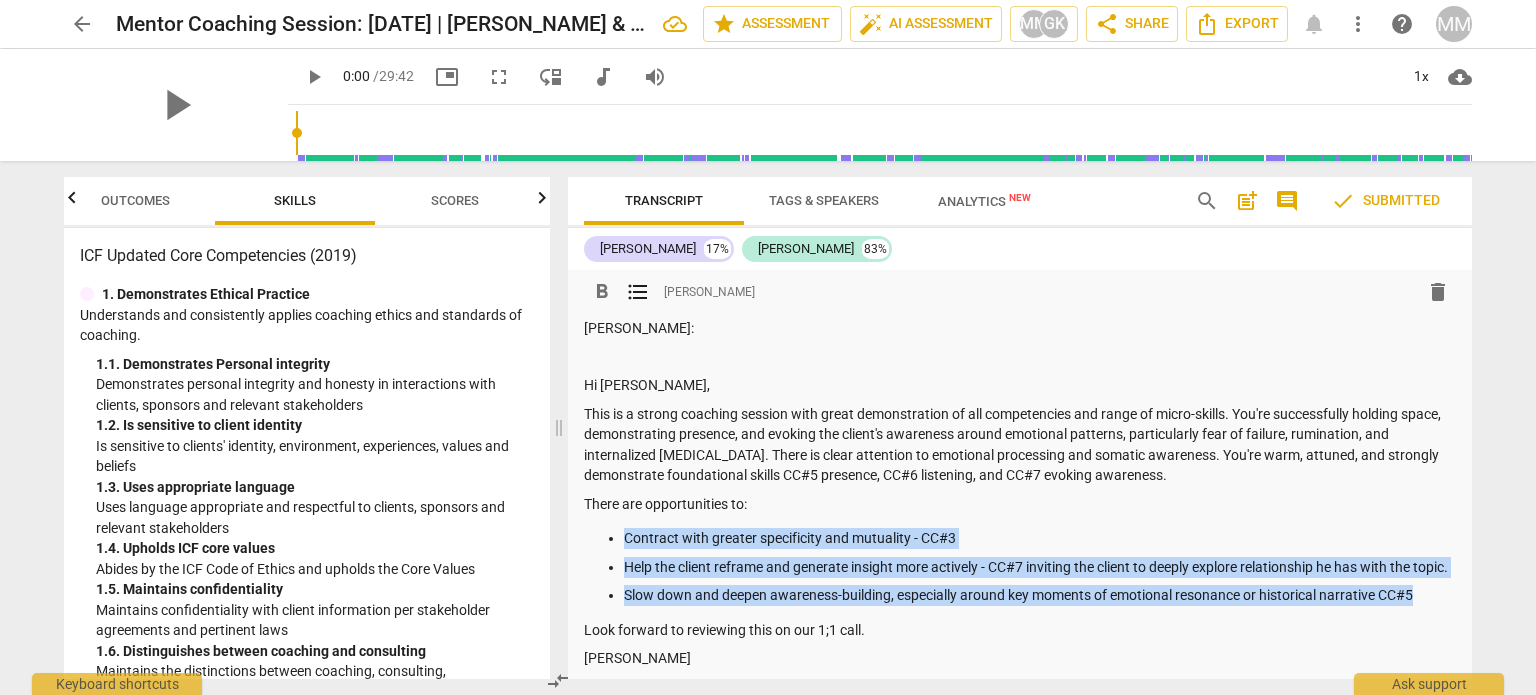 click on "Contract with greater specificity and mutuality - CC#3 Help the client reframe and generate insight more actively - CC#7 inviting the client to deeply explore relationship he has with the topic.  Slow down and deepen awareness-building, especially around key moments of emotional resonance or historical narrative CC#5" at bounding box center [1020, 567] 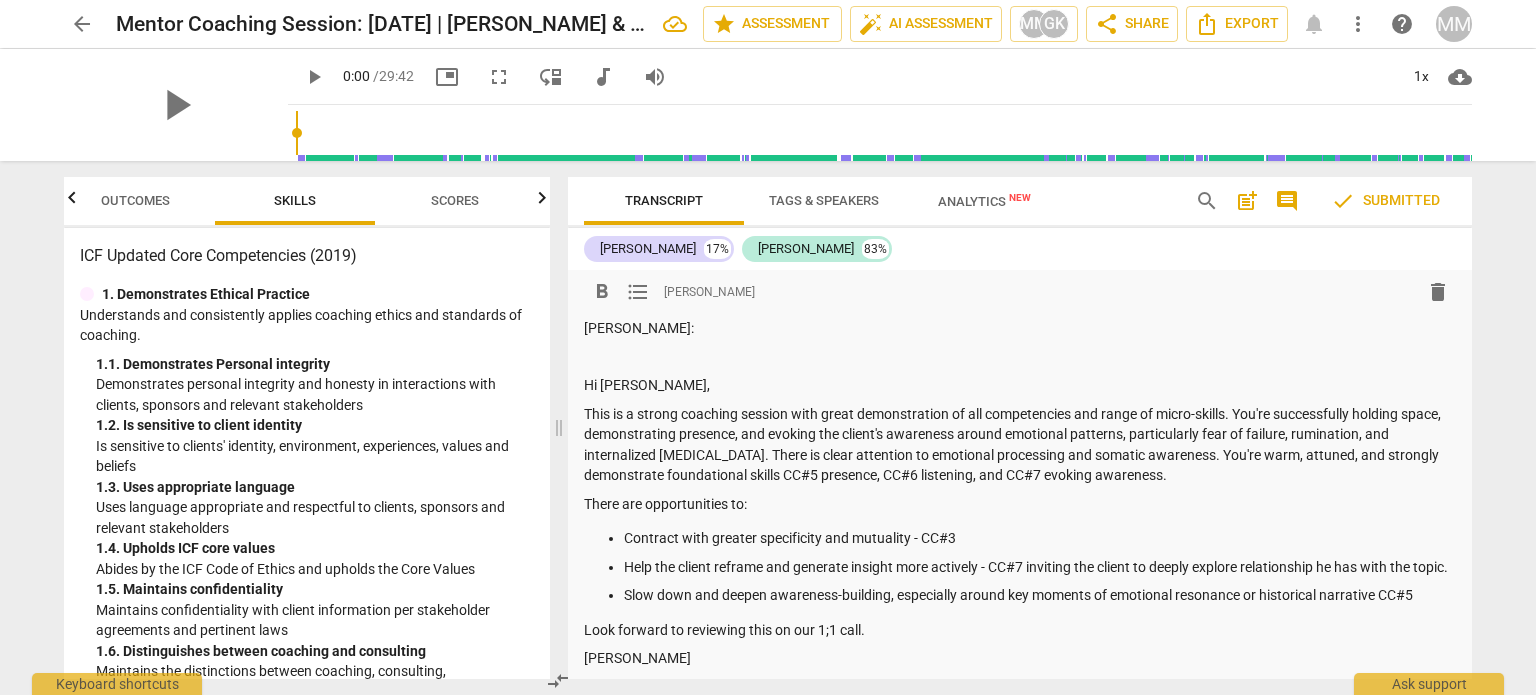 drag, startPoint x: 833, startPoint y: 495, endPoint x: 652, endPoint y: 475, distance: 182.10162 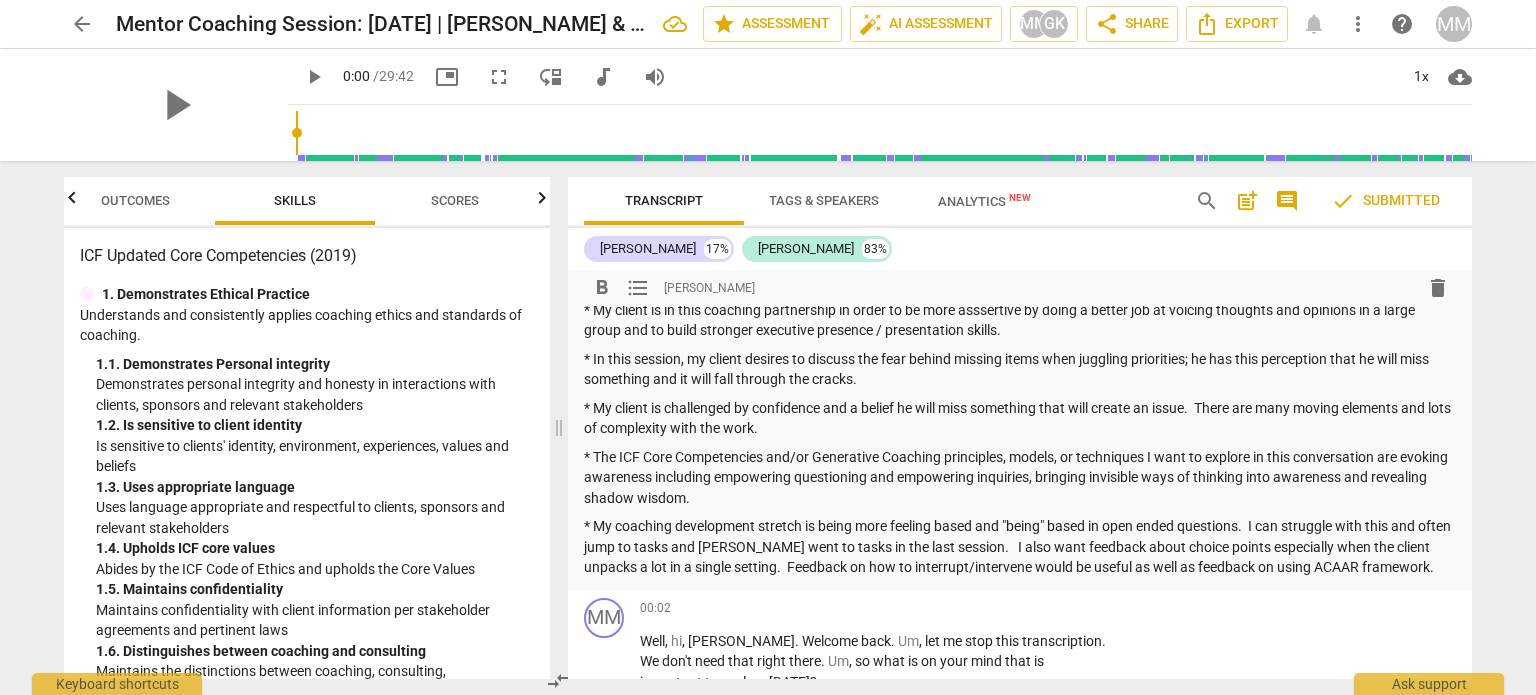 scroll, scrollTop: 107, scrollLeft: 0, axis: vertical 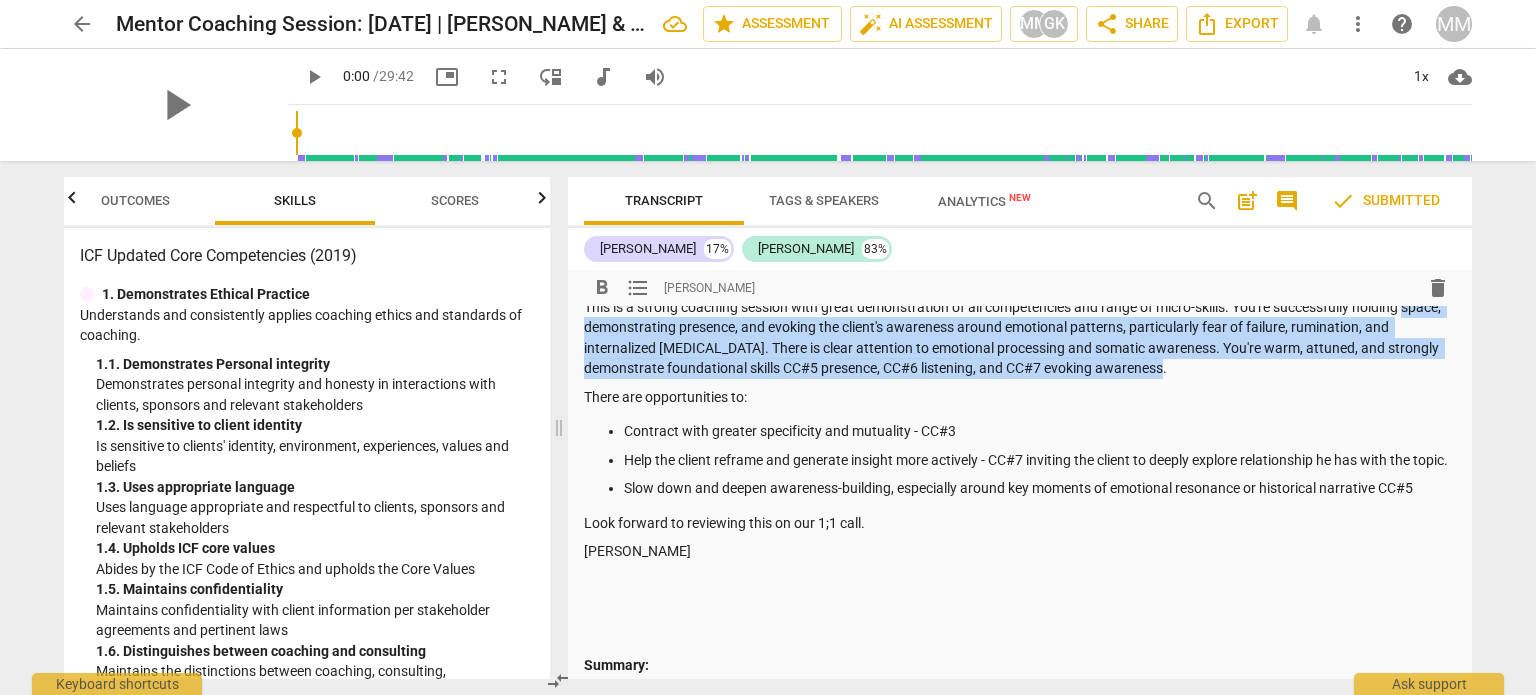 drag, startPoint x: 618, startPoint y: 540, endPoint x: 1285, endPoint y: 363, distance: 690.0855 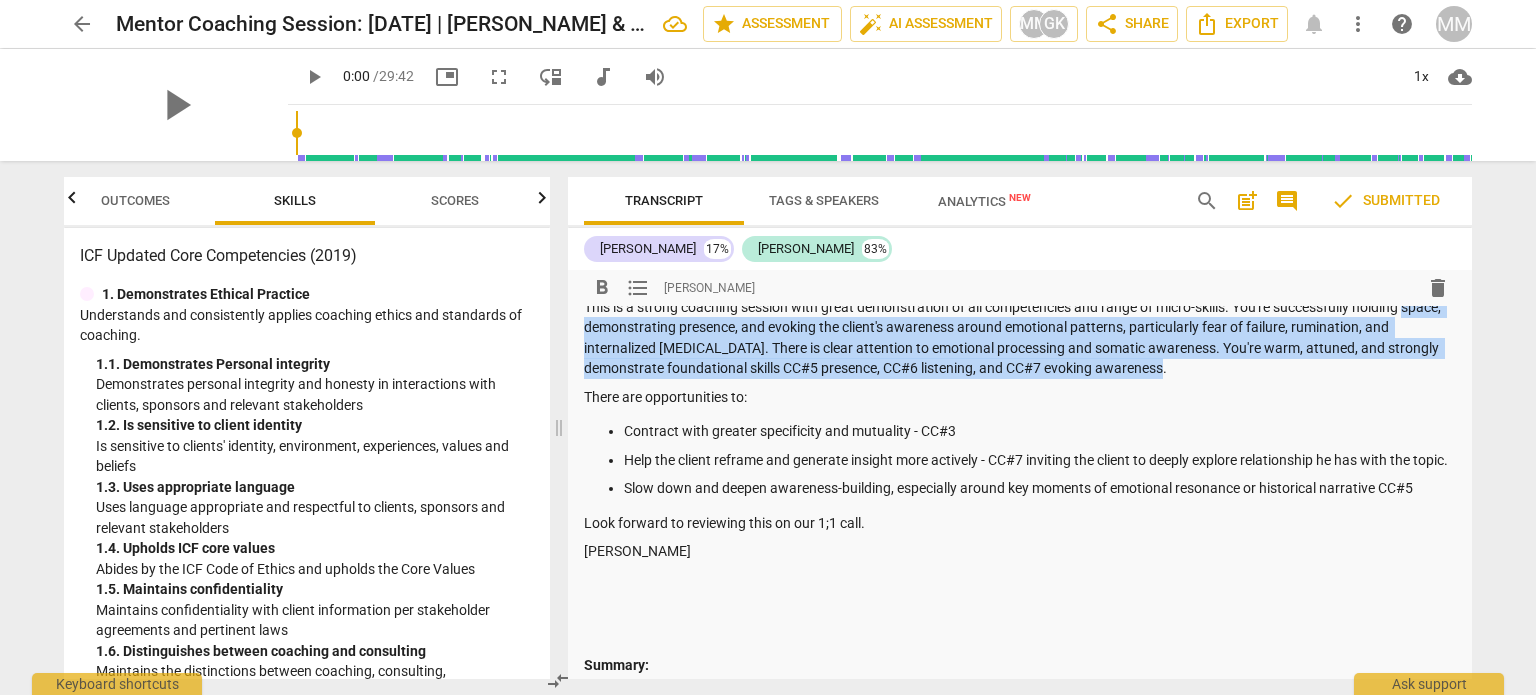 click on "[PERSON_NAME]:  Hi [PERSON_NAME],  This is a strong coaching session with great demonstration of all competencies and range of micro-skills. You're successfully holding space, demonstrating presence, and evoking the client's awareness around emotional patterns, particularly fear of failure, rumination, and internalized [MEDICAL_DATA]. There is clear attention to emotional processing and somatic awareness. You're warm, attuned, and strongly demonstrate foundational skills CC#5 presence, CC#6 listening, and CC#7 evoking awareness. There are opportunities to: Contract with greater specificity and mutuality - CC#3 Help the client reframe and generate insight more actively - CC#7 inviting the client to deeply explore relationship he has with the topic.  Slow down and deepen awareness-building, especially around key moments of emotional resonance or historical narrative CC#5 Look forward to reviewing this on our 1;1 call.  [PERSON_NAME] Summary:" at bounding box center [1020, 586] 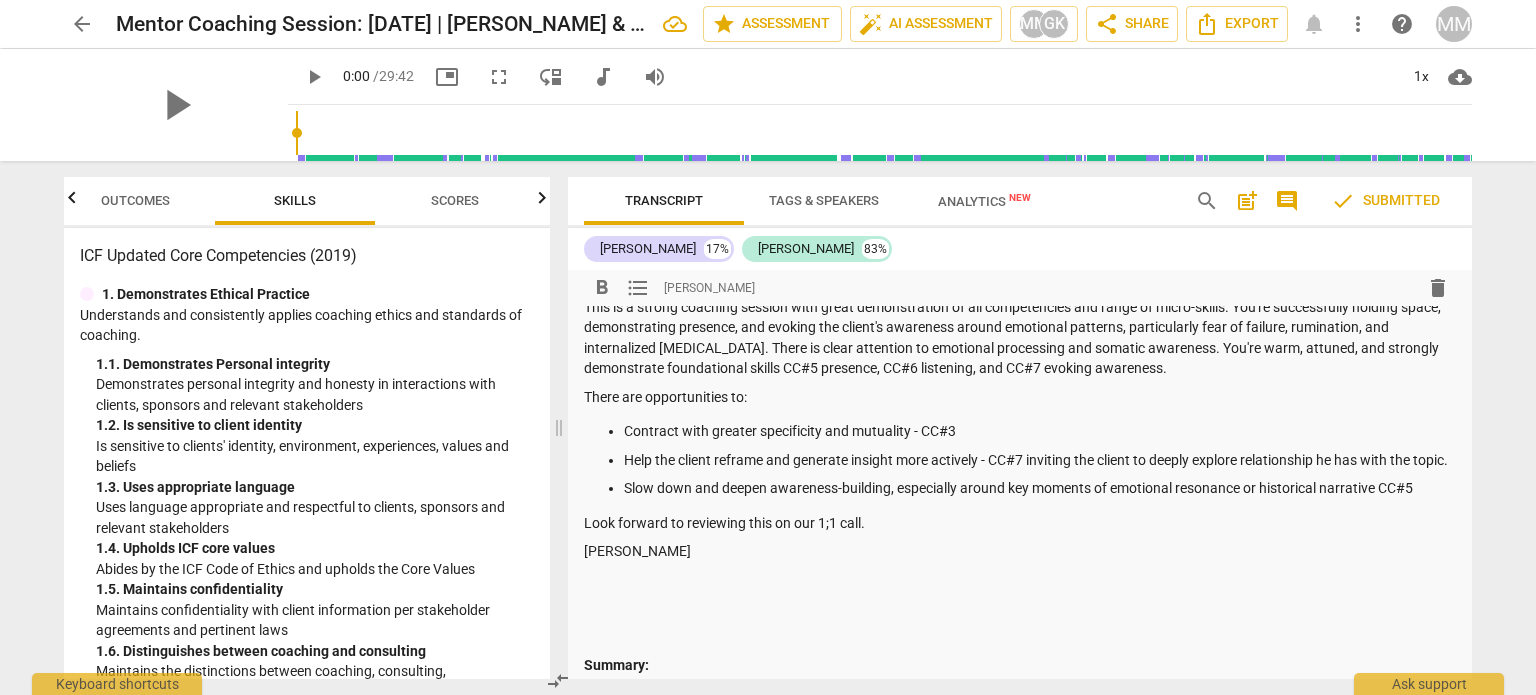 drag, startPoint x: 1183, startPoint y: 320, endPoint x: 1273, endPoint y: 417, distance: 132.32158 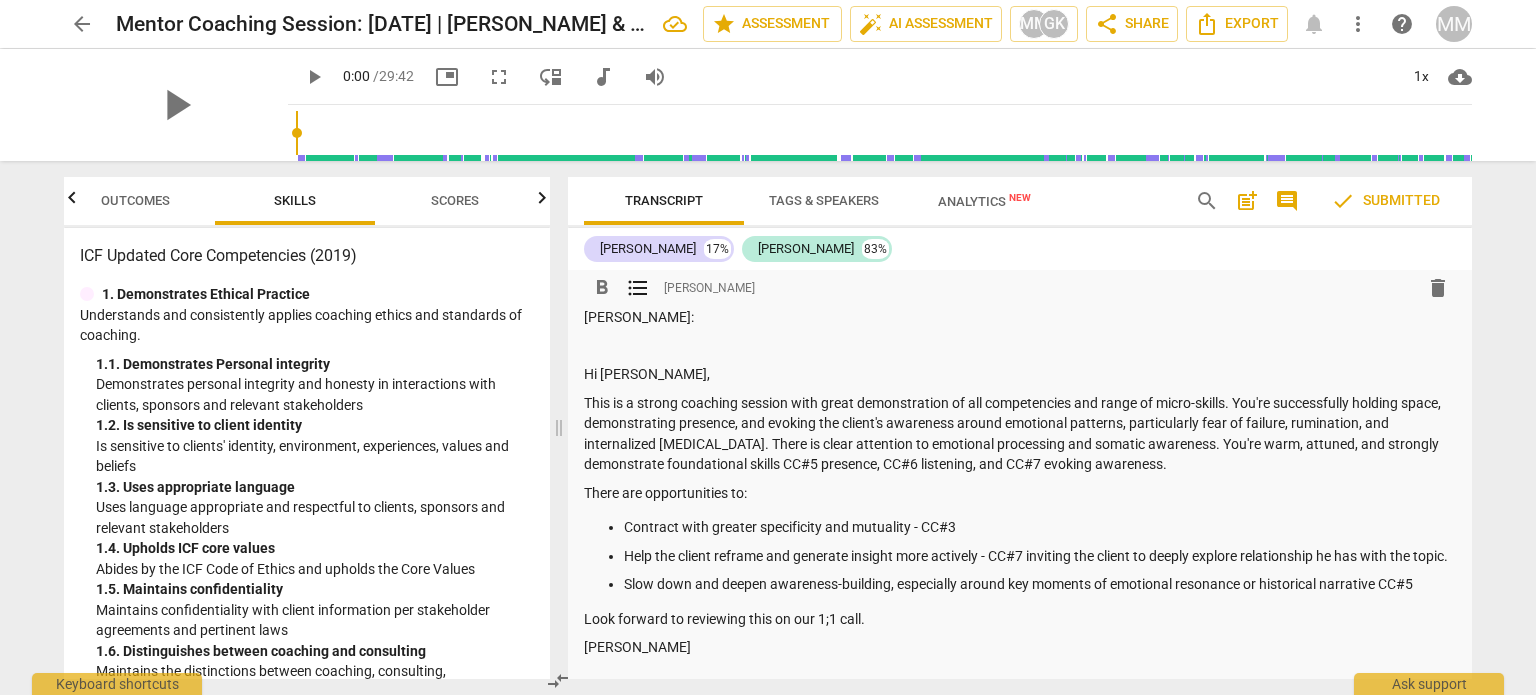 scroll, scrollTop: 8, scrollLeft: 0, axis: vertical 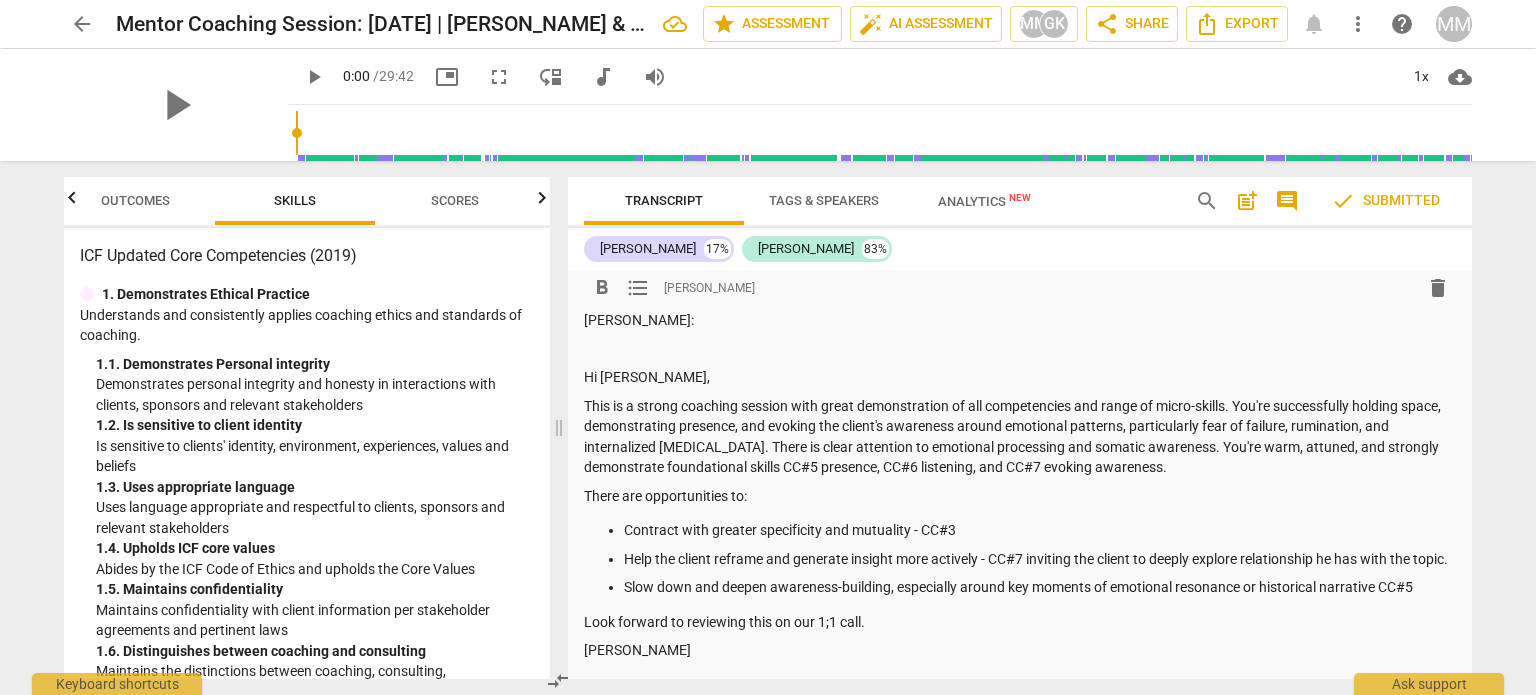 click on "There are opportunities to:" at bounding box center (1020, 496) 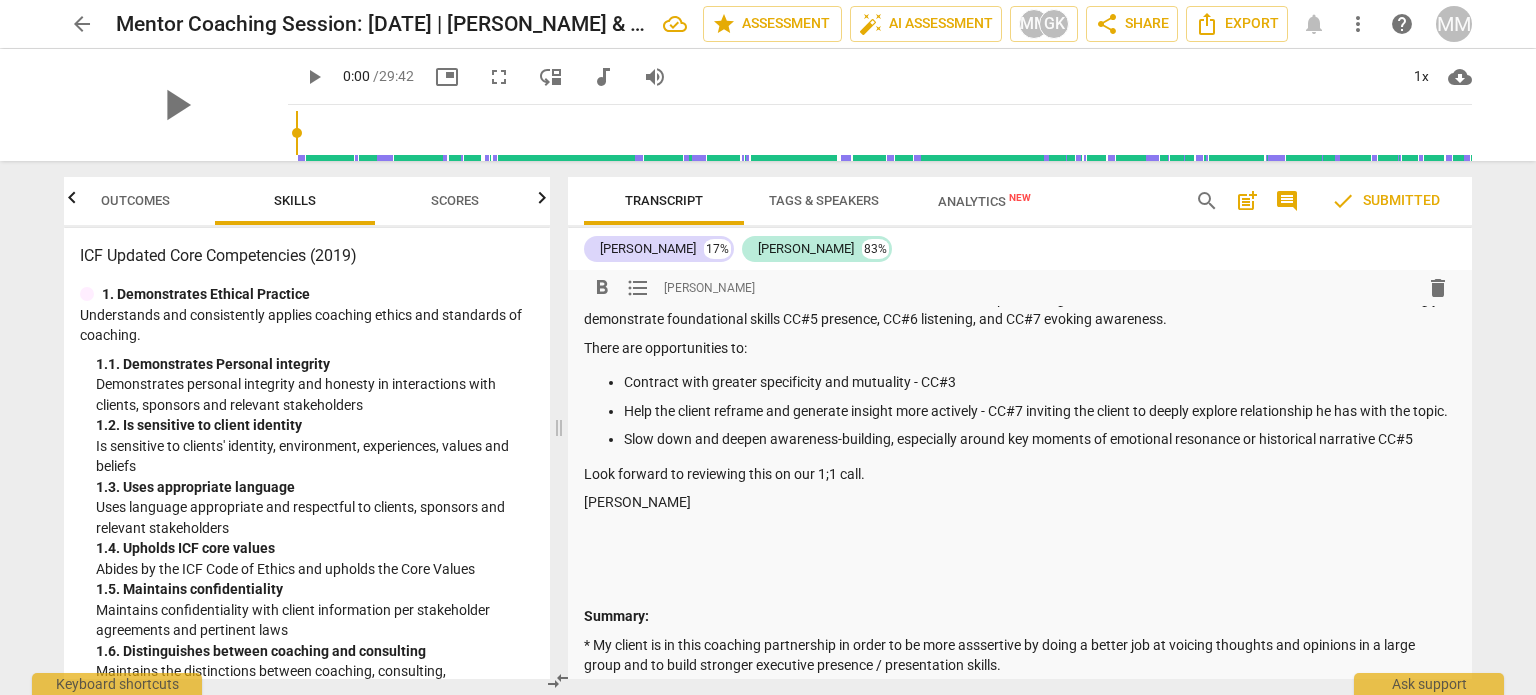 scroll, scrollTop: 0, scrollLeft: 0, axis: both 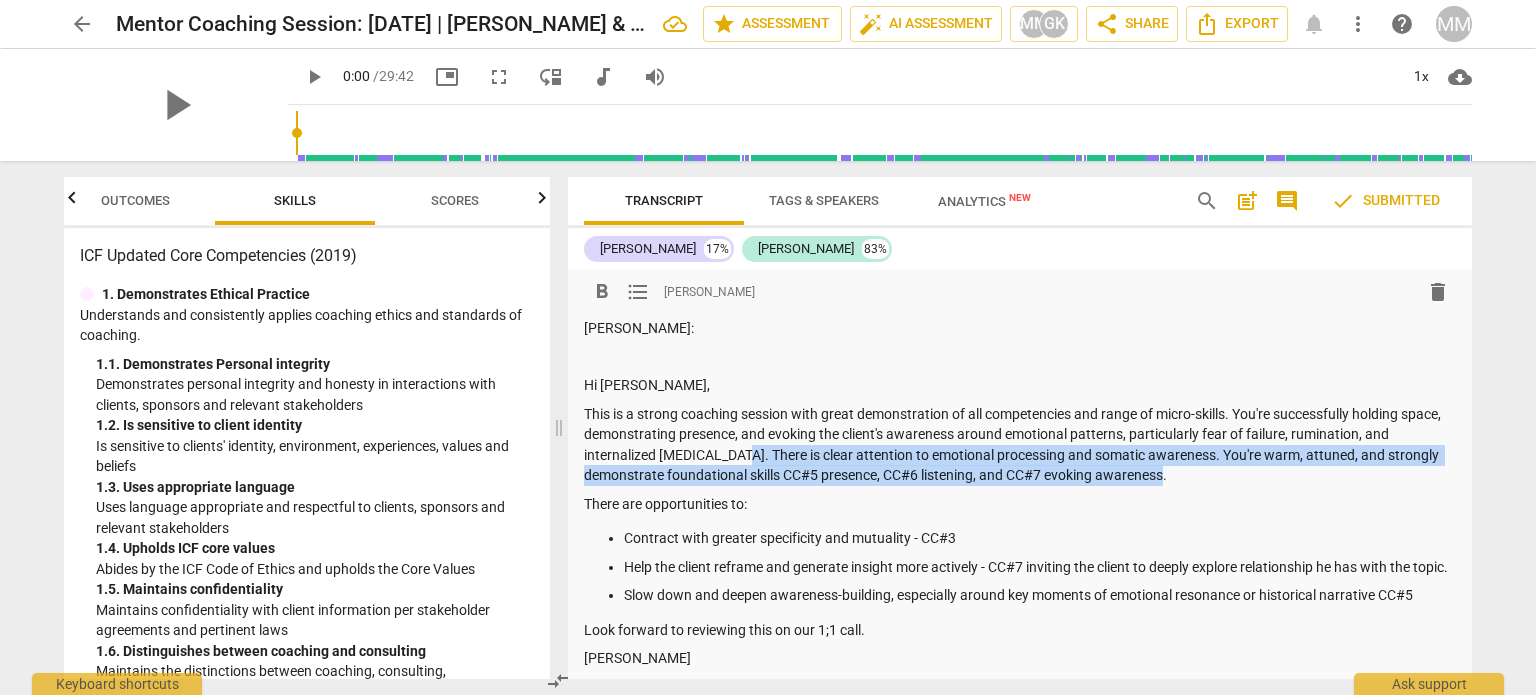 drag, startPoint x: 739, startPoint y: 452, endPoint x: 1249, endPoint y: 482, distance: 510.8816 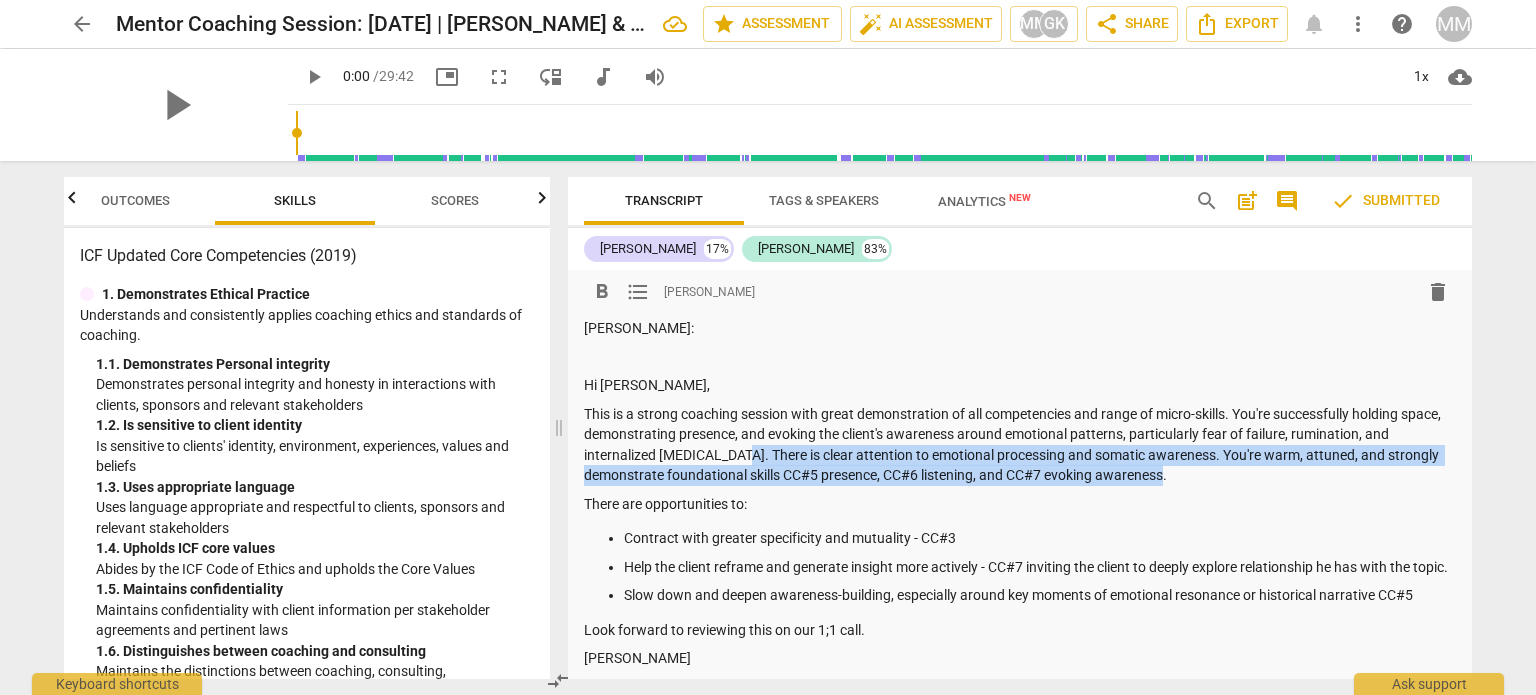 click on "This is a strong coaching session with great demonstration of all competencies and range of micro-skills. You're successfully holding space, demonstrating presence, and evoking the client's awareness around emotional patterns, particularly fear of failure, rumination, and internalized [MEDICAL_DATA]. There is clear attention to emotional processing and somatic awareness. You're warm, attuned, and strongly demonstrate foundational skills CC#5 presence, CC#6 listening, and CC#7 evoking awareness." at bounding box center (1020, 445) 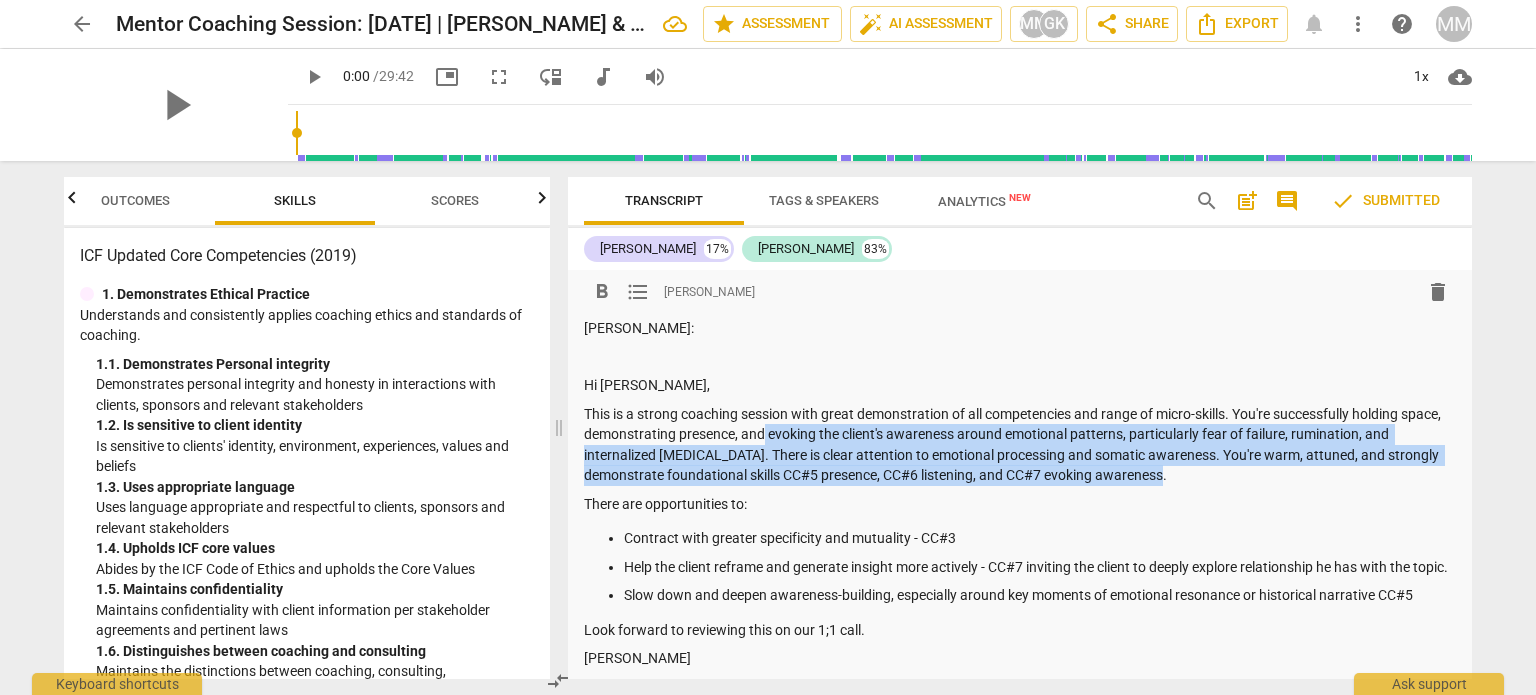 drag, startPoint x: 1224, startPoint y: 468, endPoint x: 805, endPoint y: 425, distance: 421.20065 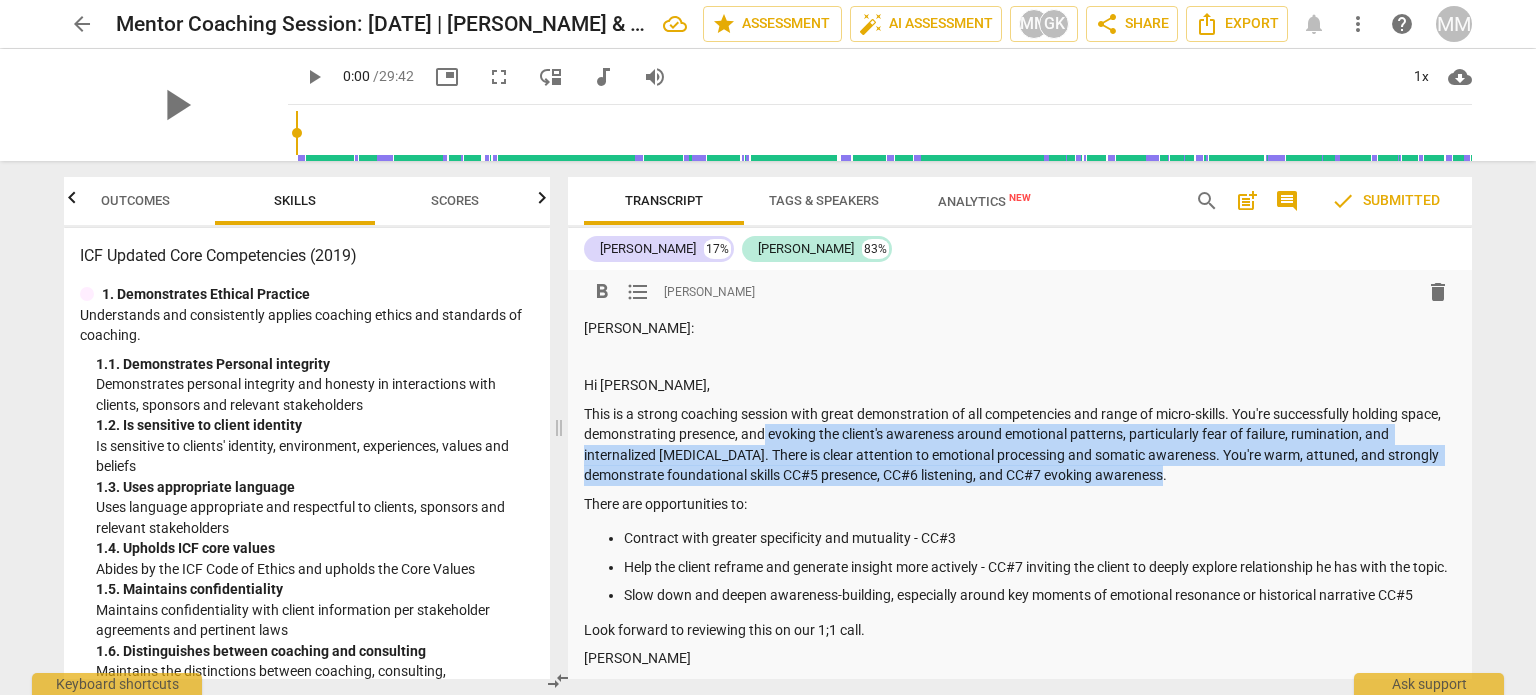 click on "This is a strong coaching session with great demonstration of all competencies and range of micro-skills. You're successfully holding space, demonstrating presence, and evoking the client's awareness around emotional patterns, particularly fear of failure, rumination, and internalized [MEDICAL_DATA]. There is clear attention to emotional processing and somatic awareness. You're warm, attuned, and strongly demonstrate foundational skills CC#5 presence, CC#6 listening, and CC#7 evoking awareness." at bounding box center (1020, 445) 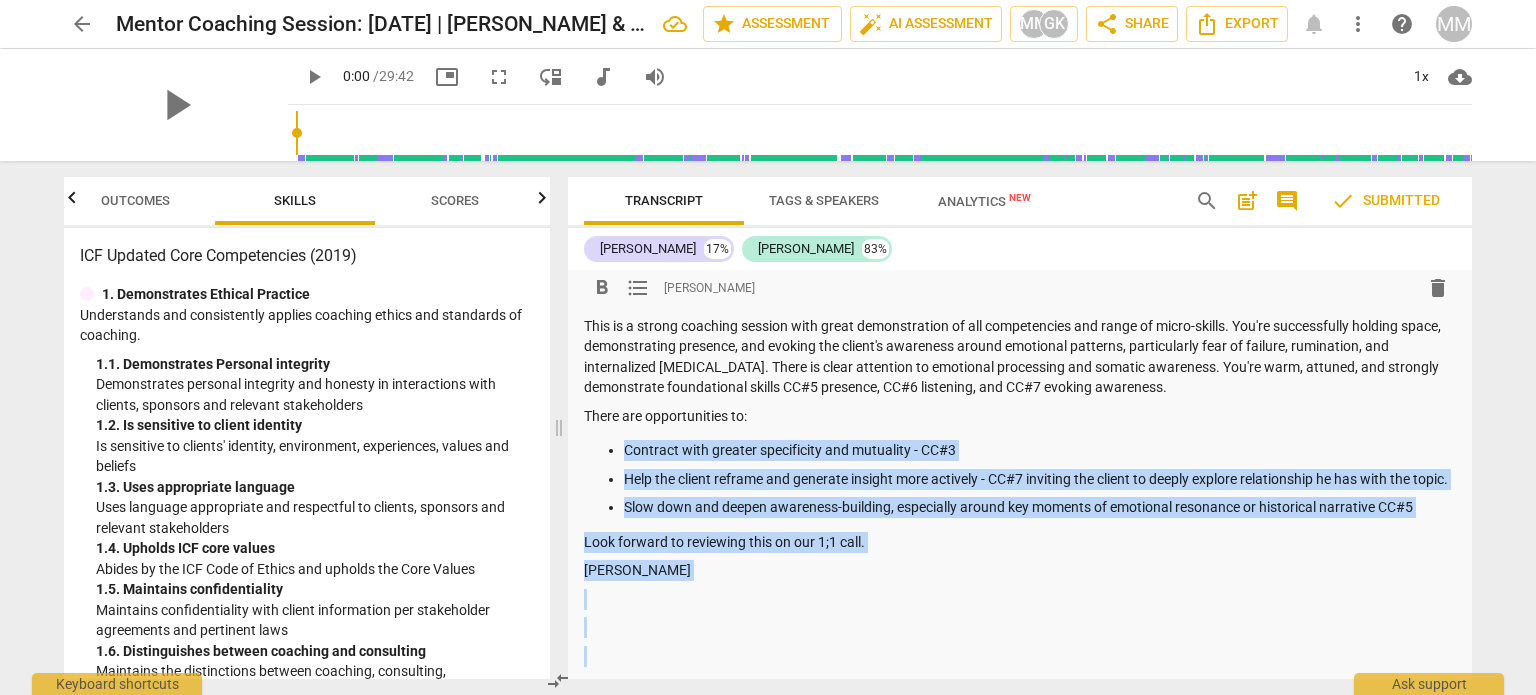scroll, scrollTop: 160, scrollLeft: 0, axis: vertical 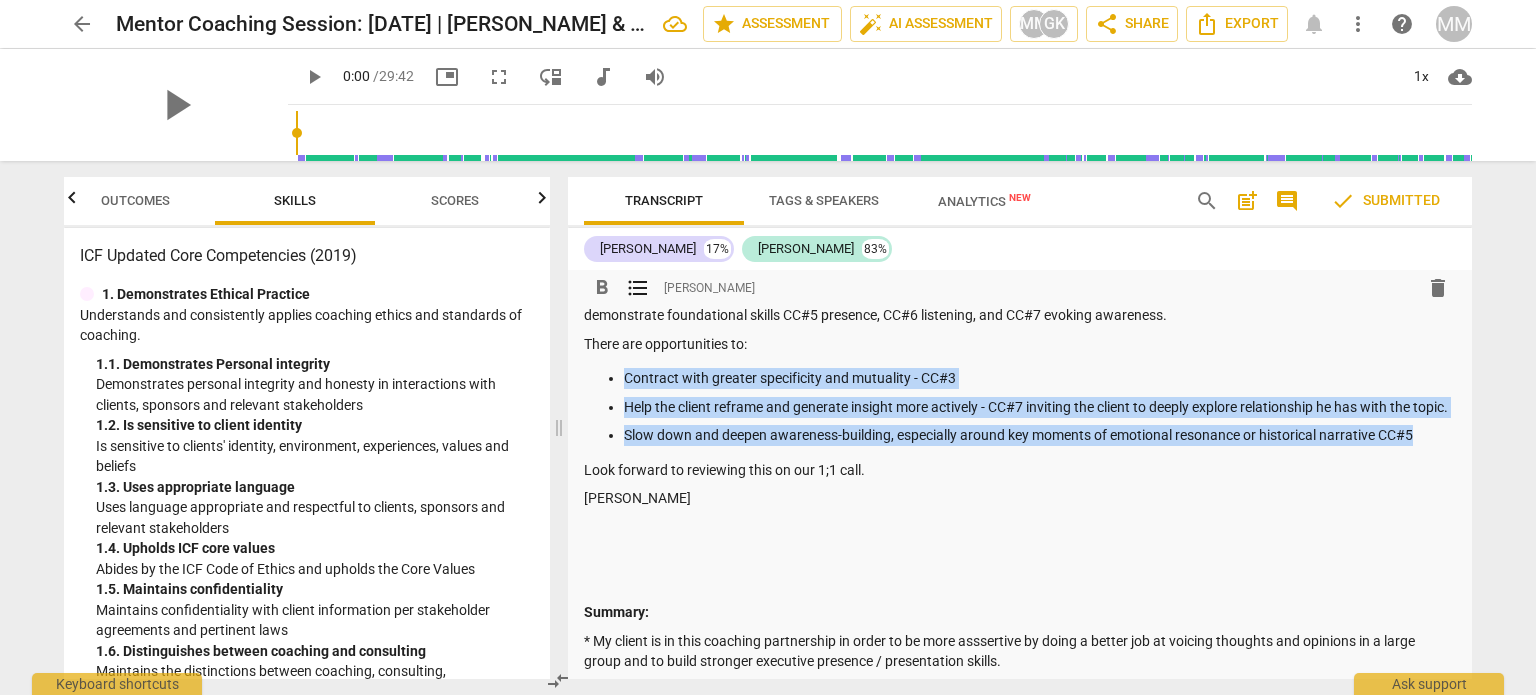 drag, startPoint x: 623, startPoint y: 539, endPoint x: 1419, endPoint y: 447, distance: 801.29895 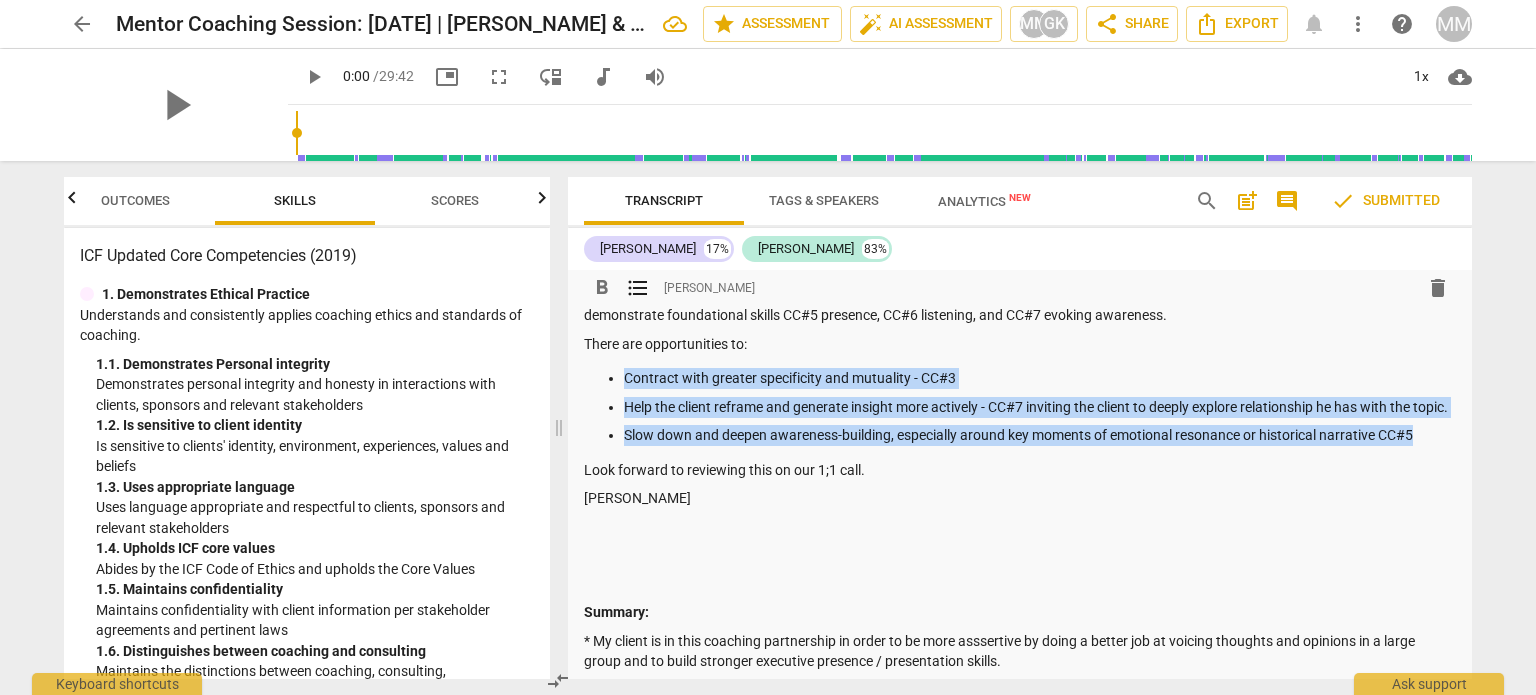 click on "Contract with greater specificity and mutuality - CC#3 Help the client reframe and generate insight more actively - CC#7 inviting the client to deeply explore relationship he has with the topic.  Slow down and deepen awareness-building, especially around key moments of emotional resonance or historical narrative CC#5" at bounding box center (1020, 407) 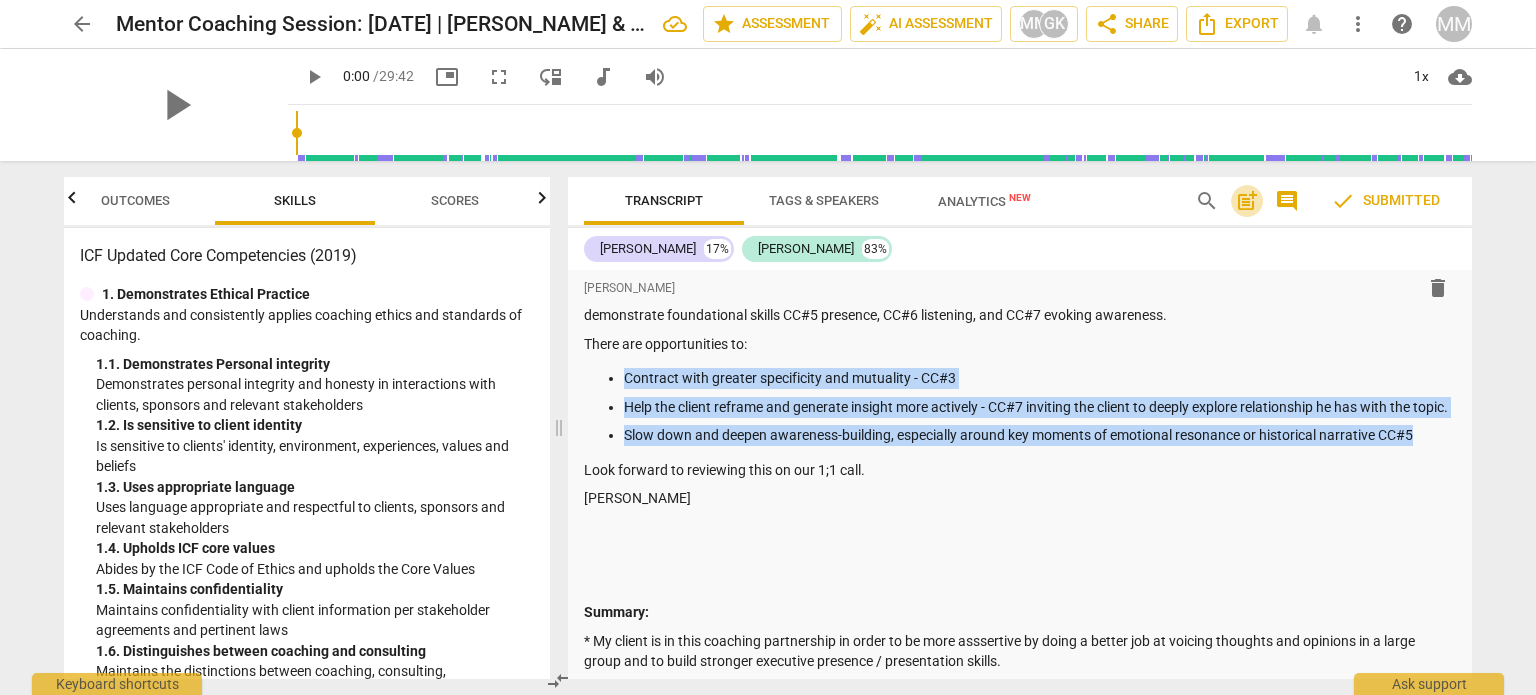 click on "post_add" at bounding box center [1247, 201] 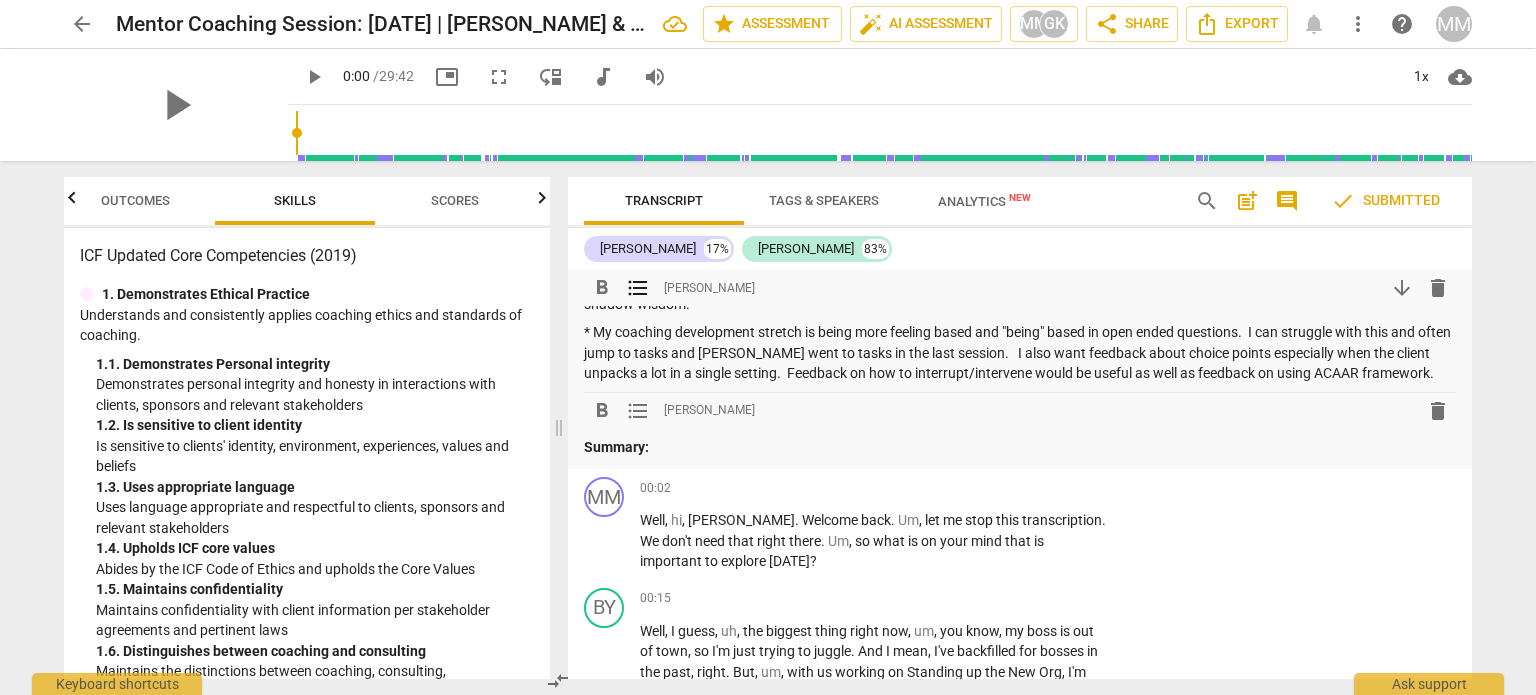 scroll, scrollTop: 692, scrollLeft: 0, axis: vertical 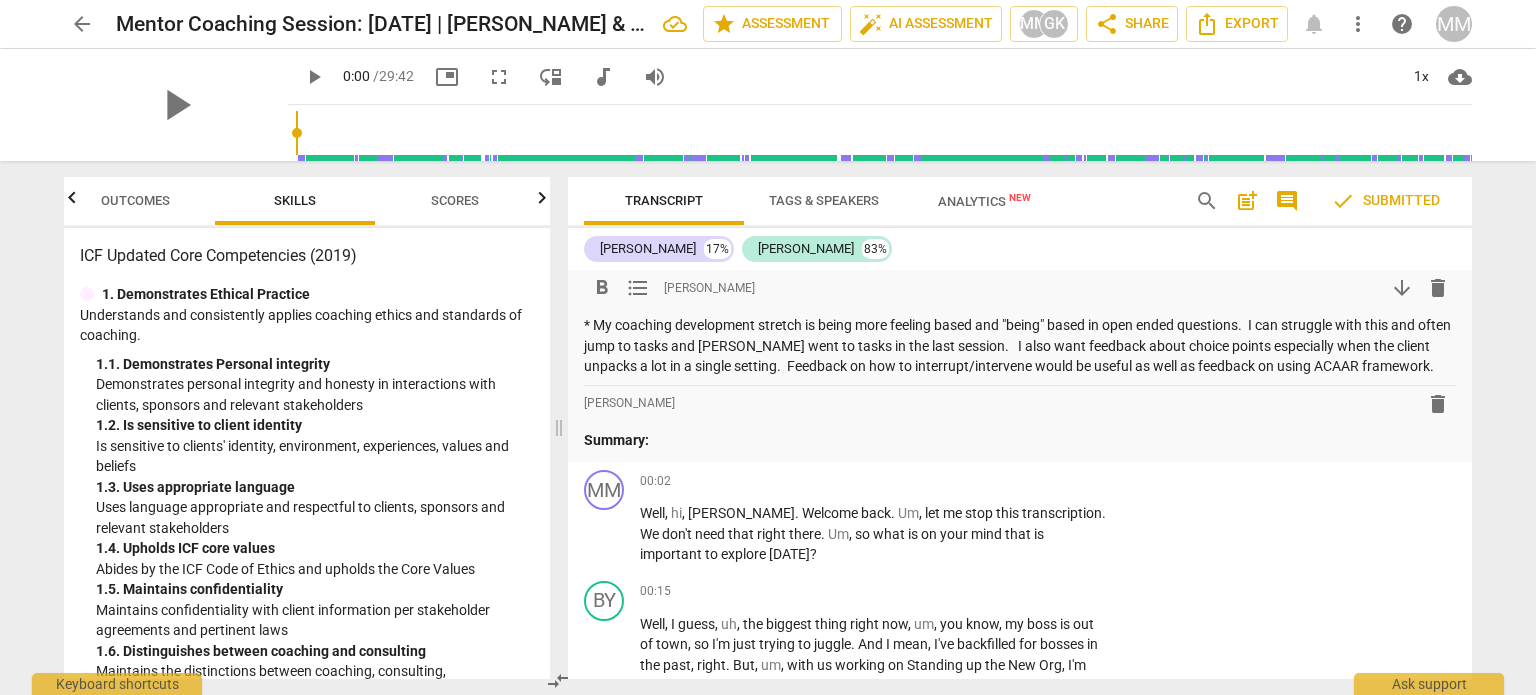 click on "* The ICF Core Competencies and/or Generative Coaching principles, models, or techniques I want to explore in this conversation are evoking awareness including empowering questioning and empowering inquiries, bringing invisible ways of thinking into awareness and revealing shadow wisdom." at bounding box center (1020, 277) 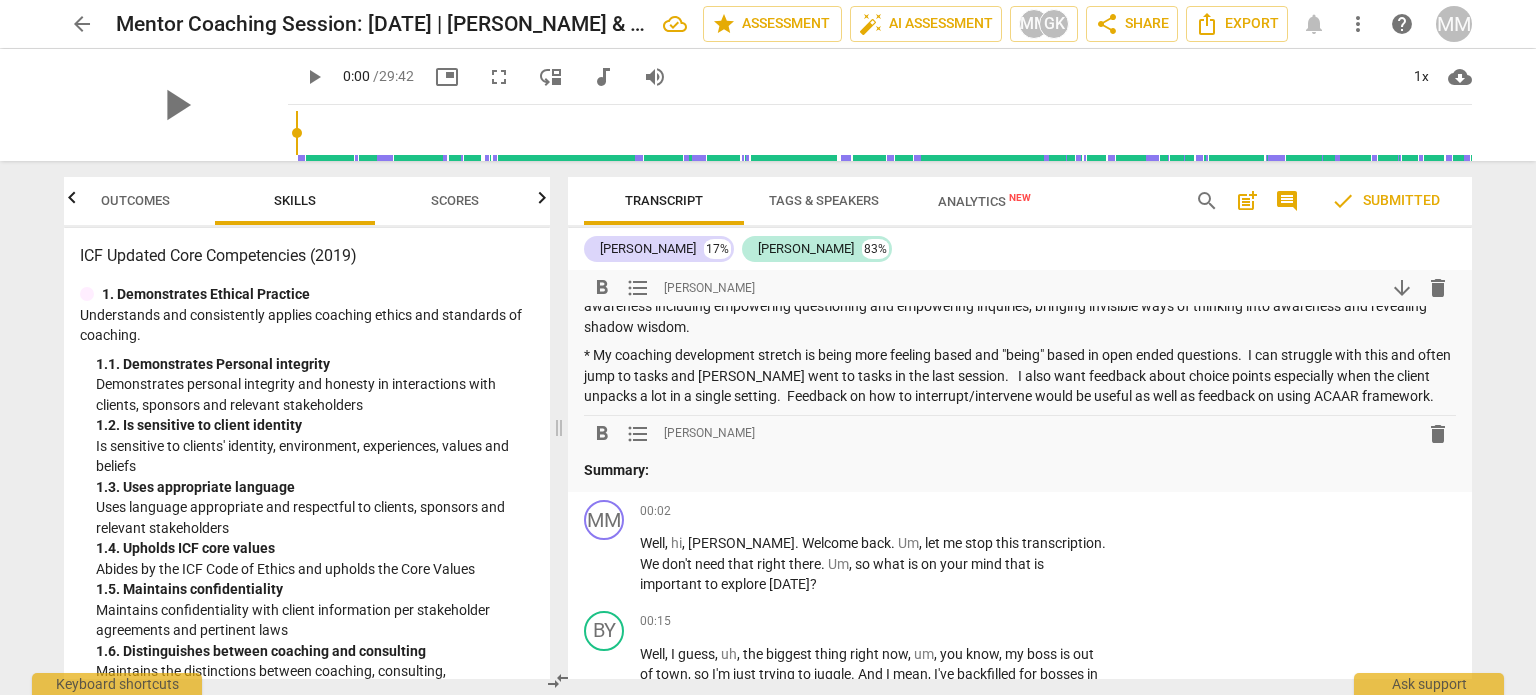 scroll, scrollTop: 661, scrollLeft: 0, axis: vertical 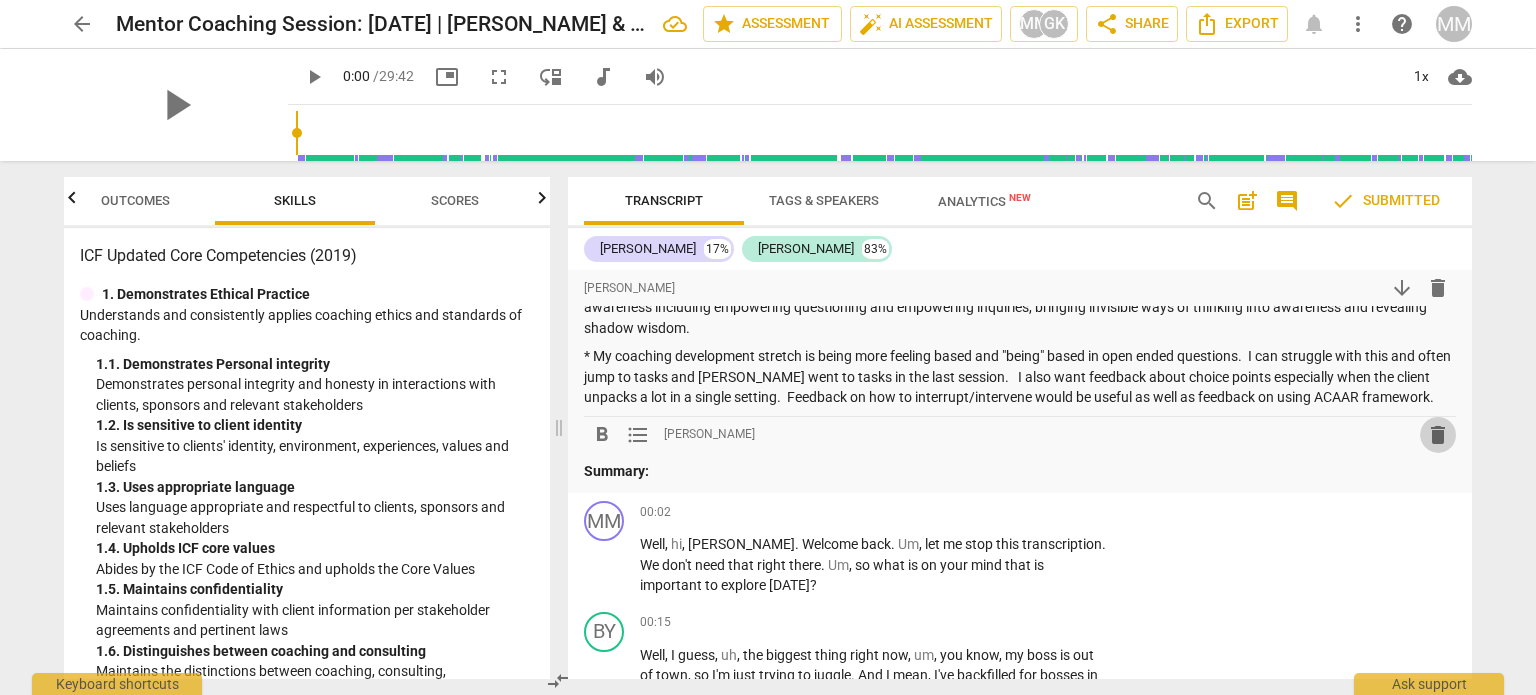click on "delete" at bounding box center [1438, 435] 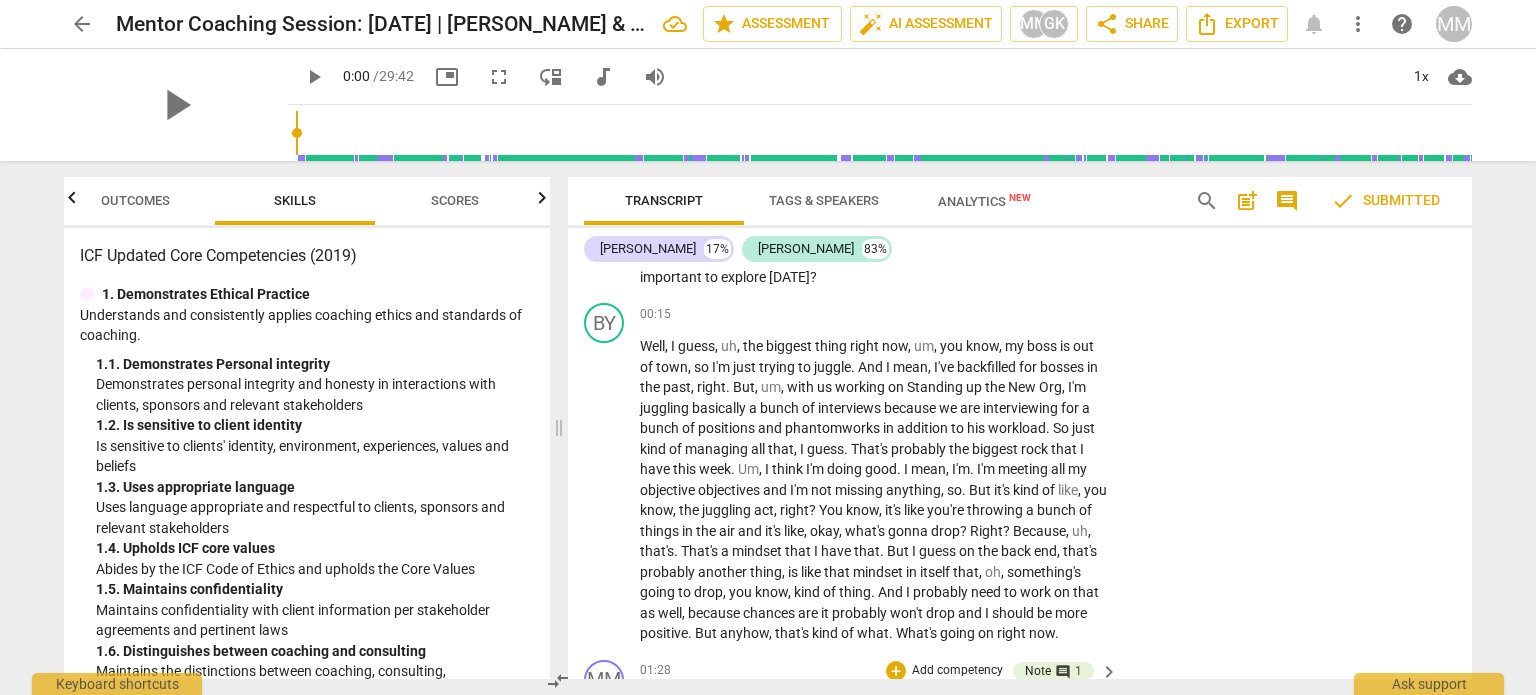 scroll, scrollTop: 751, scrollLeft: 0, axis: vertical 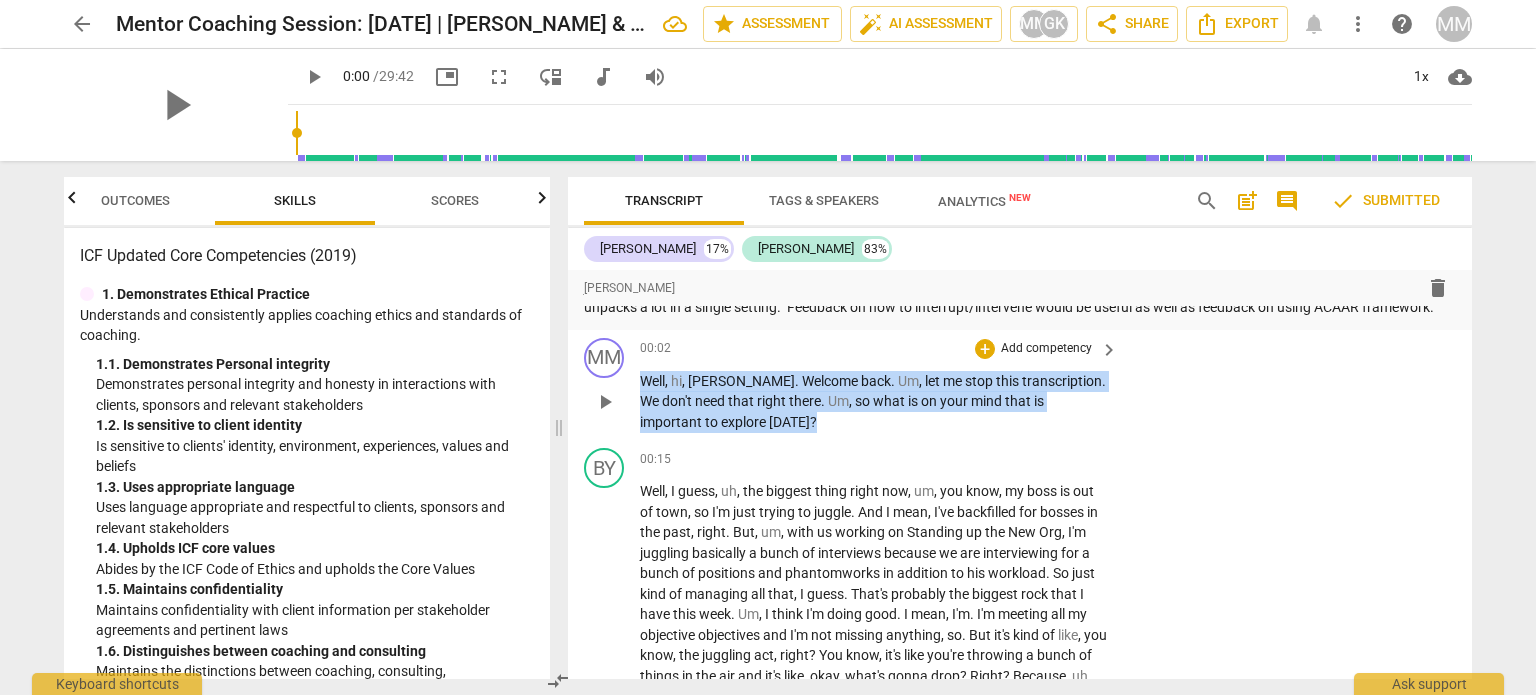 drag, startPoint x: 753, startPoint y: 435, endPoint x: 624, endPoint y: 398, distance: 134.20134 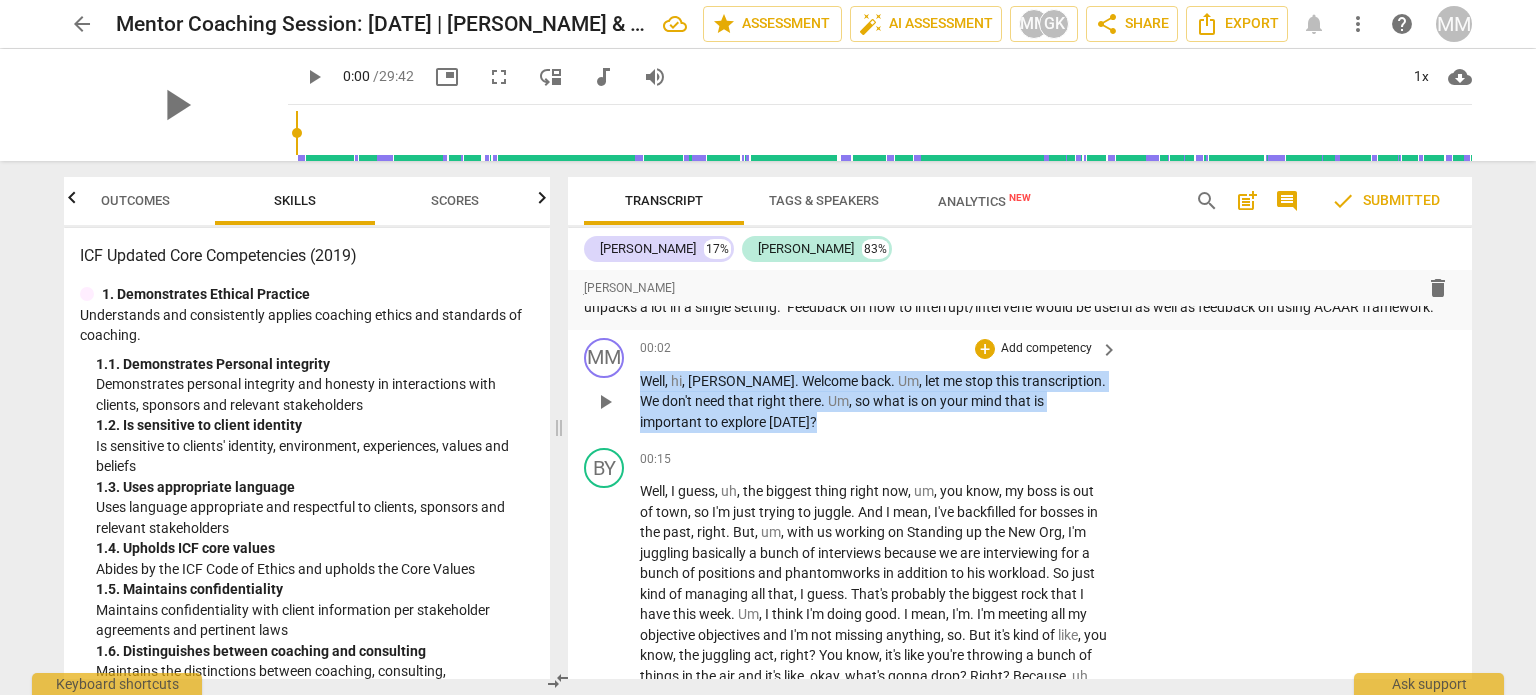 click on "MM play_arrow pause 00:02 + Add competency keyboard_arrow_right Well ,   hi ,   Brian .   Welcome   back .   Um ,   let   me   stop   this   transcription .   We   don't   need   that   right   there .   Um ,   so   what   is   on   your   mind   that   is   important   to   explore   today ?" at bounding box center (1020, 385) 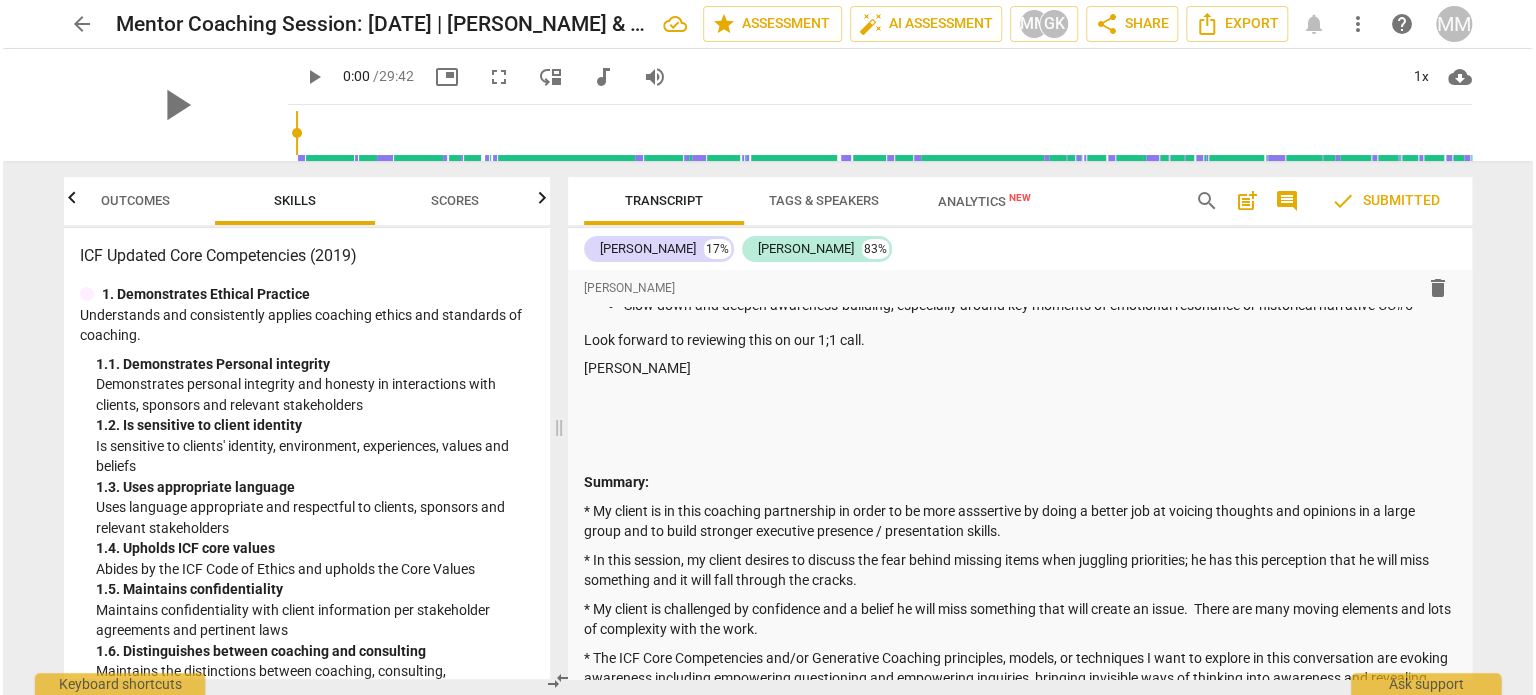 scroll, scrollTop: 0, scrollLeft: 0, axis: both 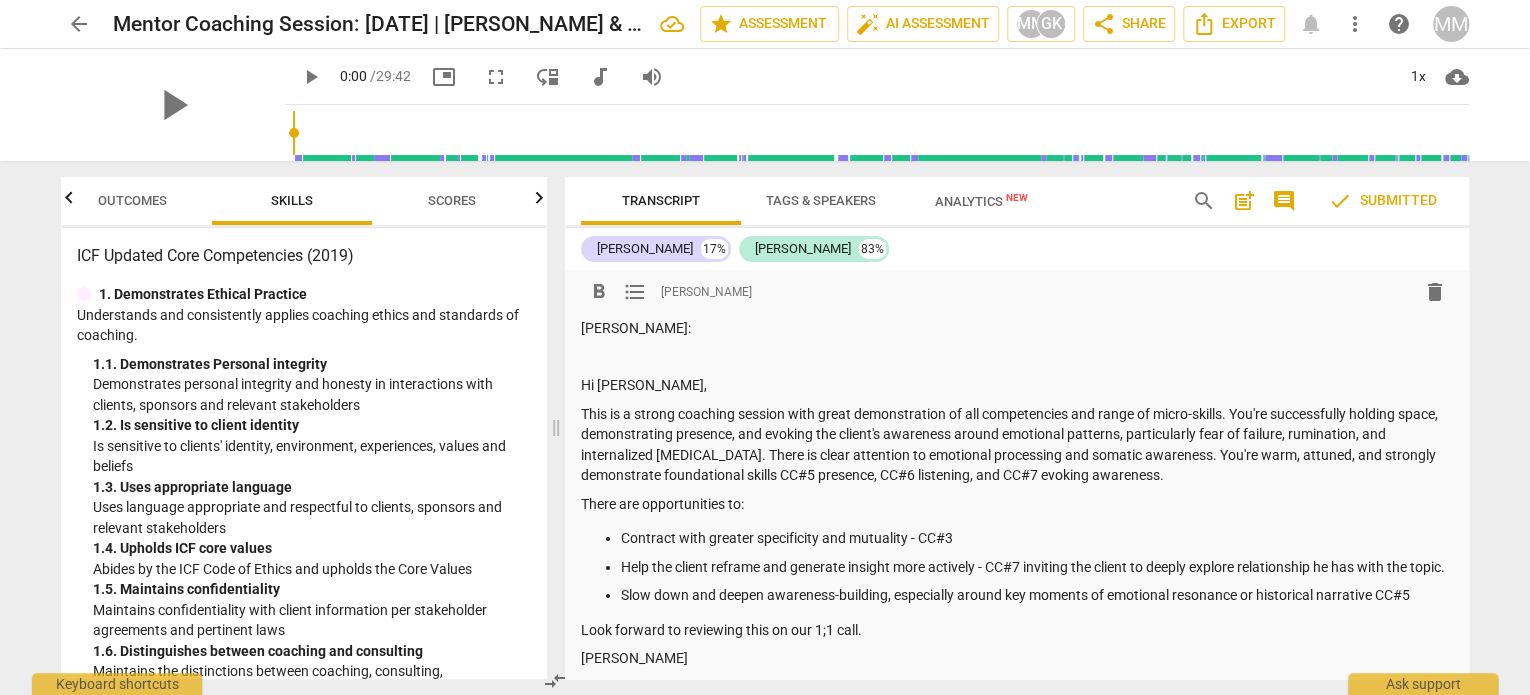 click on "There are opportunities to:" at bounding box center (1017, 504) 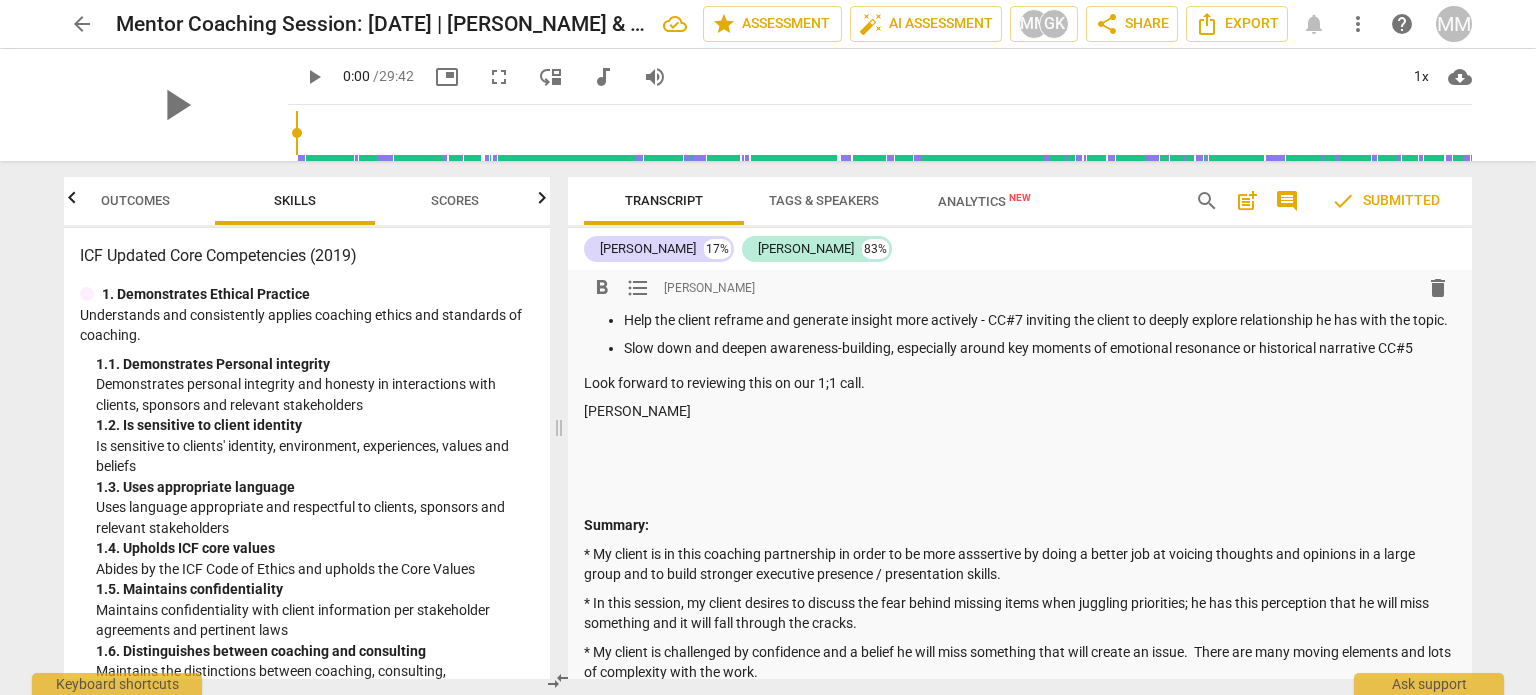 scroll, scrollTop: 250, scrollLeft: 0, axis: vertical 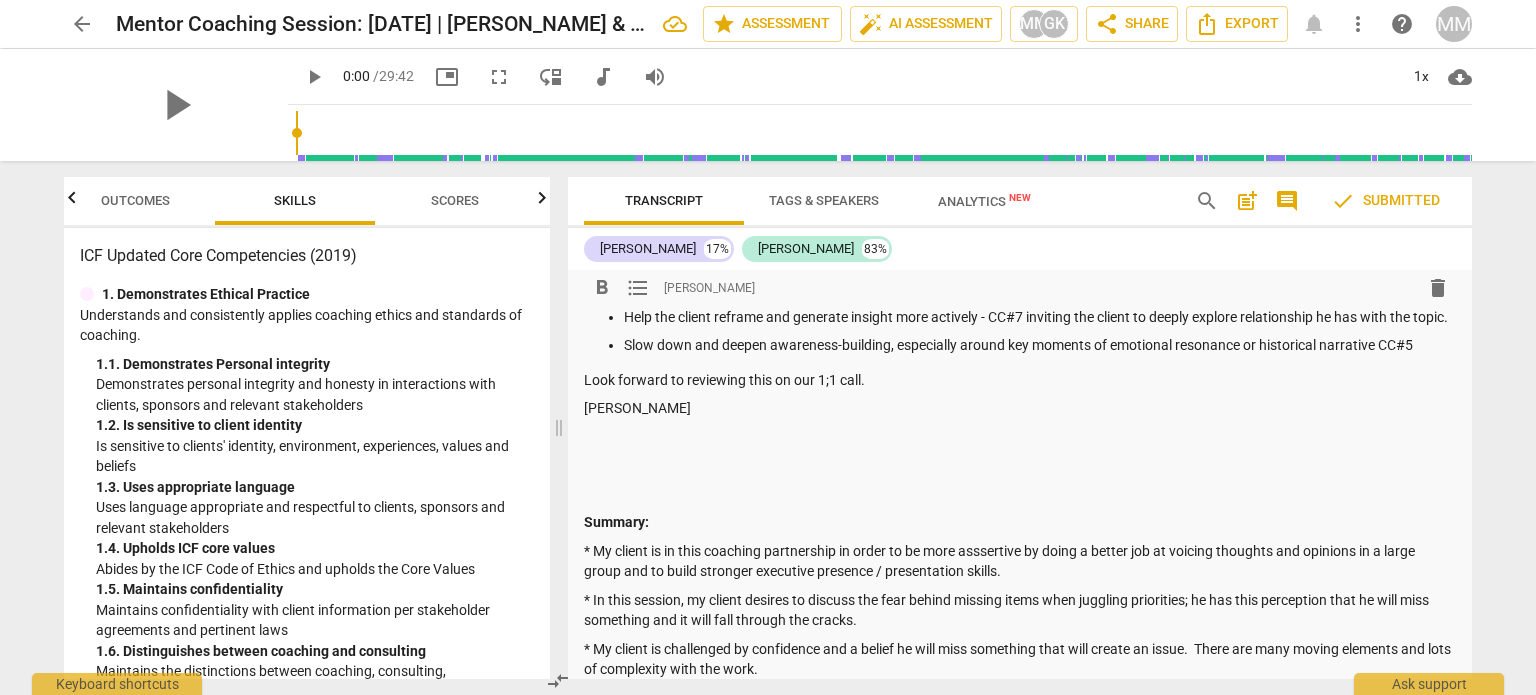 click on "[PERSON_NAME]" at bounding box center [1020, 408] 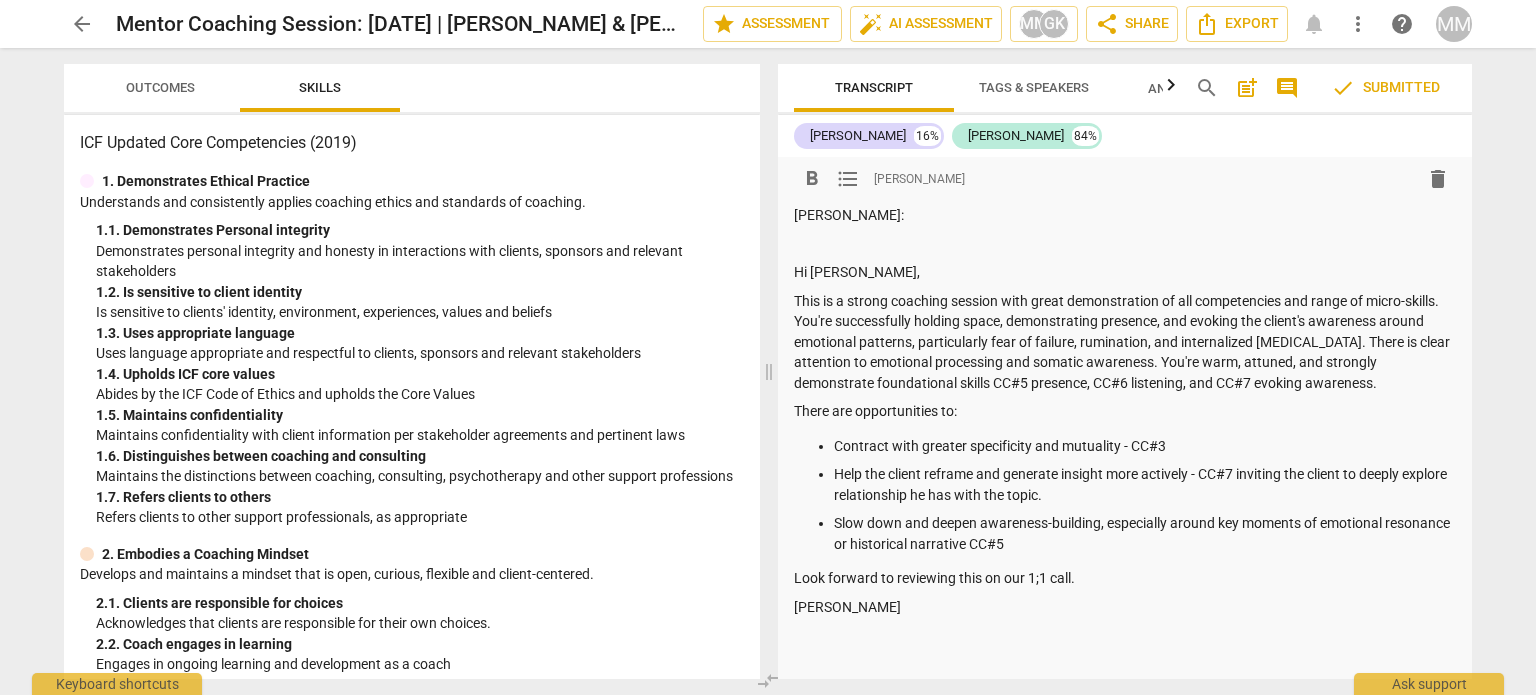 scroll, scrollTop: 0, scrollLeft: 0, axis: both 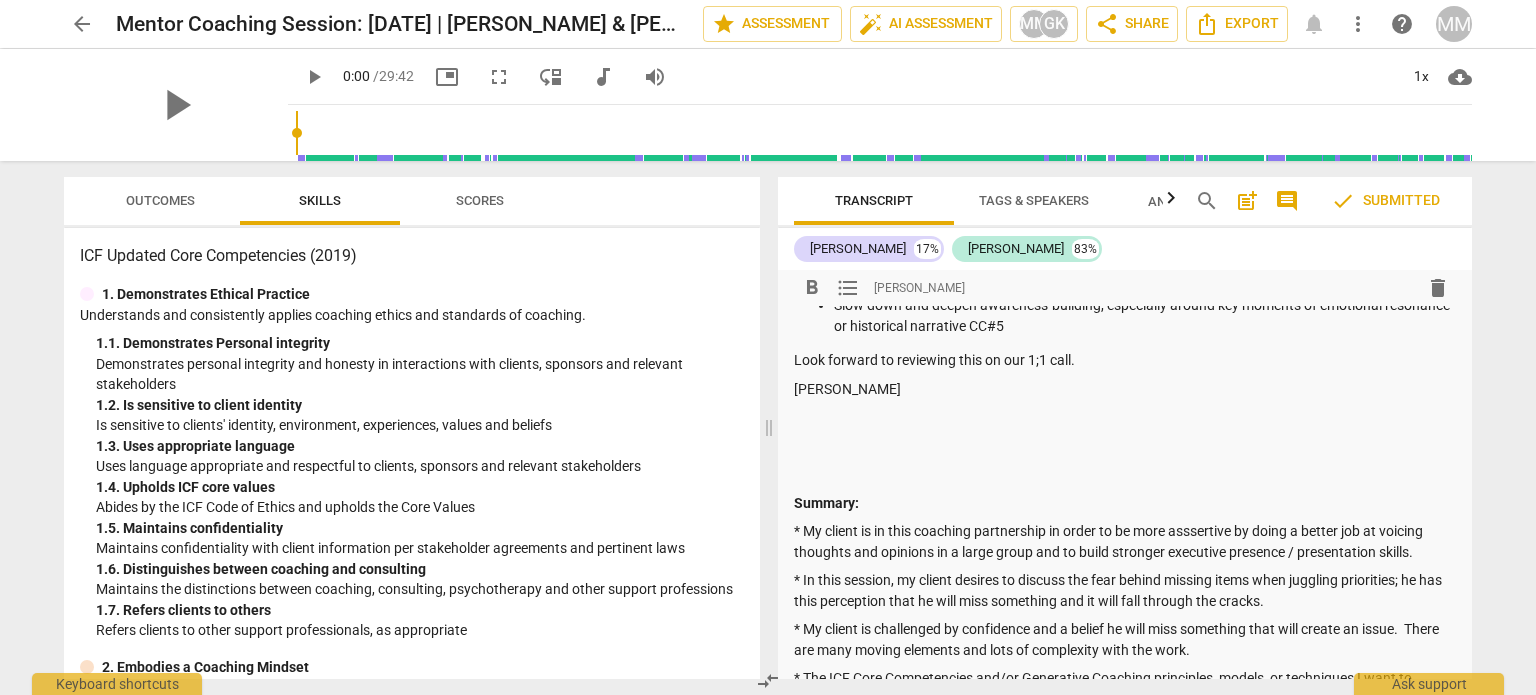 click on "[PERSON_NAME]:  Hi [PERSON_NAME],  This is a strong coaching session with great demonstration of all competencies and range of micro-skills. You're successfully holding space, demonstrating presence, and evoking the client's awareness around emotional patterns, particularly fear of failure, rumination, and internalized [MEDICAL_DATA]. There is clear attention to emotional processing and somatic awareness. You're warm, attuned, and strongly demonstrate foundational skills CC#5 presence, CC#6 listening, and CC#7 evoking awareness. There are opportunities to: Contract with greater specificity and mutuality - CC#3 Help the client reframe and generate insight more actively - CC#7 inviting the client to deeply explore relationship he has with the topic.  Slow down and deepen awareness-building, especially around key moments of emotional resonance or historical narrative CC#5 Look forward to reviewing this on our 1;1 call.  [PERSON_NAME] Summary:" at bounding box center [1125, 403] 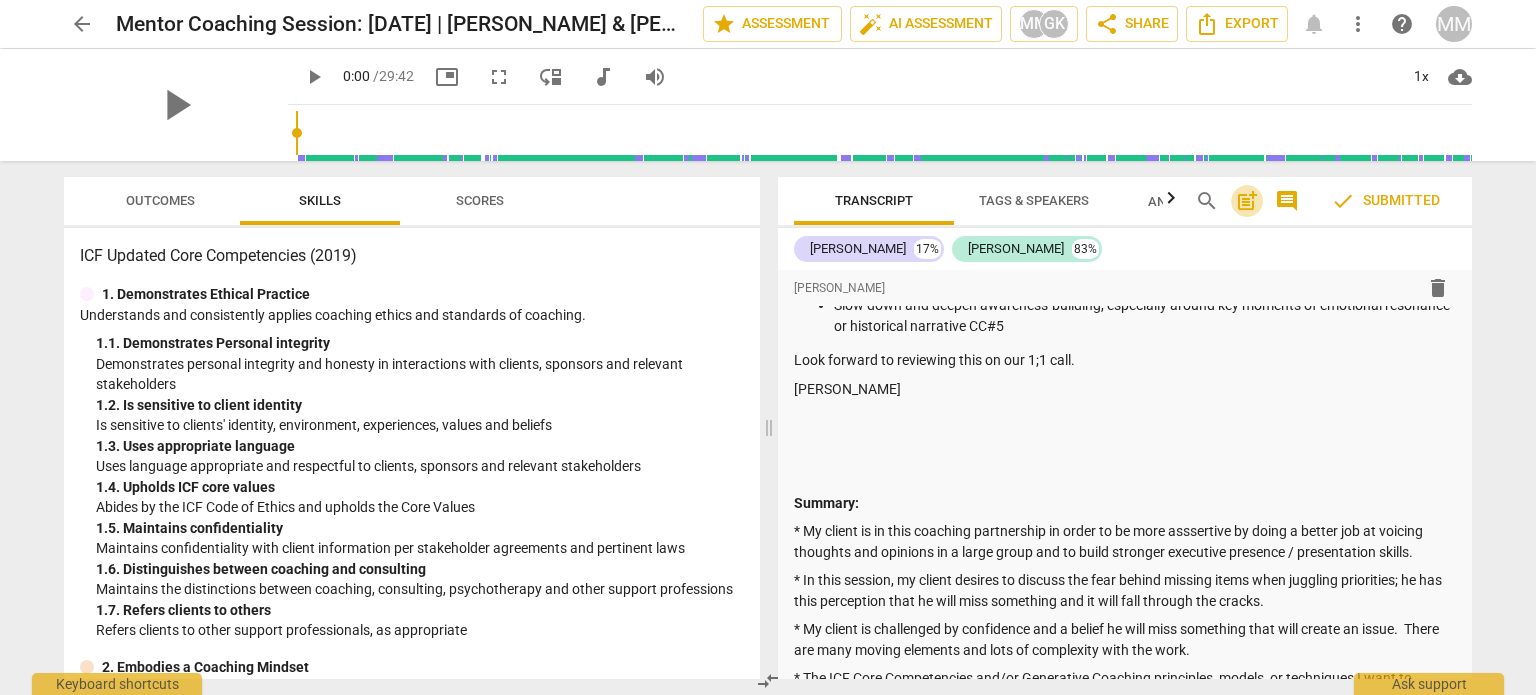 click on "post_add" at bounding box center (1247, 201) 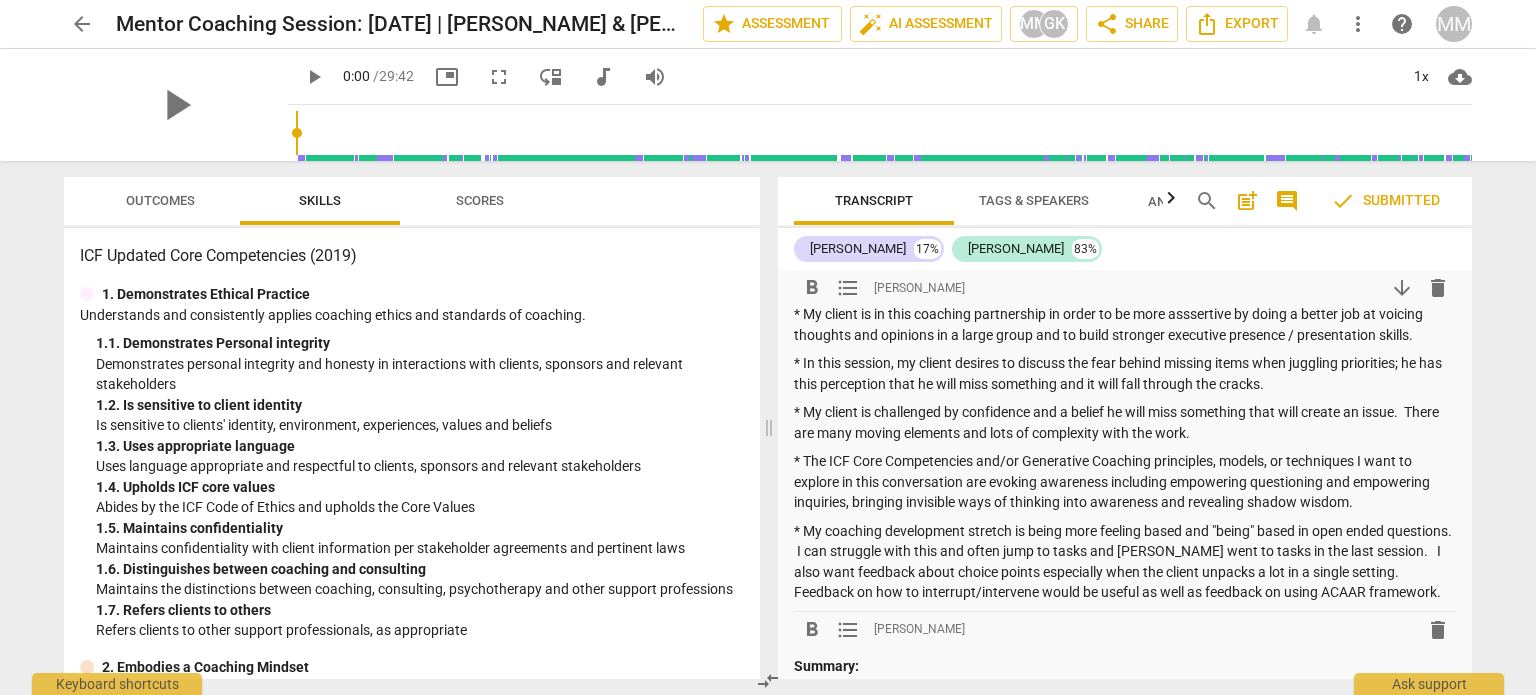 scroll, scrollTop: 664, scrollLeft: 0, axis: vertical 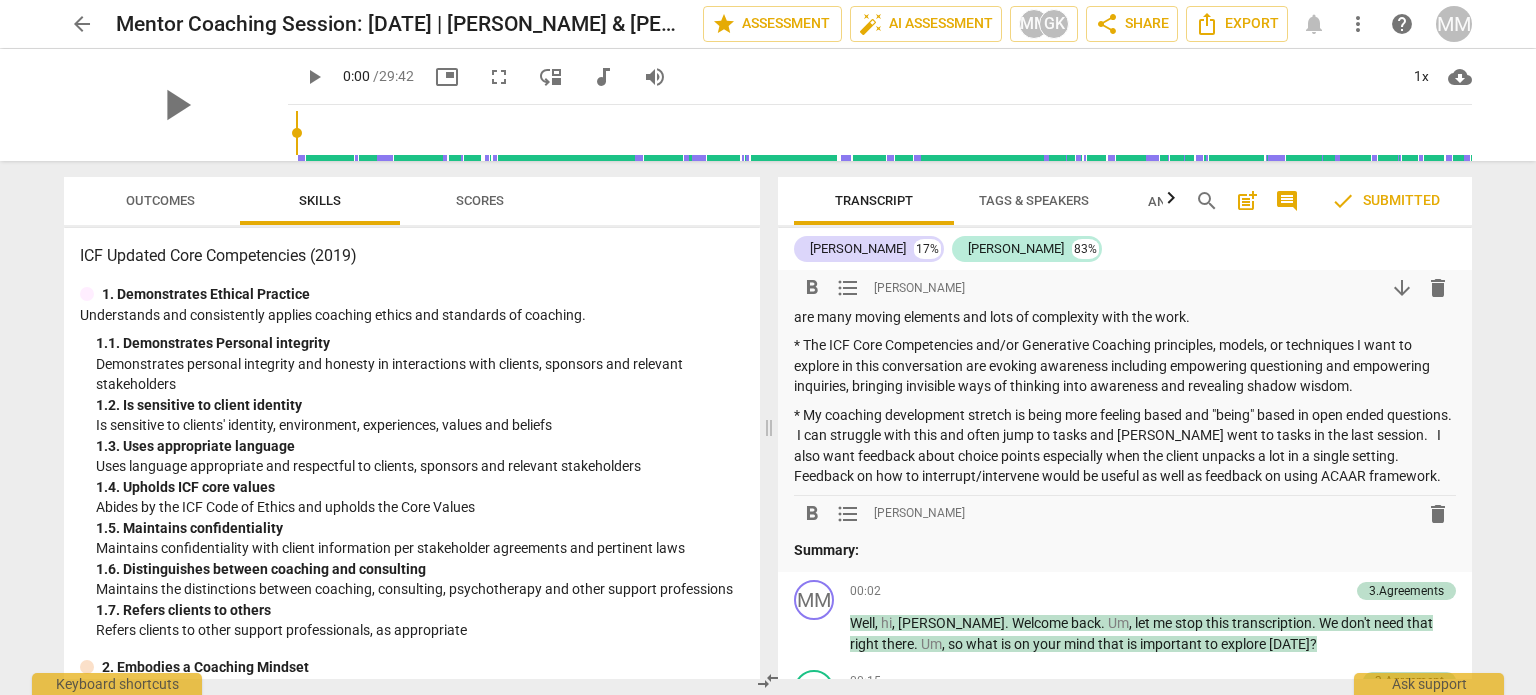 type 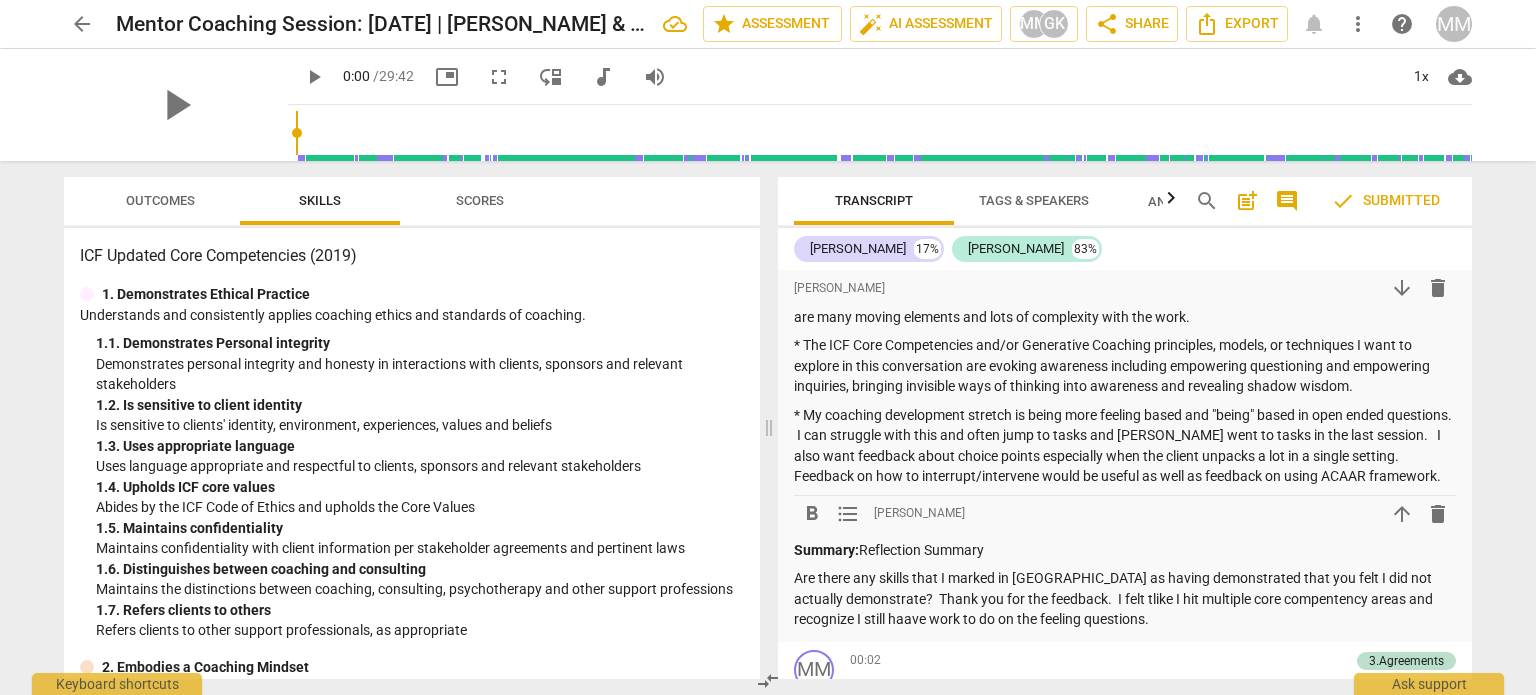 click on "Are there any skills that I marked in [GEOGRAPHIC_DATA] as having demonstrated that you felt I did not actually demonstrate?  Thank you for the feedback.  I felt tlike I hit multiple core compentency areas and recognize I still haave work to do on the feeling questions." at bounding box center [1125, 599] 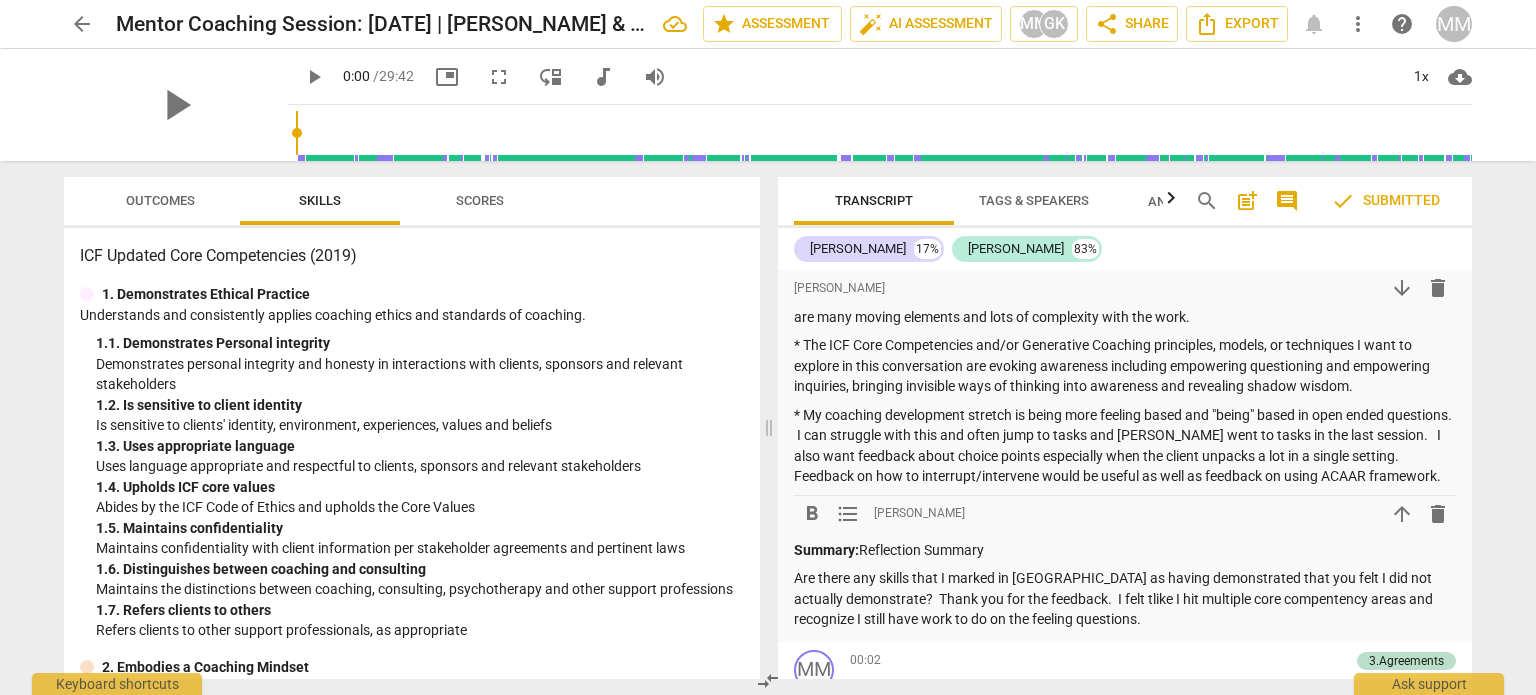 click on "Are there any skills that I marked in [GEOGRAPHIC_DATA] as having demonstrated that you felt I did not actually demonstrate?  Thank you for the feedback.  I felt tlike I hit multiple core compentency areas and recognize I still have work to do on the feeling questions." at bounding box center (1125, 599) 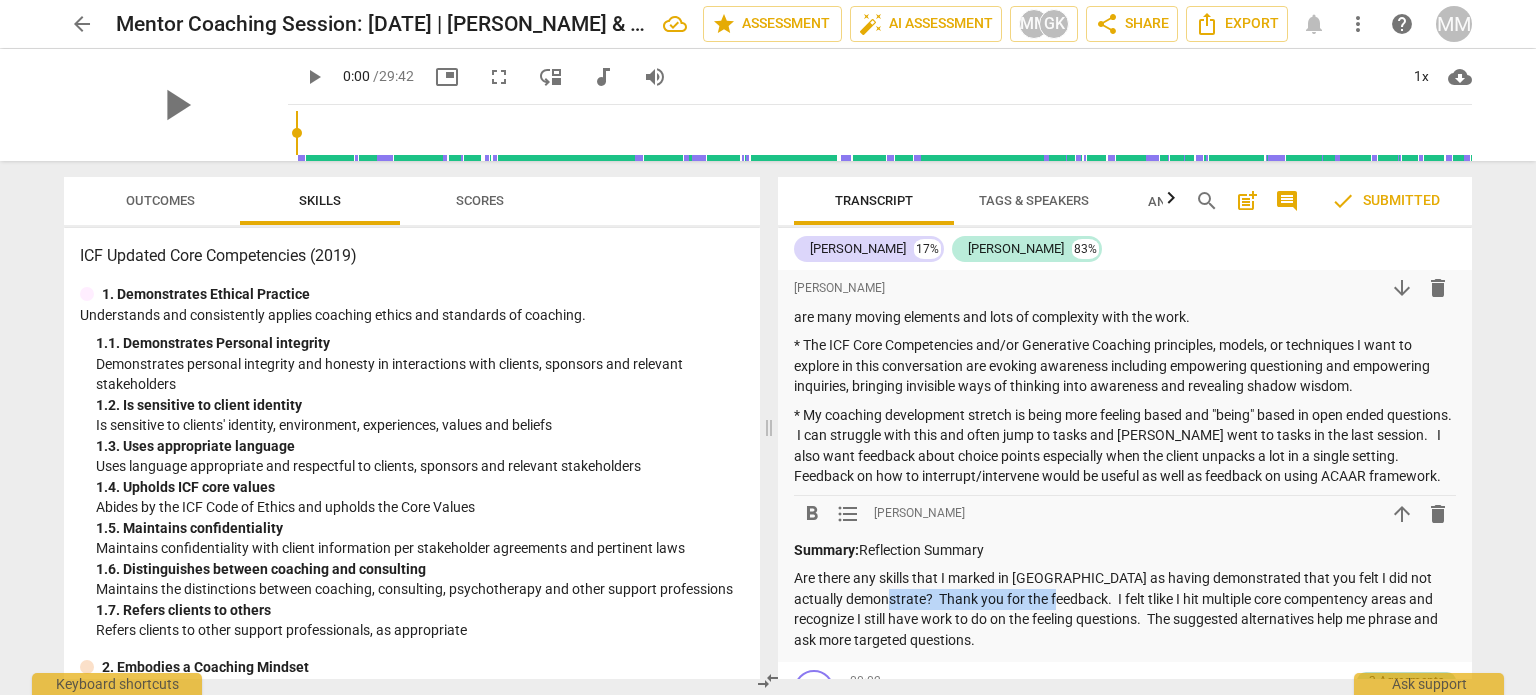 drag, startPoint x: 1062, startPoint y: 598, endPoint x: 889, endPoint y: 595, distance: 173.02602 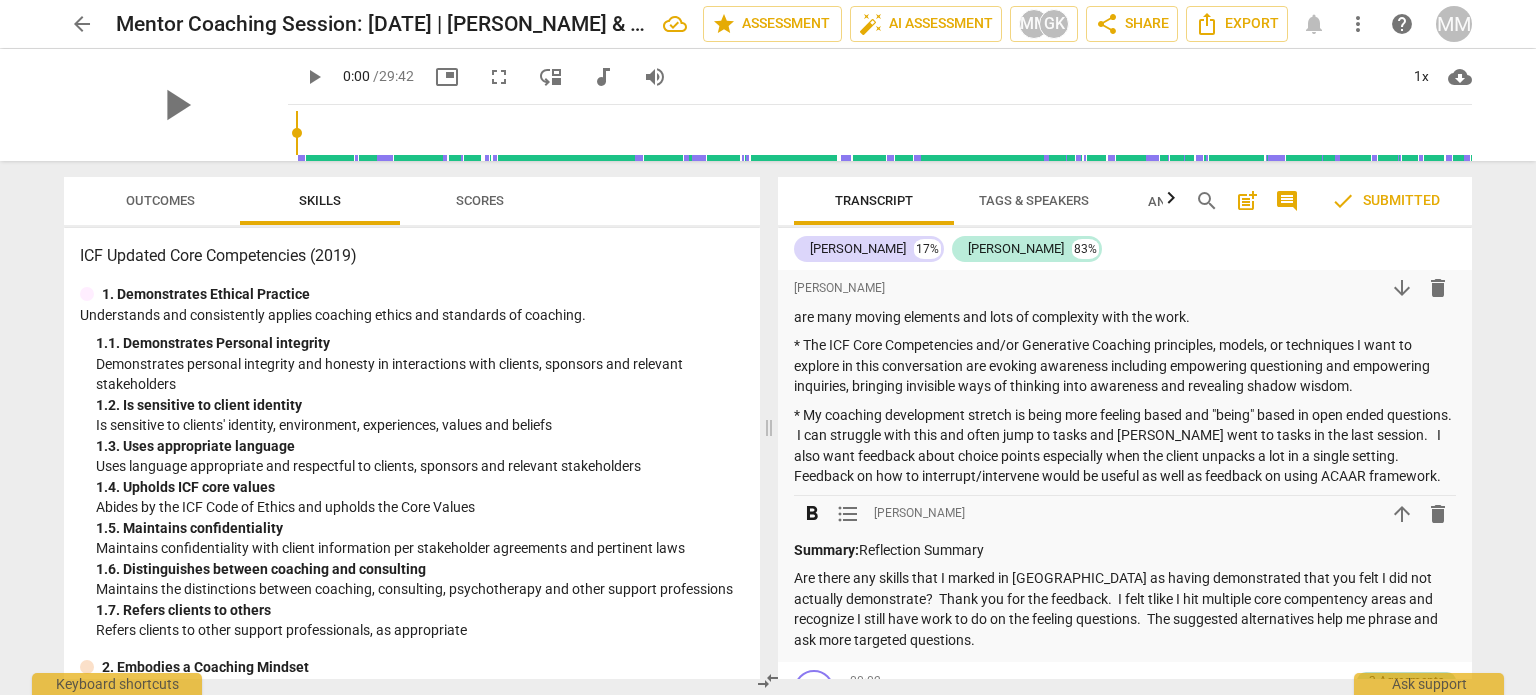click on "Summary:" at bounding box center (826, 550) 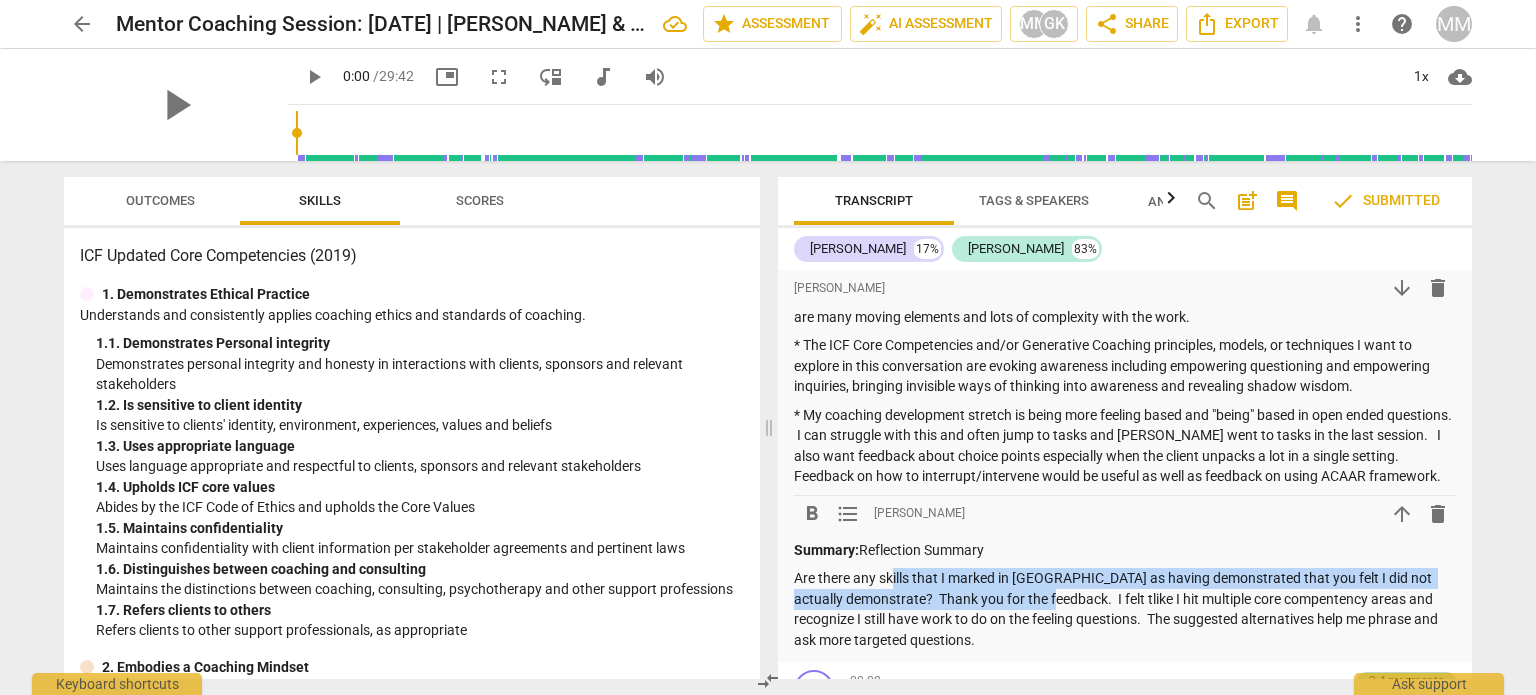 drag, startPoint x: 1061, startPoint y: 602, endPoint x: 894, endPoint y: 585, distance: 167.86304 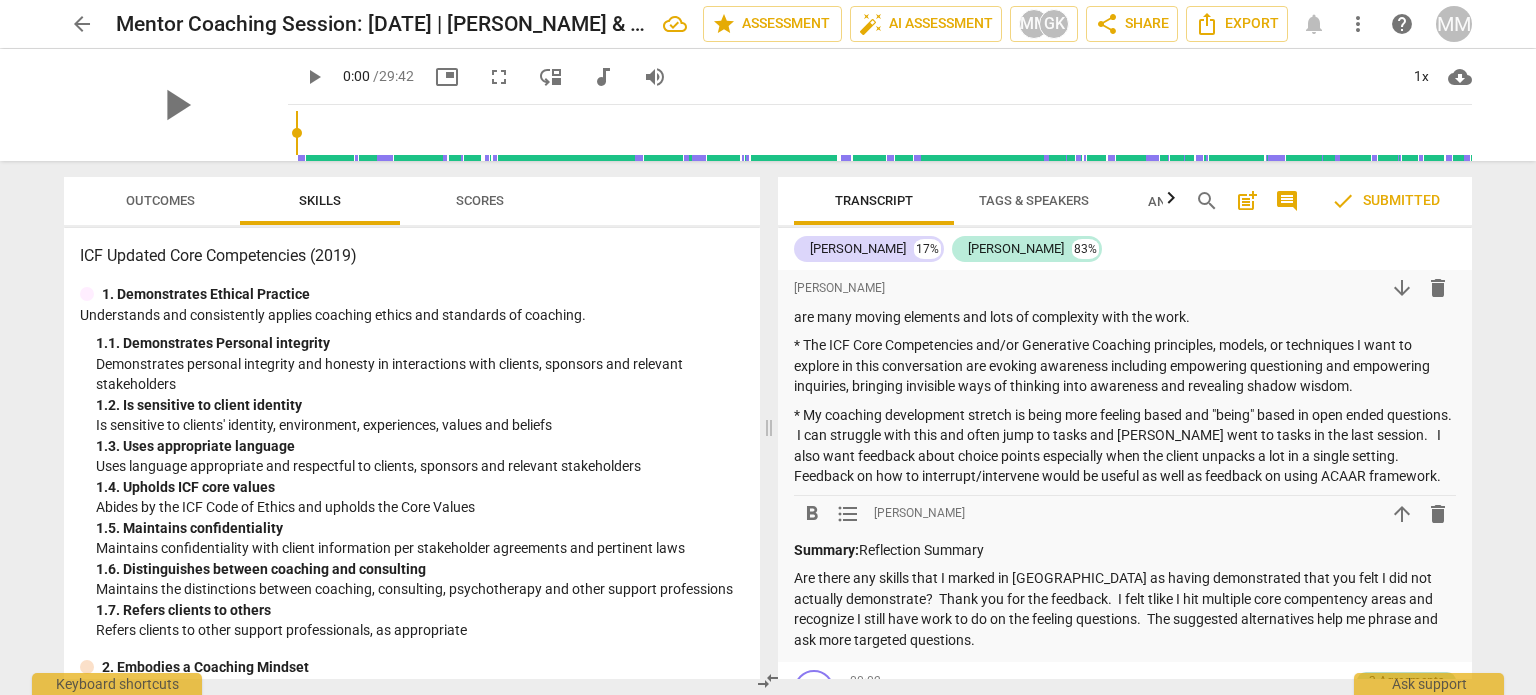click on "Are there any skills that I marked in [GEOGRAPHIC_DATA] as having demonstrated that you felt I did not actually demonstrate?  Thank you for the feedback.  I felt tlike I hit multiple core compentency areas and recognize I still have work to do on the feeling questions.  The suggested alternatives help me phrase and ask more targeted questions." at bounding box center (1125, 609) 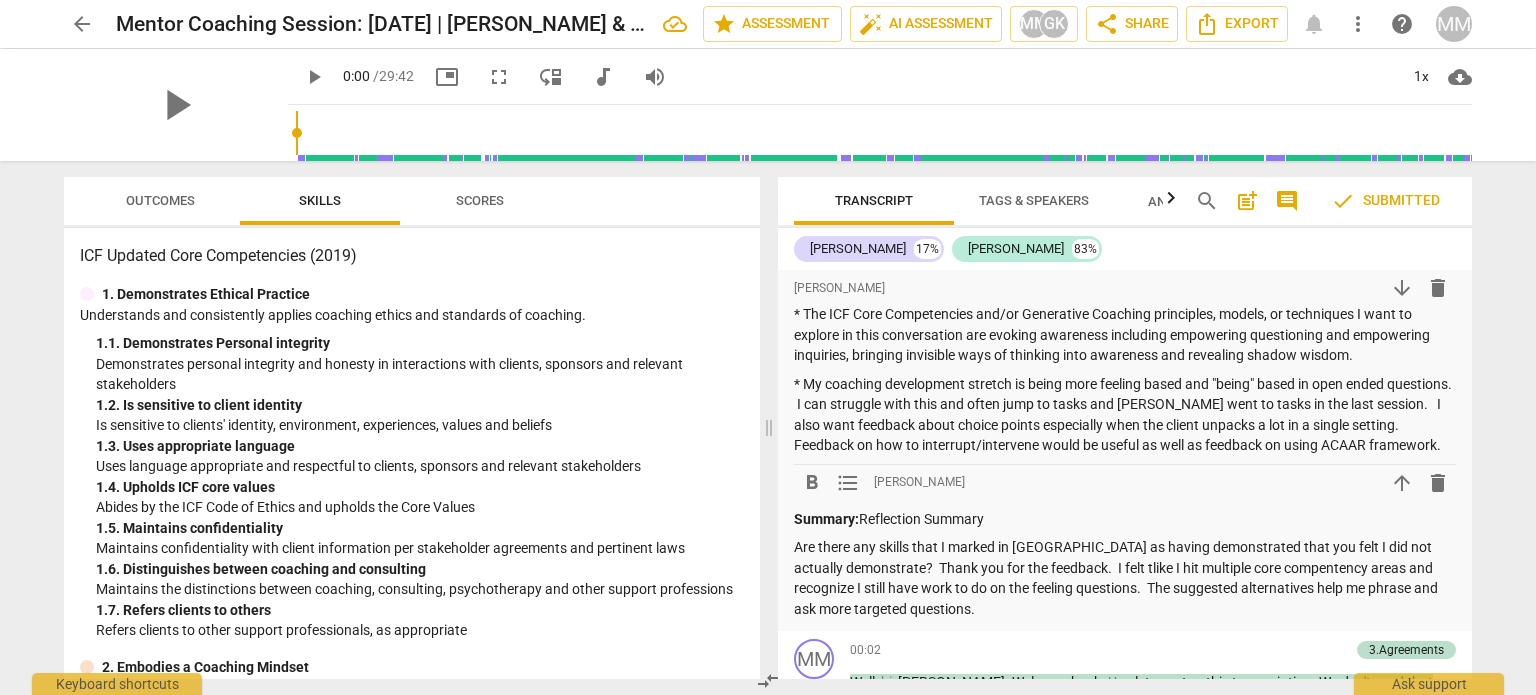 scroll, scrollTop: 704, scrollLeft: 0, axis: vertical 